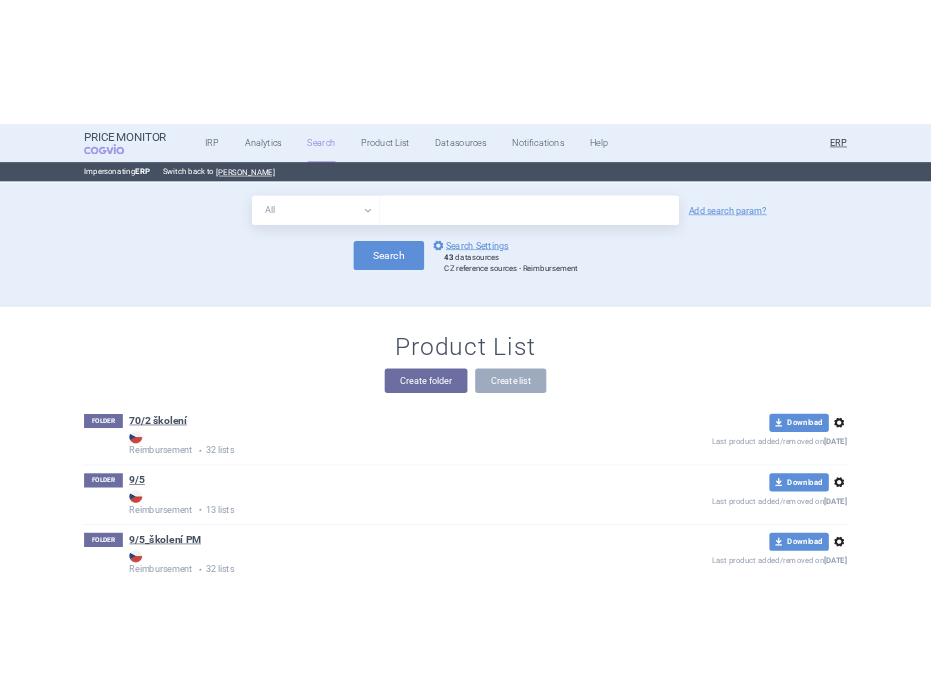 scroll, scrollTop: 0, scrollLeft: 0, axis: both 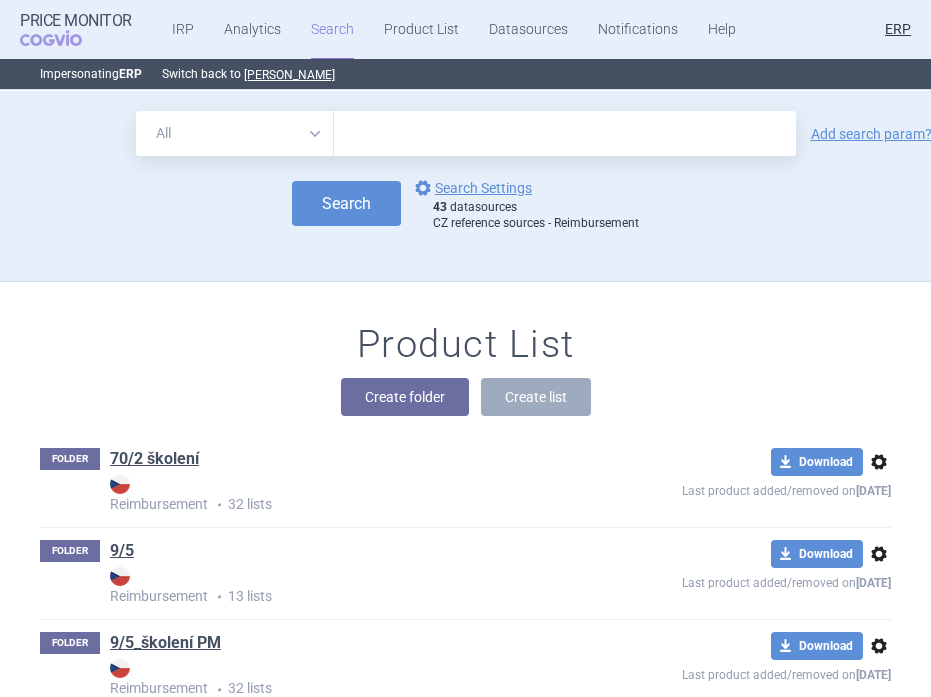 click on "All Brand Name ATC Company Active Substance Country Newer than" at bounding box center [235, 133] 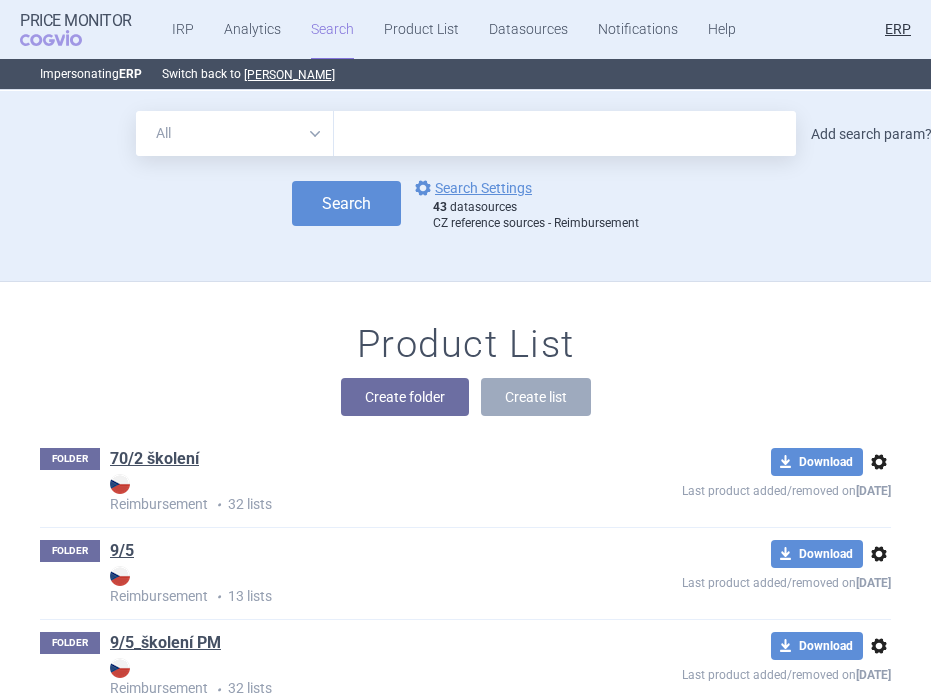 click on "Add search param?" at bounding box center [871, 134] 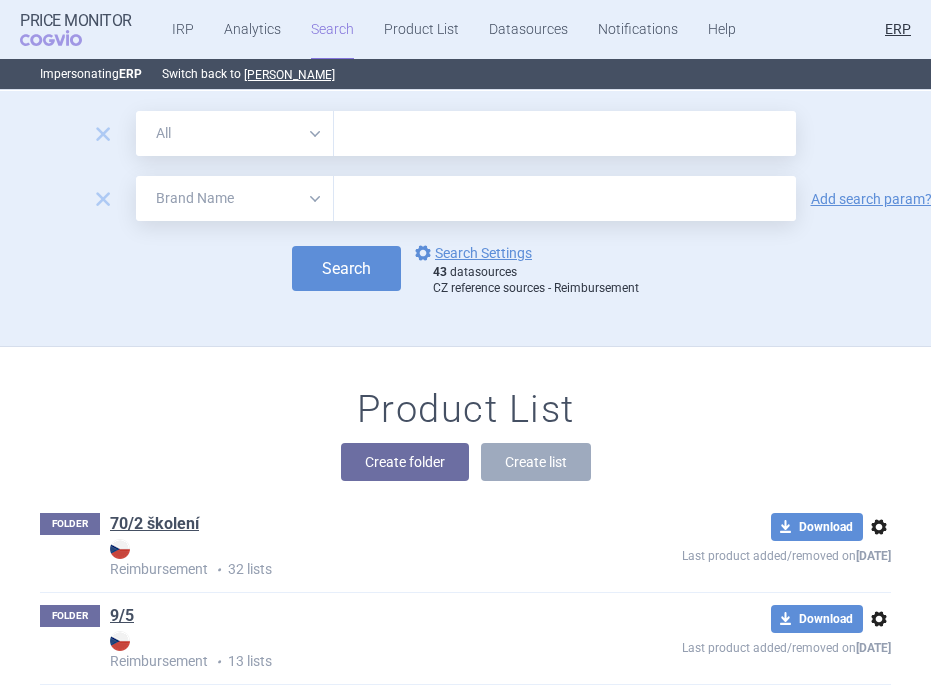 click on "All Brand Name ATC Company Active Substance Country Newer than" at bounding box center (235, 198) 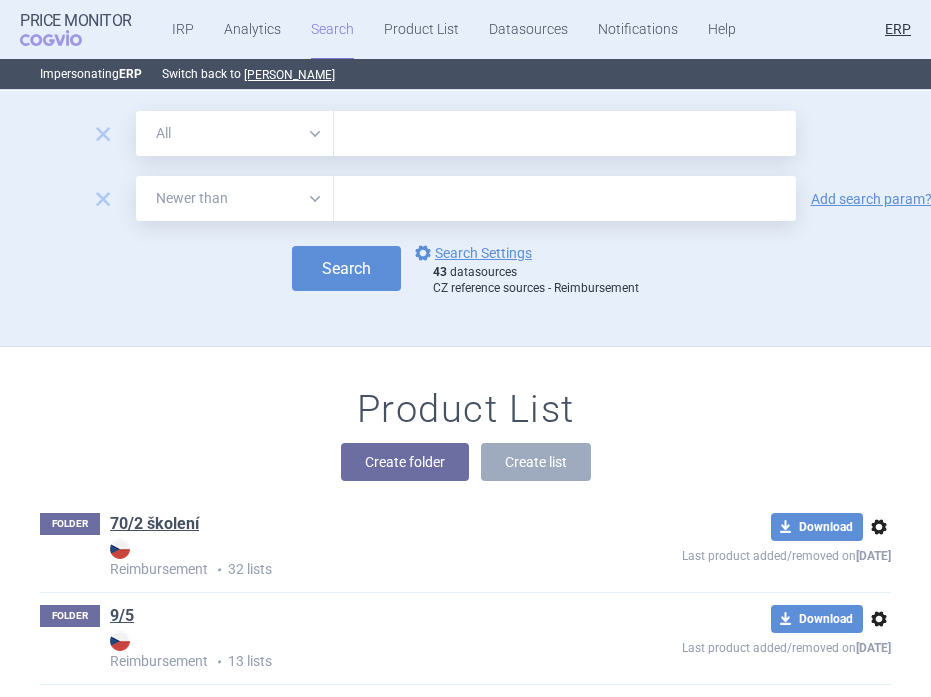 click at bounding box center [565, 198] 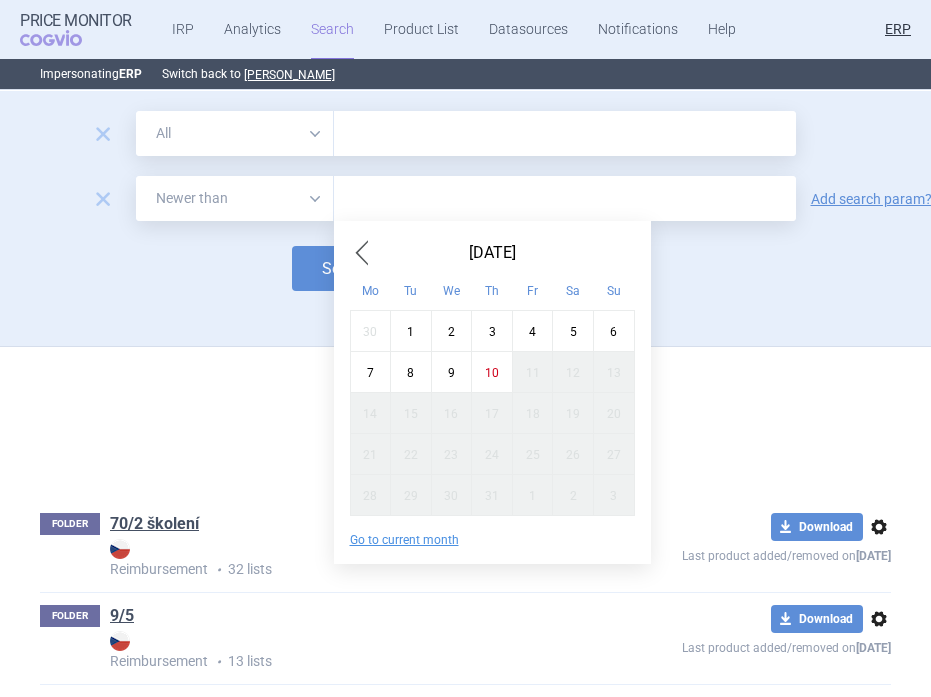 click at bounding box center (362, 253) 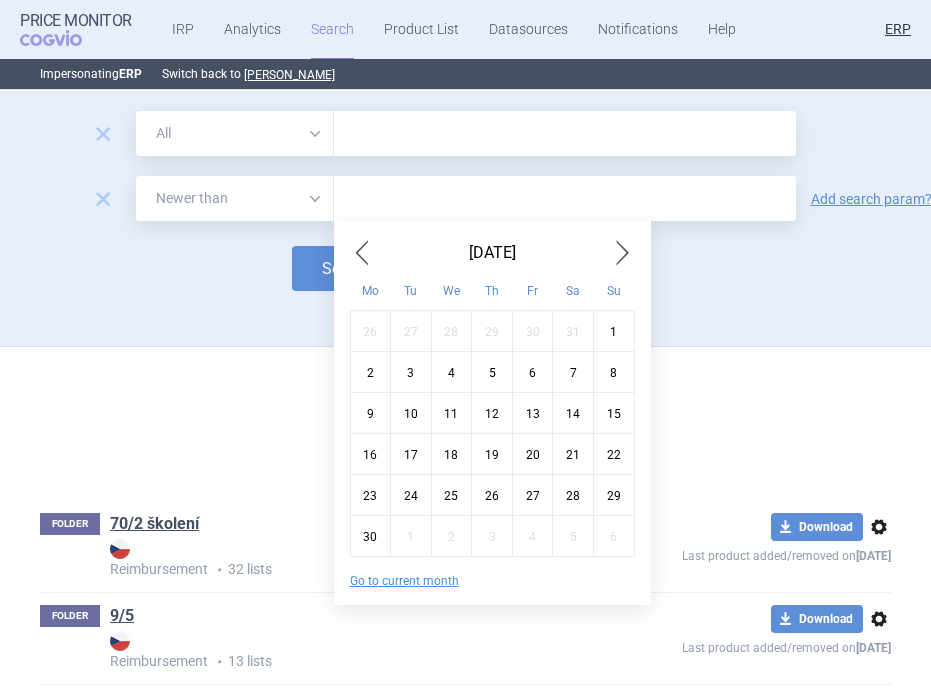 click at bounding box center (362, 253) 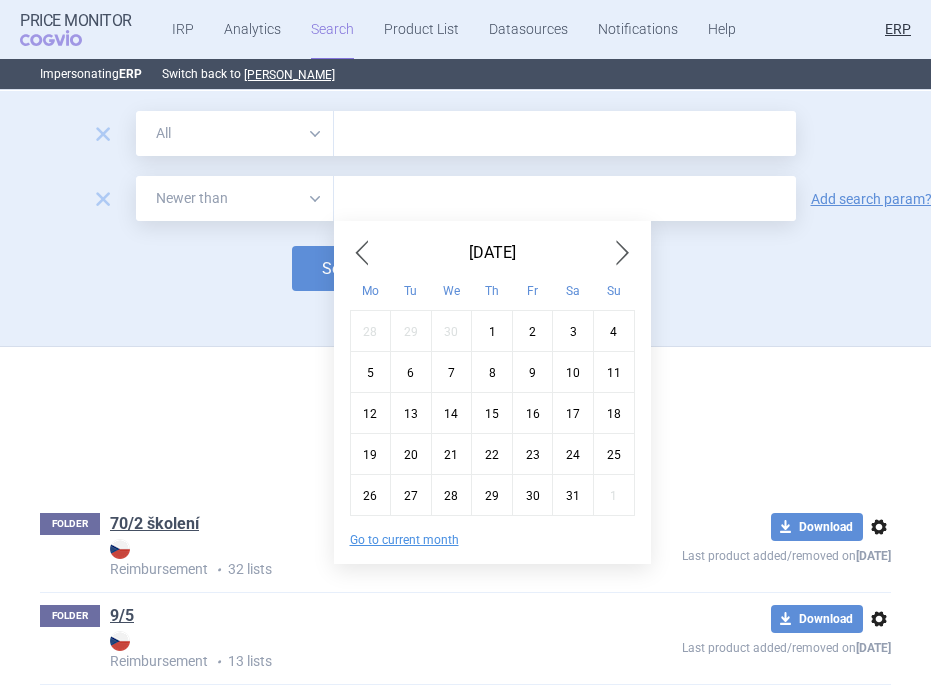 click at bounding box center (362, 253) 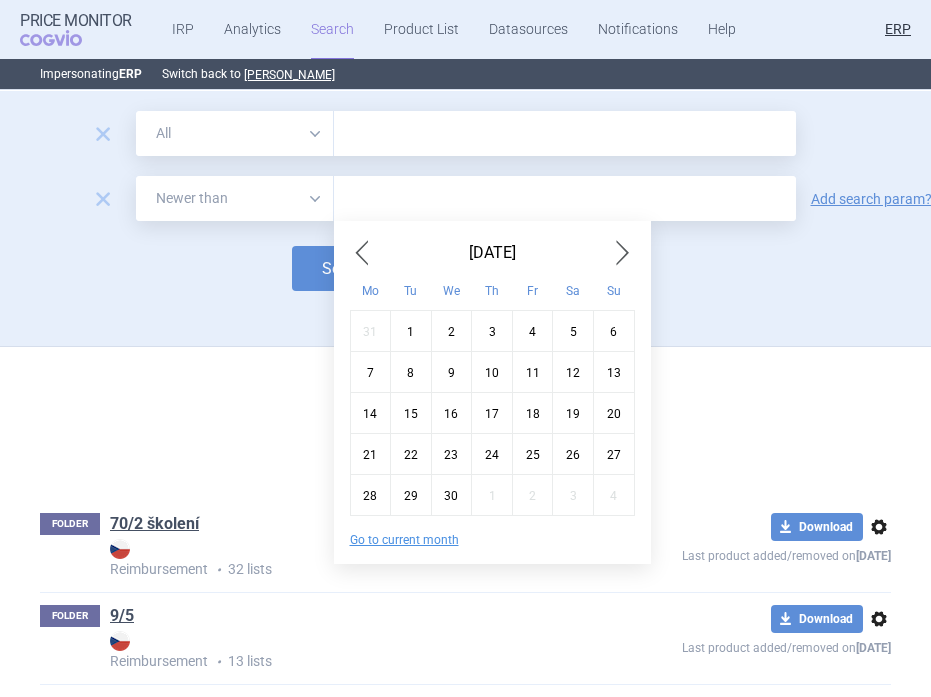 click at bounding box center (362, 253) 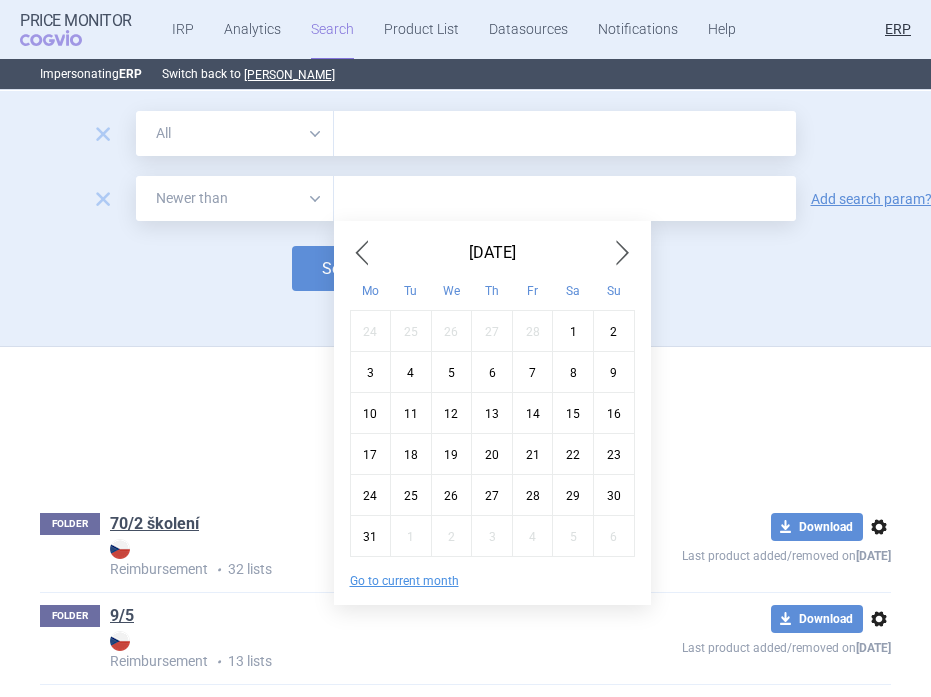 click on "1" at bounding box center (573, 330) 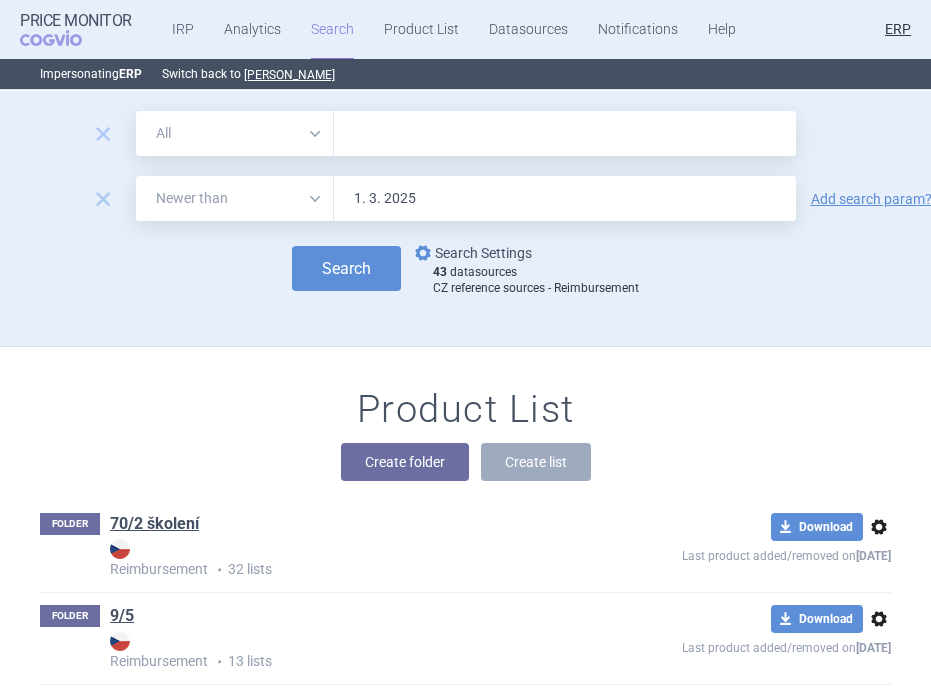 click on "options Search Settings" at bounding box center (471, 253) 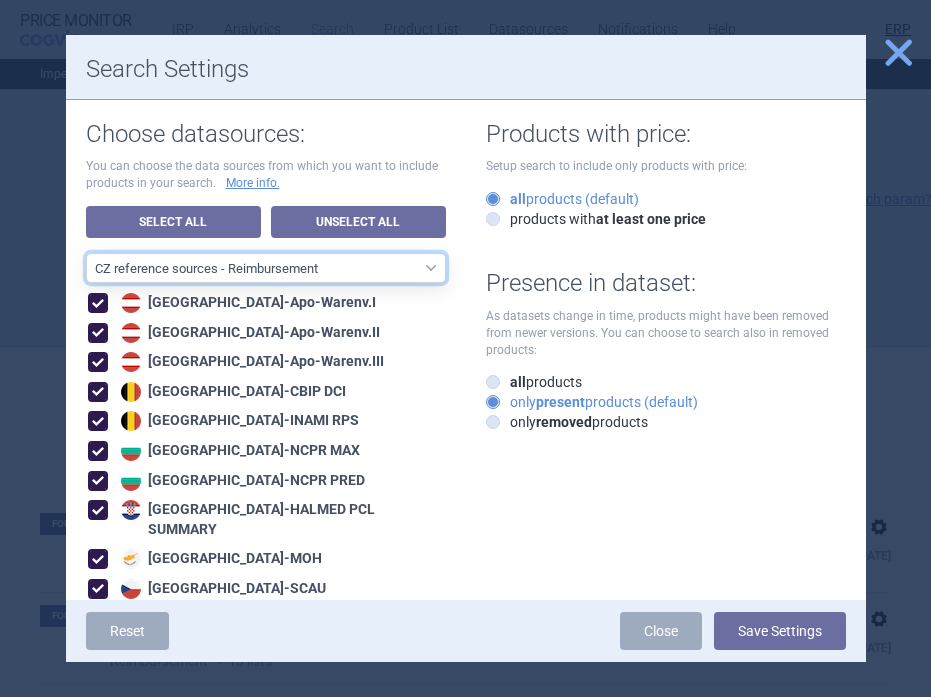 click on "All data sources CZ reference sources - Reimbursement SK reference sources - Official methodology RO reference sources (CGM LauerTaxe included) CZ reference sources - Max price AE recommended reference sources EU4+UK North America EU Europe - all Europe - only recommended sources included Asia and Pacific CA PMPRB7 MENA RO reference sources (LauerTaxe included) RO reference sources SI reference countries BG reference countries HR reference sources LT reference countries CA PMPRB11 LABELING - unit datasources without US LABELING - nonunit datasources without US Labeling - US datasources Nordics Benelux Baltics HU reference countries LV reference countries PL reference countries SK DP reference sources - Official methodology" at bounding box center (266, 268) 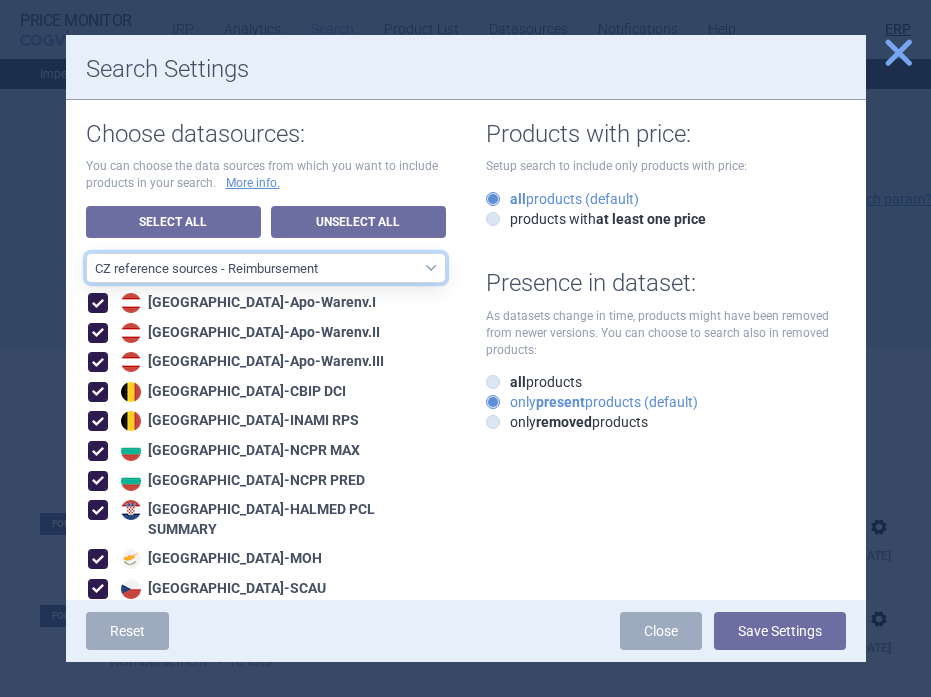 select on "6cb7ebdd-8316-4592-b8fd-6e46f801a11b" 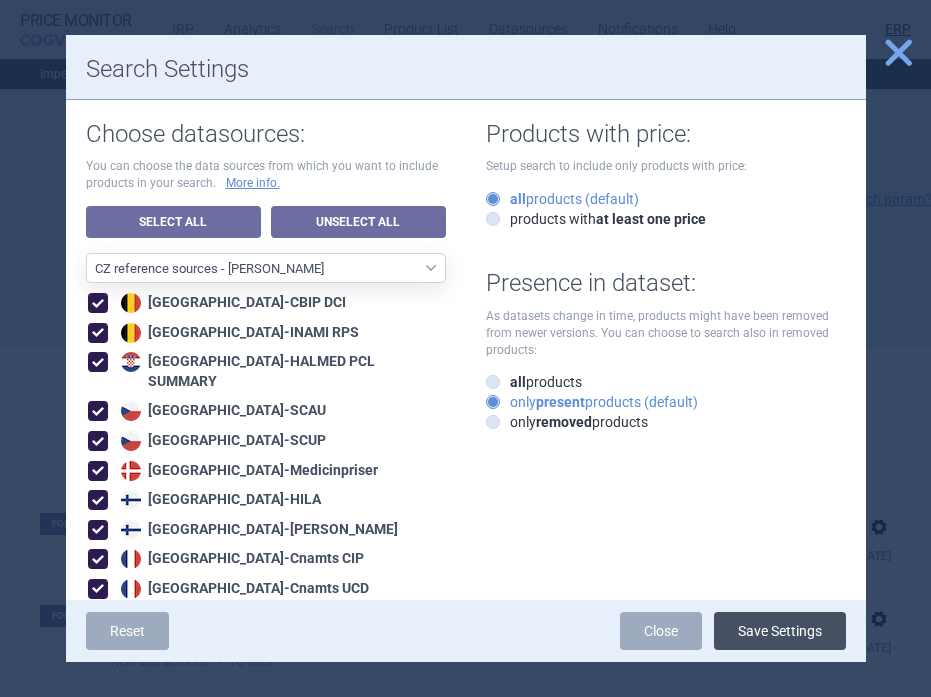 click on "Save Settings" at bounding box center (780, 631) 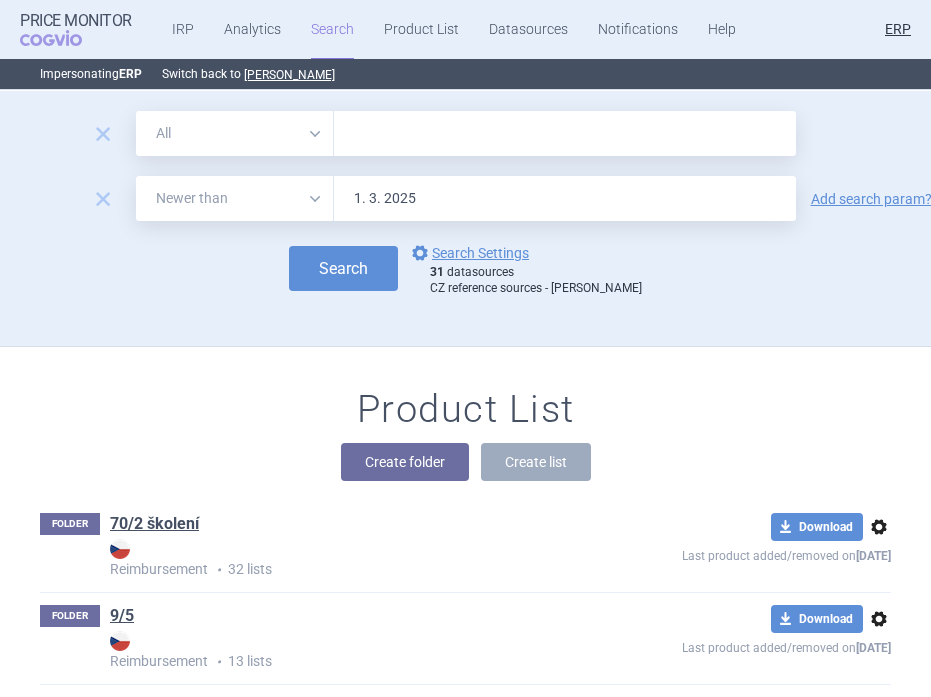 click at bounding box center (565, 133) 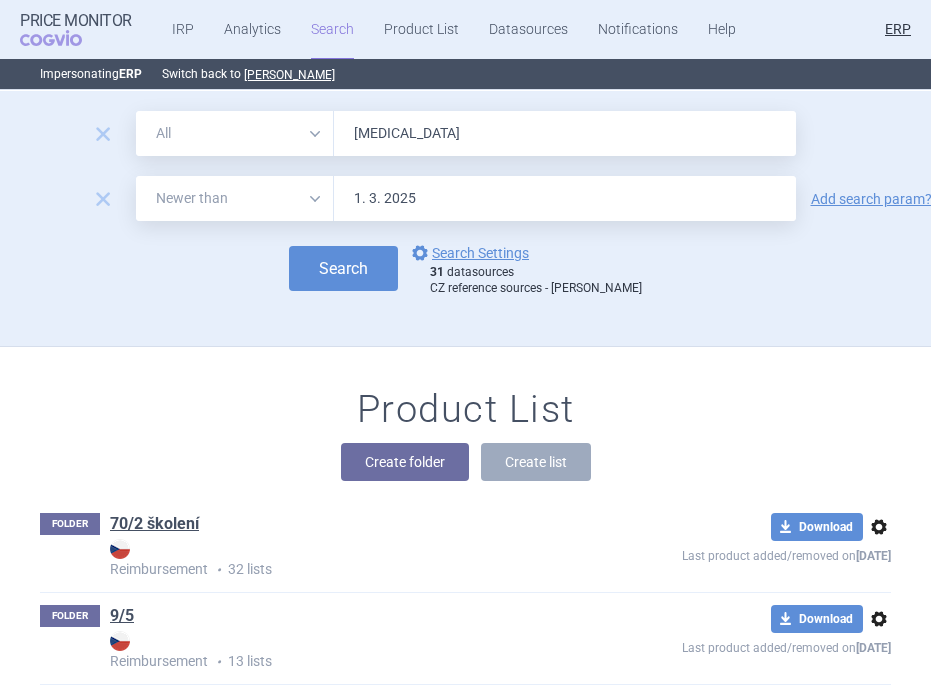 type on "AIMOVIG" 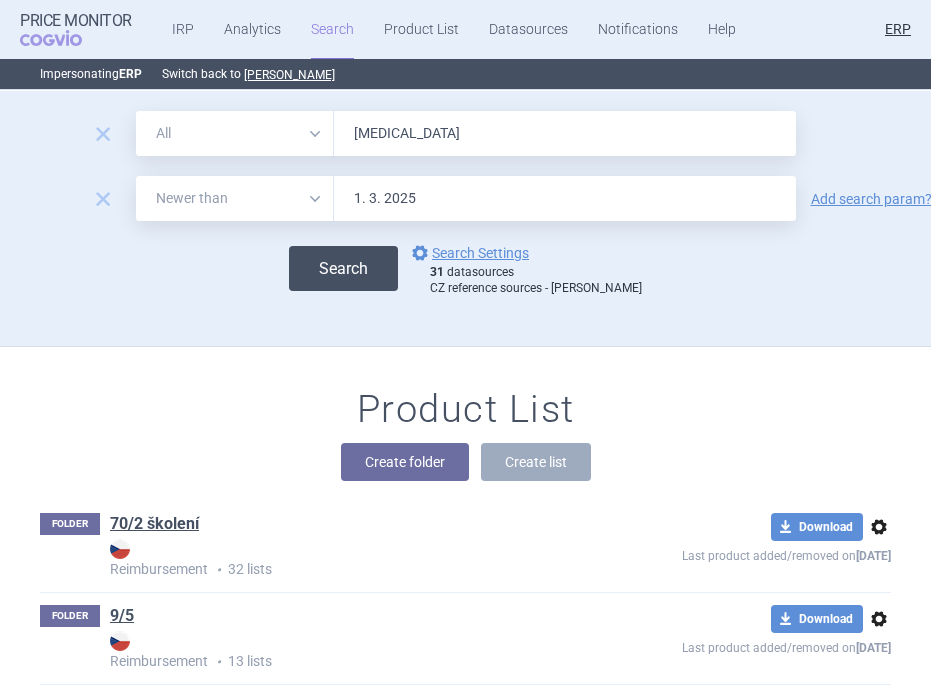 click on "Search" at bounding box center [343, 268] 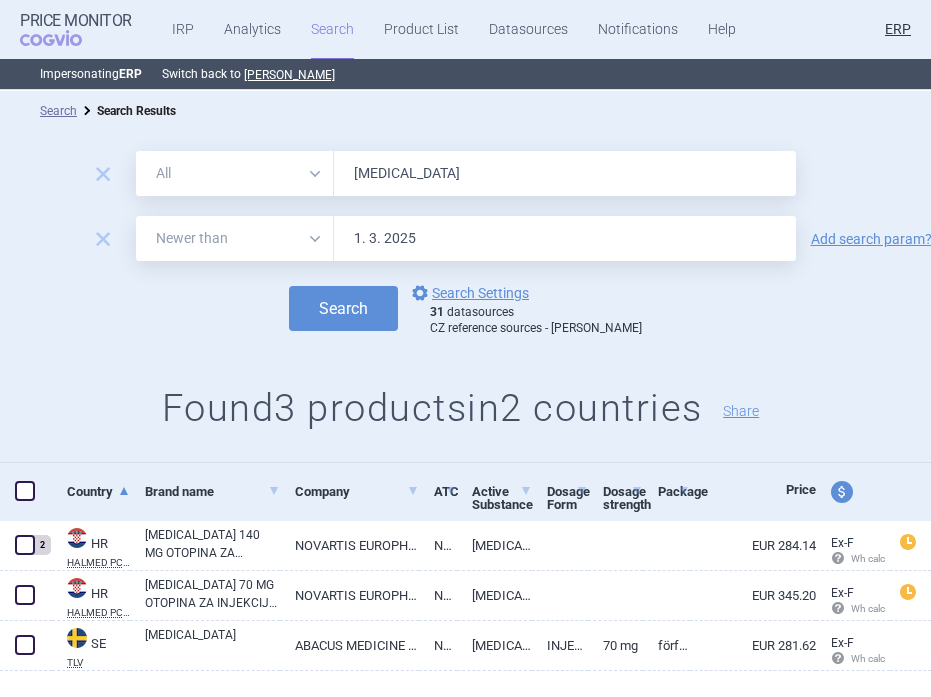 scroll, scrollTop: 39, scrollLeft: 0, axis: vertical 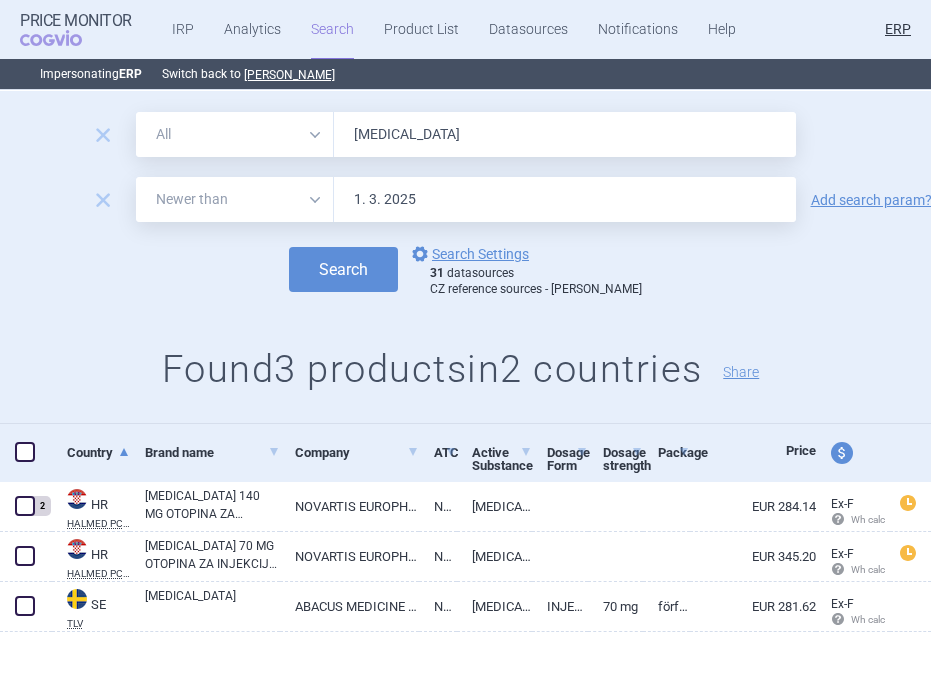 click on "AIMOVIG" at bounding box center [565, 134] 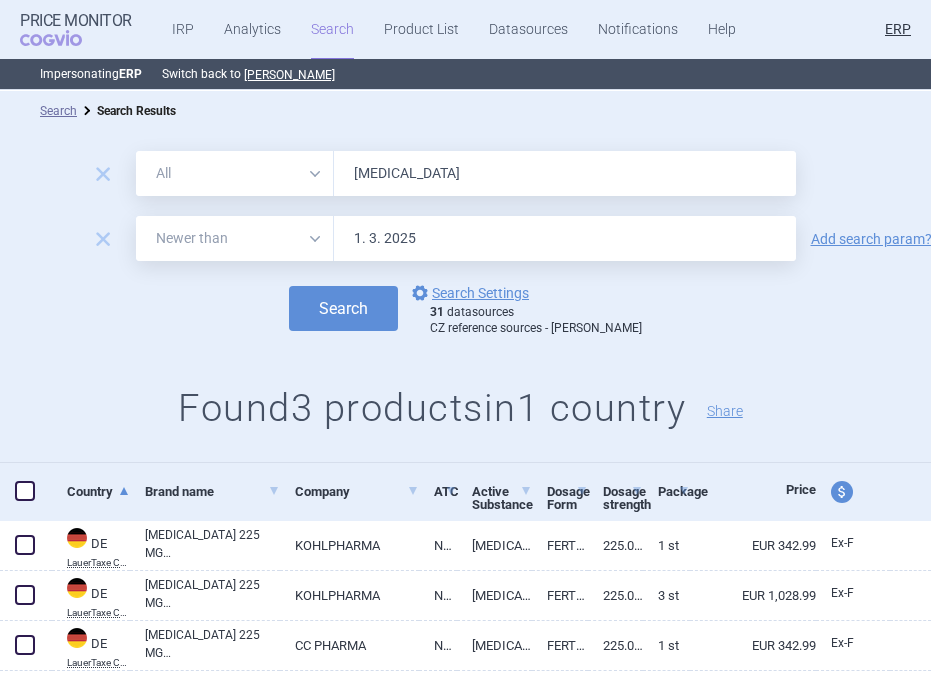 scroll, scrollTop: 39, scrollLeft: 0, axis: vertical 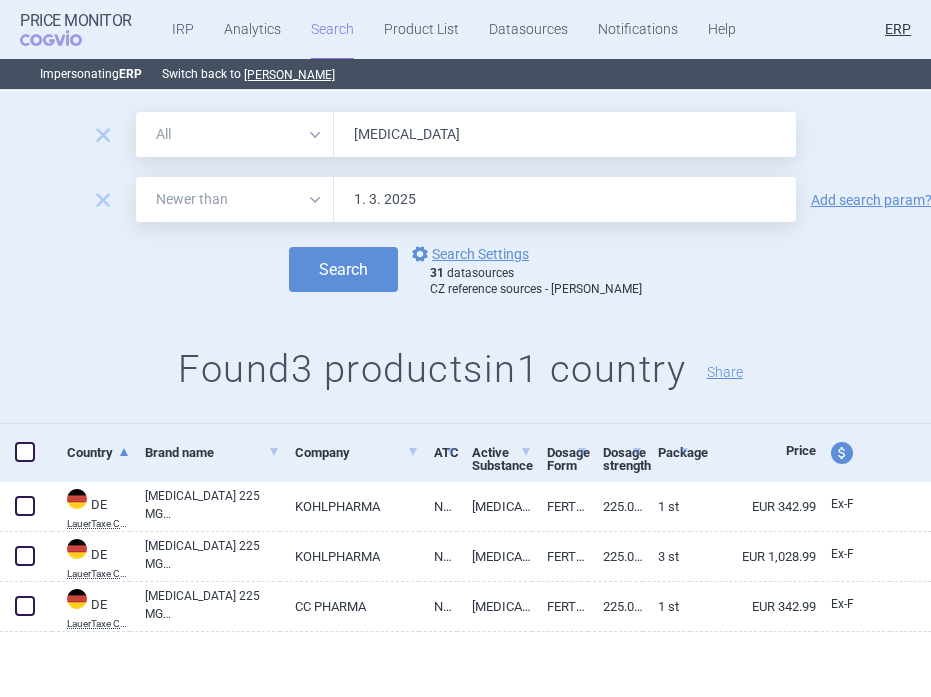 click on "ajovy" at bounding box center [565, 134] 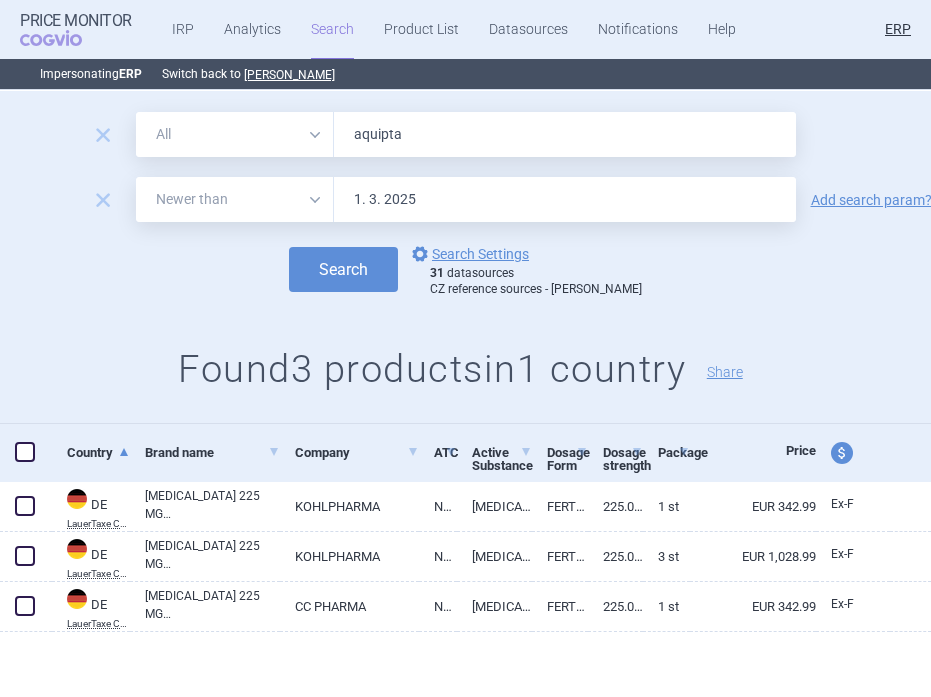 type on "aquipta" 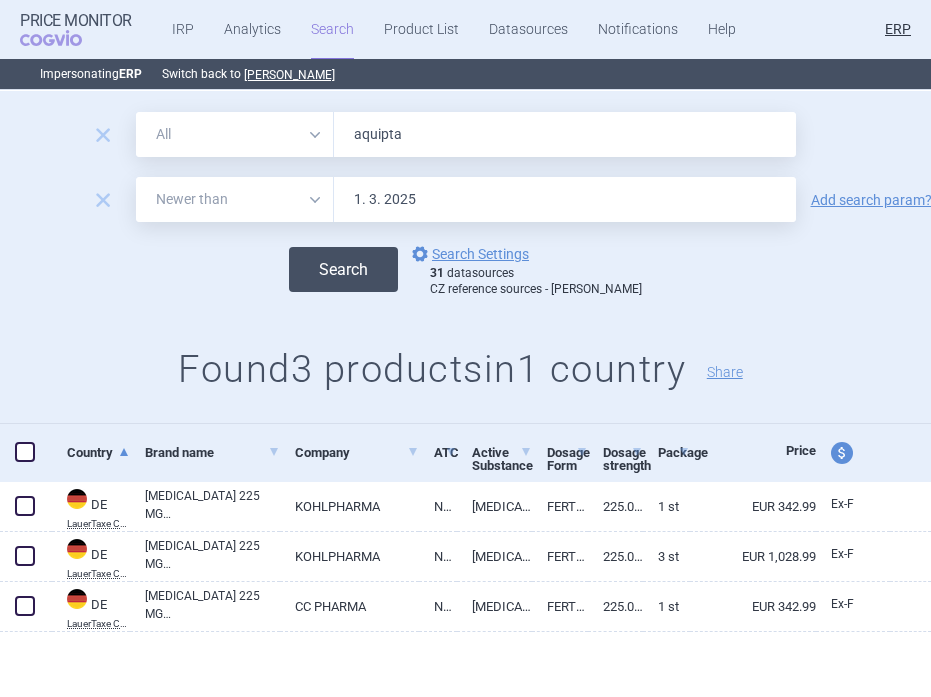click on "Search" at bounding box center [343, 269] 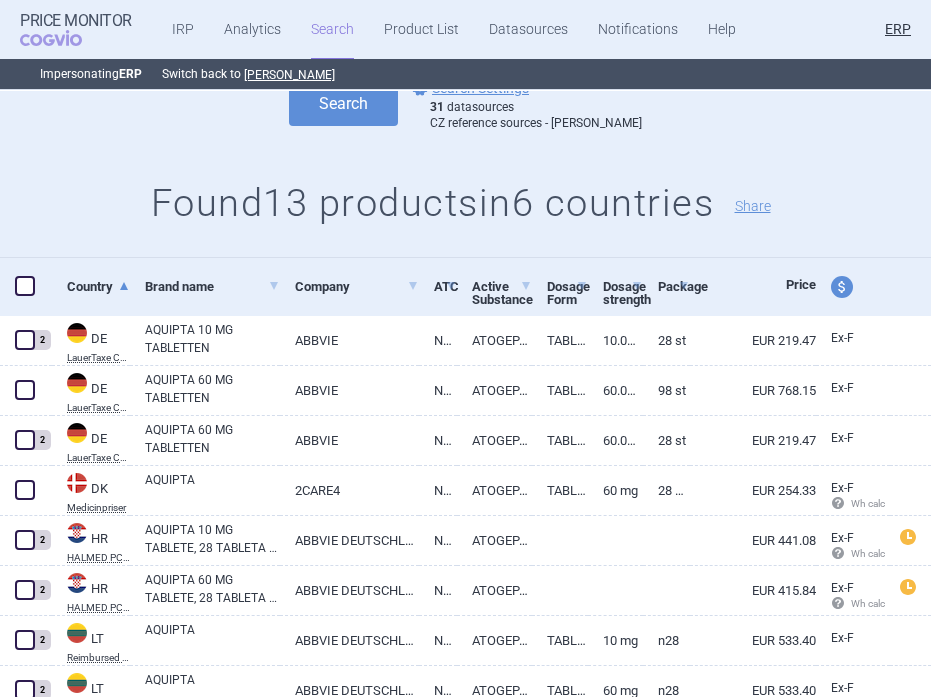 scroll, scrollTop: 212, scrollLeft: 0, axis: vertical 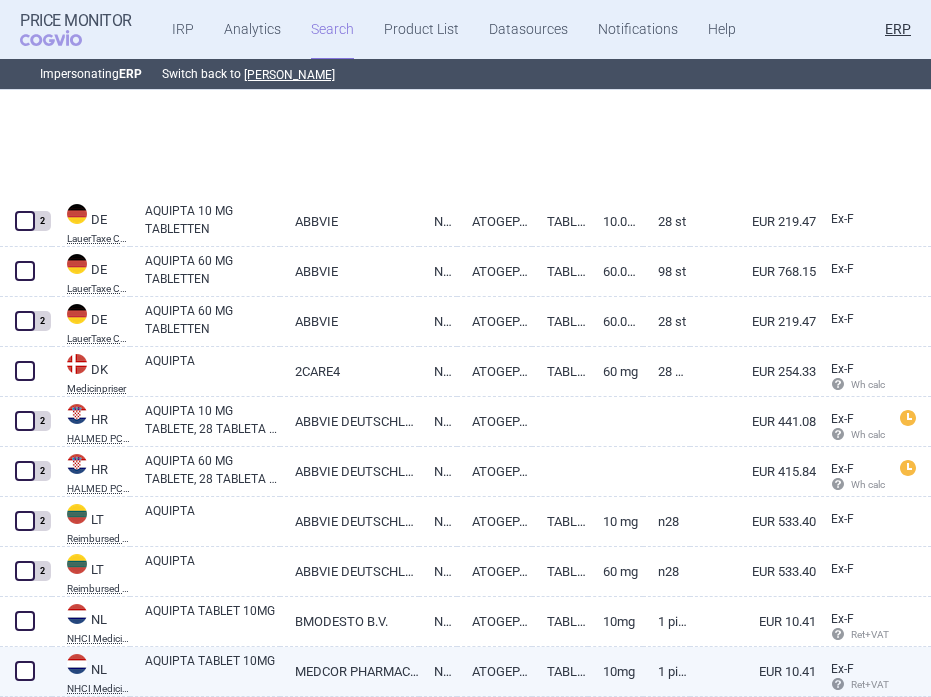 select on "newerThan" 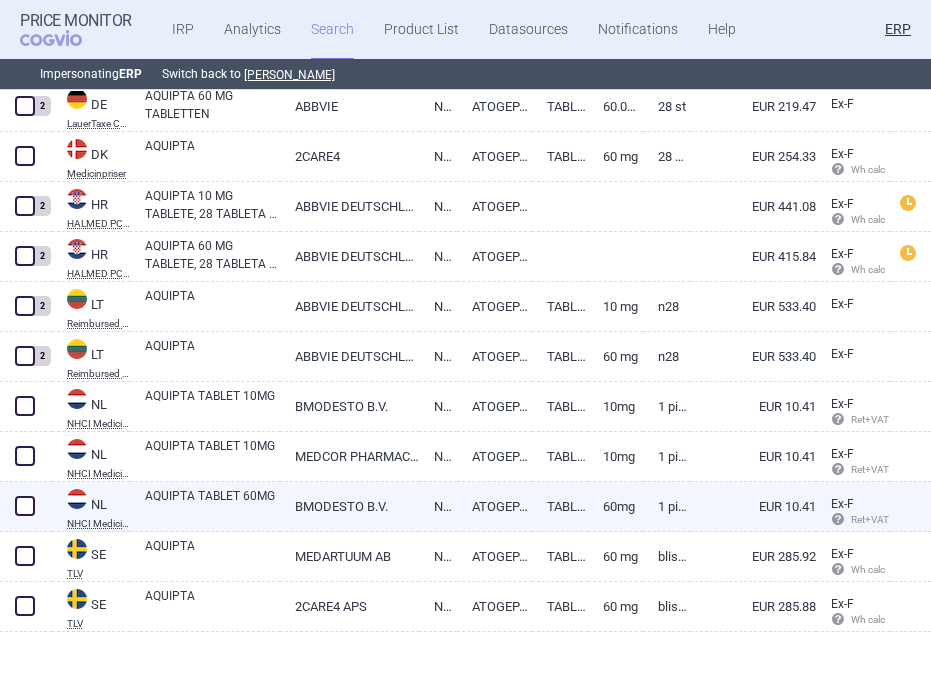 scroll, scrollTop: 280, scrollLeft: 0, axis: vertical 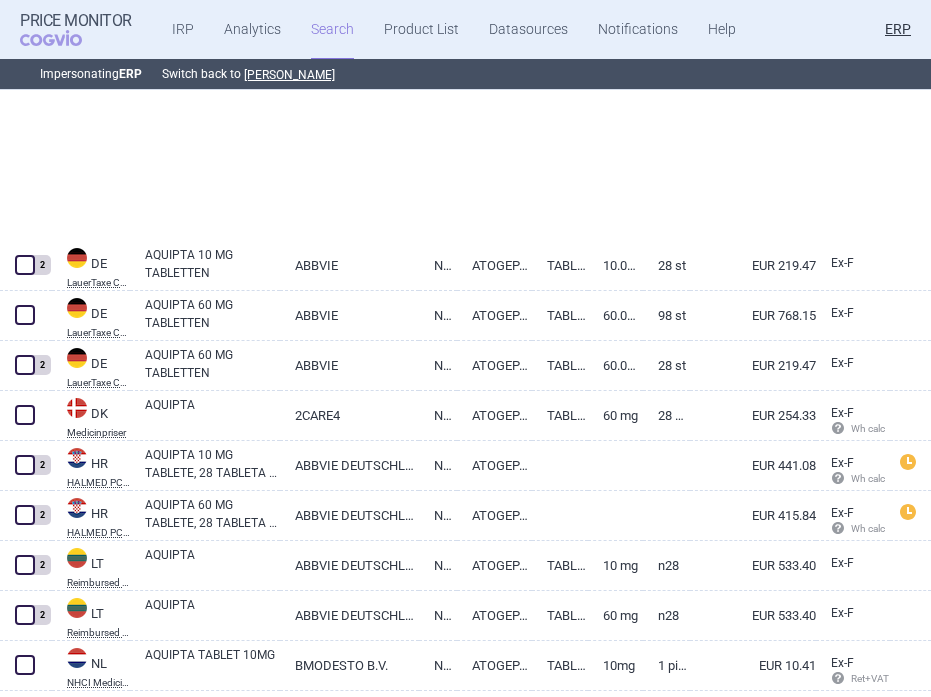 select on "newerThan" 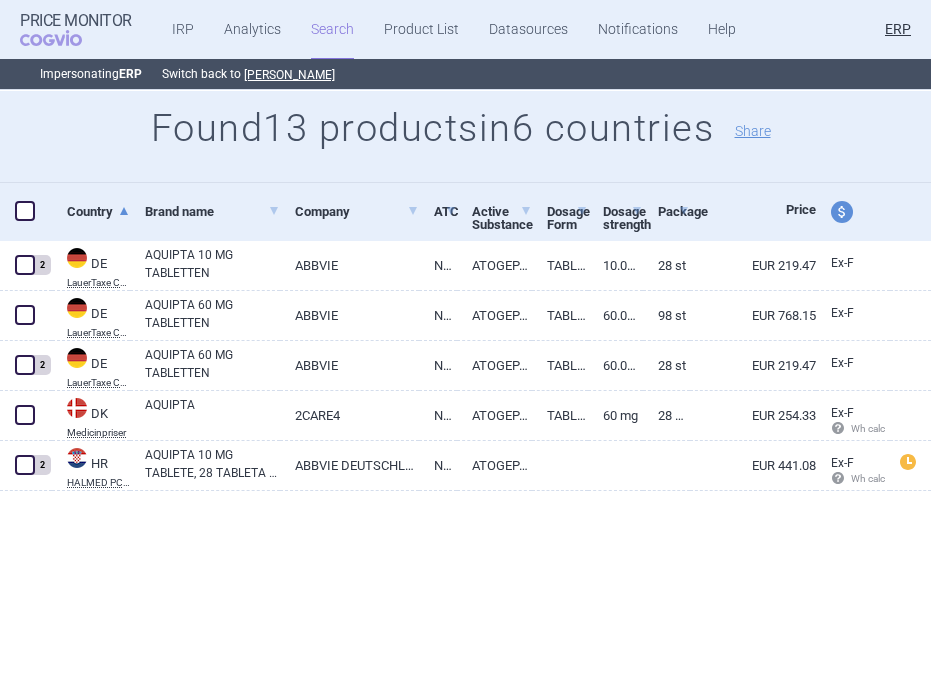 scroll, scrollTop: 0, scrollLeft: 0, axis: both 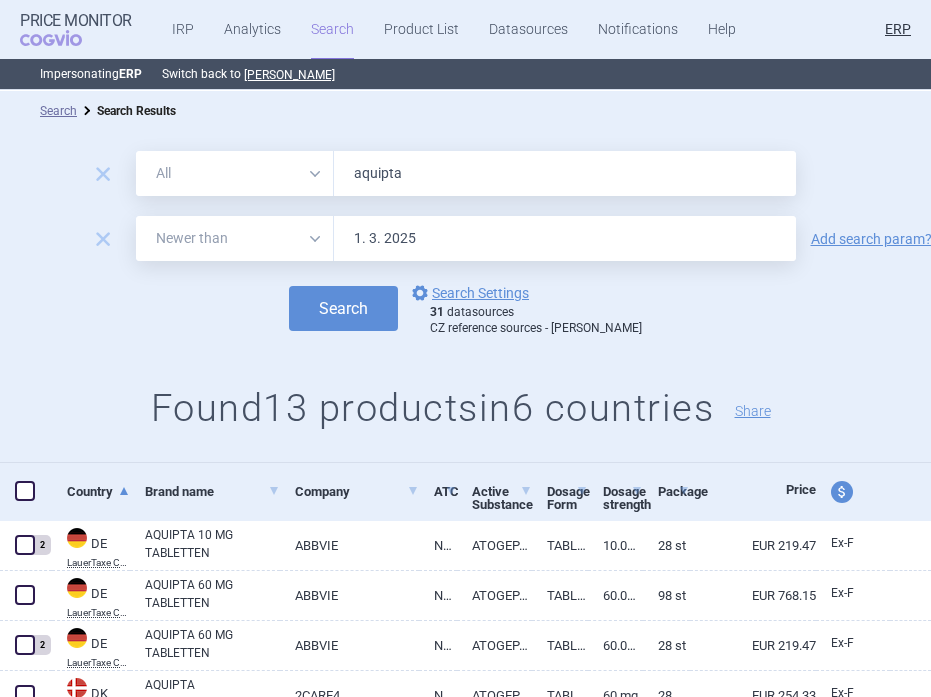 click on "aquipta" at bounding box center [565, 173] 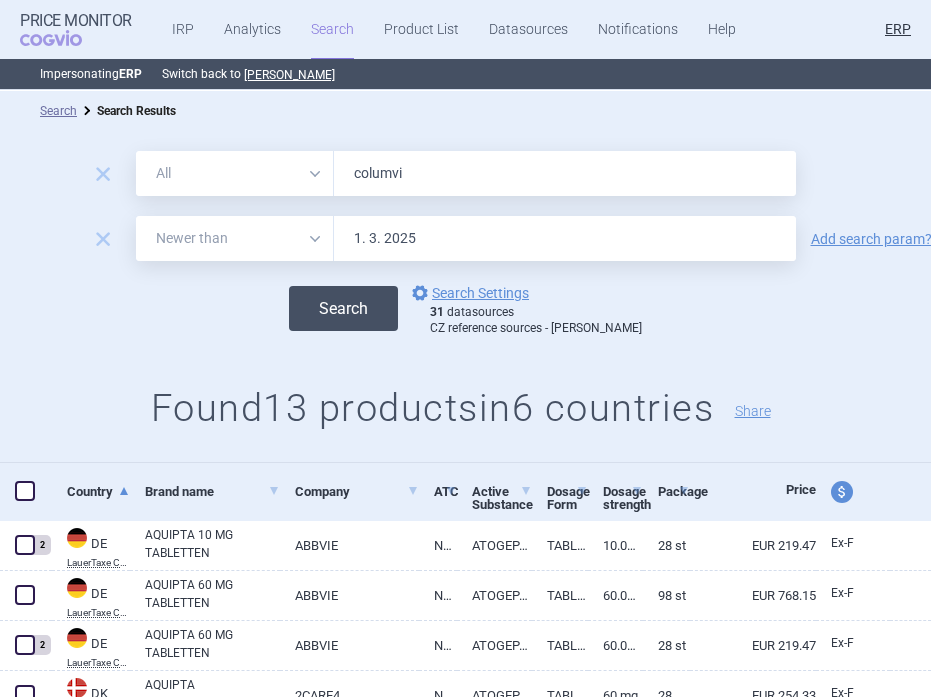 click on "Search" at bounding box center (343, 308) 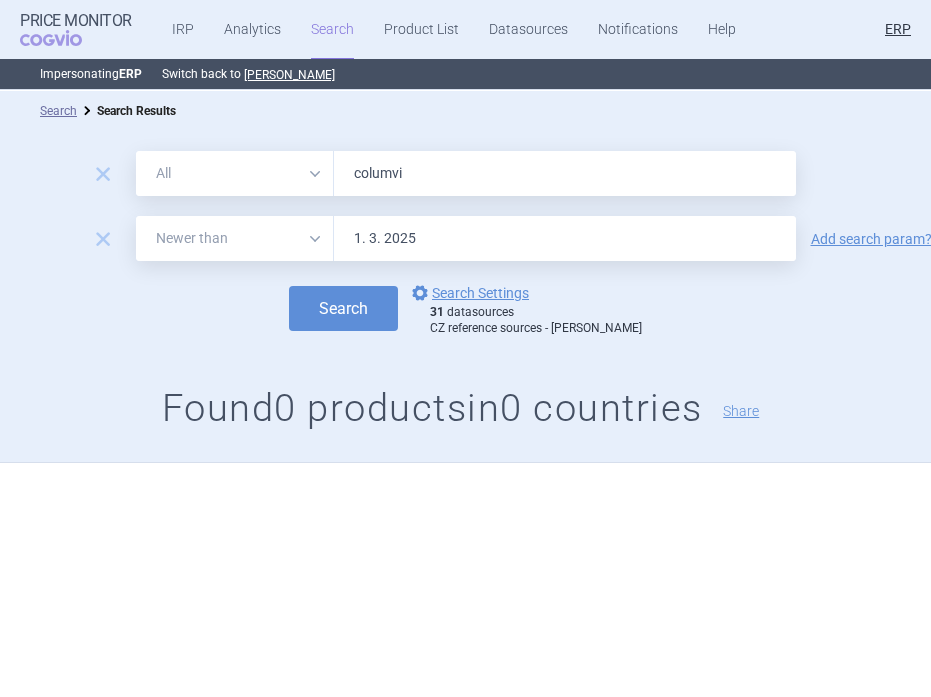click on "columvi" at bounding box center [565, 173] 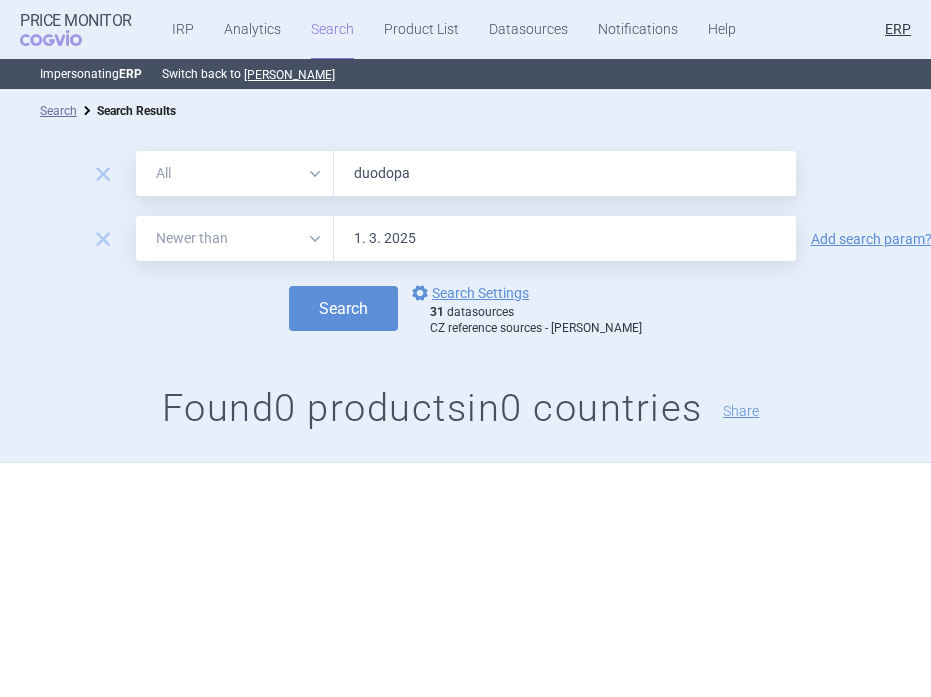 click on "Search" at bounding box center [343, 308] 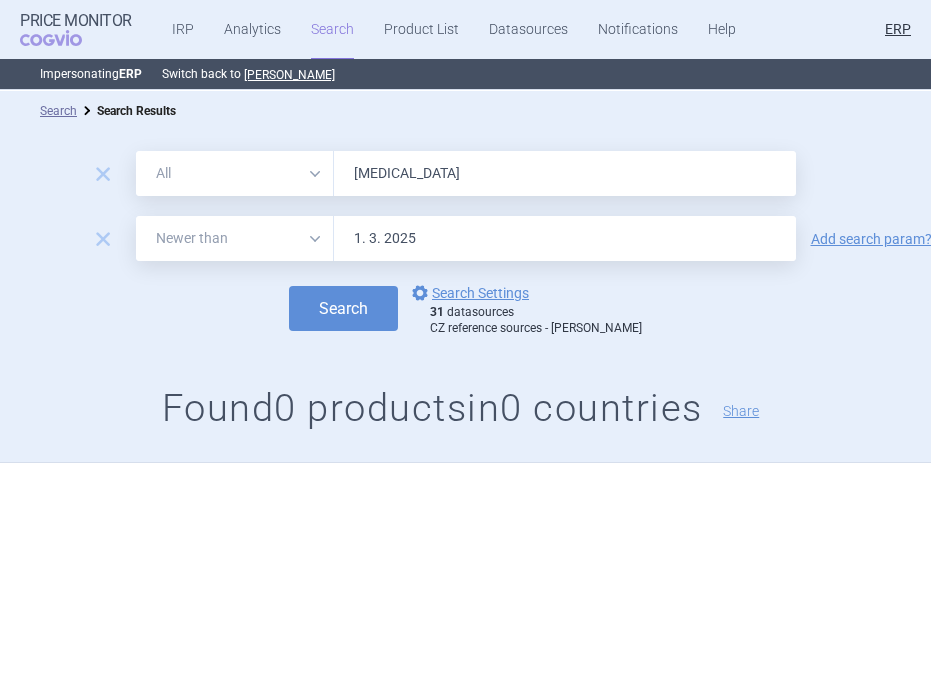 click on "Search" at bounding box center [343, 308] 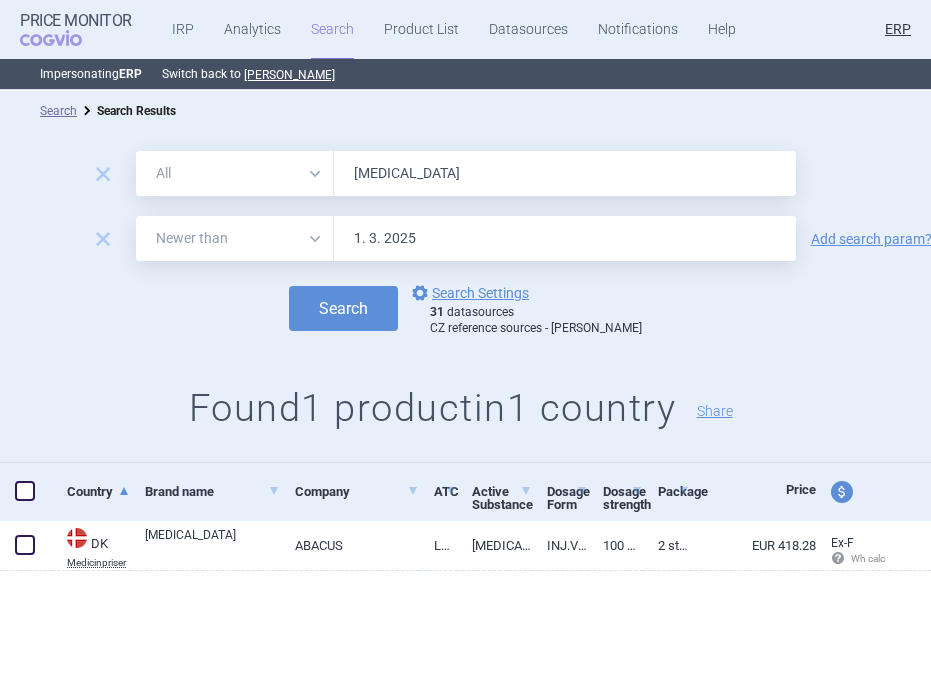 click on "humira" at bounding box center [565, 173] 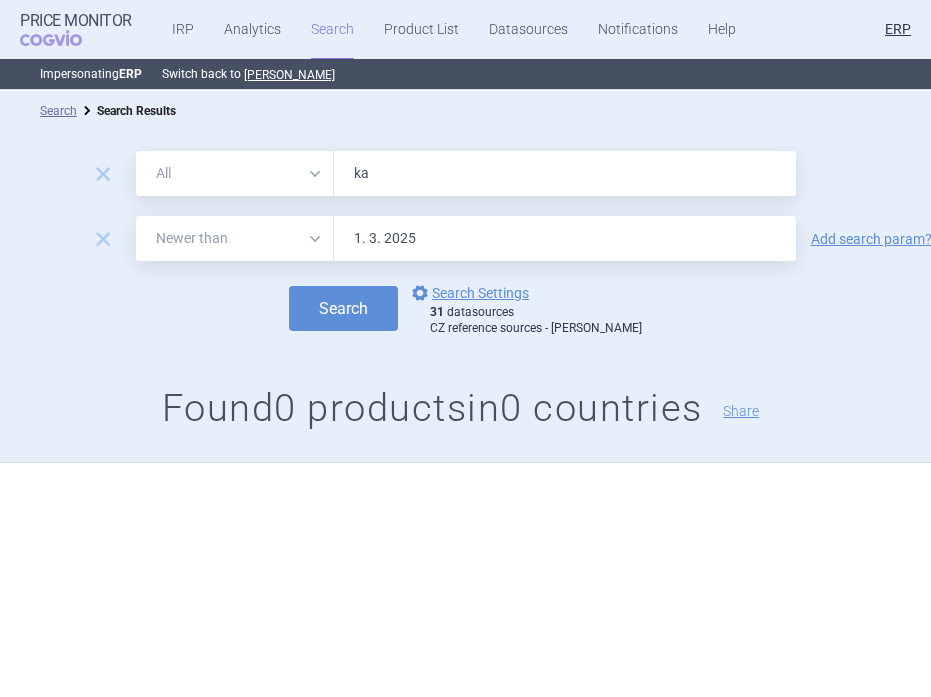 type on "k" 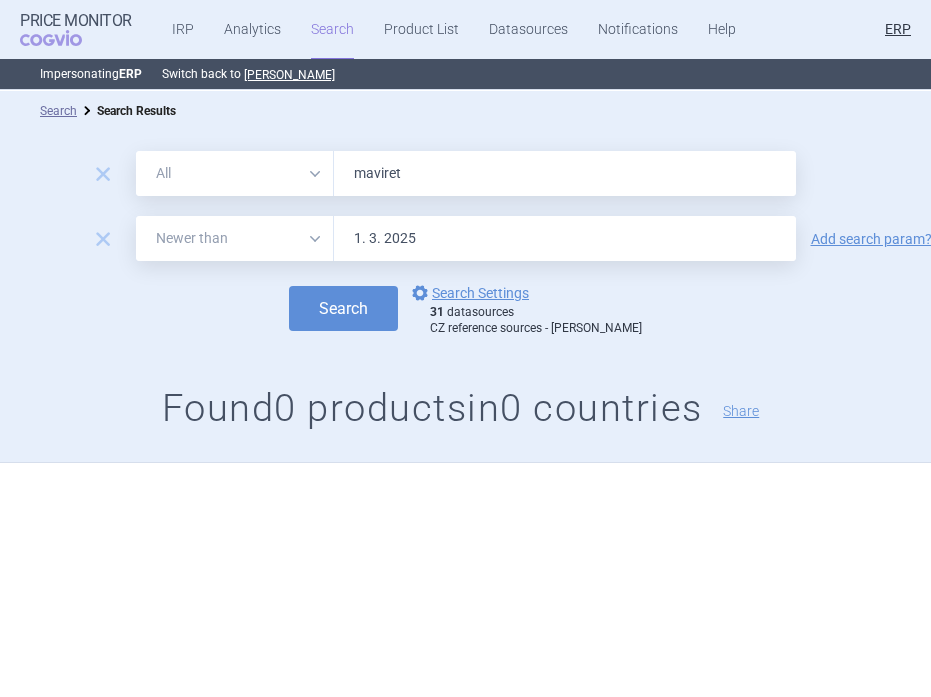 click on "Search" at bounding box center (343, 308) 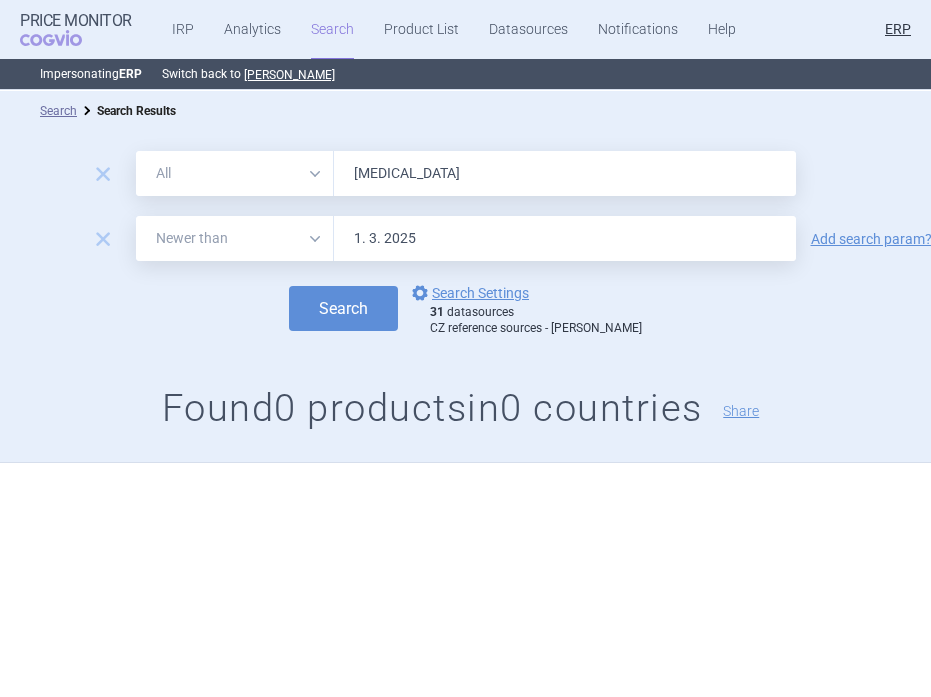 click on "Search" at bounding box center (343, 308) 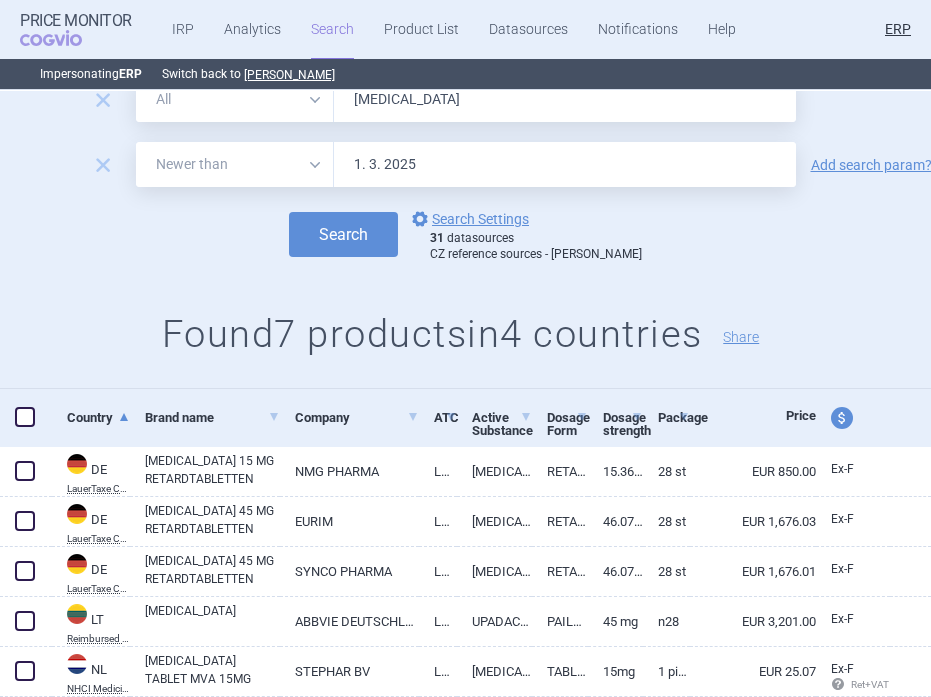 scroll, scrollTop: 239, scrollLeft: 0, axis: vertical 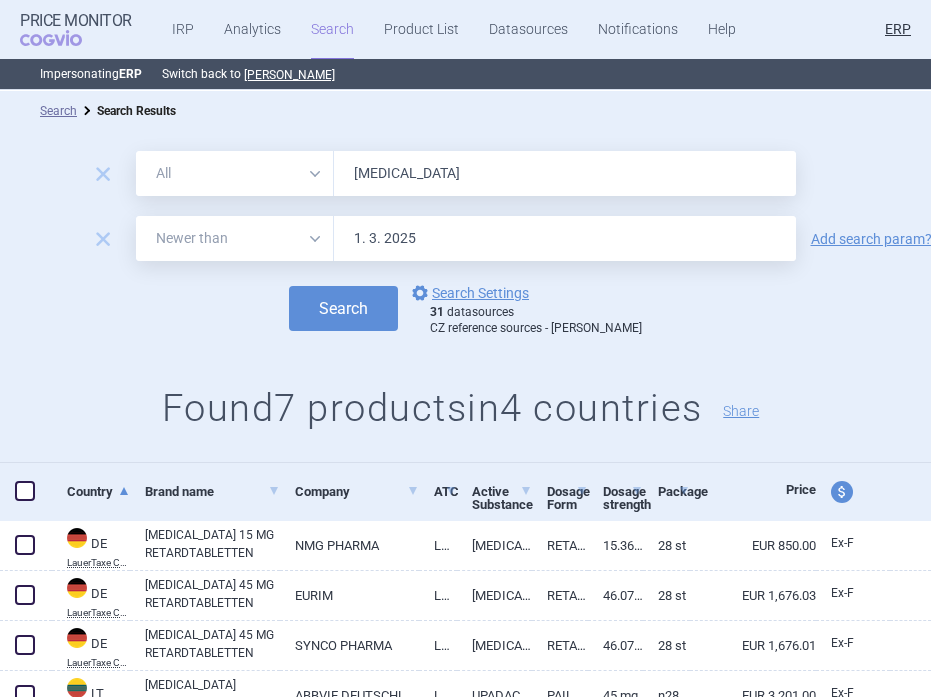 click on "rinvoq" at bounding box center [565, 173] 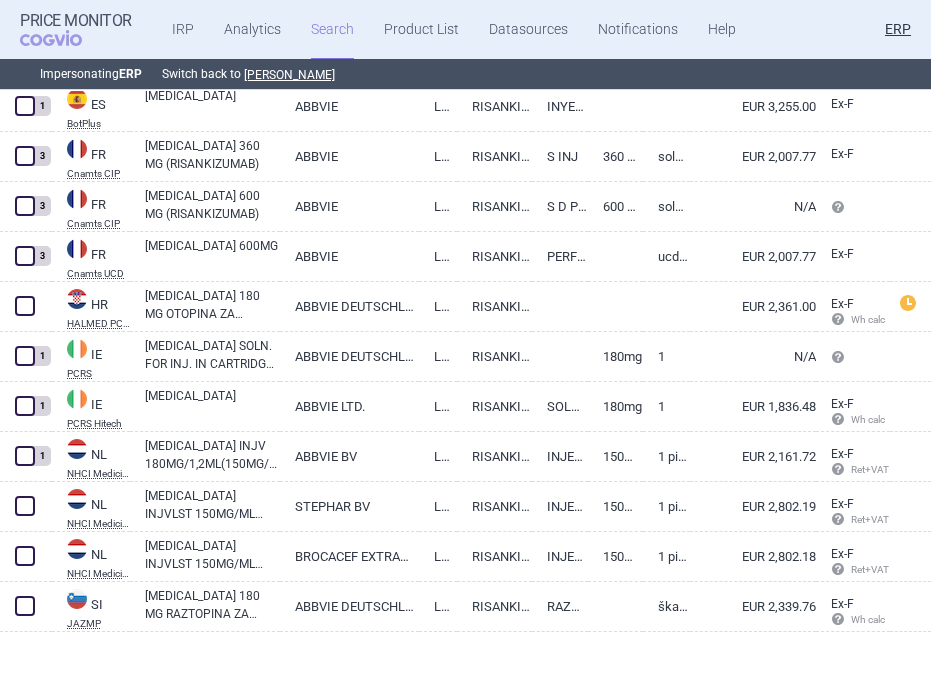 scroll, scrollTop: 235, scrollLeft: 0, axis: vertical 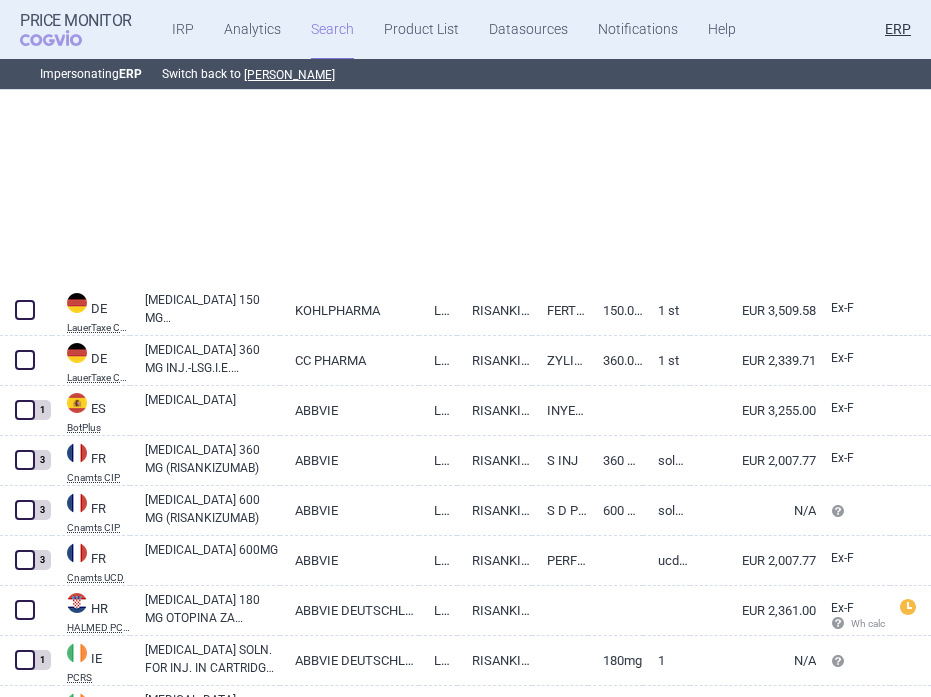 select on "newerThan" 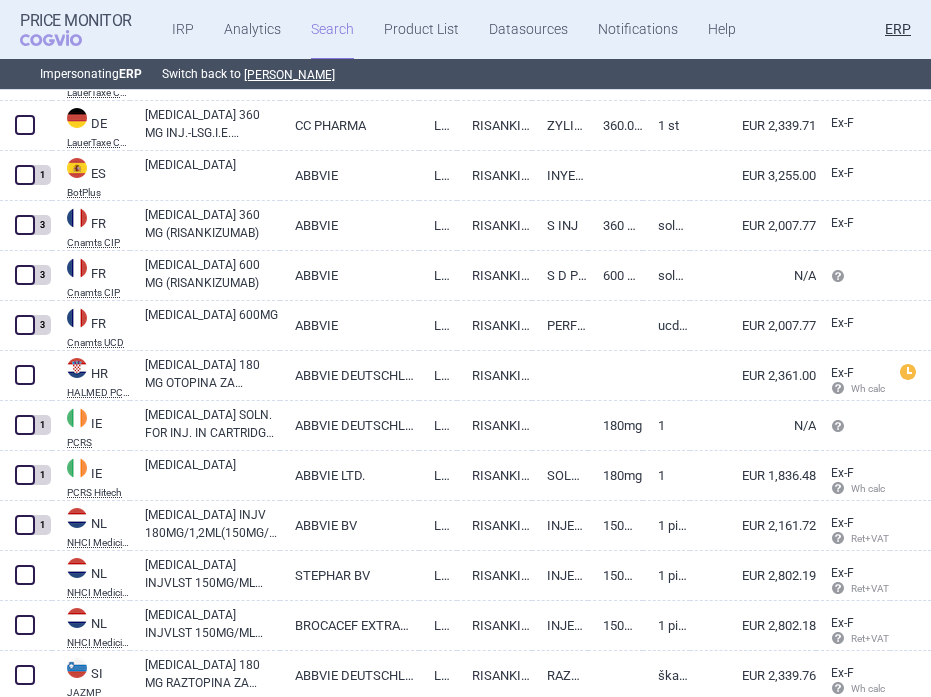 scroll, scrollTop: 478, scrollLeft: 0, axis: vertical 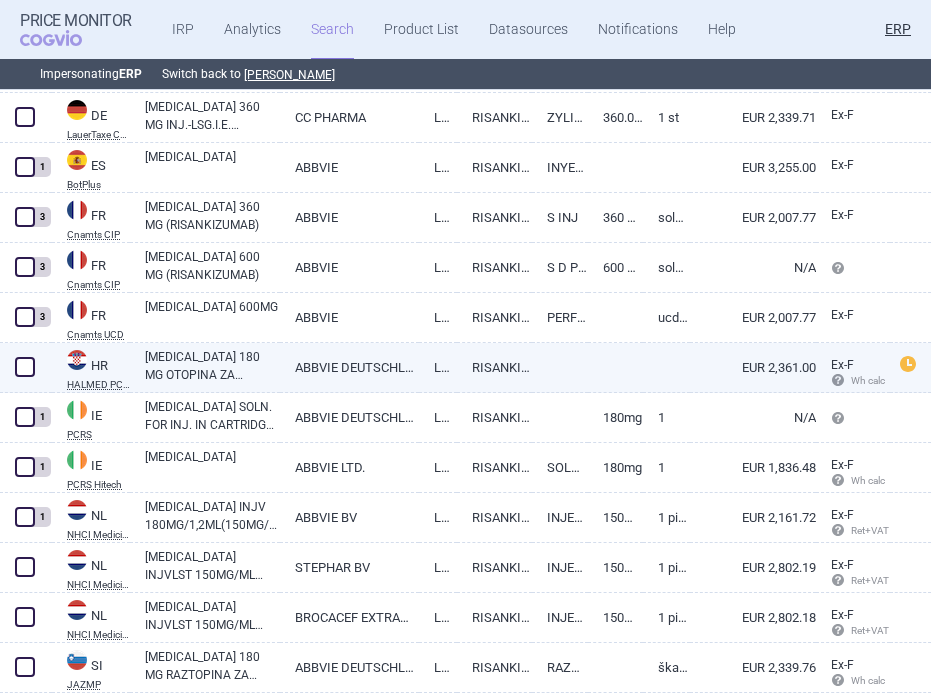 click on "SKYRIZI 180 MG OTOPINA ZA INJEKCIJU U ULOŠKU, 1 ULOŽAK I 1 INJEKTOR ZA TIJELO" at bounding box center (212, 366) 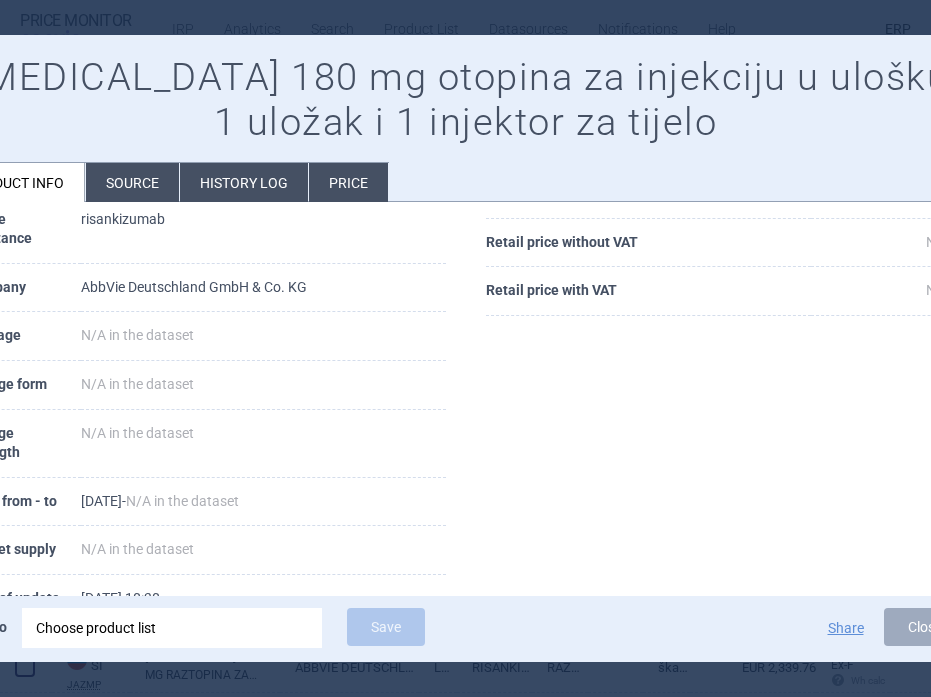 scroll, scrollTop: 370, scrollLeft: 0, axis: vertical 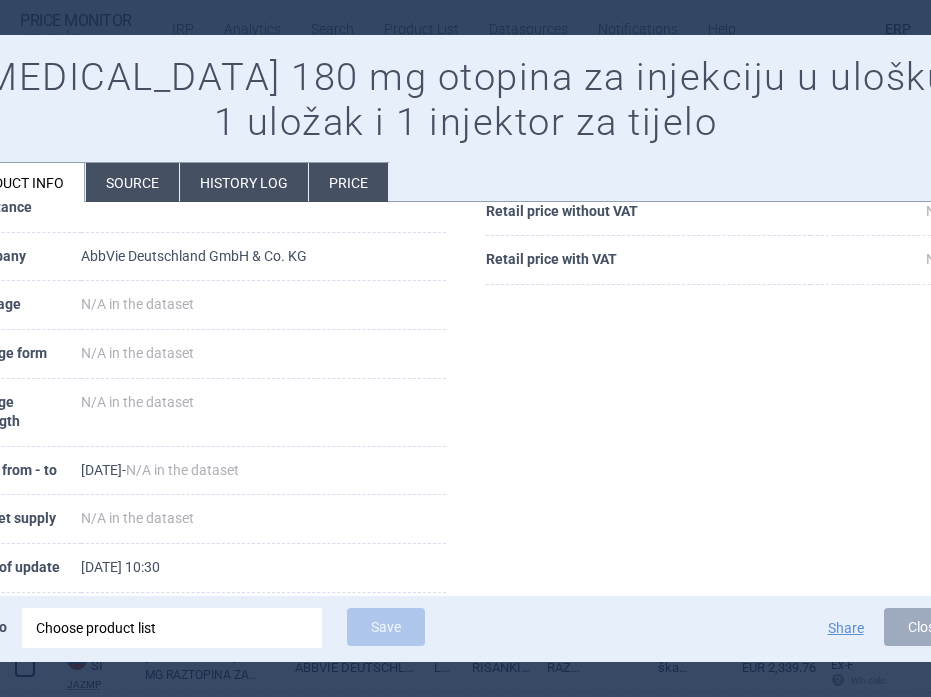 click on "Source" at bounding box center [132, 182] 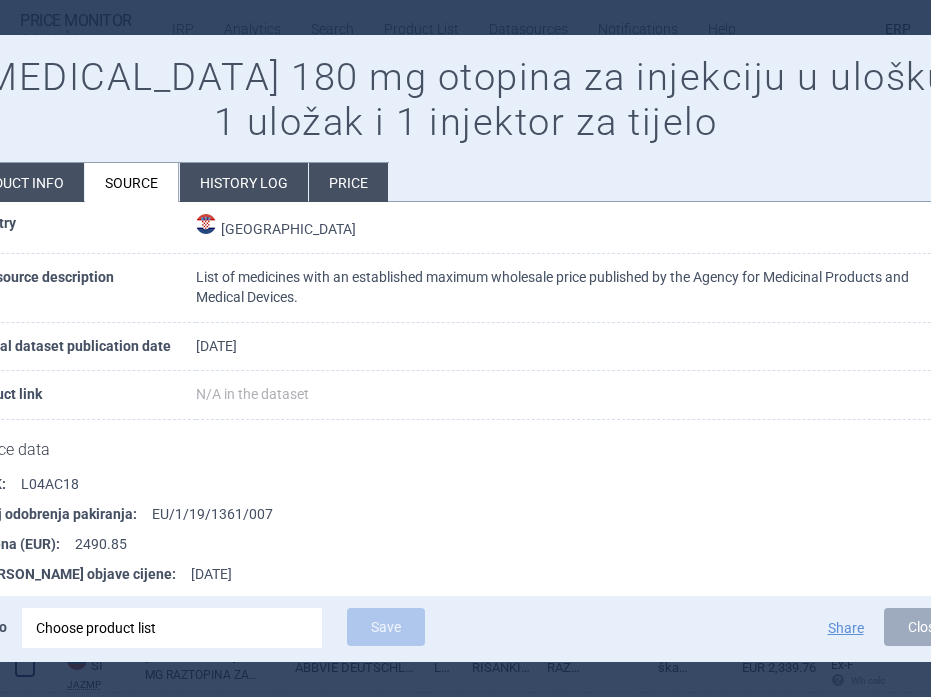 scroll, scrollTop: 83, scrollLeft: 0, axis: vertical 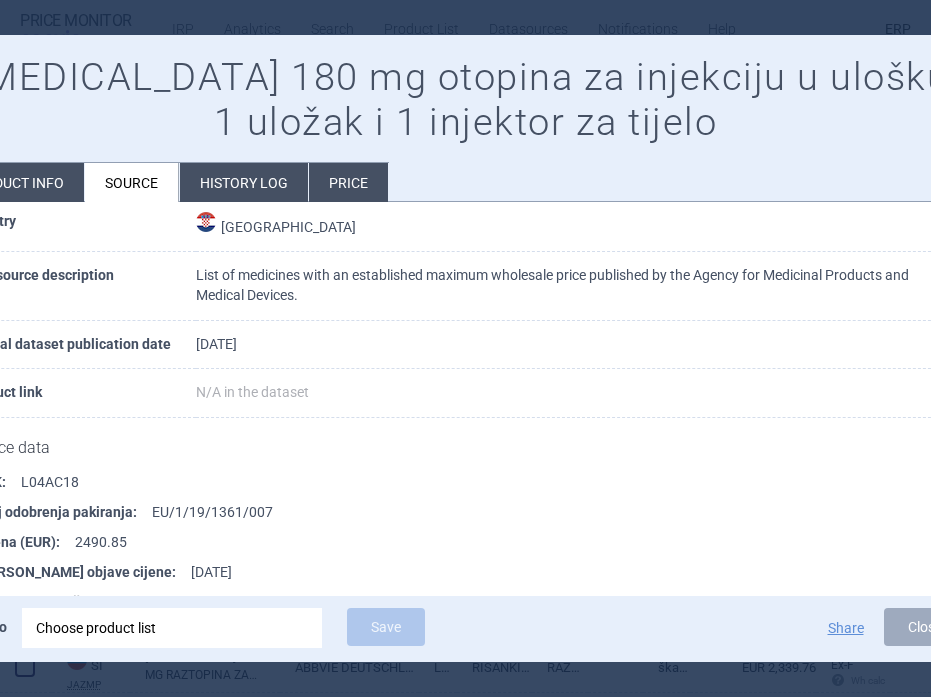click at bounding box center (465, 348) 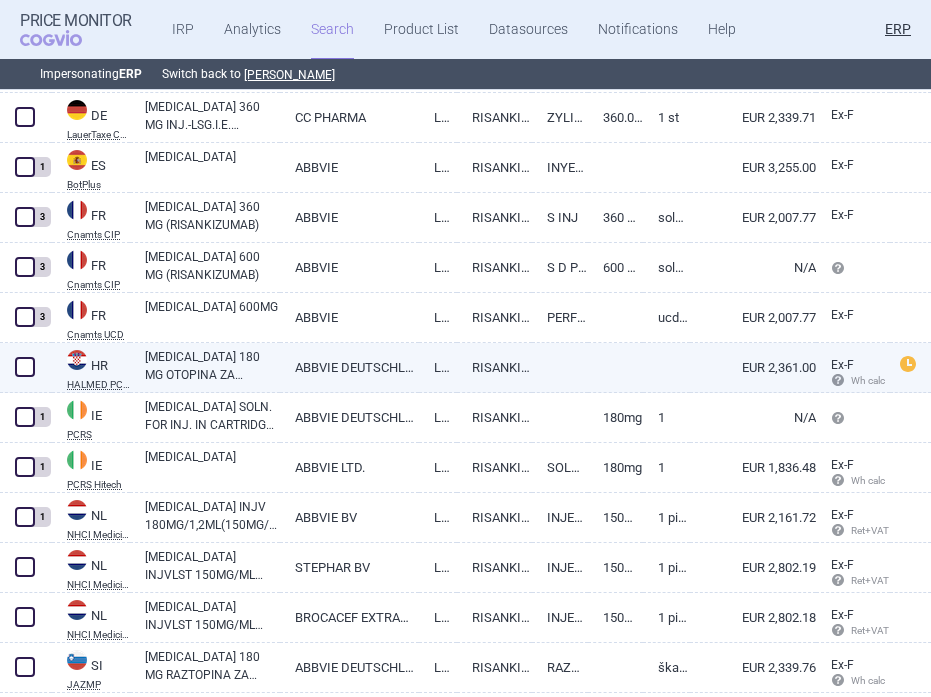 click at bounding box center (25, 367) 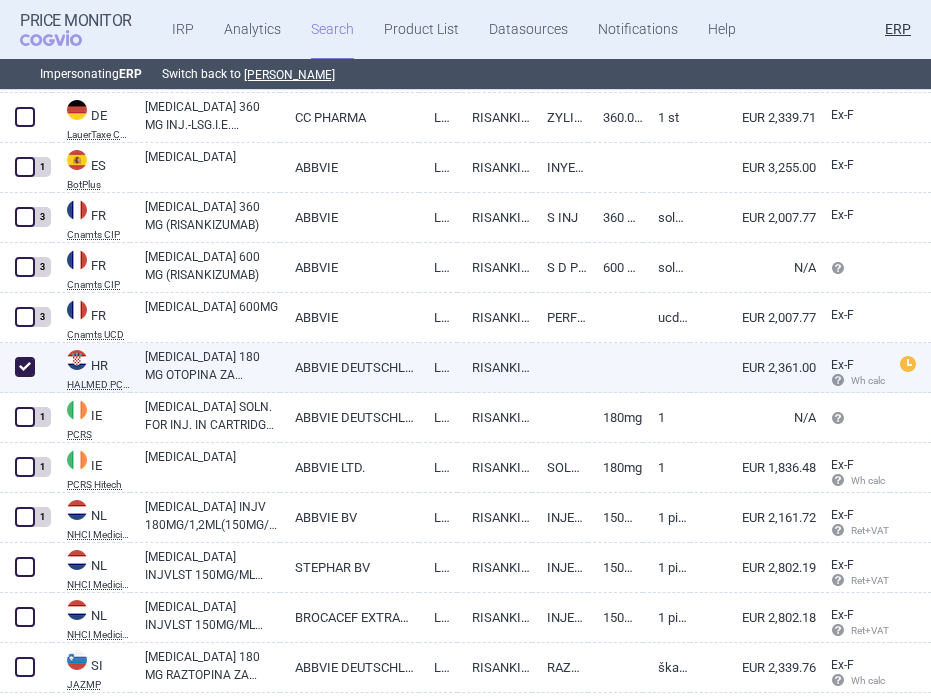 checkbox on "true" 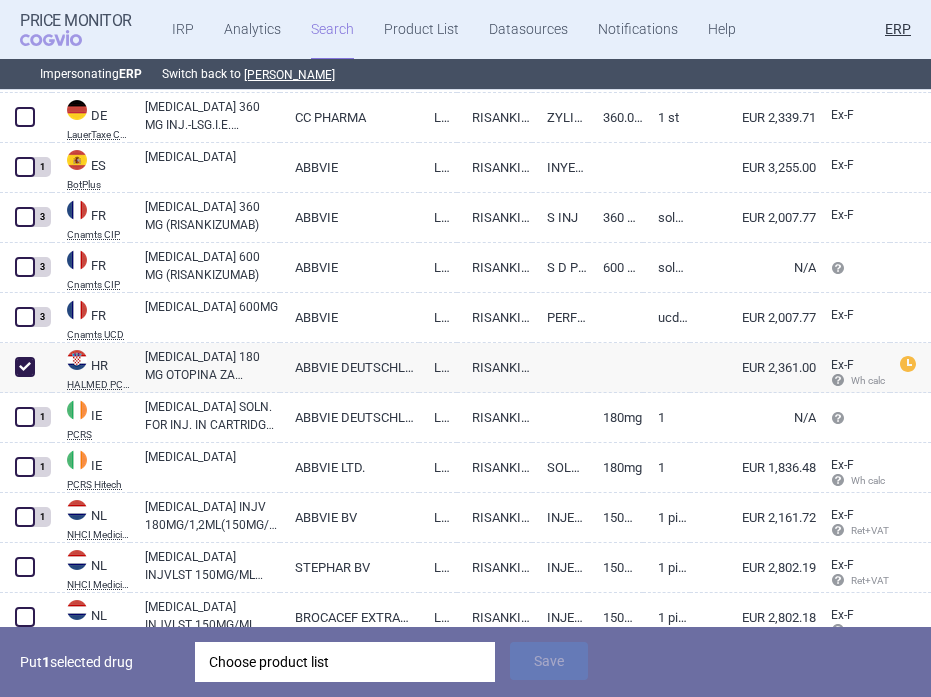 click on "Choose product list" at bounding box center [345, 662] 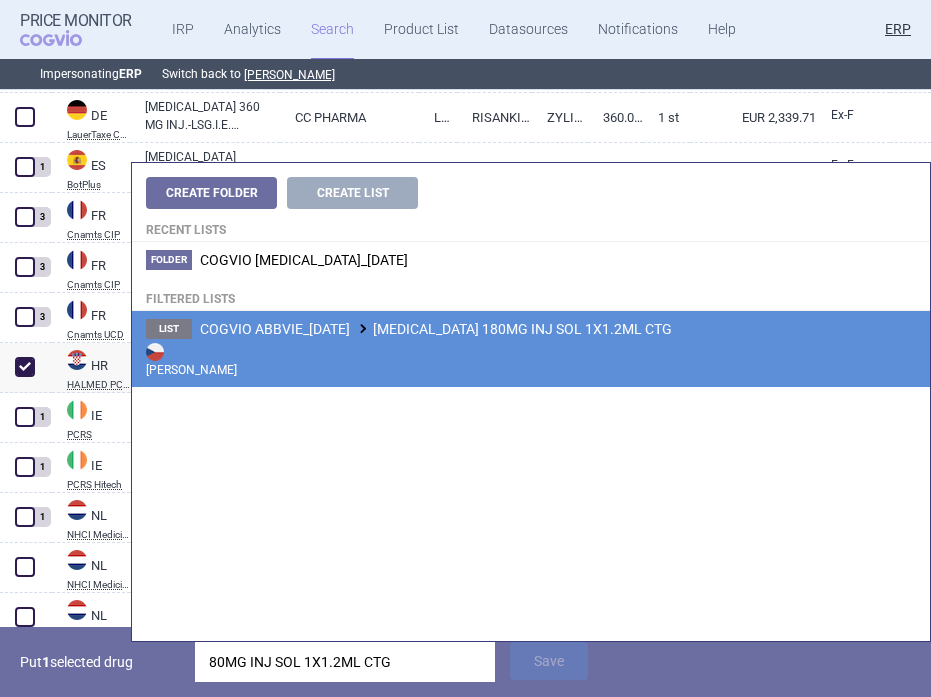 type on "80MG INJ SOL 1X1.2ML CTG" 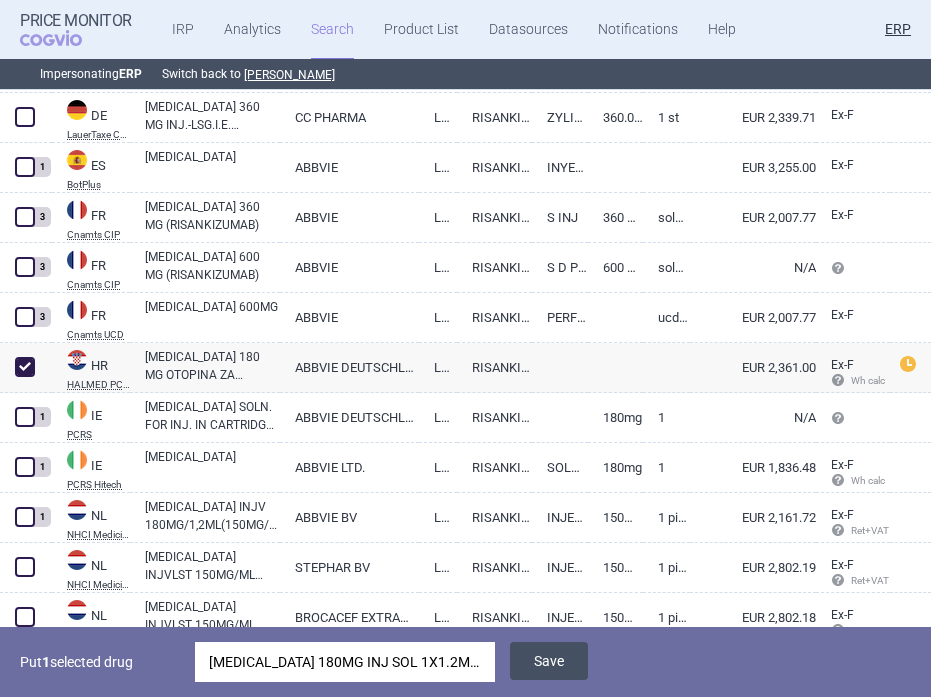 click on "Save" at bounding box center (549, 661) 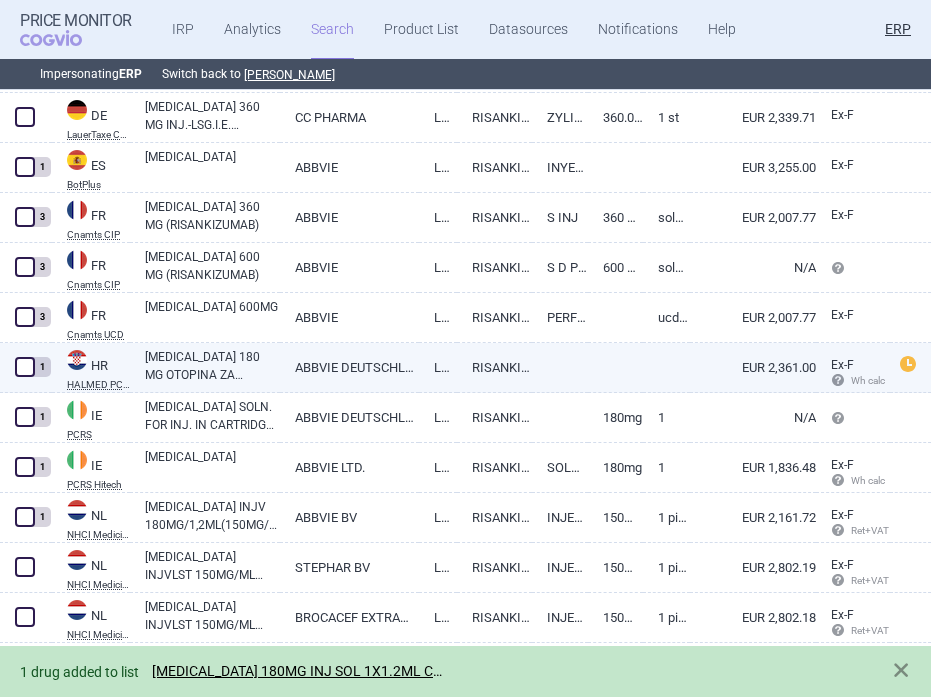 scroll, scrollTop: 539, scrollLeft: 0, axis: vertical 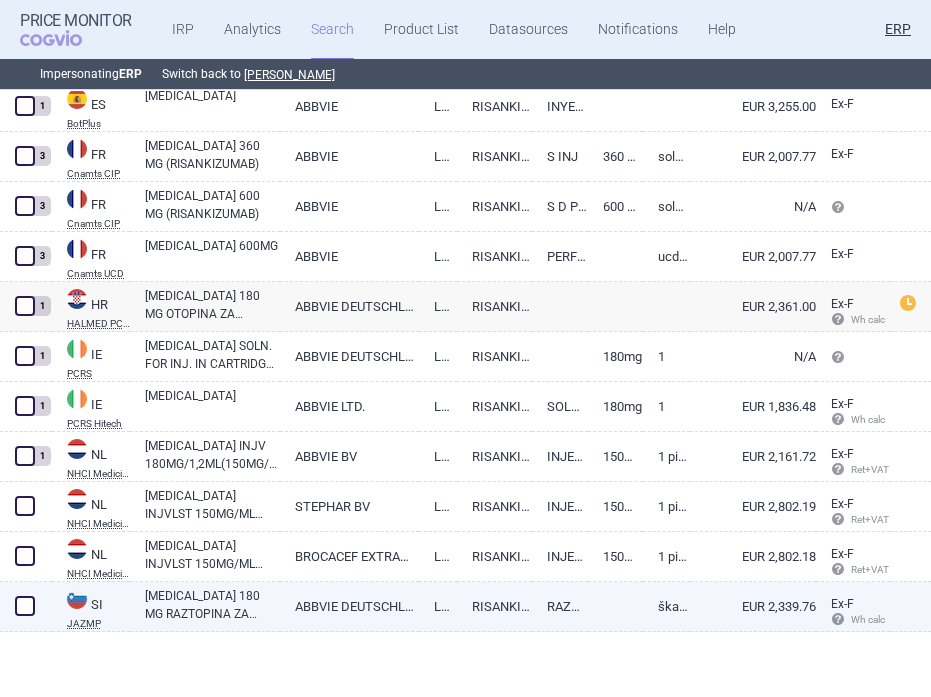 click on "SKYRIZI 180 MG RAZTOPINA ZA INJICIRANJE V VLOŽKU" at bounding box center (212, 605) 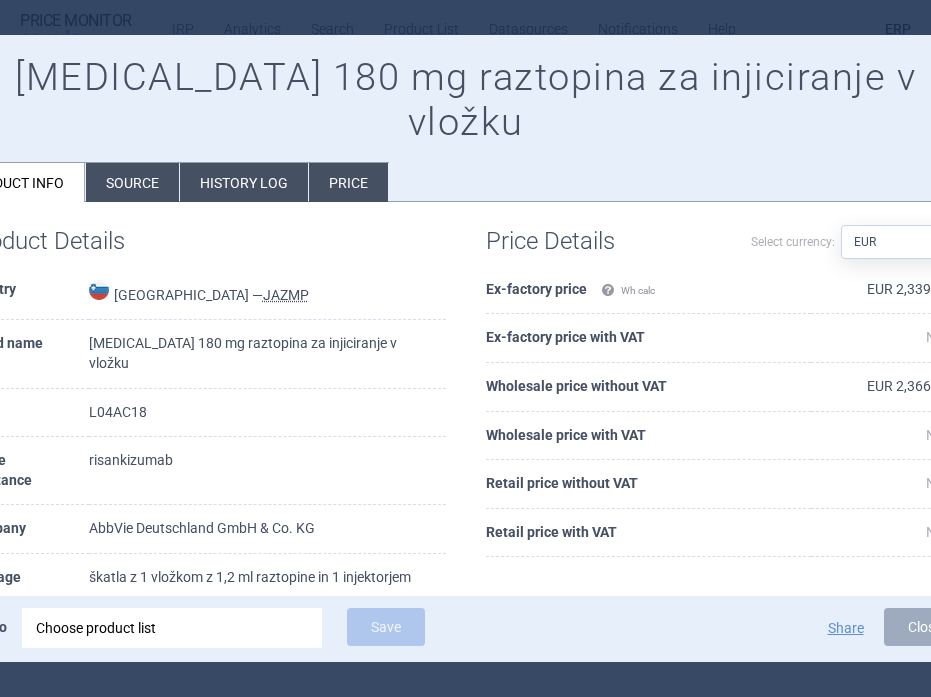 scroll, scrollTop: 14, scrollLeft: 0, axis: vertical 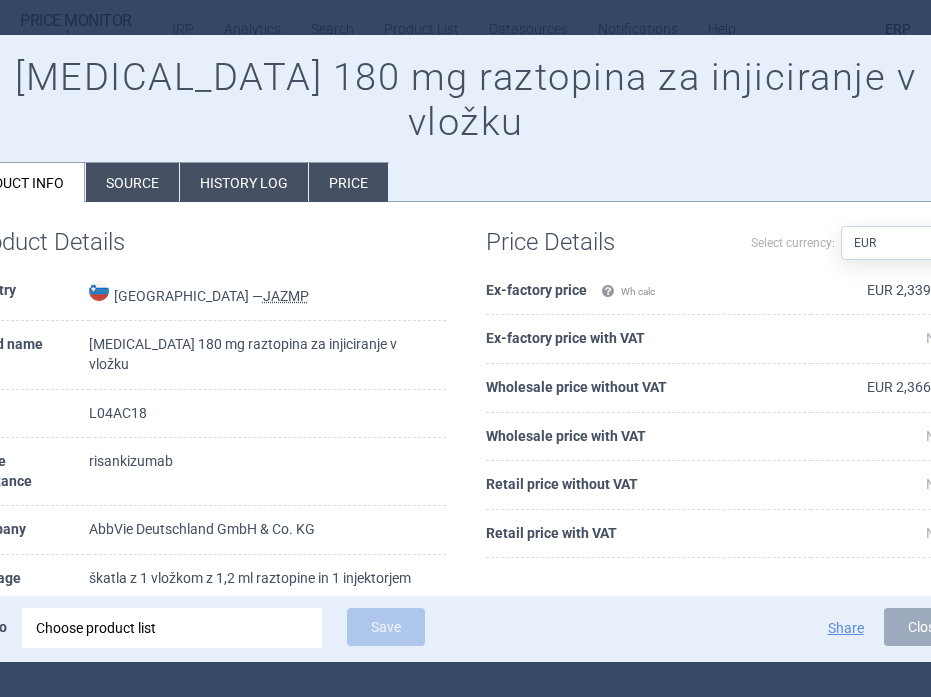 click on "Source" at bounding box center [132, 182] 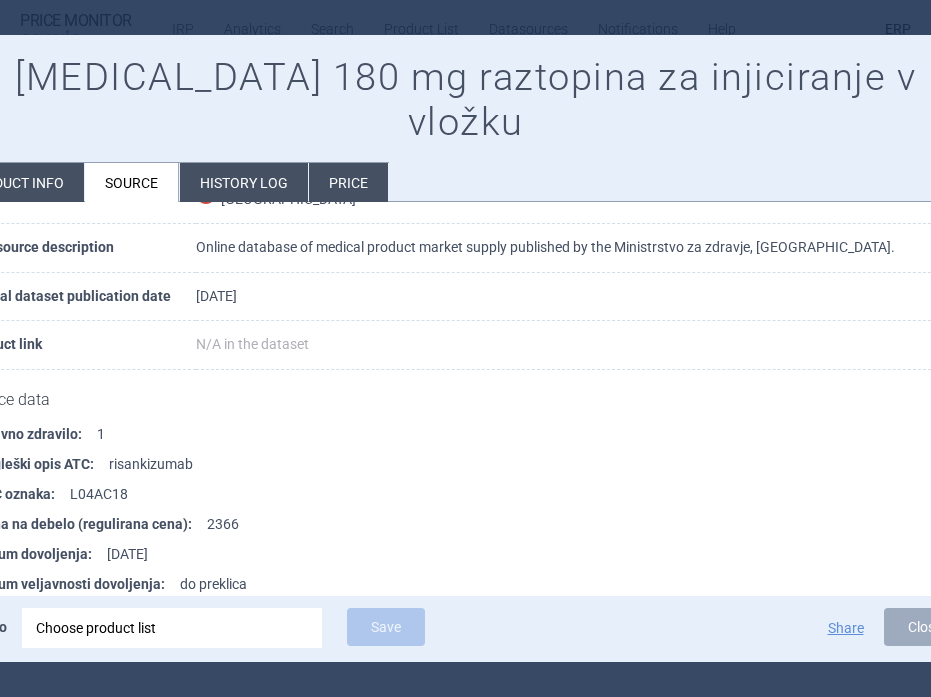 scroll, scrollTop: 2281, scrollLeft: 0, axis: vertical 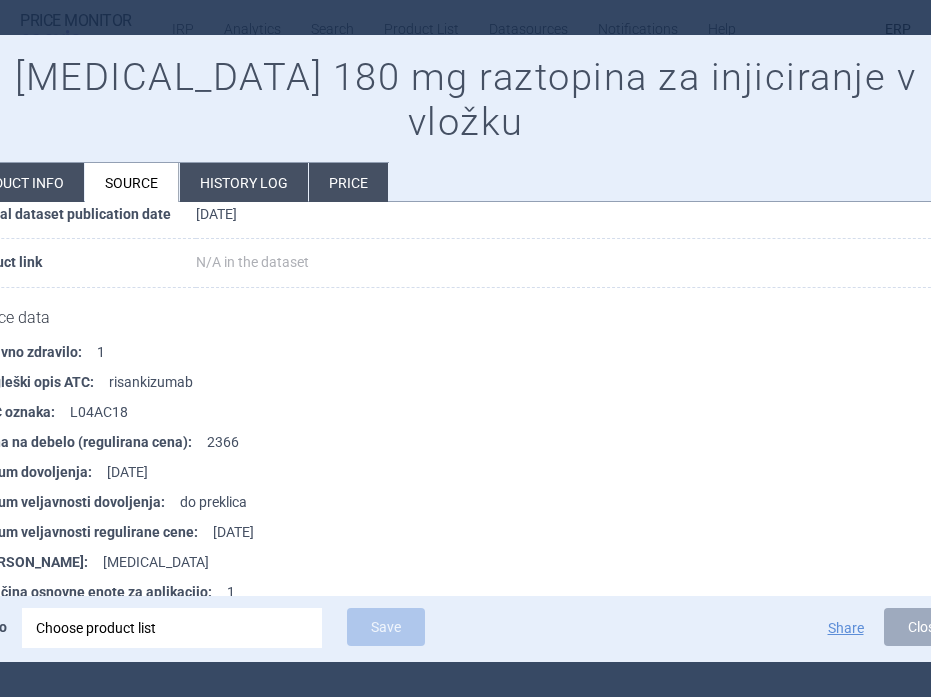 click on "Choose product list" at bounding box center [172, 628] 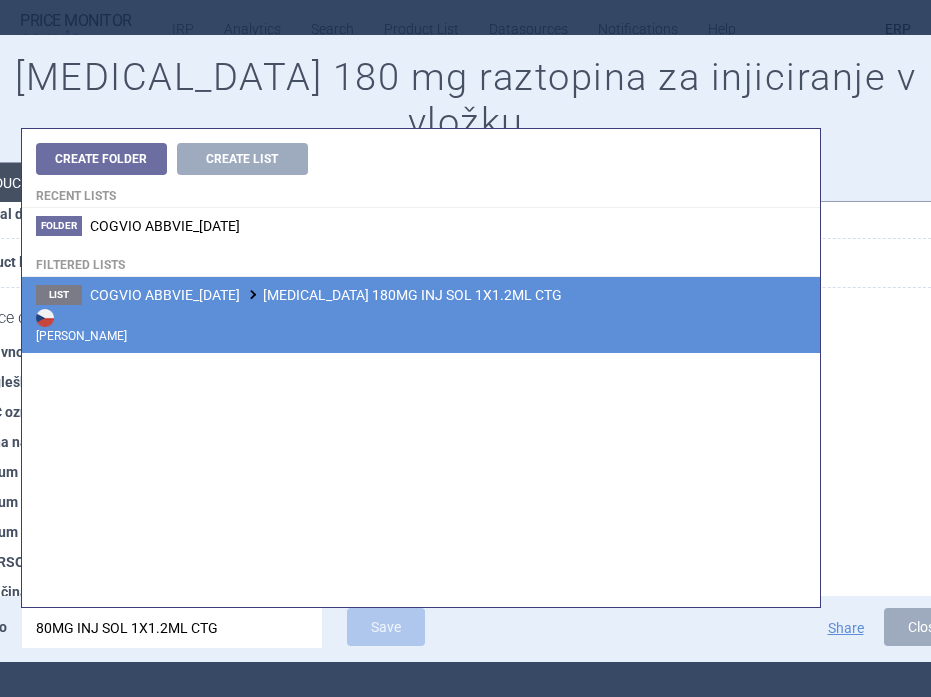 type on "80MG INJ SOL 1X1.2ML CTG" 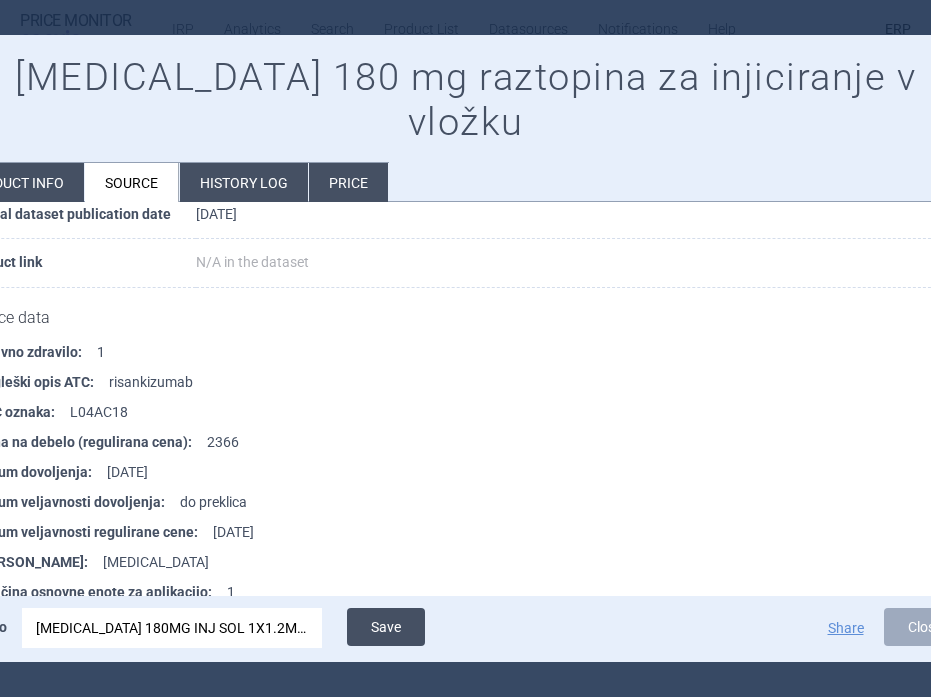 click on "Save" at bounding box center [386, 627] 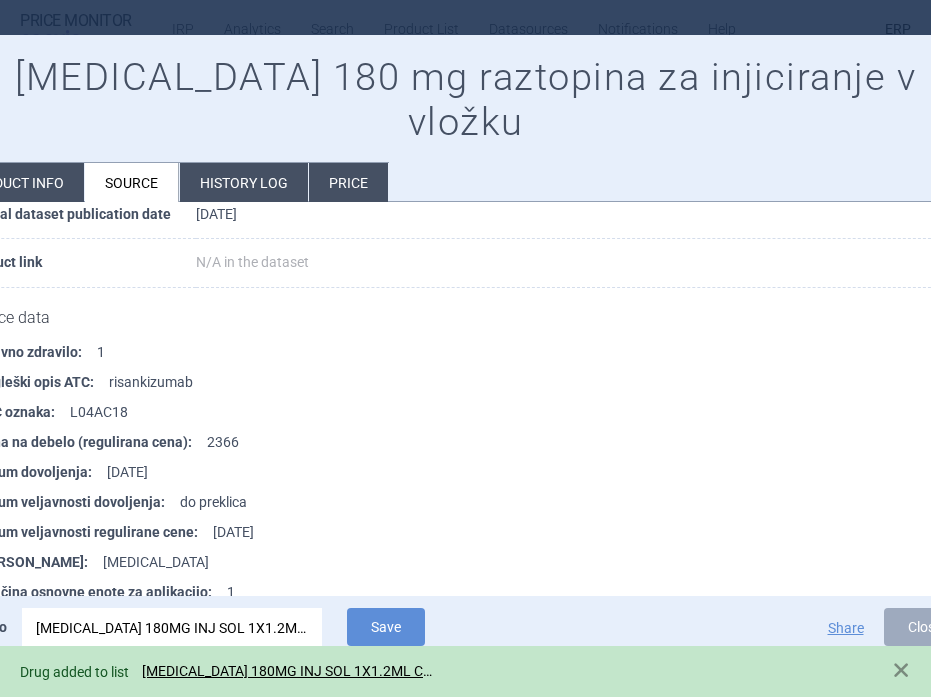 click at bounding box center [465, 348] 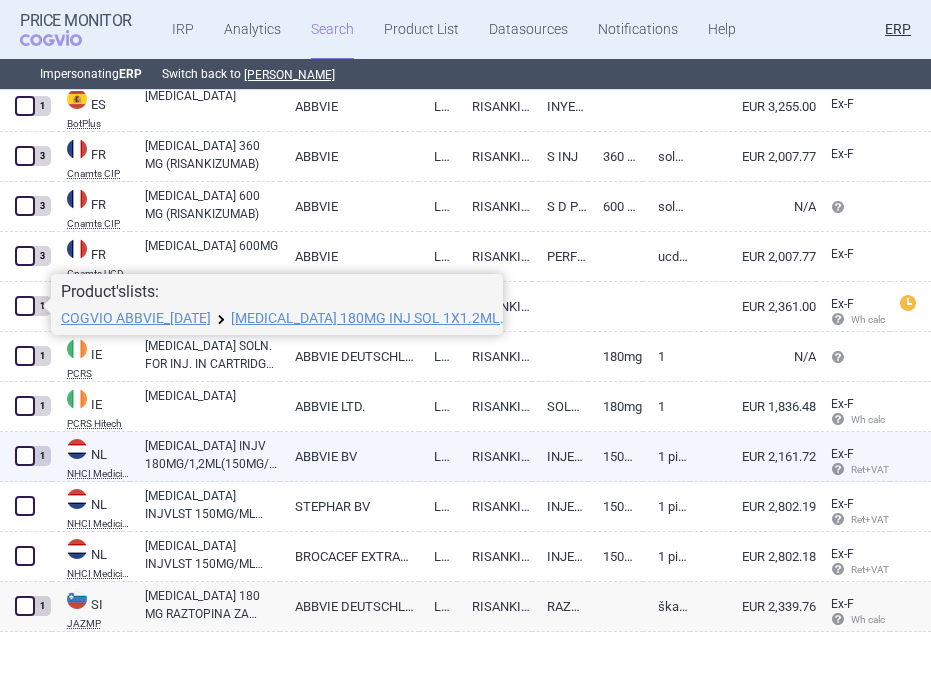 scroll, scrollTop: 0, scrollLeft: 0, axis: both 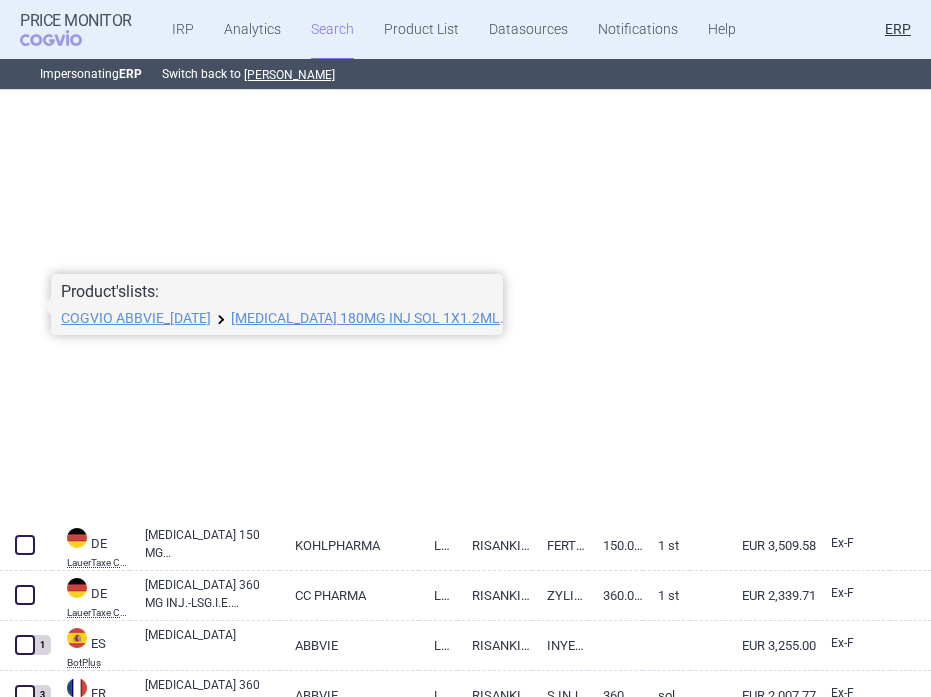 select on "newerThan" 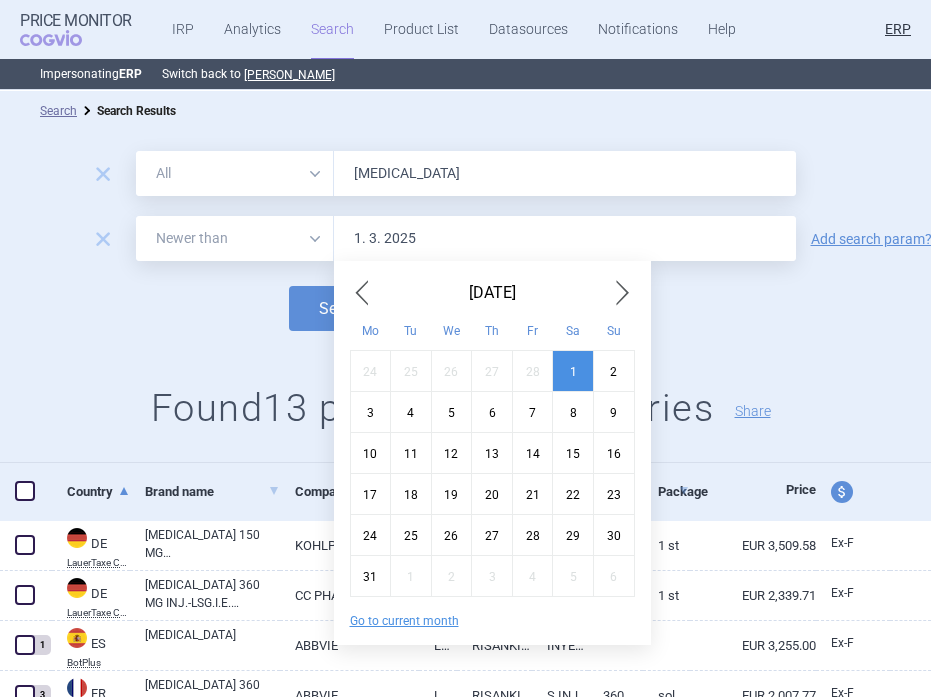 click on "1. 3. 2025" at bounding box center (565, 238) 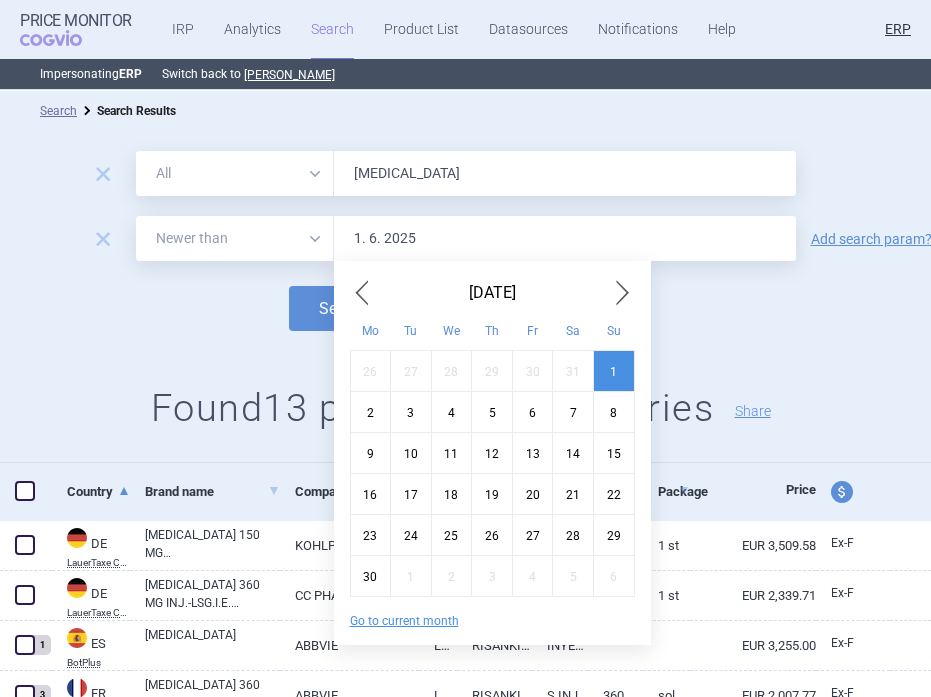 click on "Search" at bounding box center [343, 308] 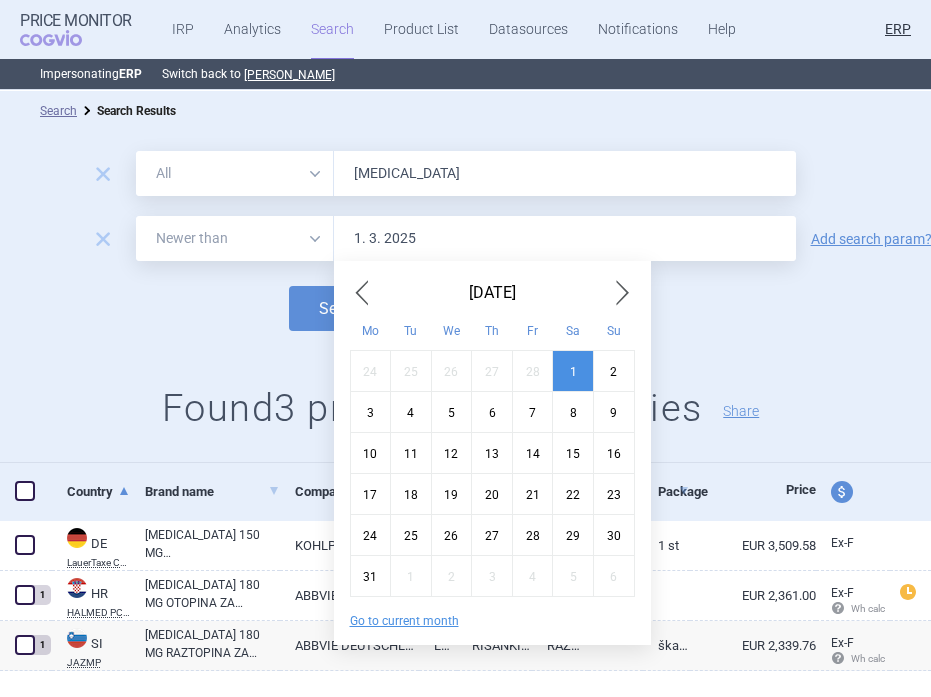 type on "1. 3. 2025" 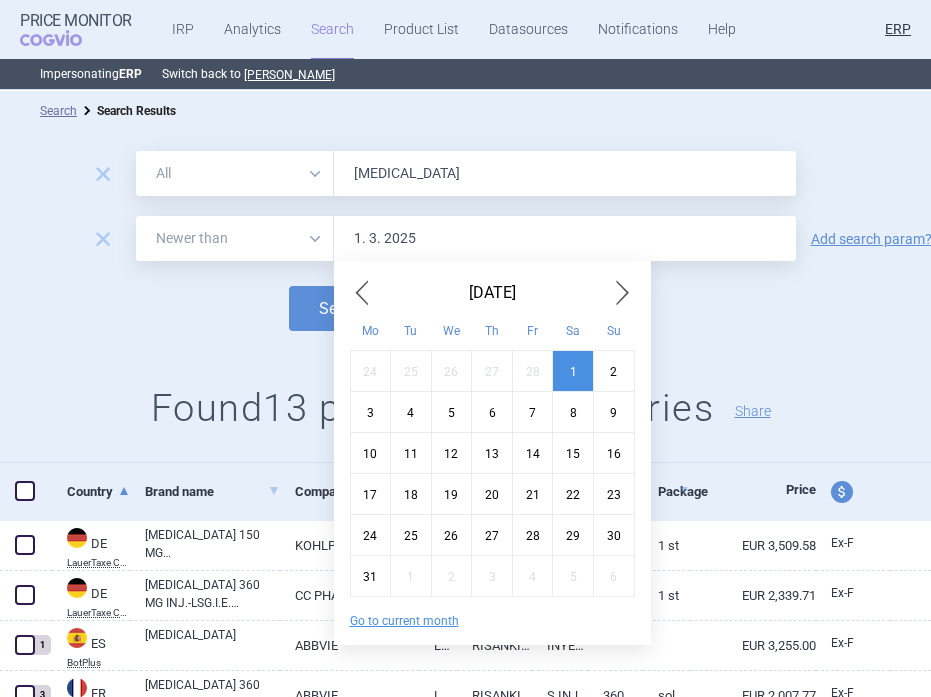 click on "skyrizi" at bounding box center (565, 173) 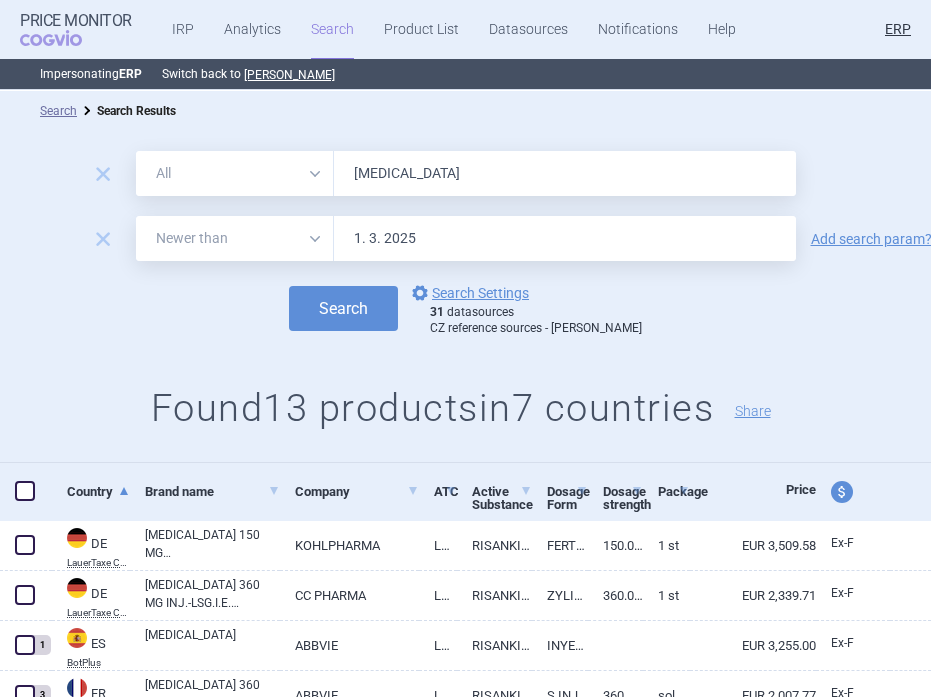 click on "skyrizi" at bounding box center [565, 173] 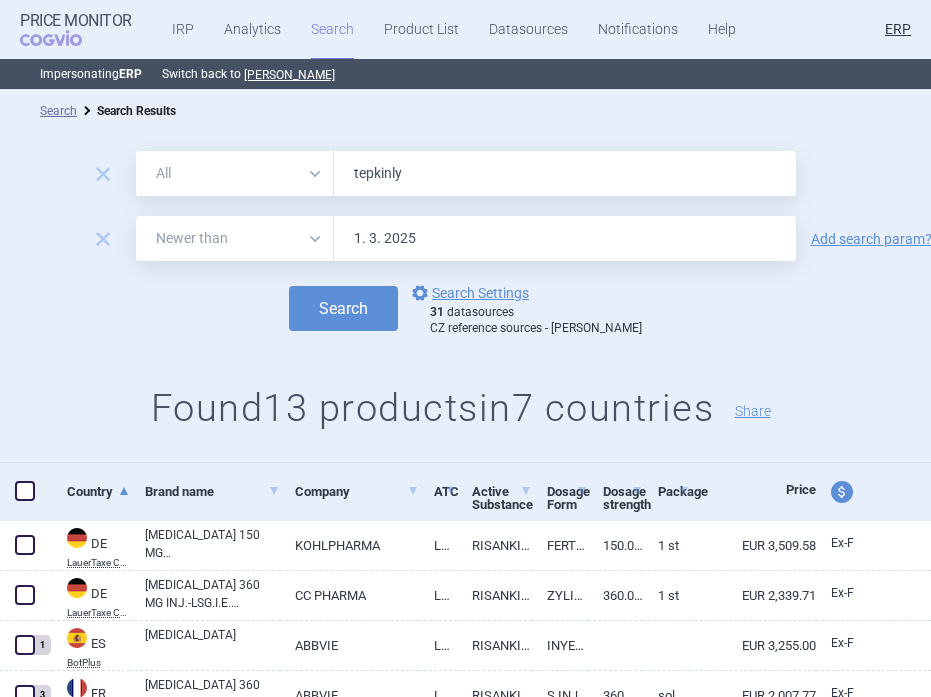 click on "Search" at bounding box center [343, 308] 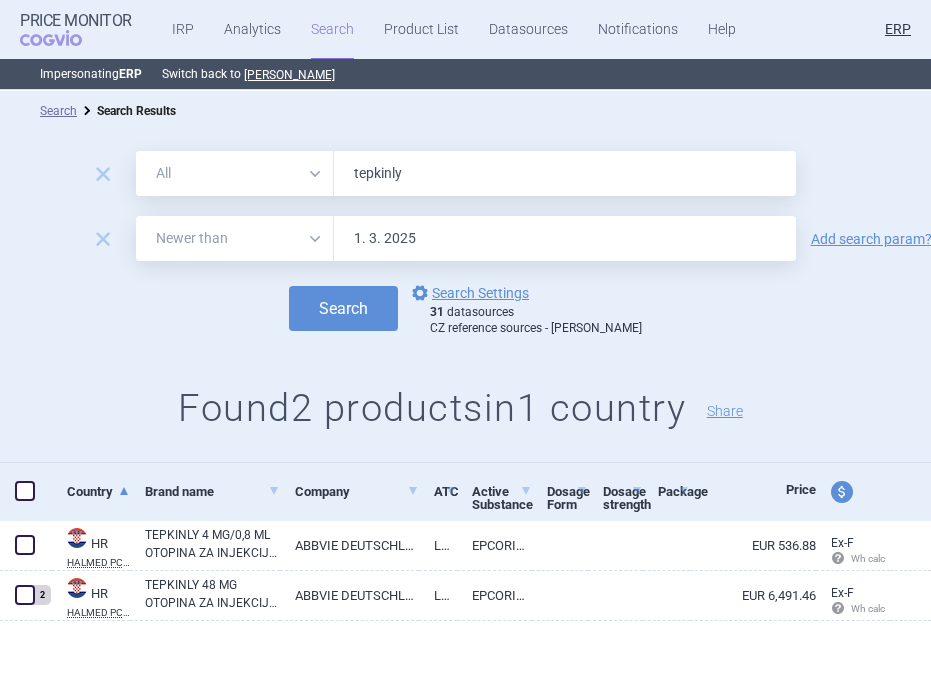 click on "tepkinly" at bounding box center [565, 173] 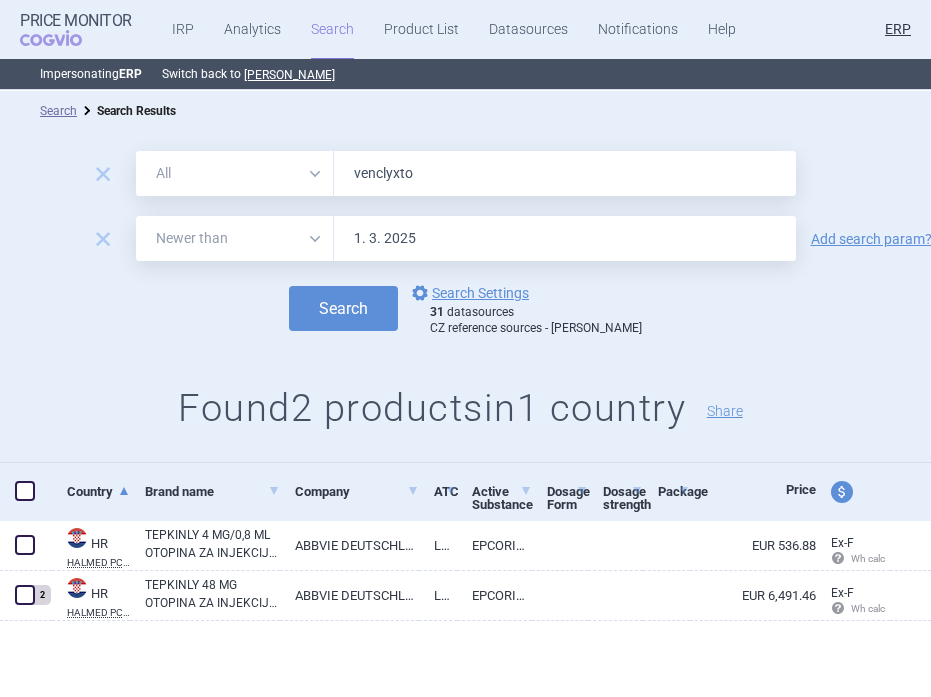 type on "venclyxto" 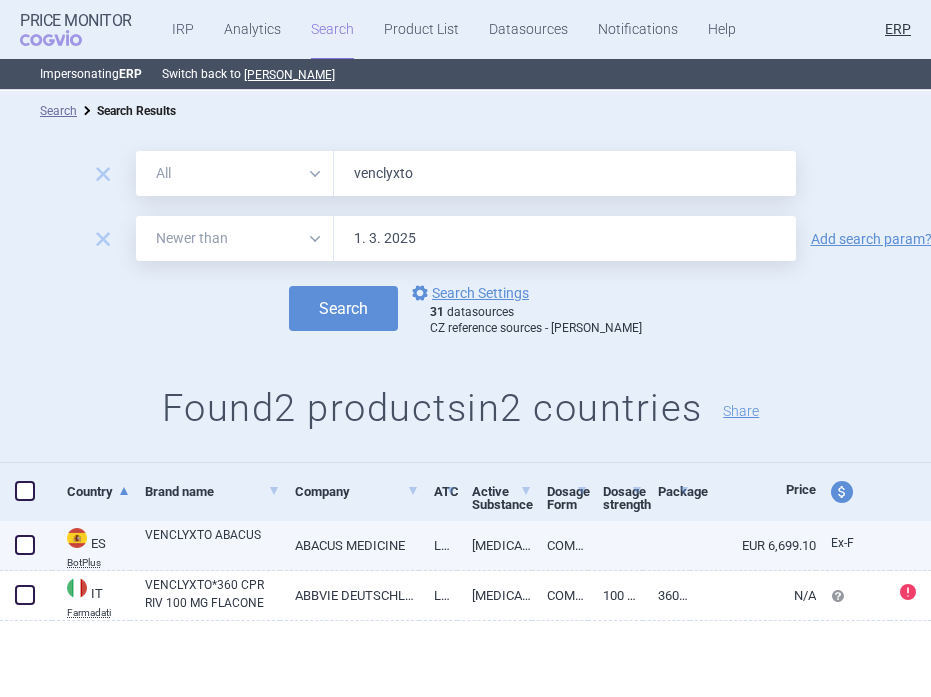 click on "VENCLYXTO ABACUS" at bounding box center [212, 544] 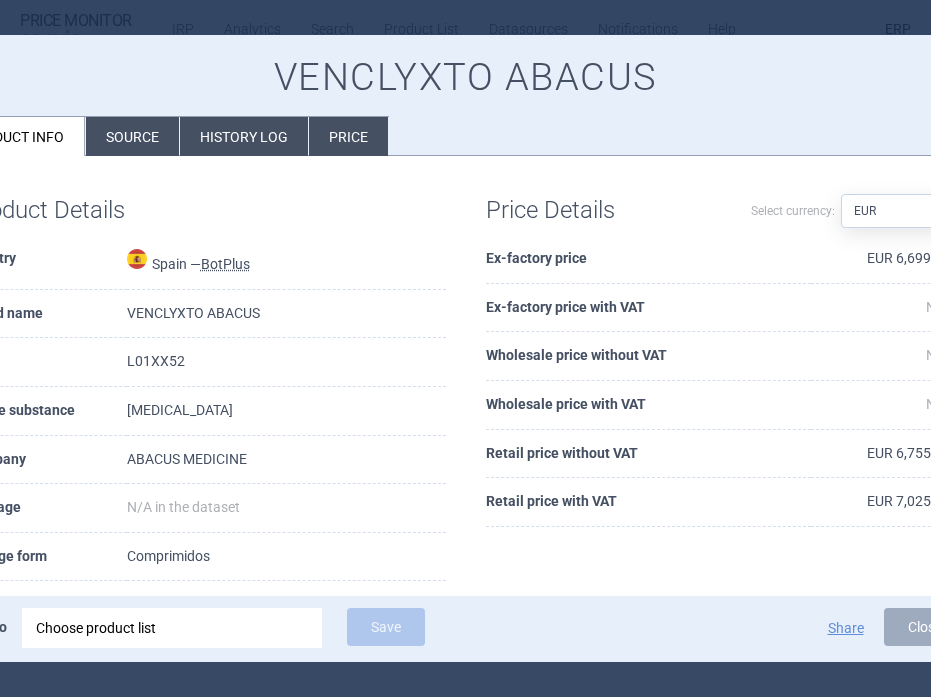 click on "Source" at bounding box center [132, 136] 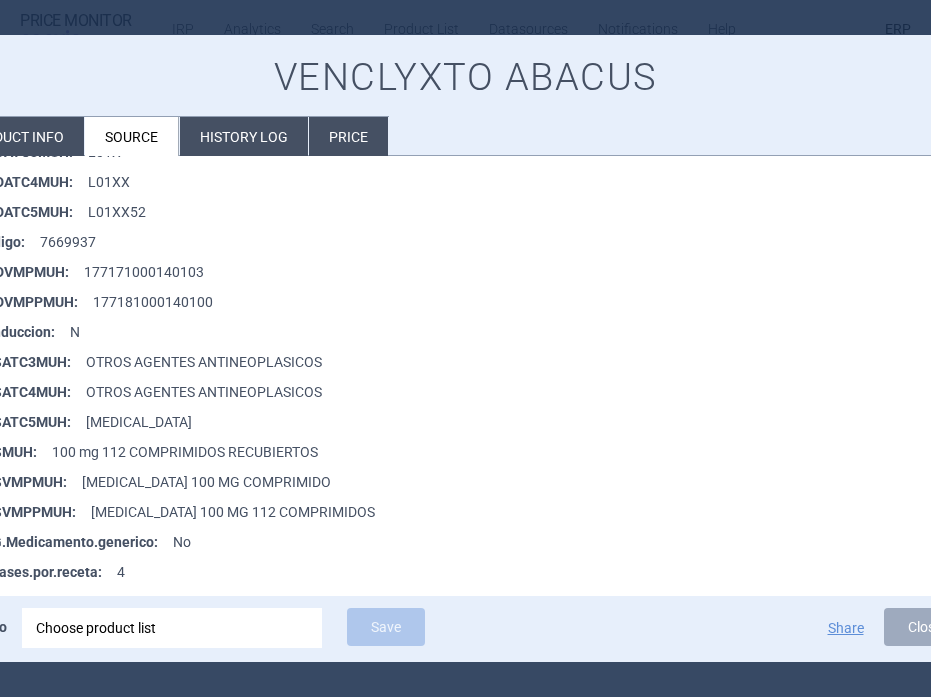 scroll, scrollTop: 380, scrollLeft: 0, axis: vertical 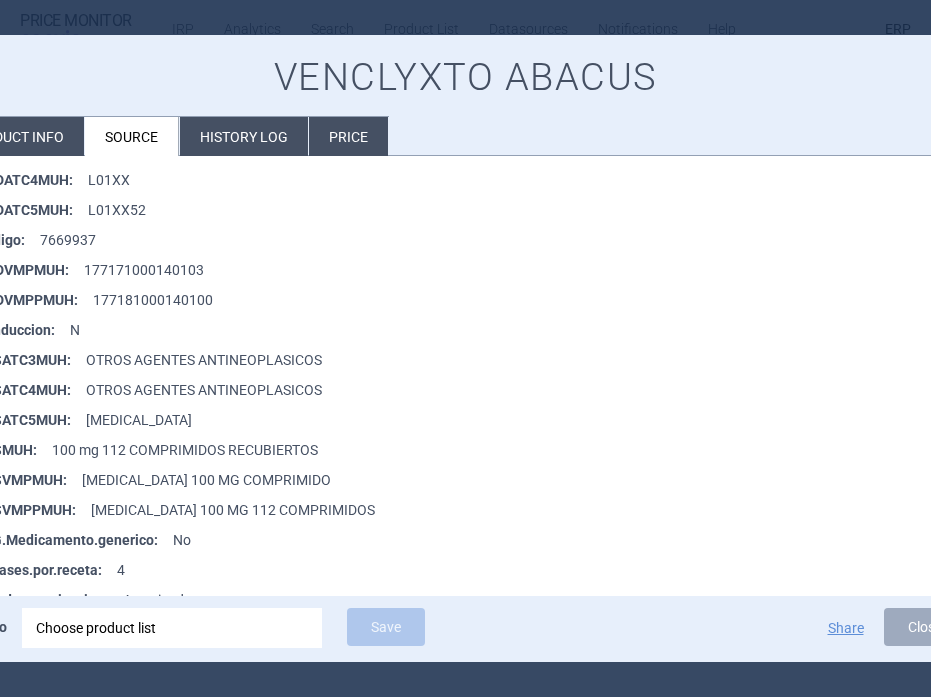 click on "Choose product list" at bounding box center [172, 628] 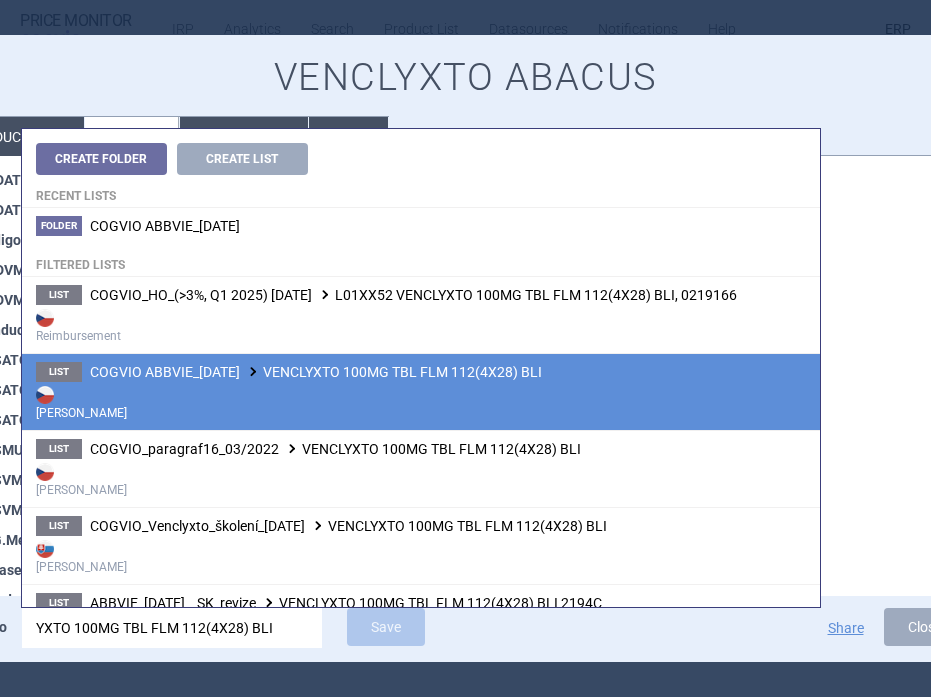 type on "YXTO 100MG TBL FLM 112(4X28) BLI" 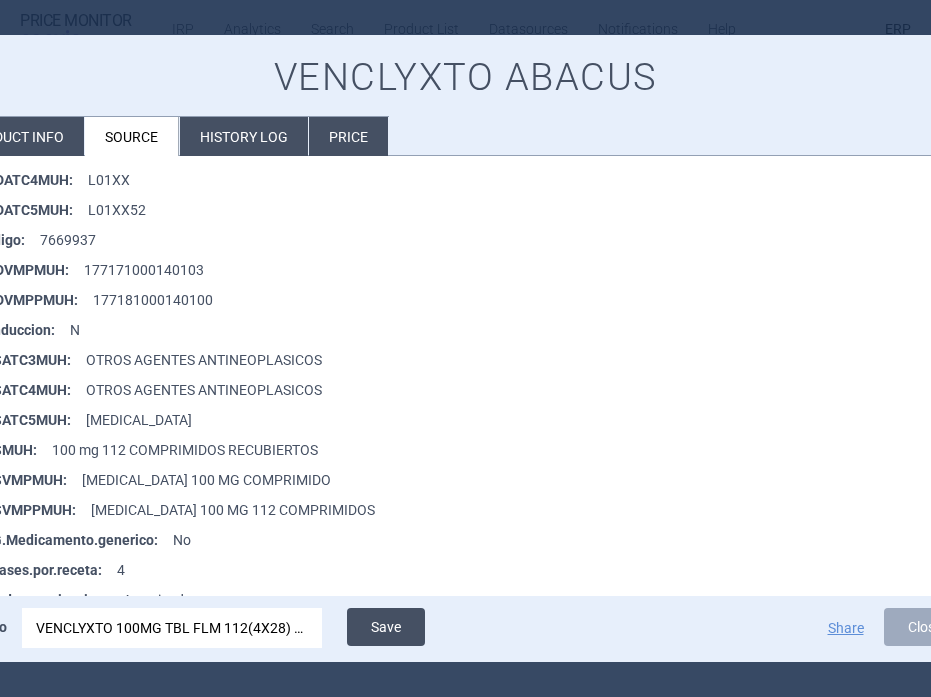 click on "Save" at bounding box center [386, 627] 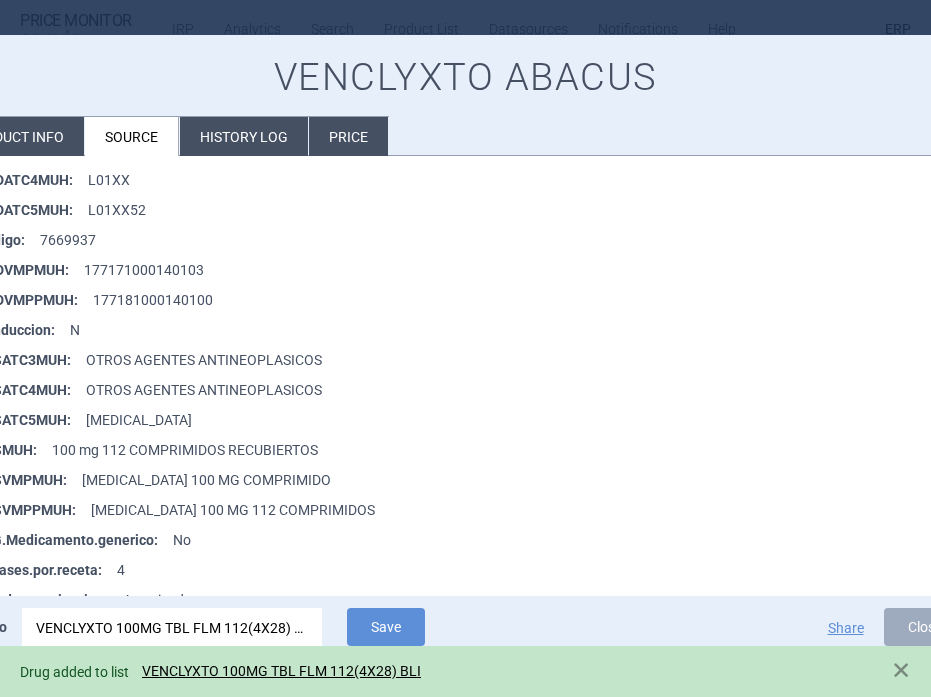 click at bounding box center [465, 348] 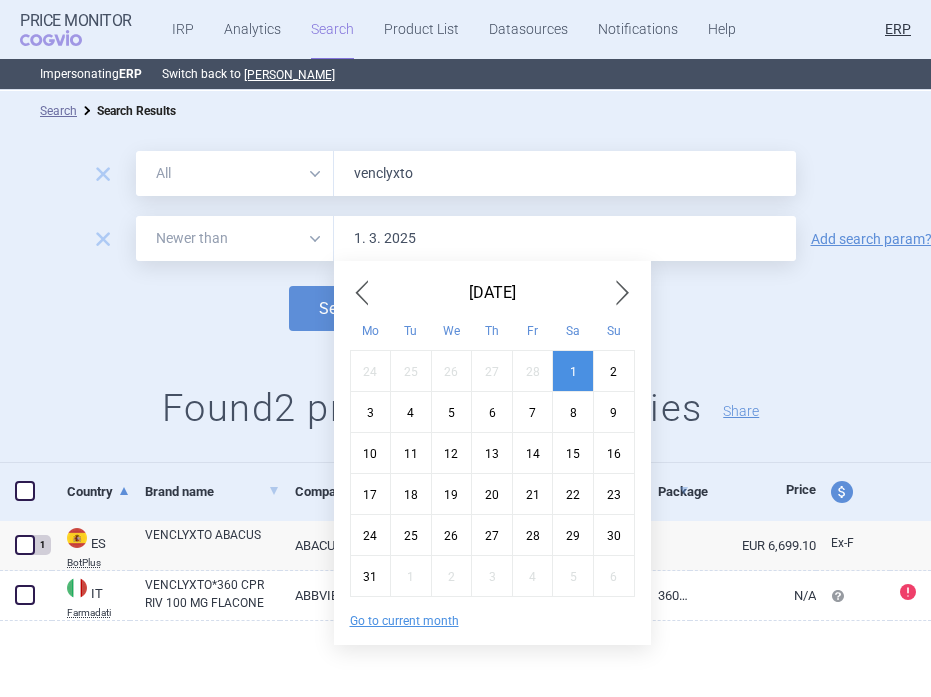 click on "1. 3. 2025" at bounding box center [565, 238] 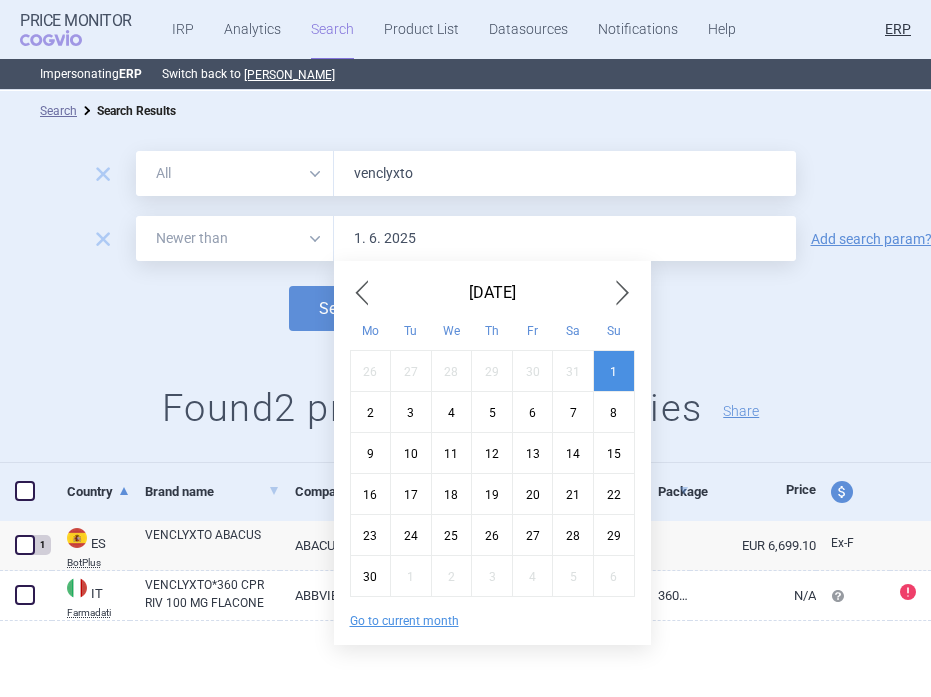 click on "Search" at bounding box center [343, 308] 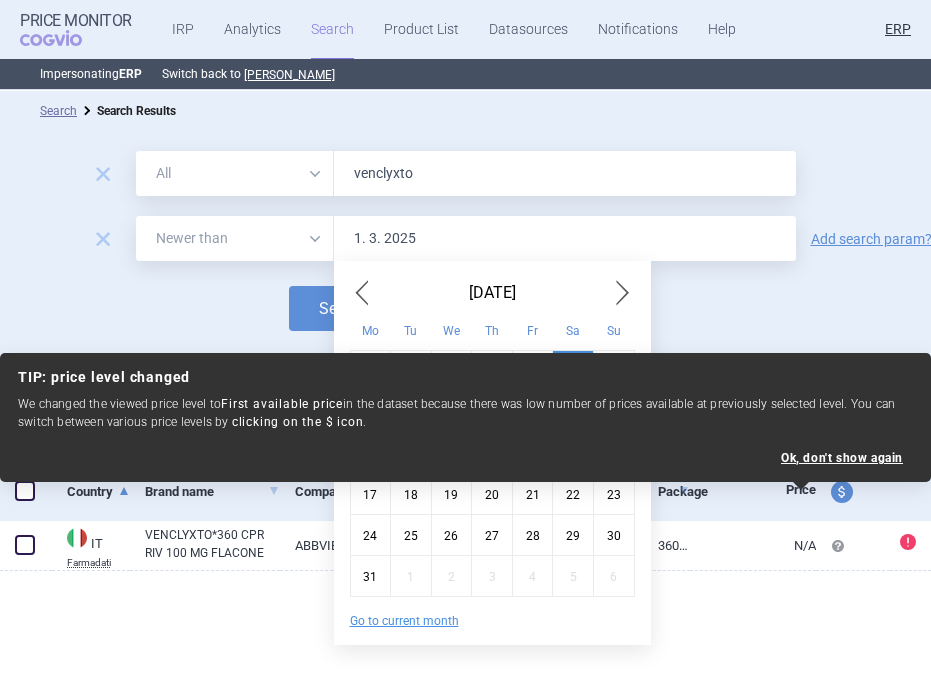type on "1. 3. 2025" 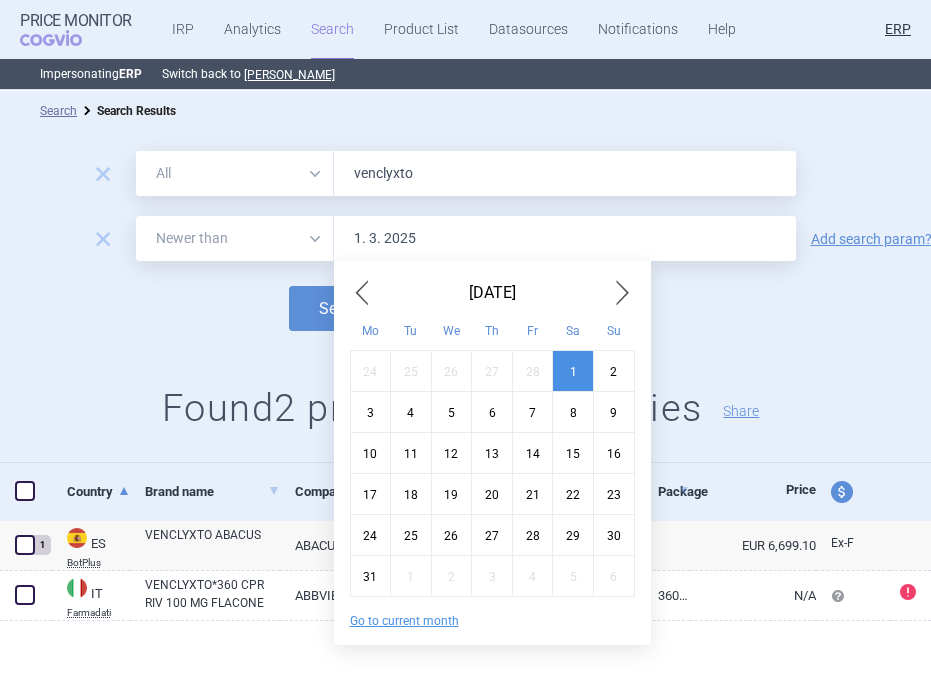 click on "remove All Brand Name ATC Company Active Substance Country Newer than venclyxto remove All Brand Name ATC Company Active Substance Country Newer than 1. 3. 2025 Add search param? Search options Search Settings 31   datasources CZ reference sources - Max price Found  2   products  in  2   countries   Share" at bounding box center (465, 297) 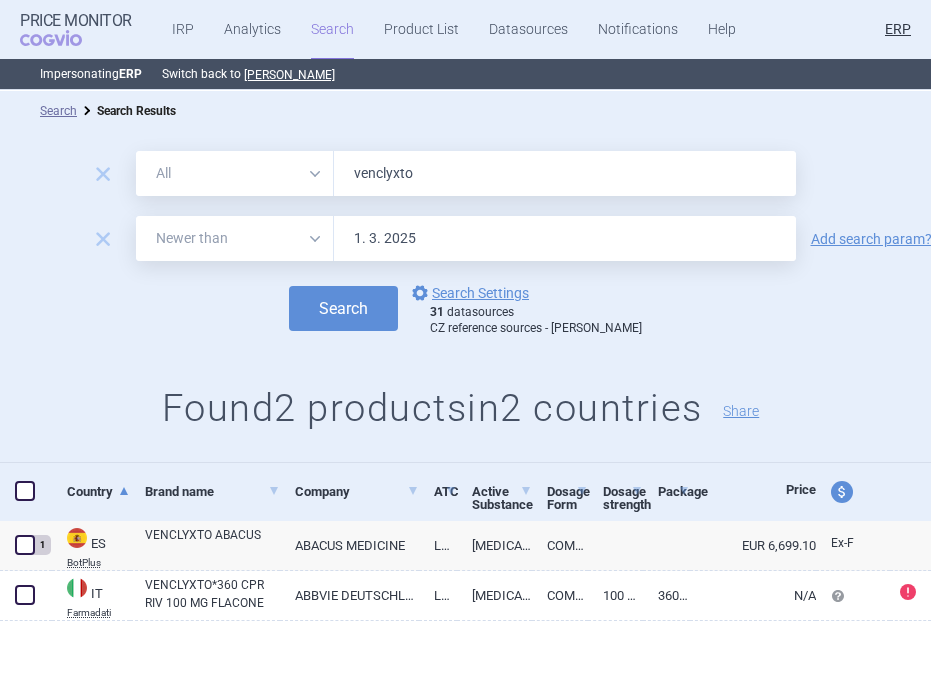 click on "venclyxto" at bounding box center (565, 173) 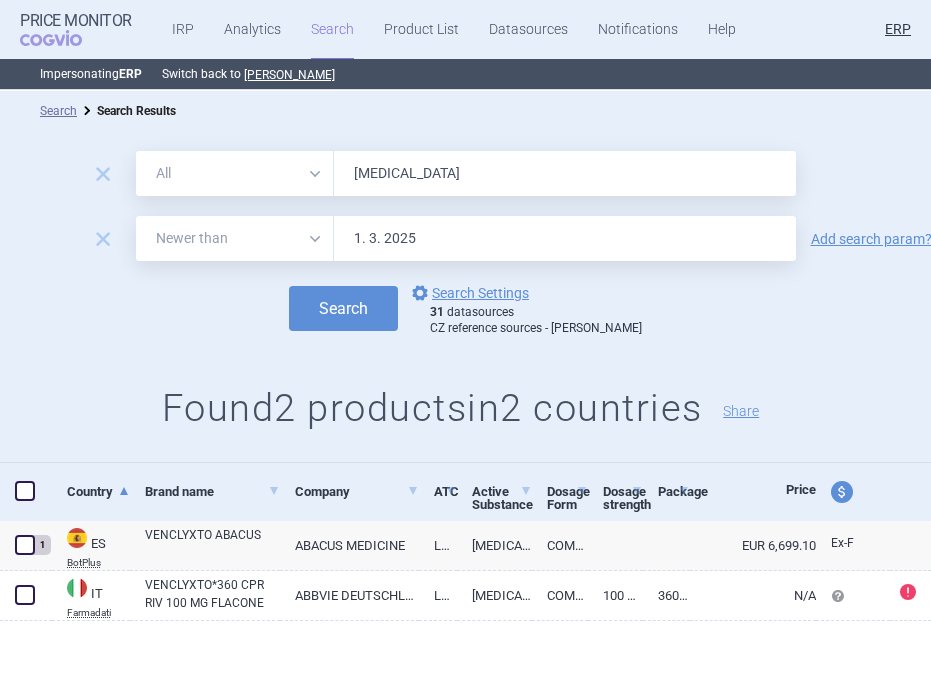 type on "vyepti" 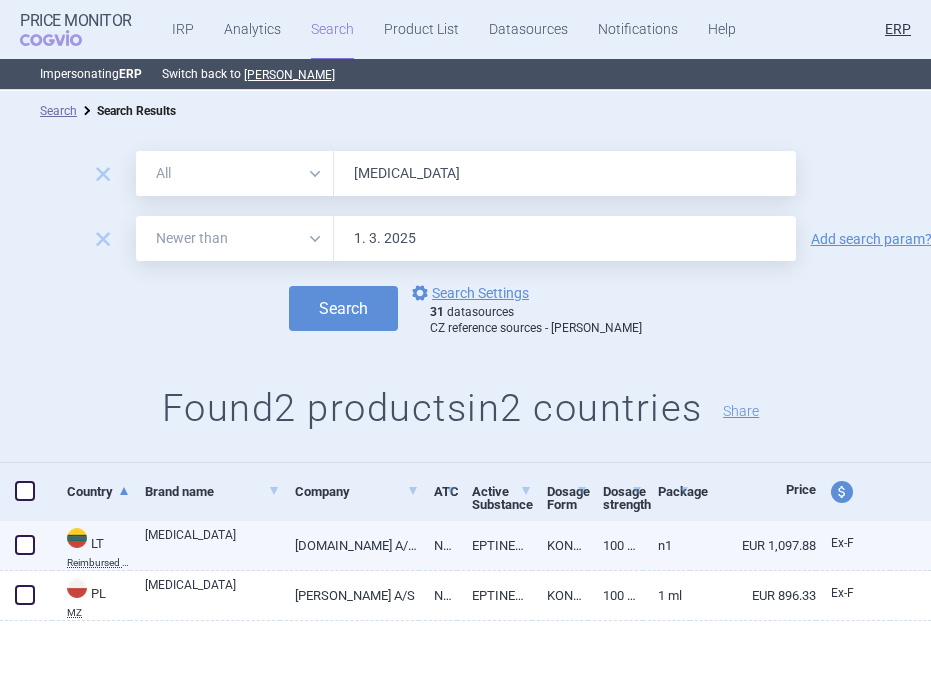 click on "VYEPTI" at bounding box center (212, 544) 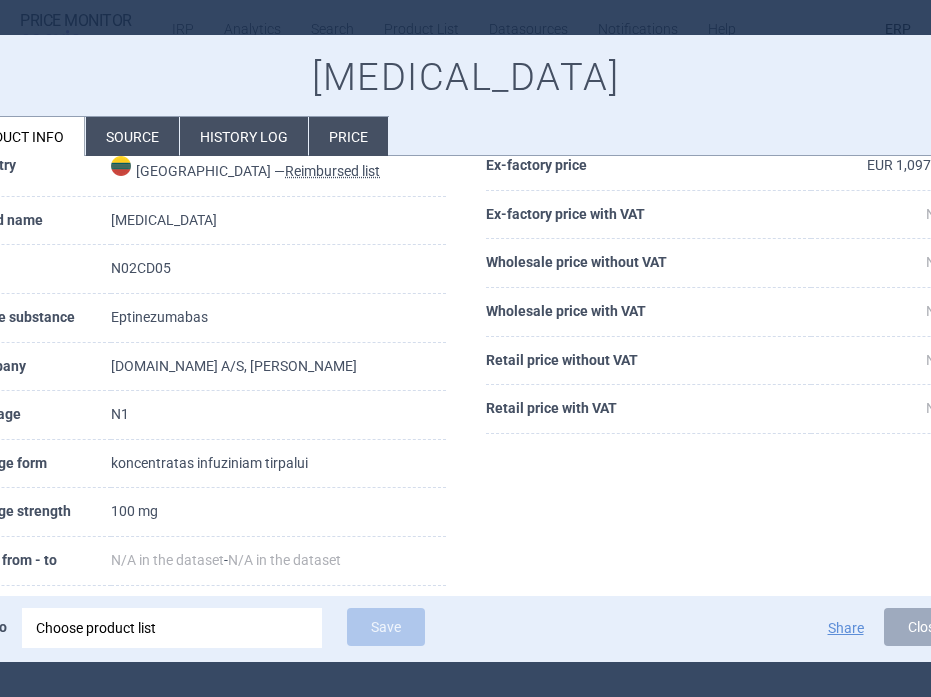 scroll, scrollTop: 194, scrollLeft: 0, axis: vertical 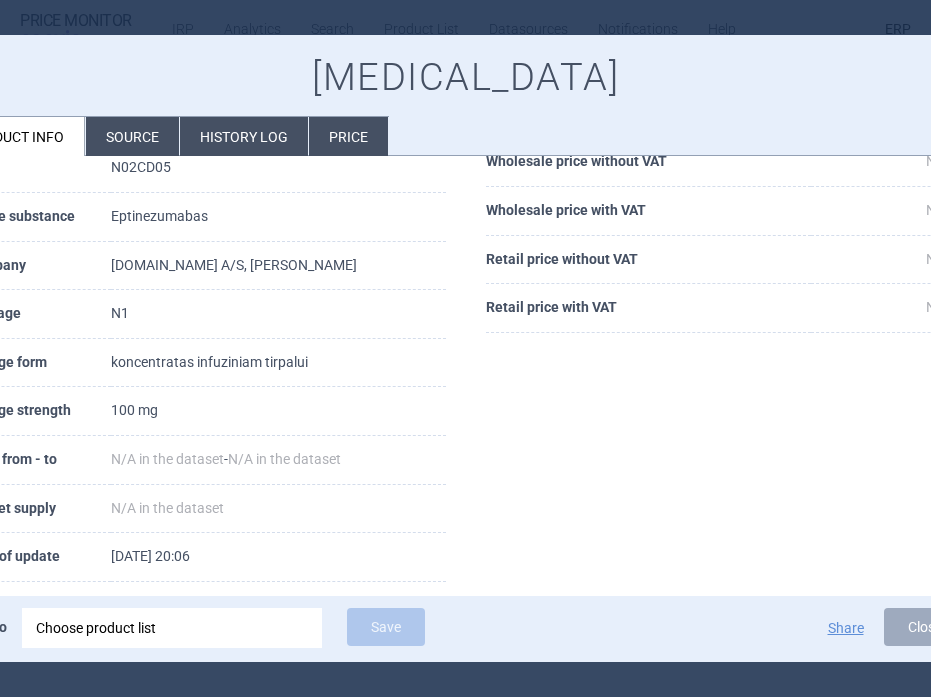 click on "Source" at bounding box center (132, 136) 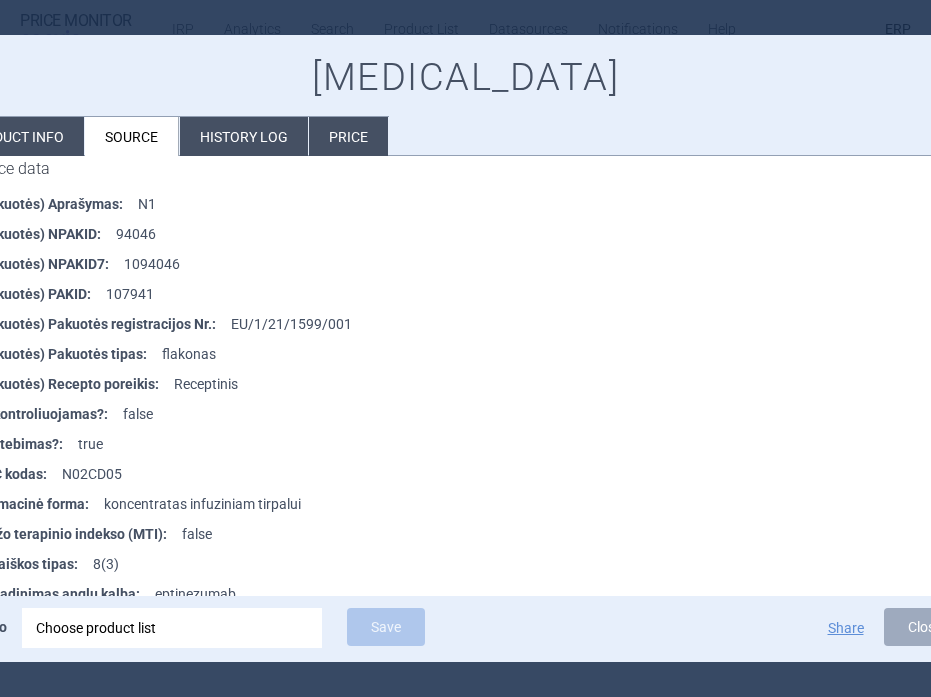 scroll, scrollTop: 2127, scrollLeft: 0, axis: vertical 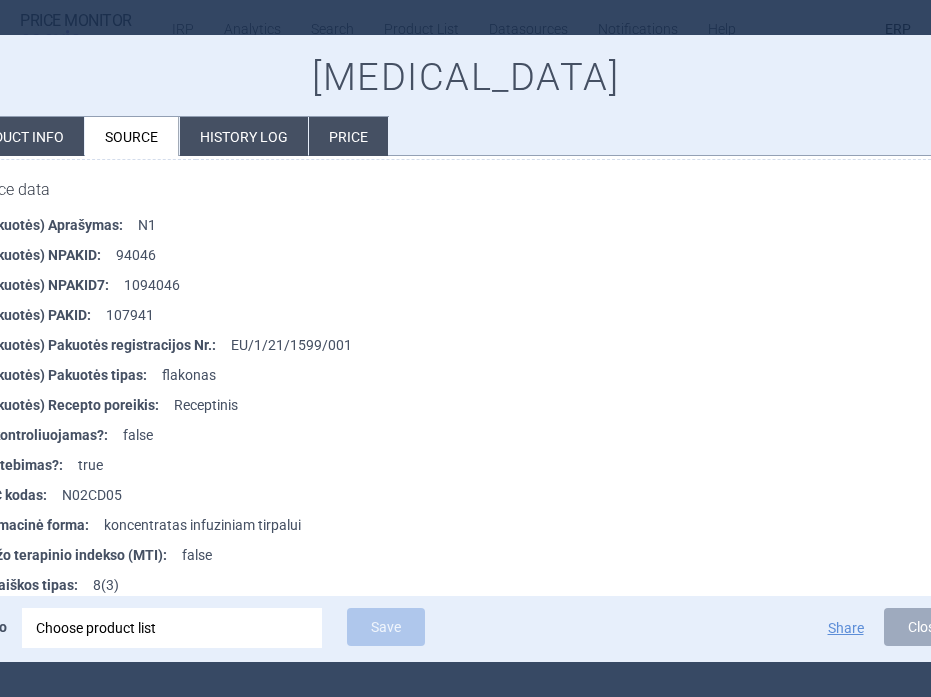 click on "Choose product list" at bounding box center (172, 628) 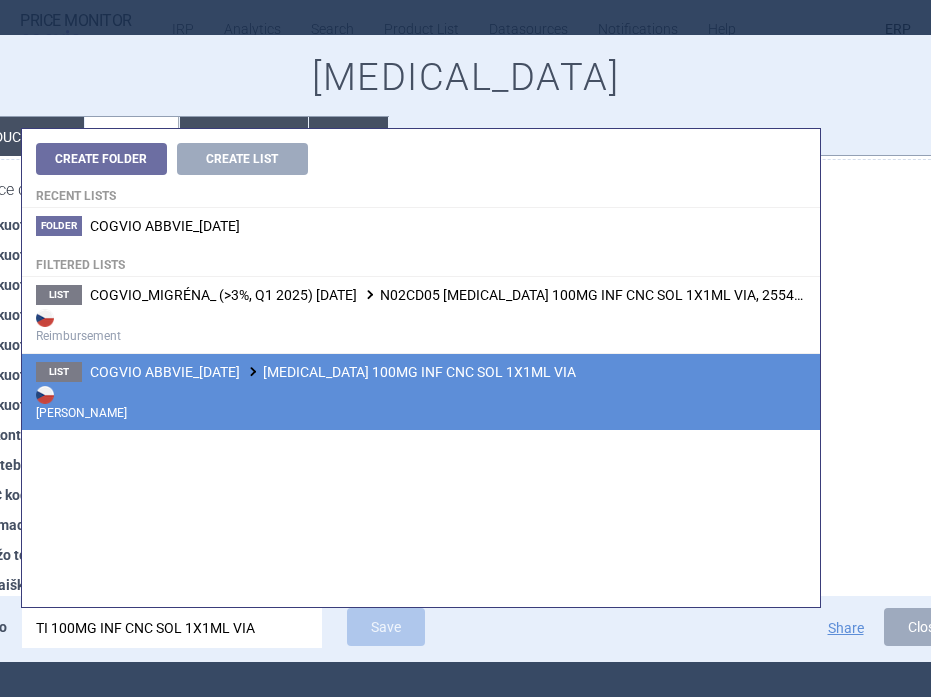 type on "TI 100MG INF CNC SOL 1X1ML VIA" 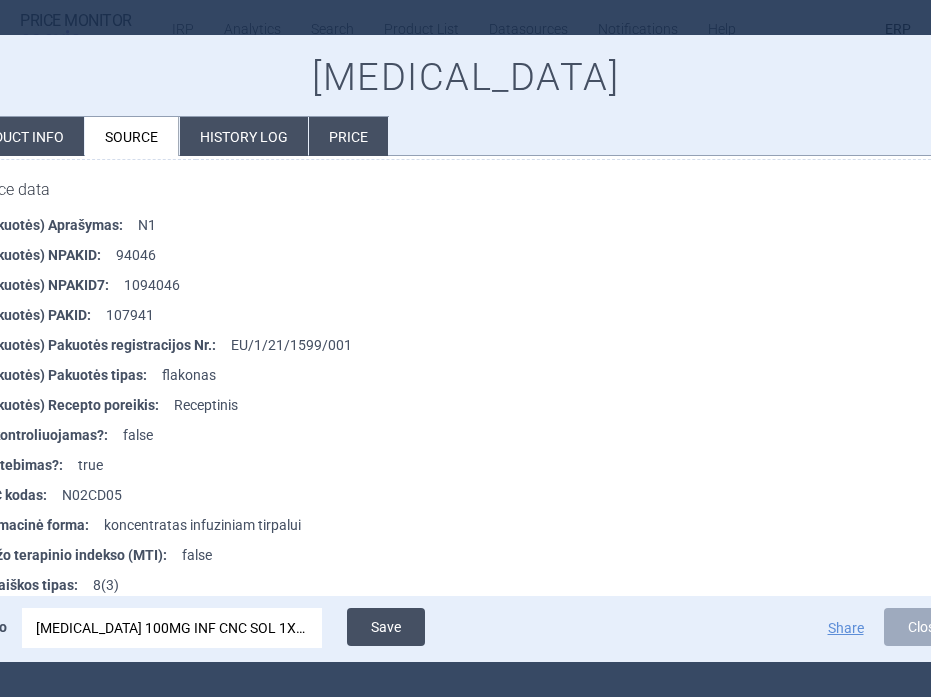 click on "Save" at bounding box center [386, 627] 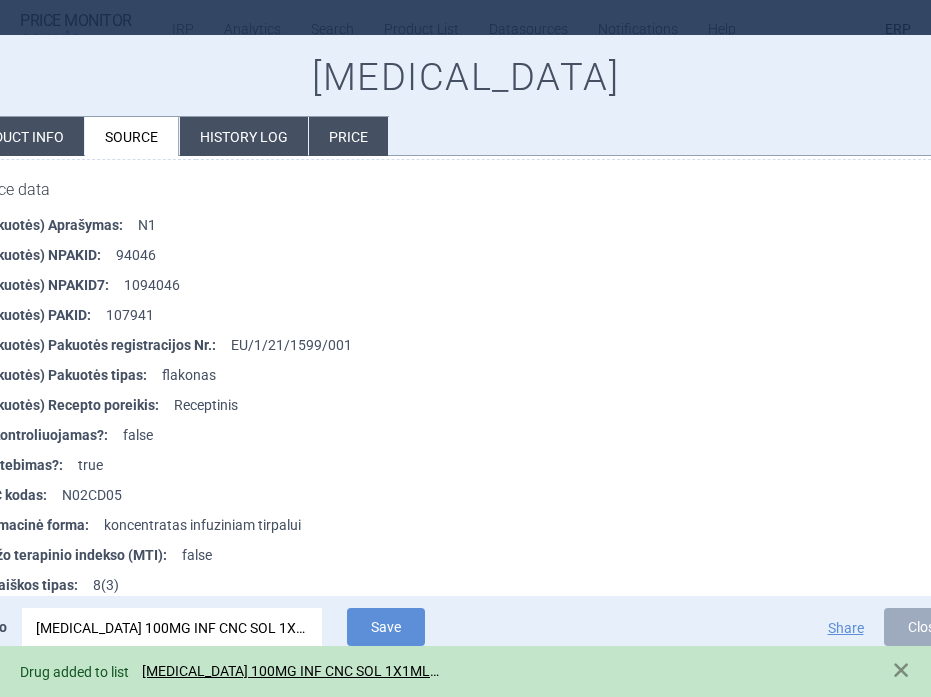 click at bounding box center (465, 348) 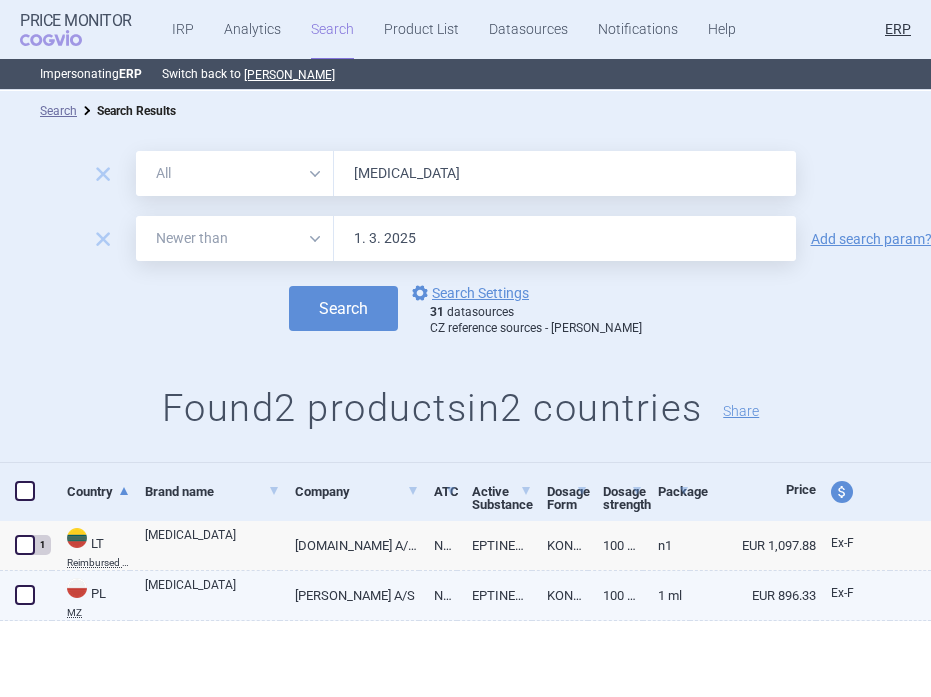 click on "VYEPTI" at bounding box center [212, 594] 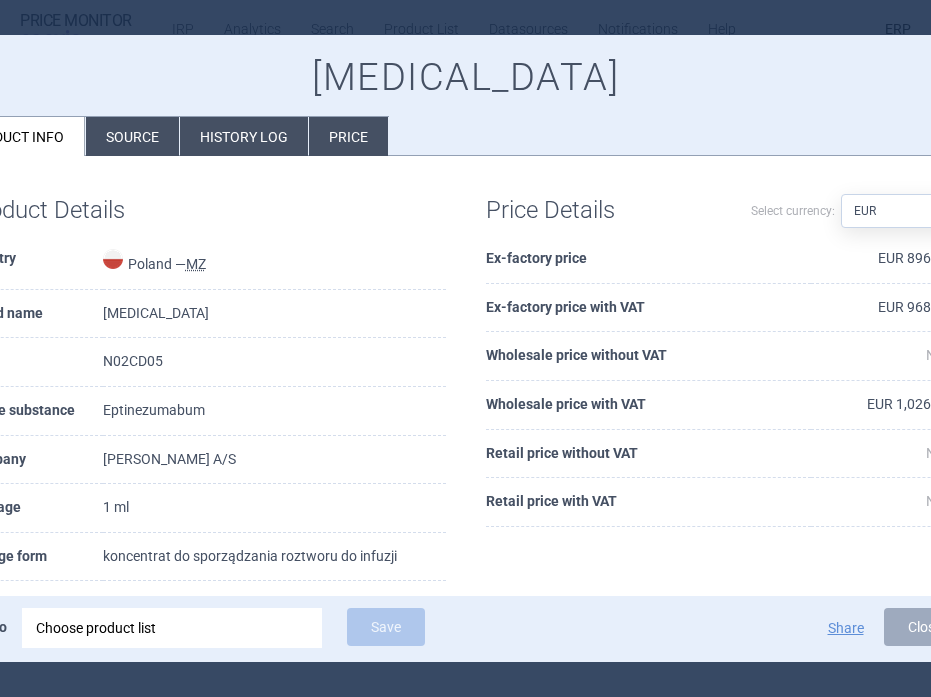 click on "Source" at bounding box center [132, 136] 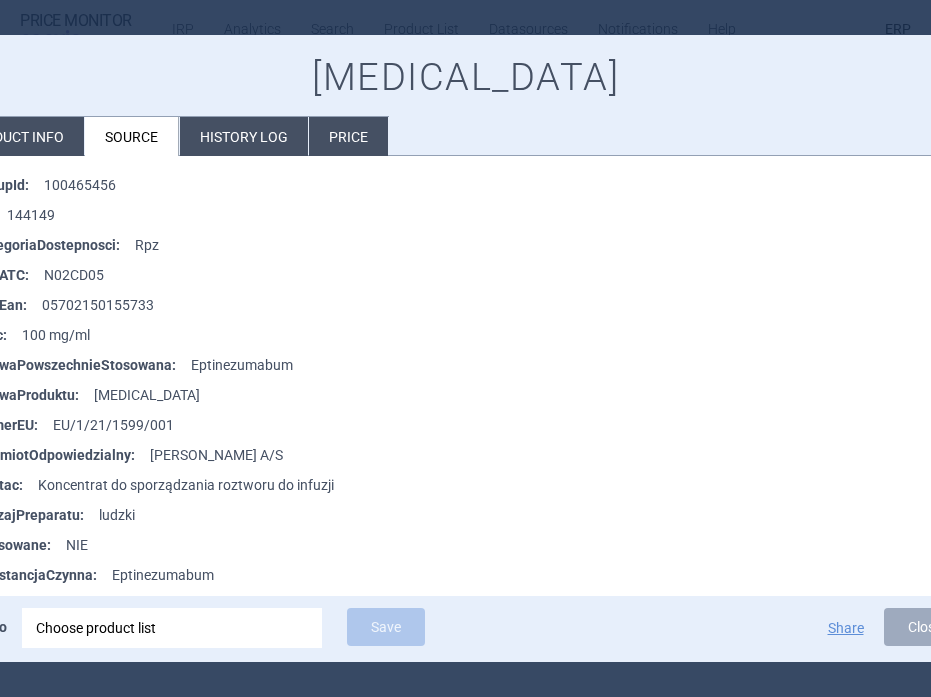 scroll, scrollTop: 2570, scrollLeft: 0, axis: vertical 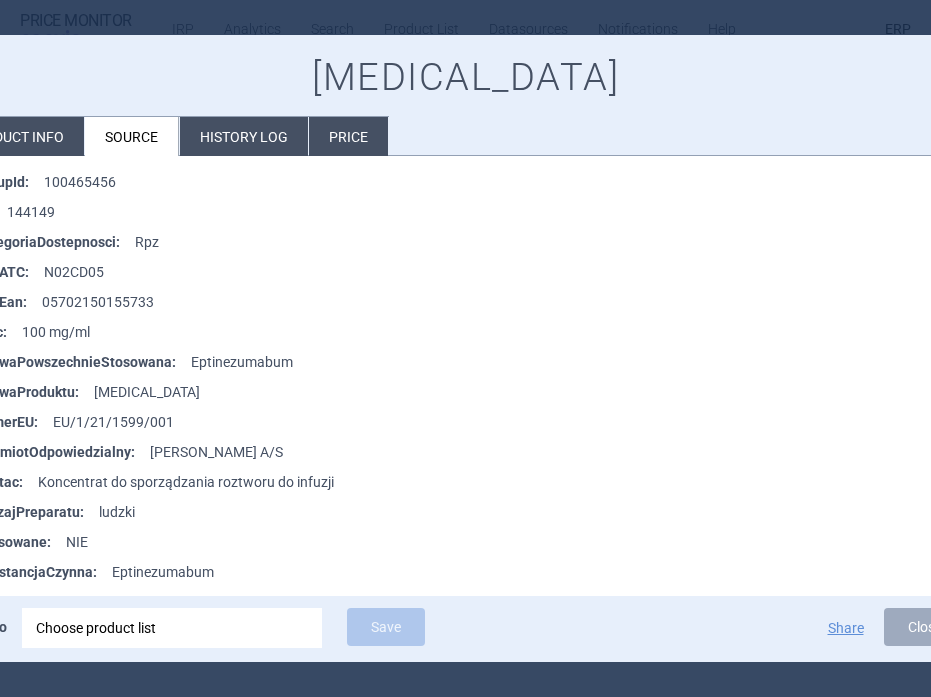 click on "Choose product list" at bounding box center [172, 628] 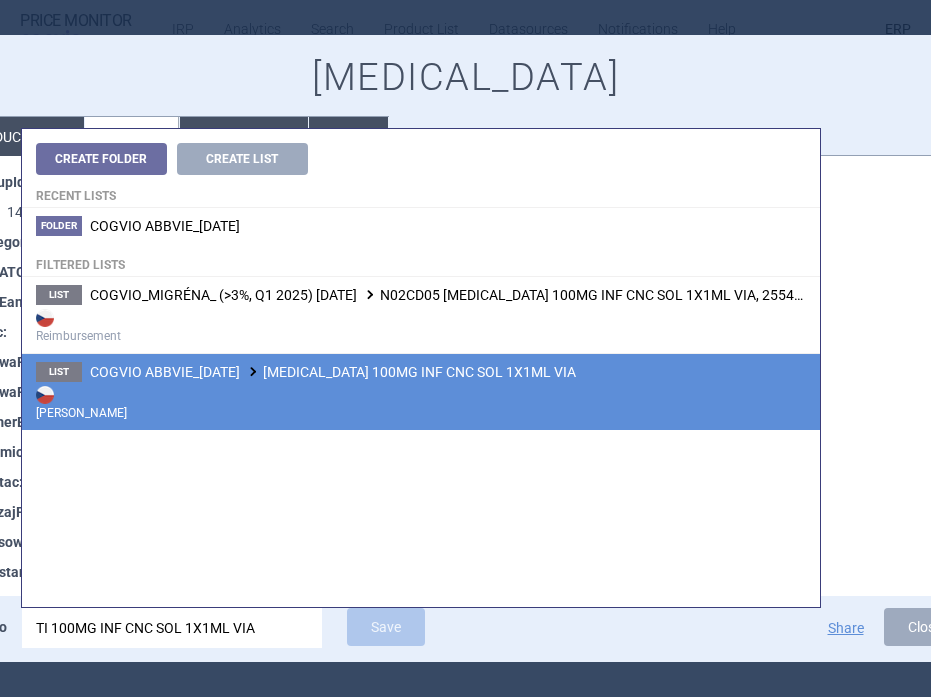 type on "TI 100MG INF CNC SOL 1X1ML VIA" 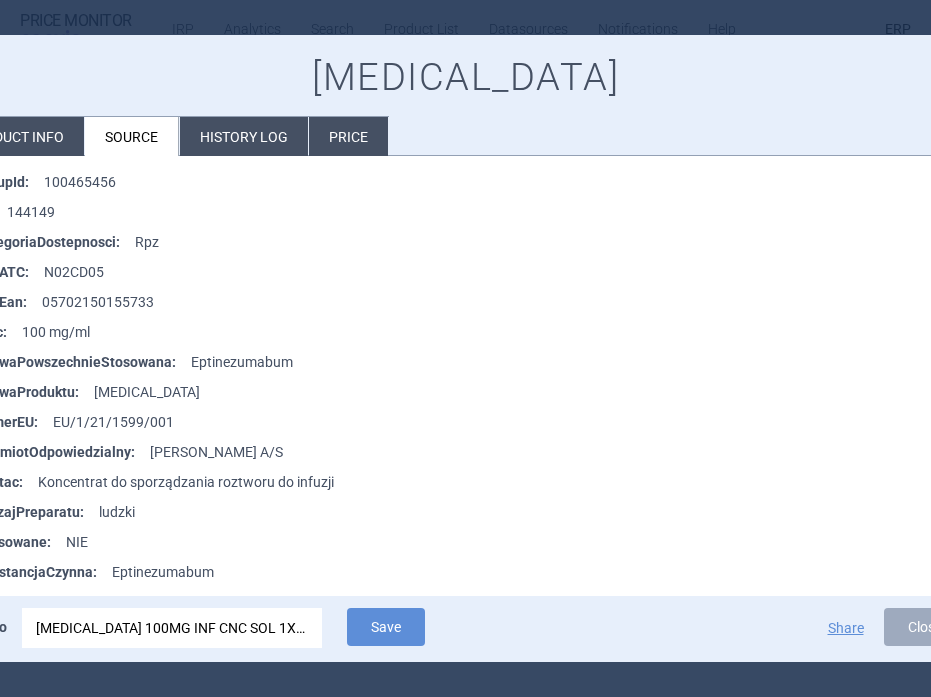 click on "Add to VYEPTI 100MG INF CNC SOL 1X1ML VIA Save Share Close" at bounding box center (466, 629) 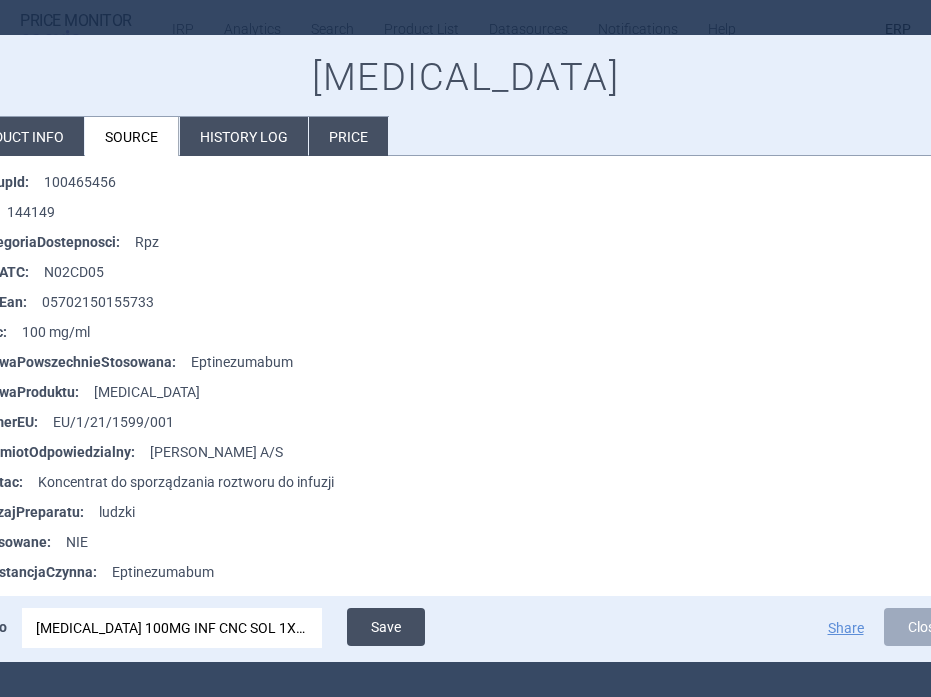 click on "Save" at bounding box center (386, 627) 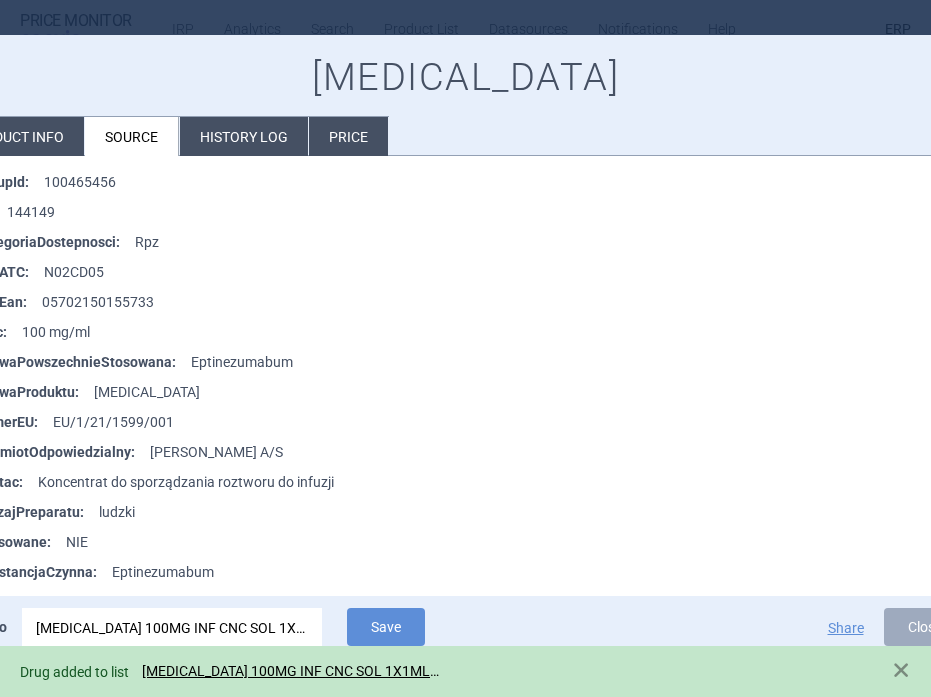 click at bounding box center (465, 348) 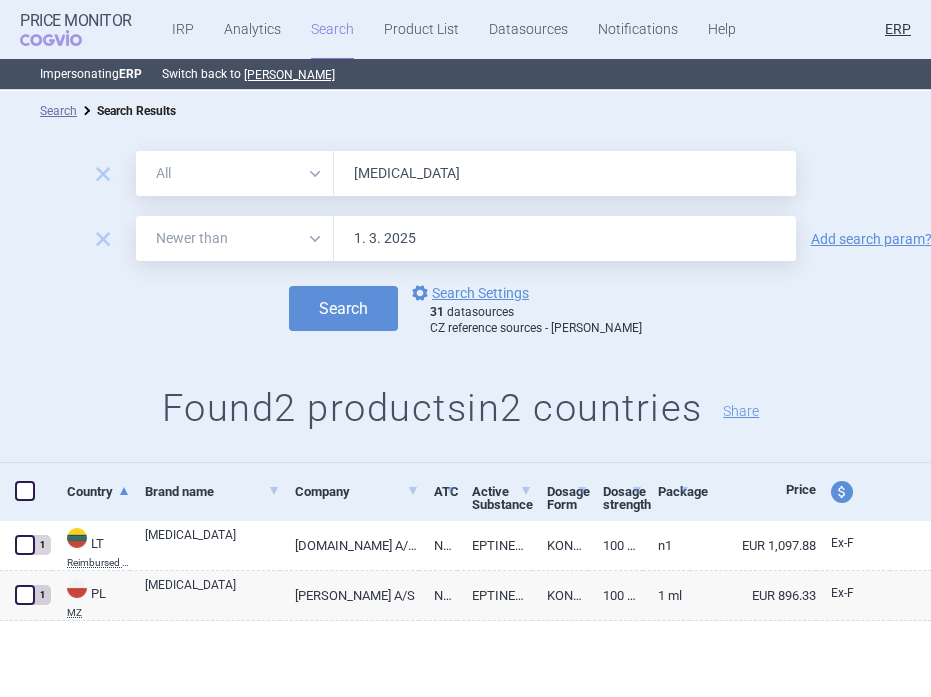 click on "vyepti" at bounding box center [565, 173] 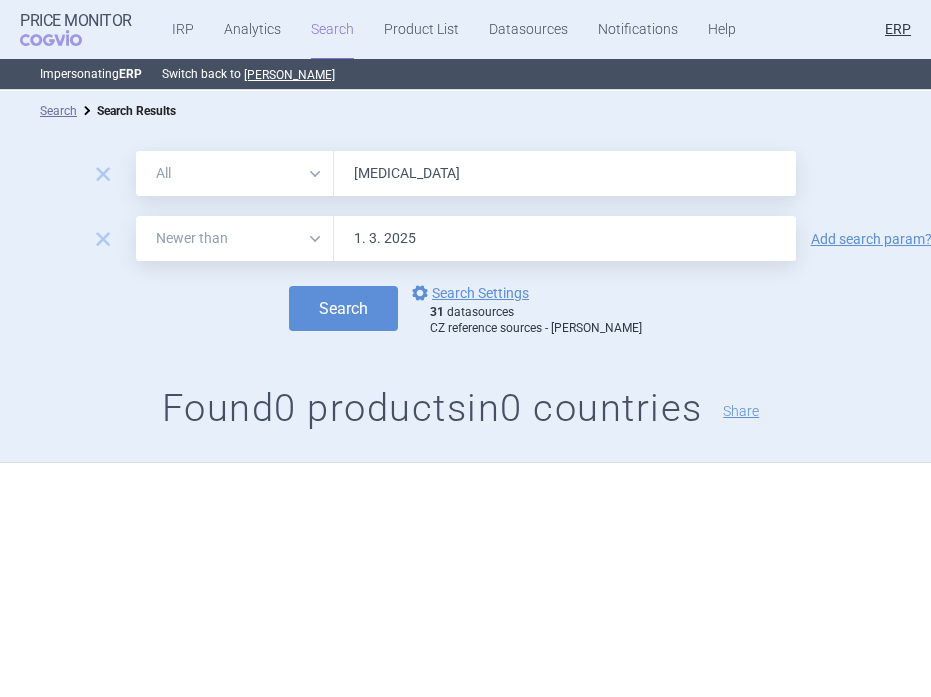 click on "zemplar" at bounding box center (565, 173) 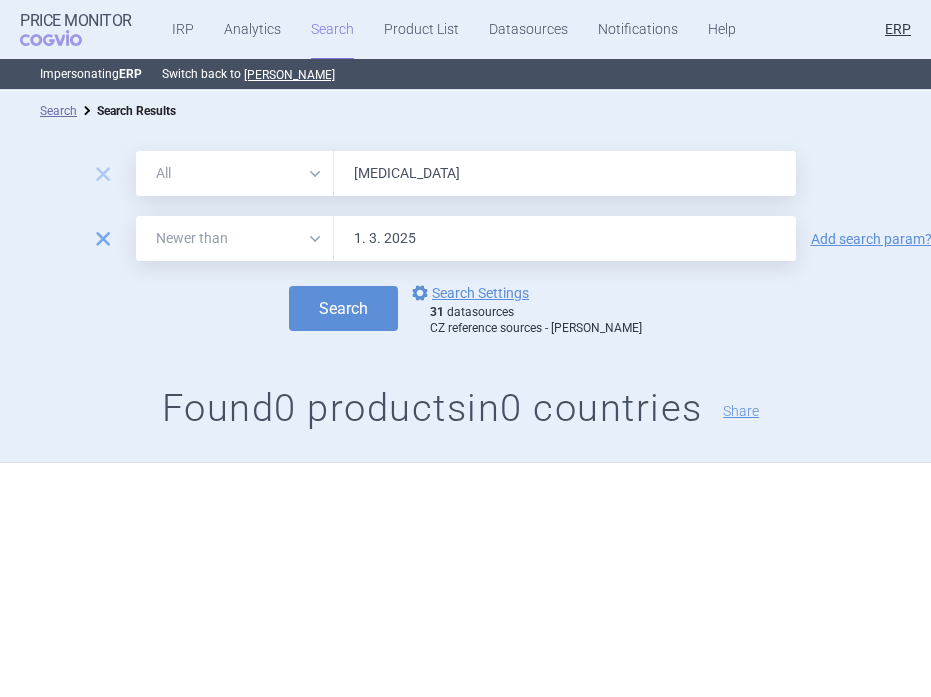 click on "remove" at bounding box center [103, 239] 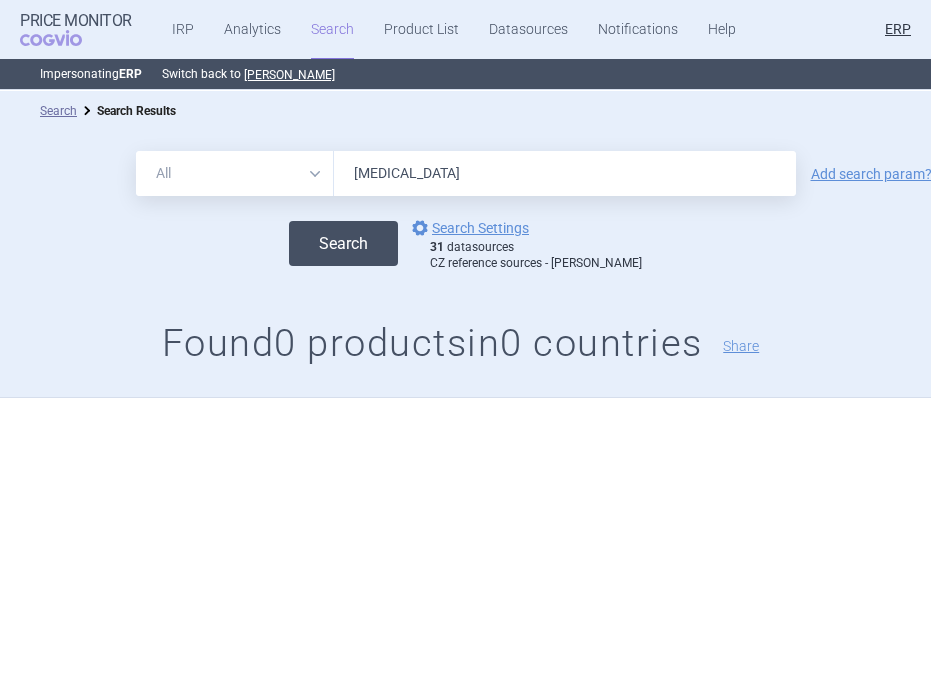 click on "Search" at bounding box center [343, 243] 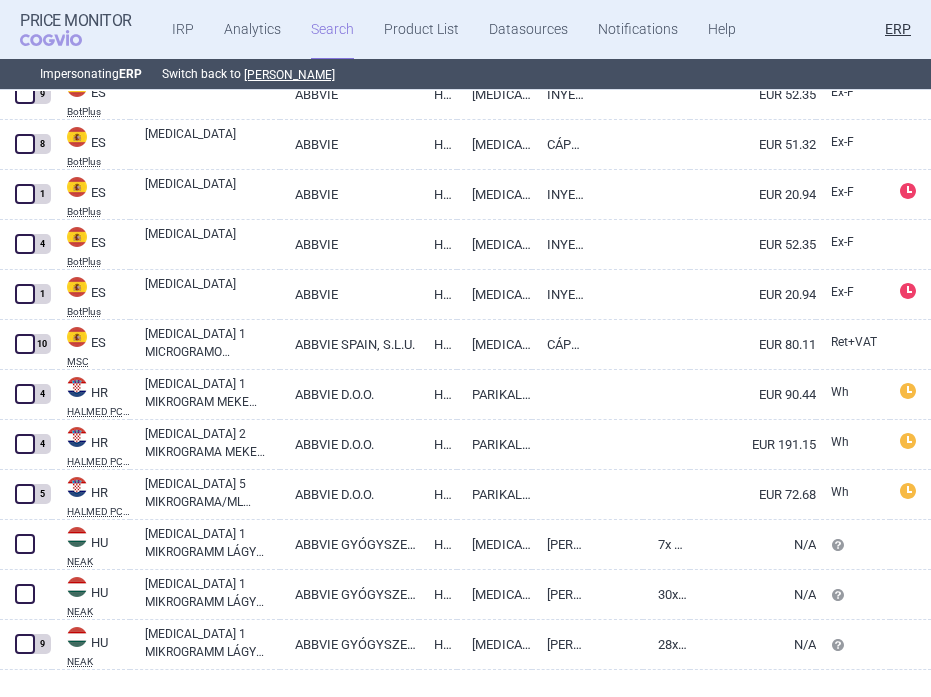 scroll, scrollTop: 0, scrollLeft: 0, axis: both 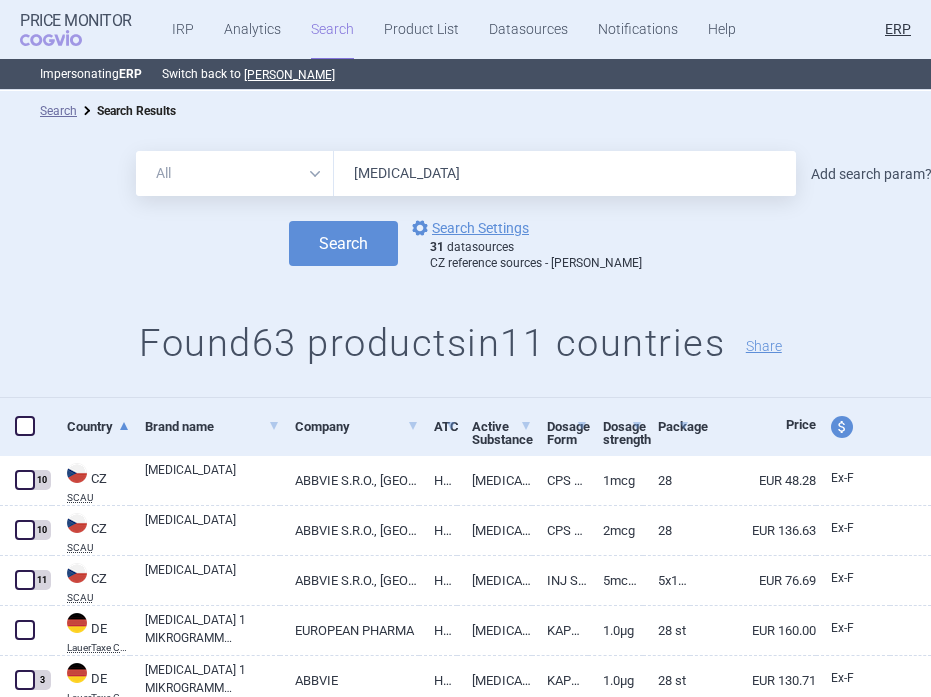 click on "Add search param?" at bounding box center [871, 174] 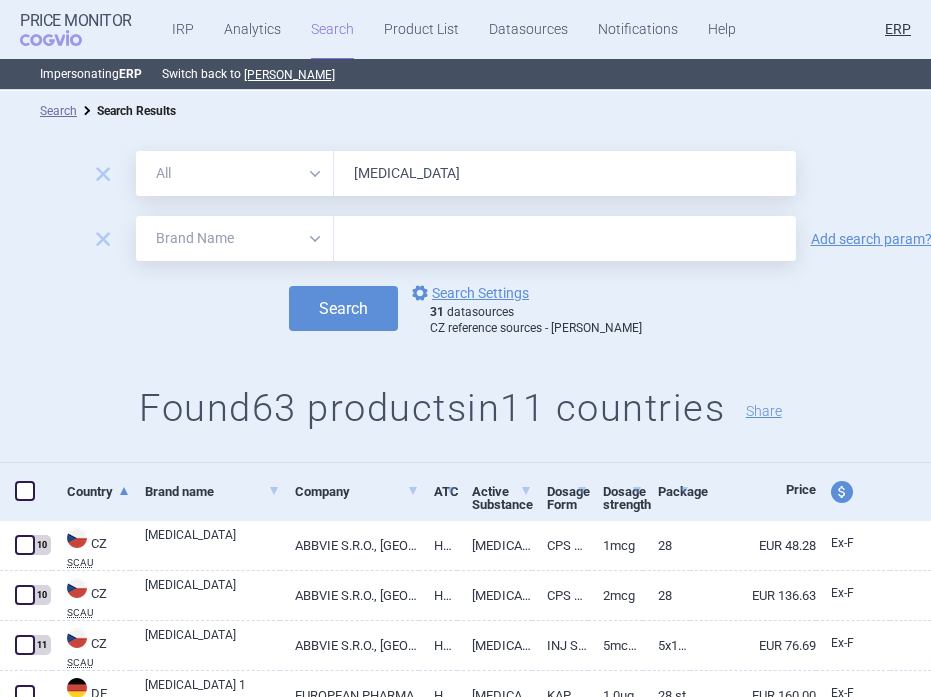 click on "All Brand Name ATC Company Active Substance Country Newer than" at bounding box center (235, 238) 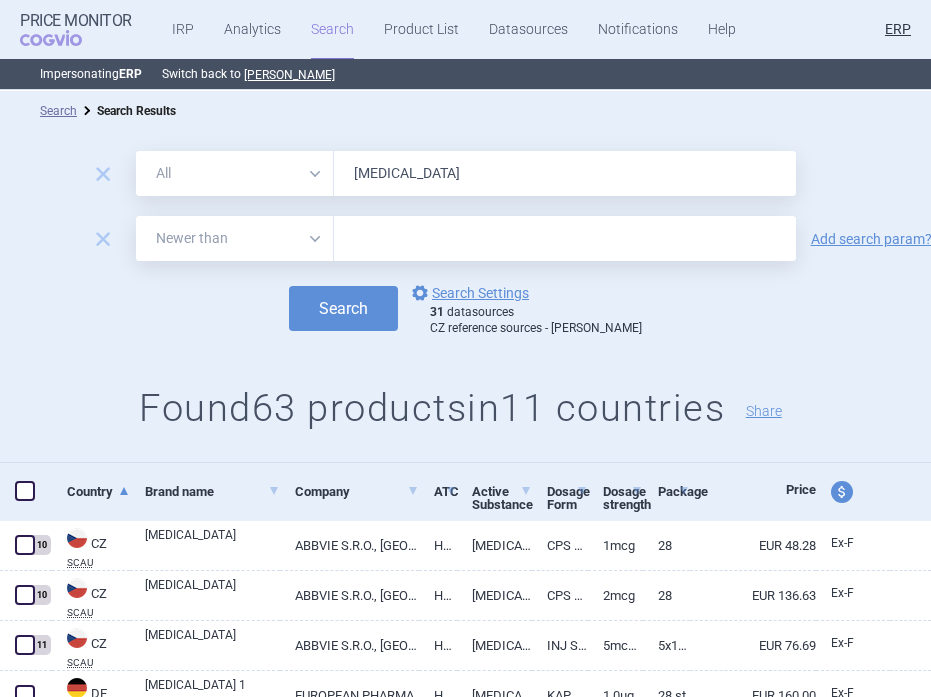 click at bounding box center [565, 238] 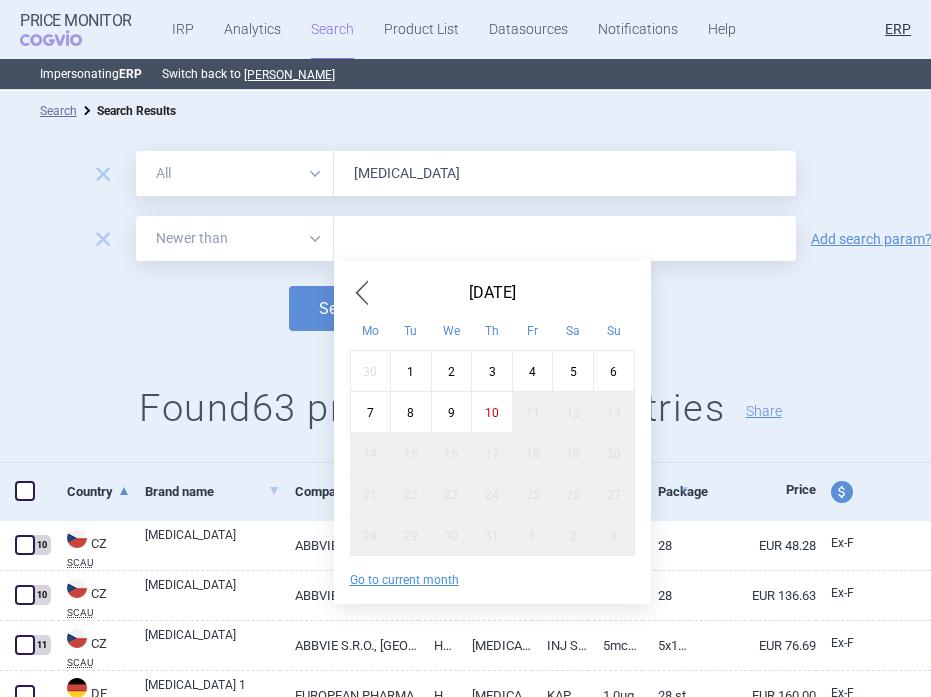click at bounding box center (362, 293) 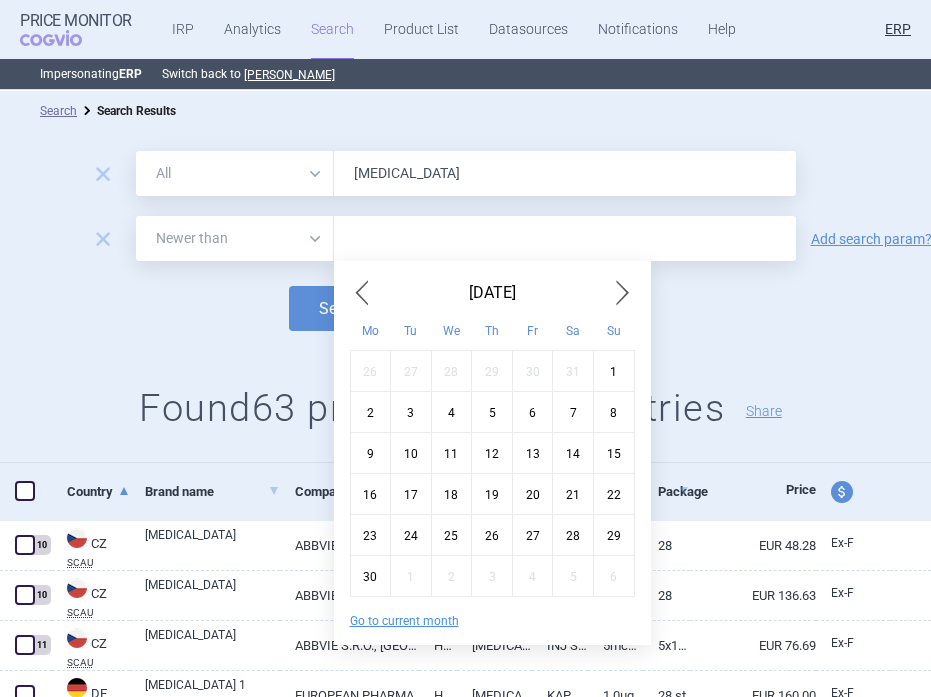 click at bounding box center [362, 293] 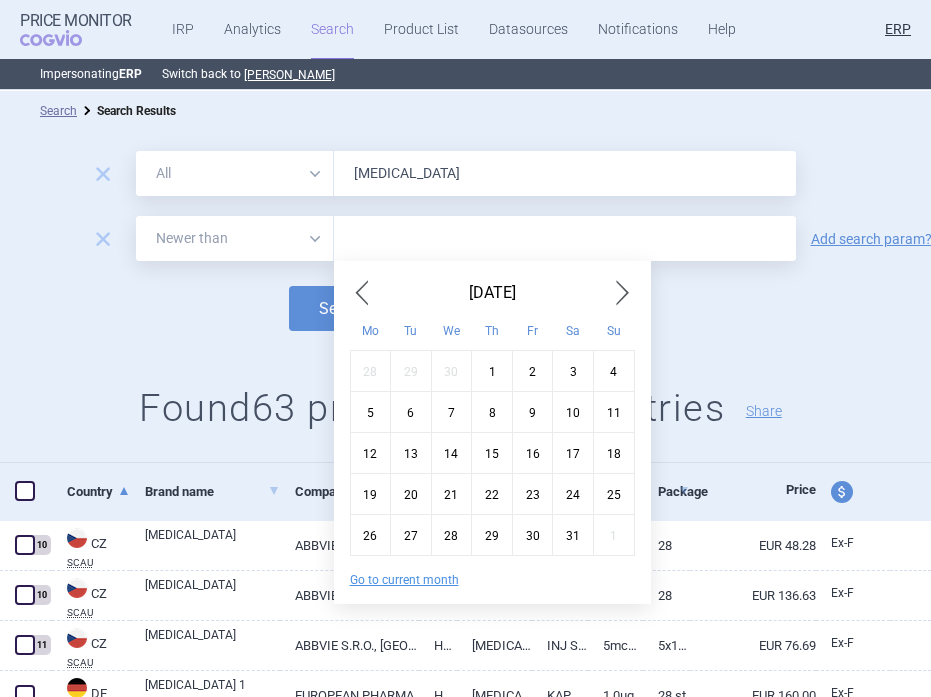 click at bounding box center (362, 293) 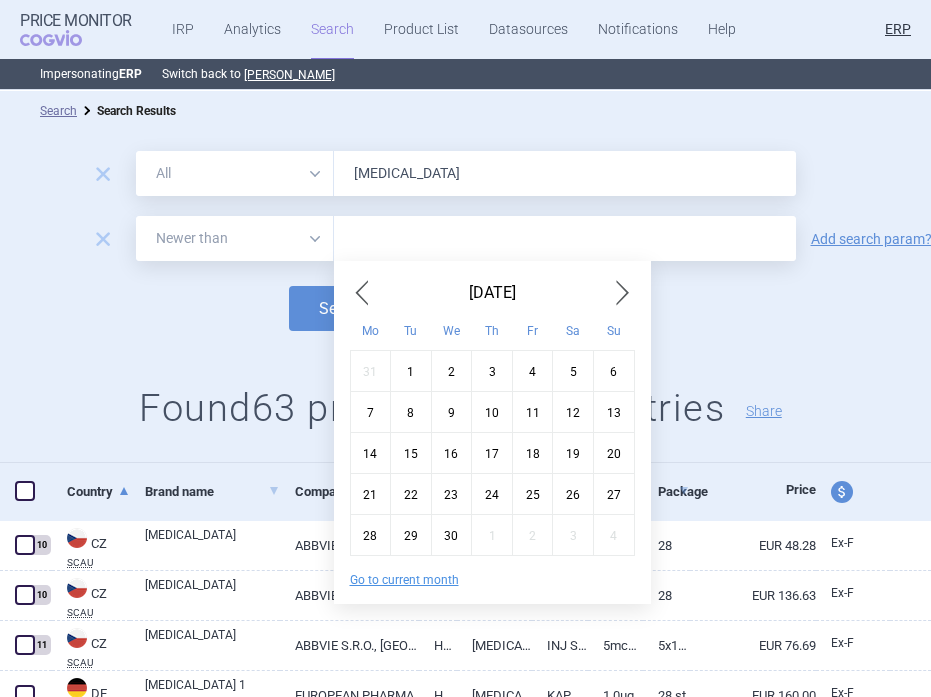 click at bounding box center [362, 293] 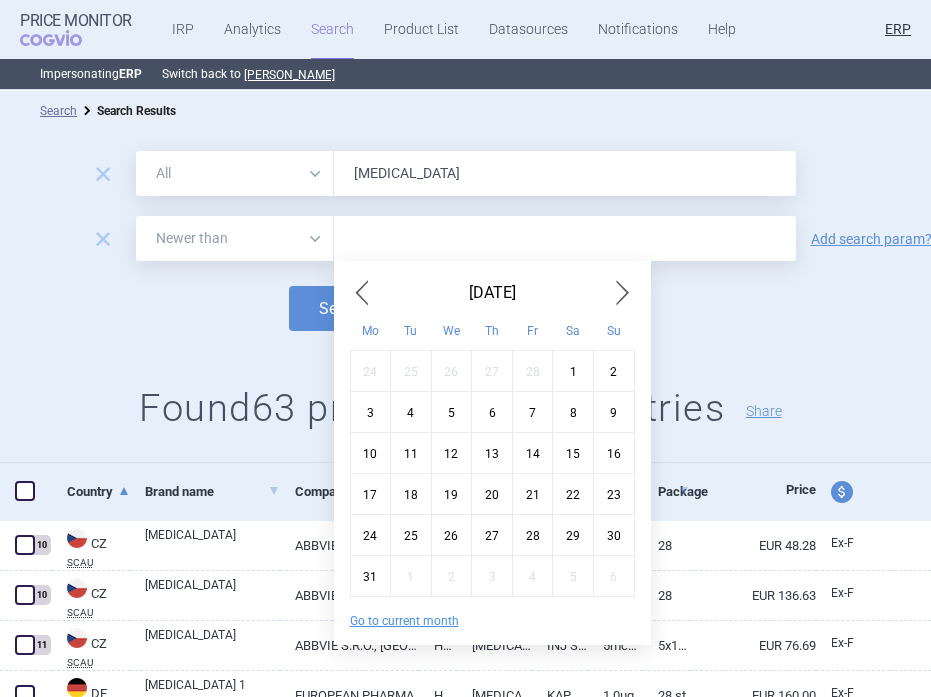 click on "1" at bounding box center (573, 370) 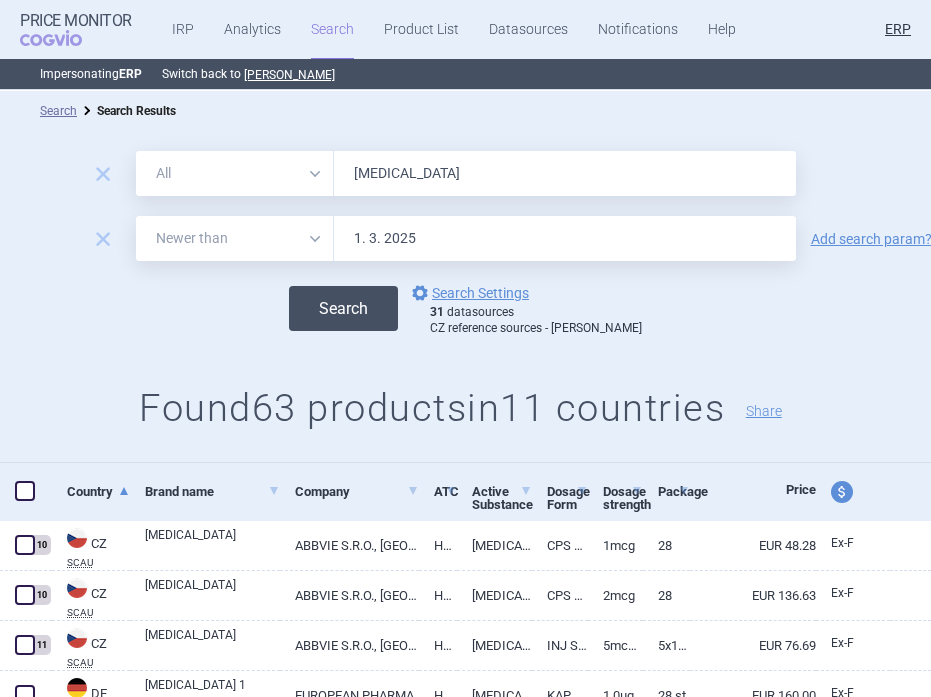 click on "Search" at bounding box center (343, 308) 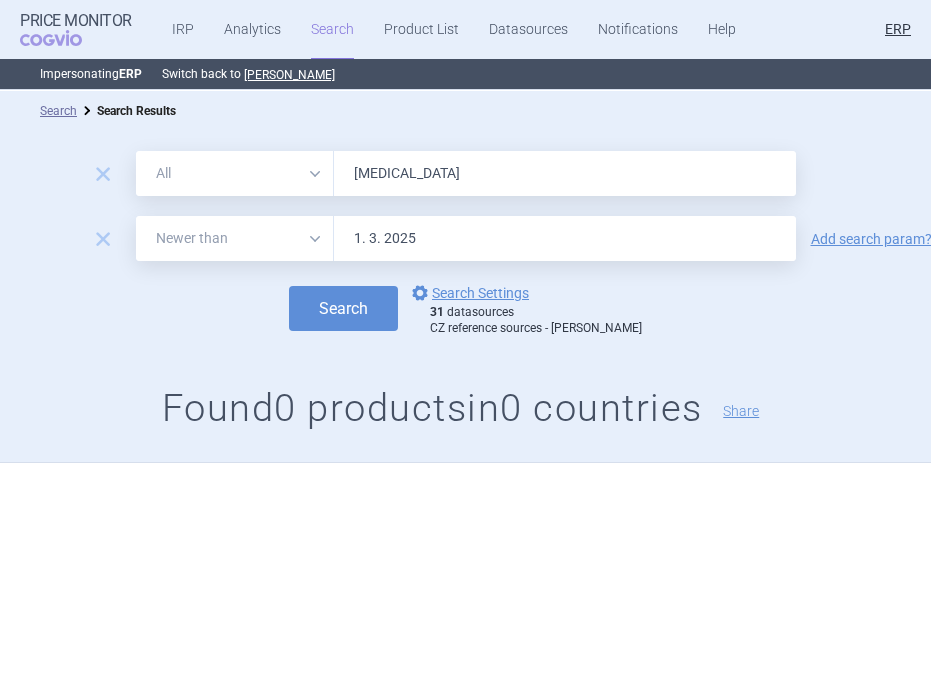 click on "zemplar" at bounding box center [565, 173] 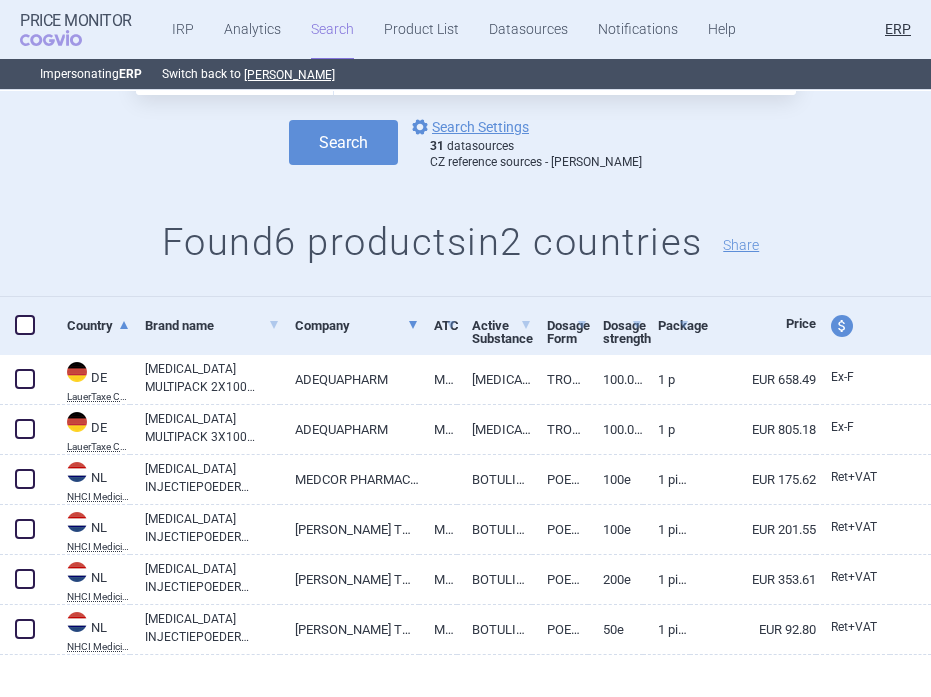 scroll, scrollTop: 189, scrollLeft: 0, axis: vertical 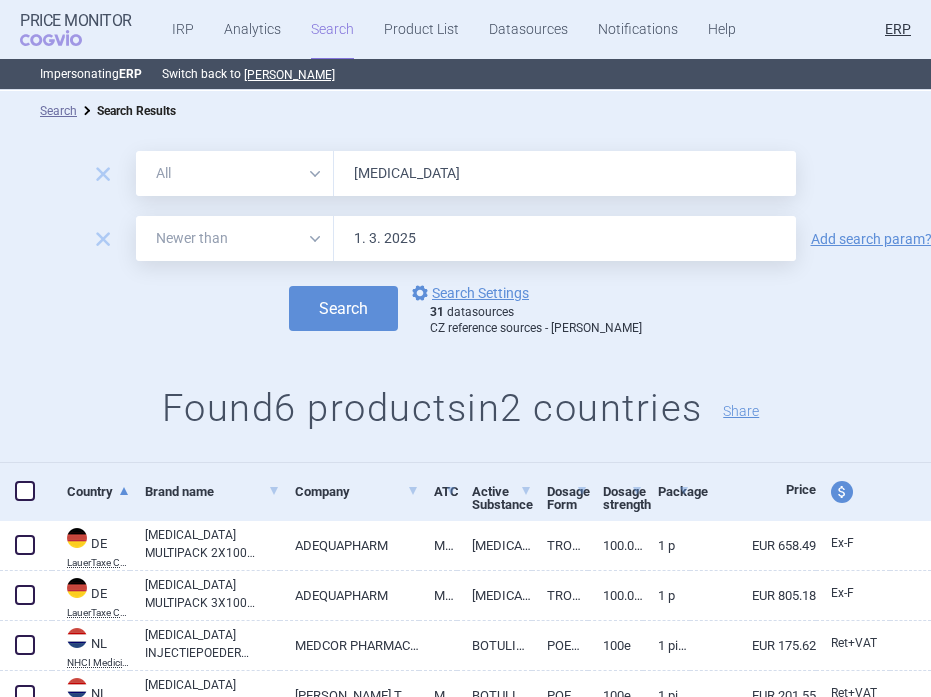 click on "botox" at bounding box center [565, 173] 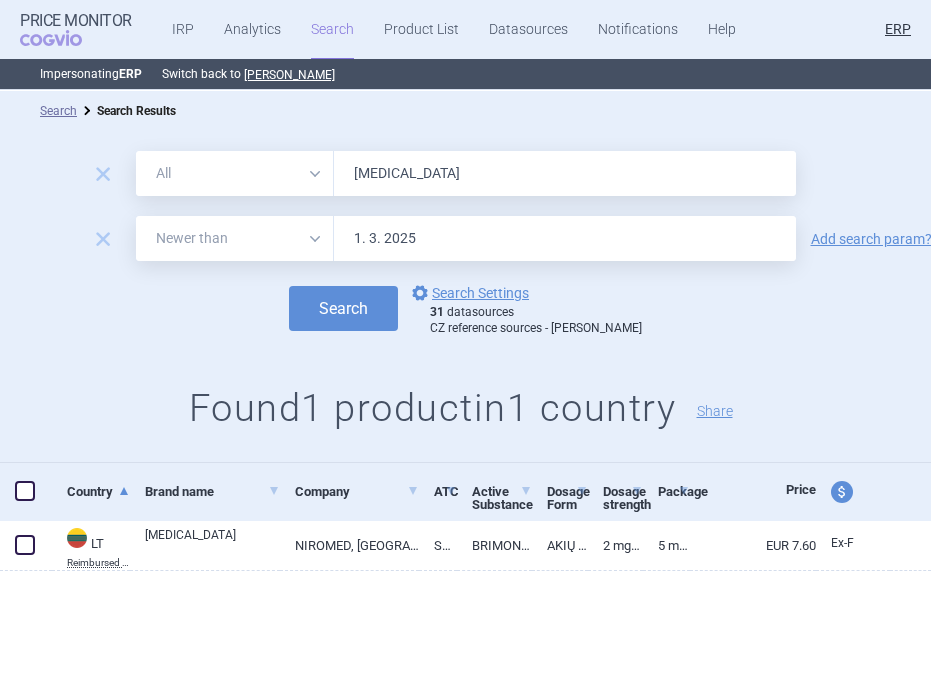 click on "combigan" at bounding box center [565, 173] 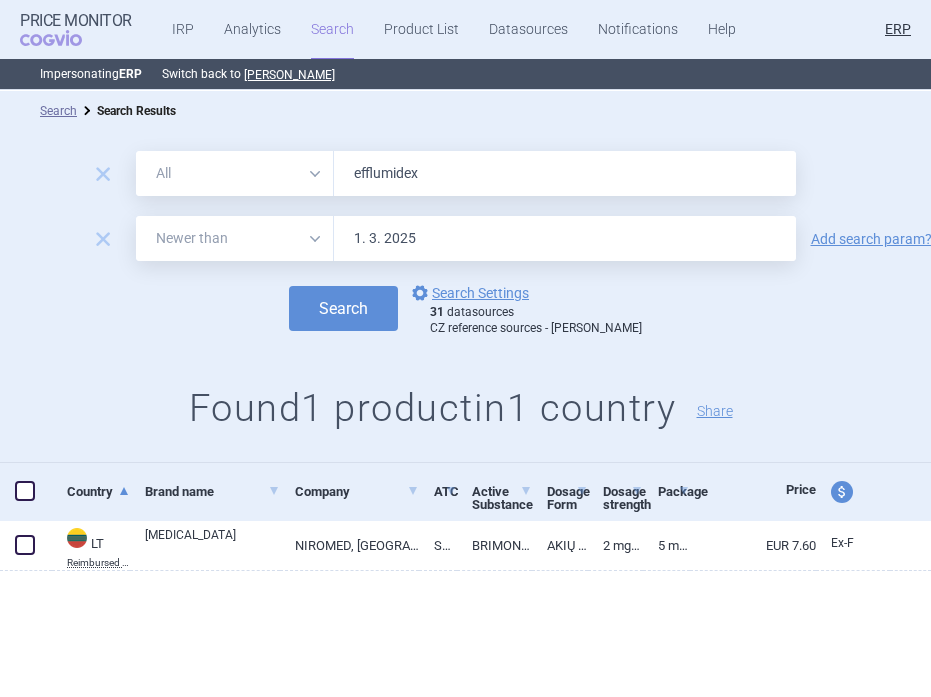 click on "Search" at bounding box center [343, 308] 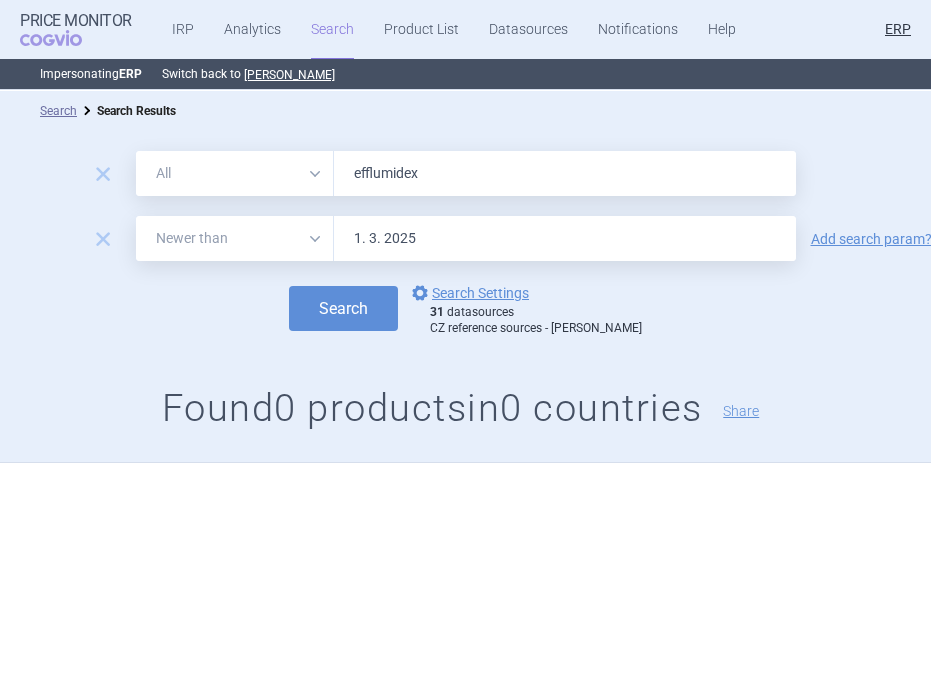 click on "efflumidex" at bounding box center (565, 173) 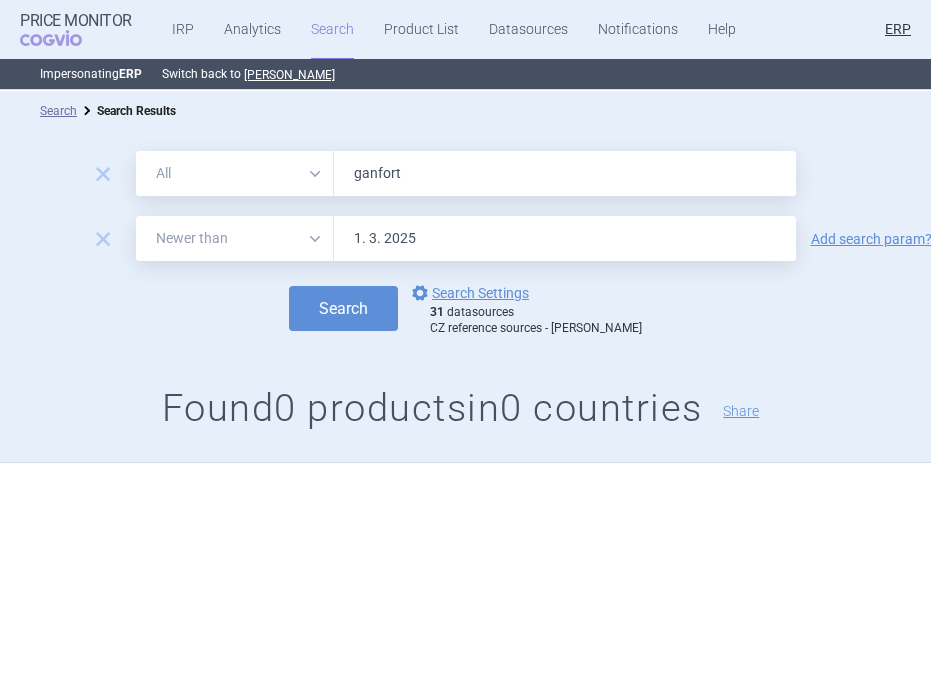 click on "Search" at bounding box center [343, 308] 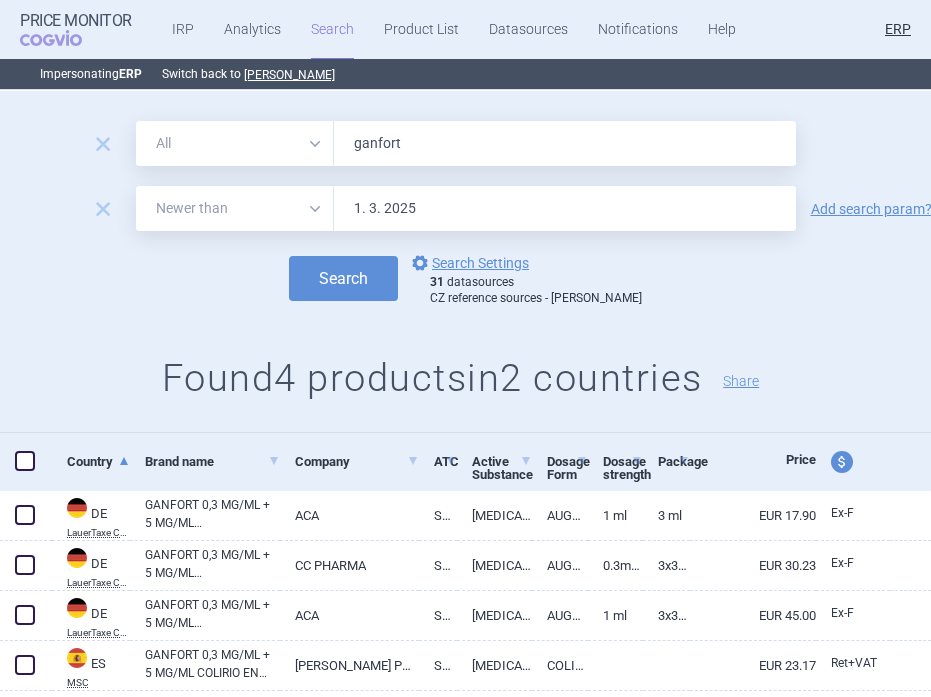 scroll, scrollTop: 28, scrollLeft: 0, axis: vertical 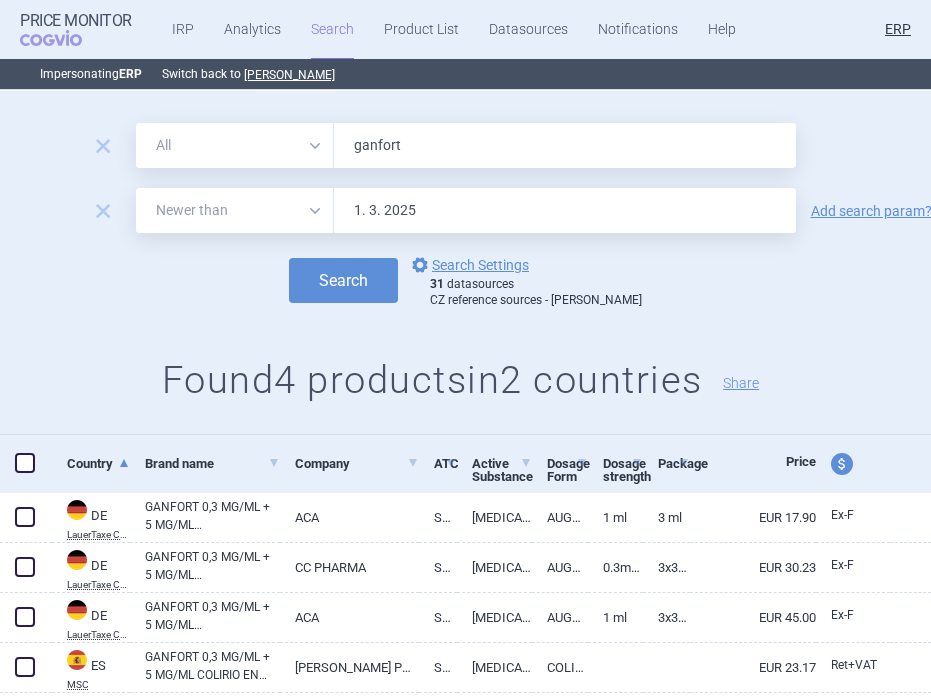click on "ganfort" at bounding box center (565, 145) 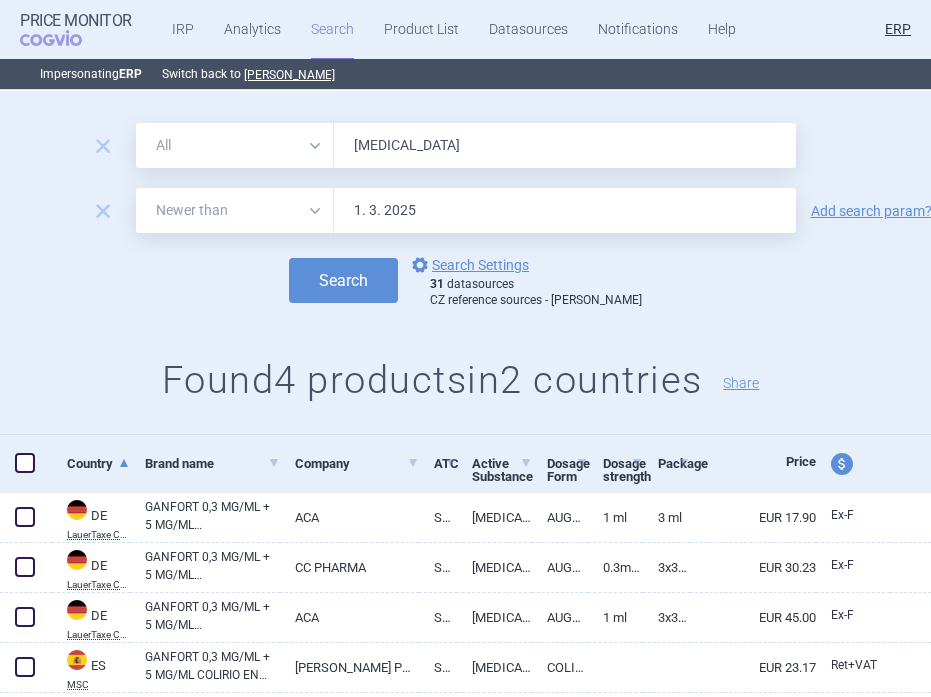 click on "Search" at bounding box center (343, 280) 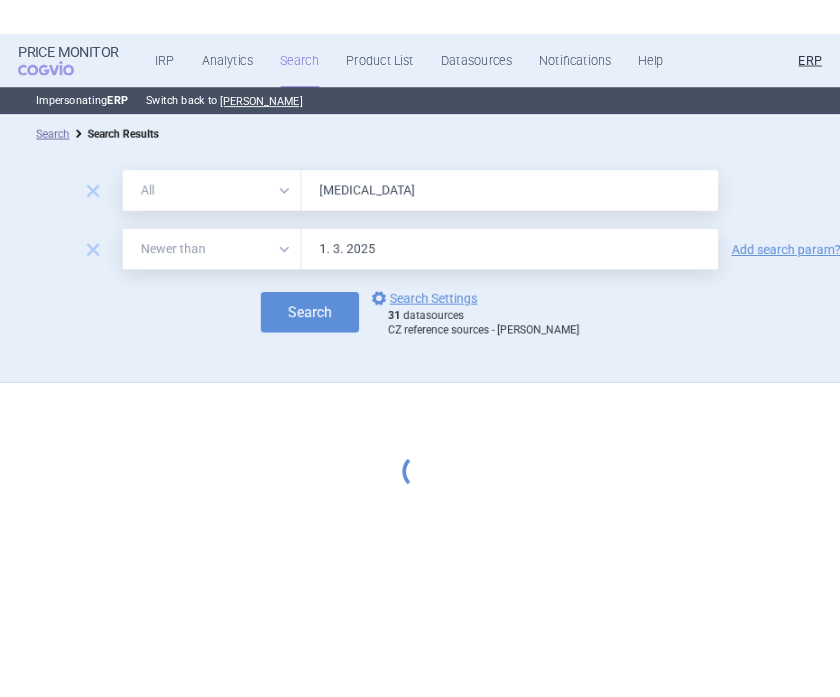 scroll, scrollTop: 0, scrollLeft: 0, axis: both 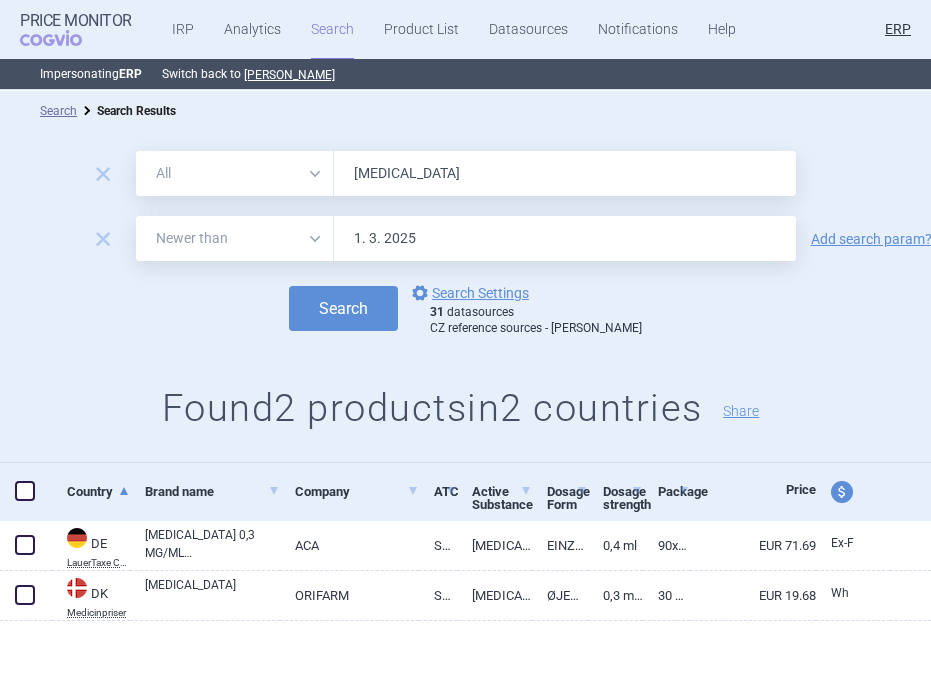 click on "lumigan" at bounding box center (565, 173) 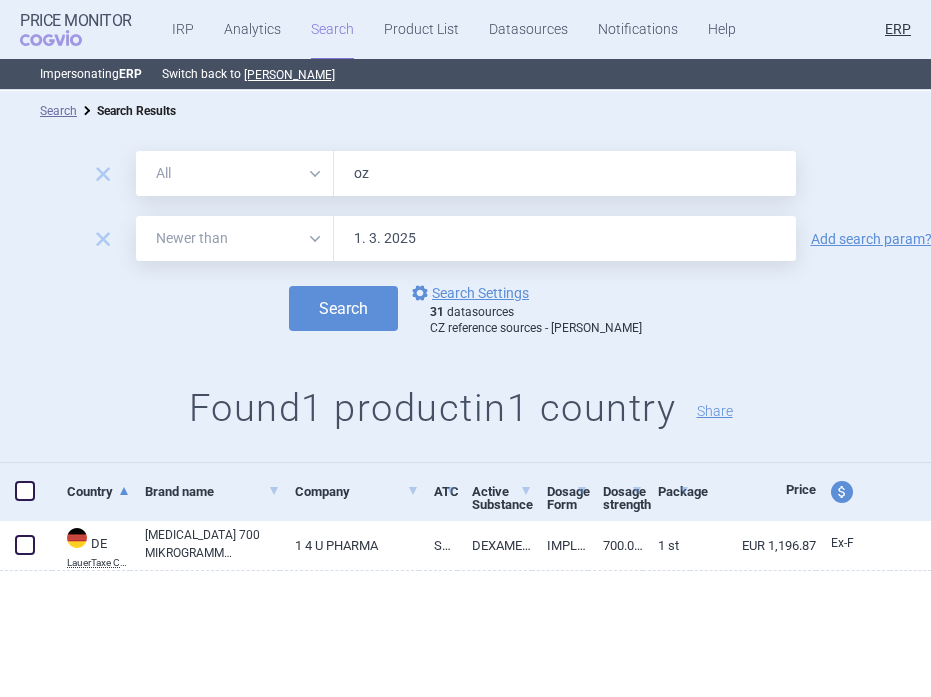 type on "o" 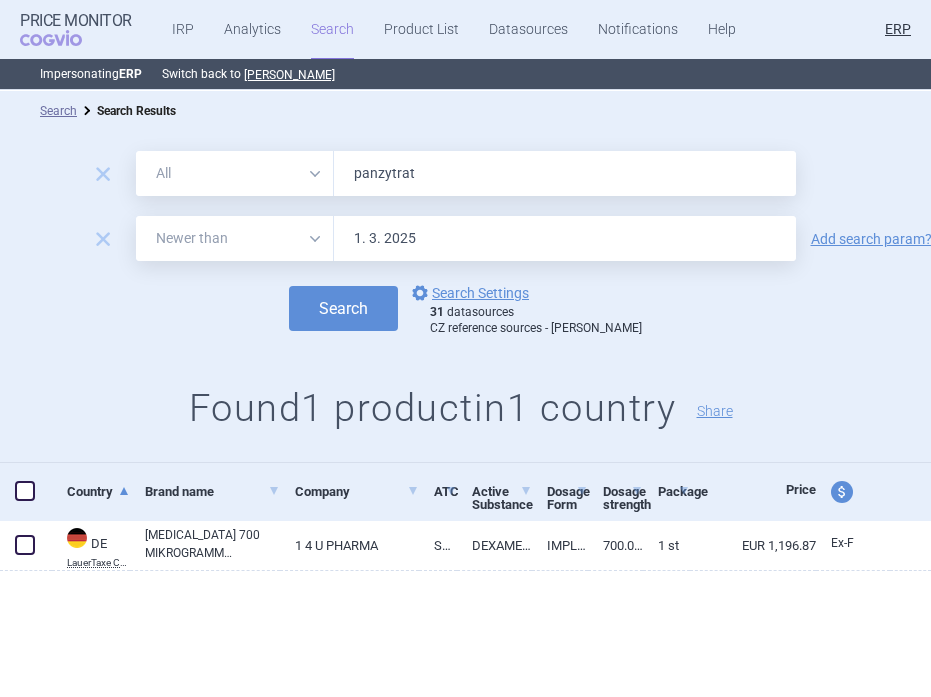 click on "Search" at bounding box center (343, 308) 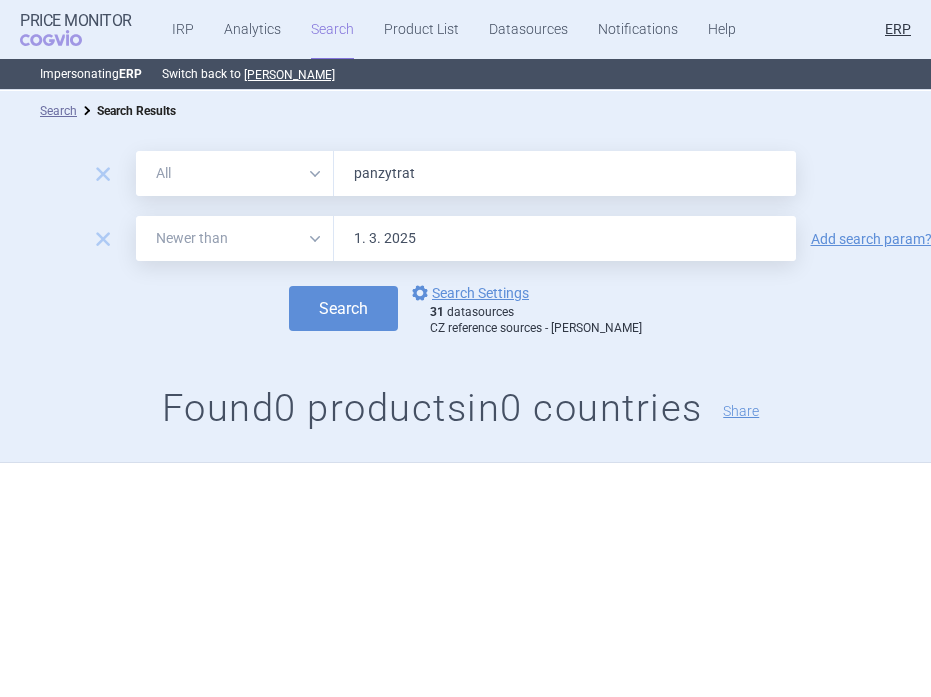 click on "panzytrat" at bounding box center (565, 173) 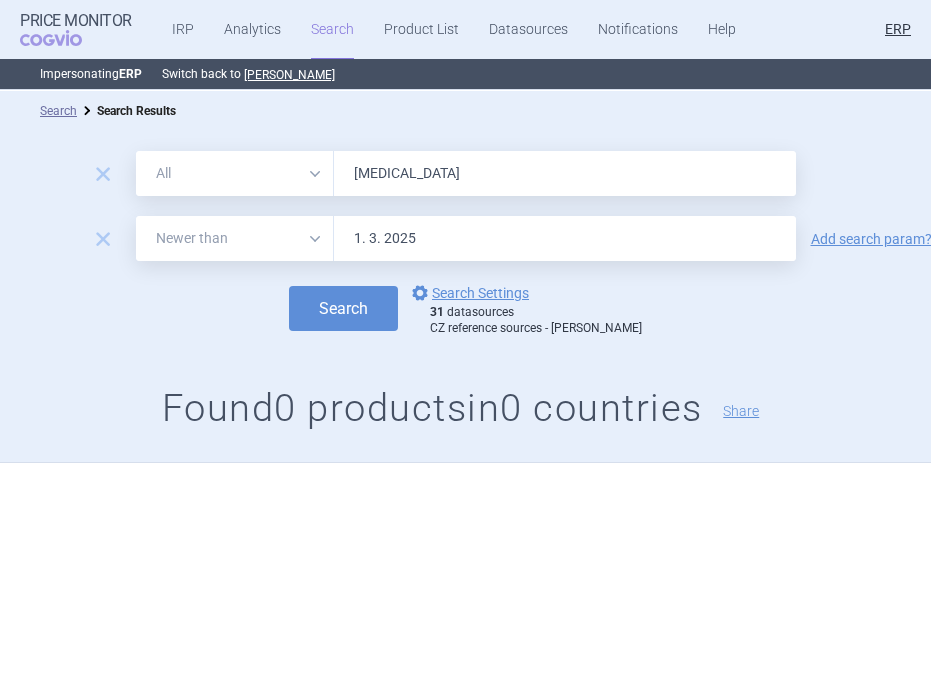 click on "Search" at bounding box center (343, 308) 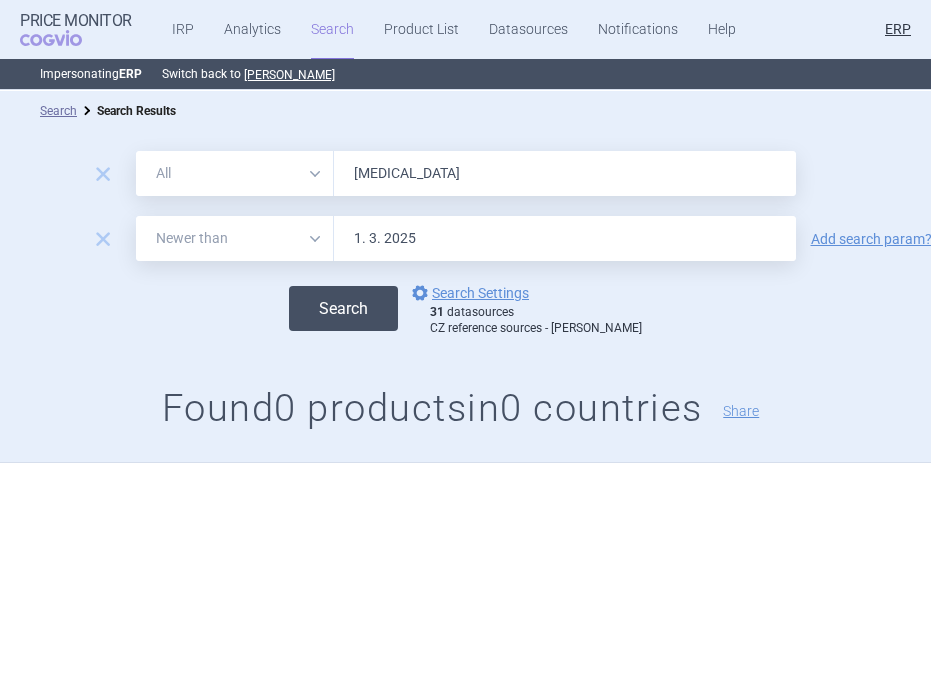 type on "Relestat" 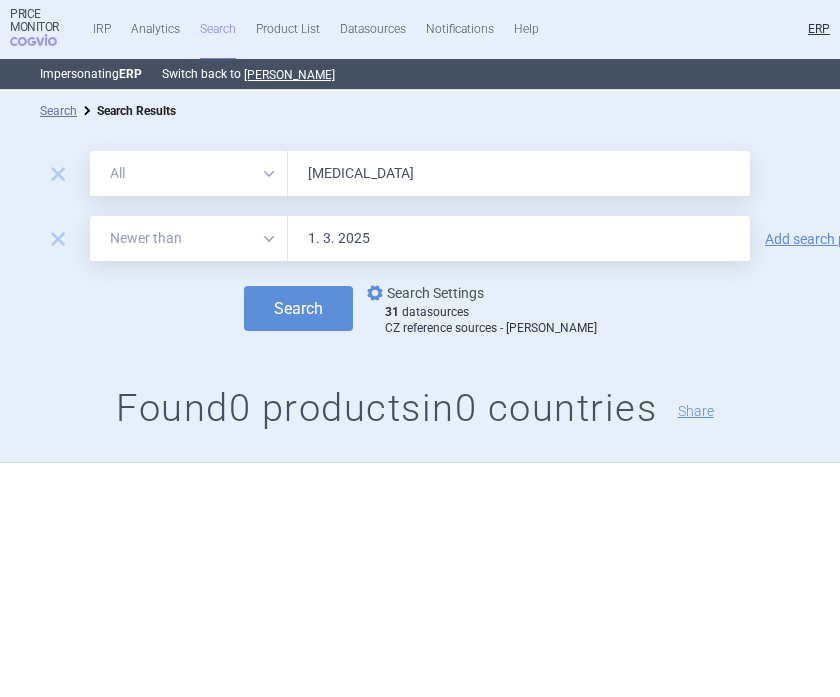 click on "options Search Settings" at bounding box center [423, 293] 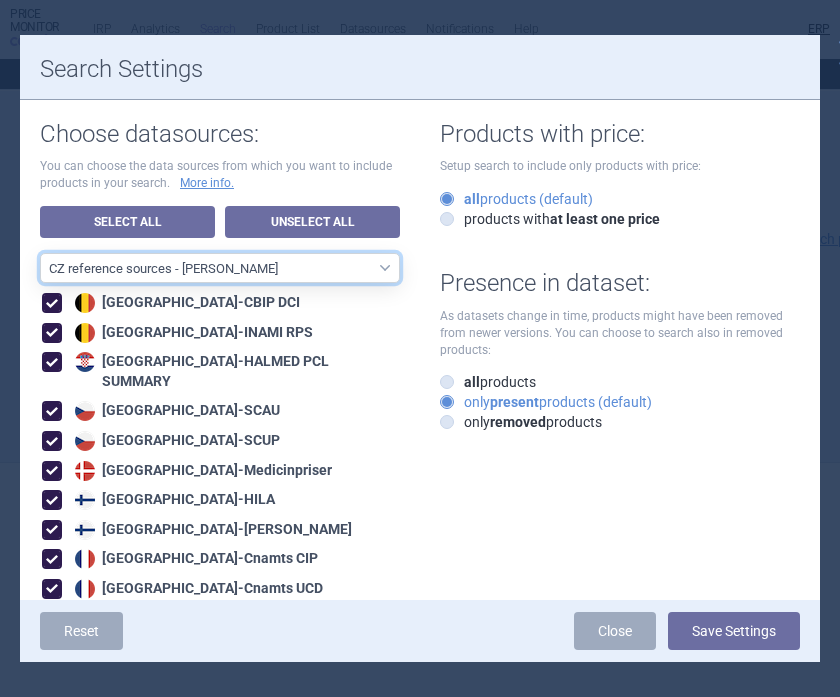 click on "All data sources CZ reference sources - Reimbursement SK reference sources - Official methodology RO reference sources (CGM LauerTaxe included) CZ reference sources - Max price AE recommended reference sources EU4+UK North America EU Europe - all Europe - only recommended sources included Asia and Pacific CA PMPRB7 MENA RO reference sources (LauerTaxe included) RO reference sources SI reference countries BG reference countries HR reference sources LT reference countries CA PMPRB11 LABELING - unit datasources without US LABELING - nonunit datasources without US Labeling - US datasources Nordics Benelux Baltics HU reference countries LV reference countries PL reference countries SK DP reference sources - Official methodology" at bounding box center (220, 268) 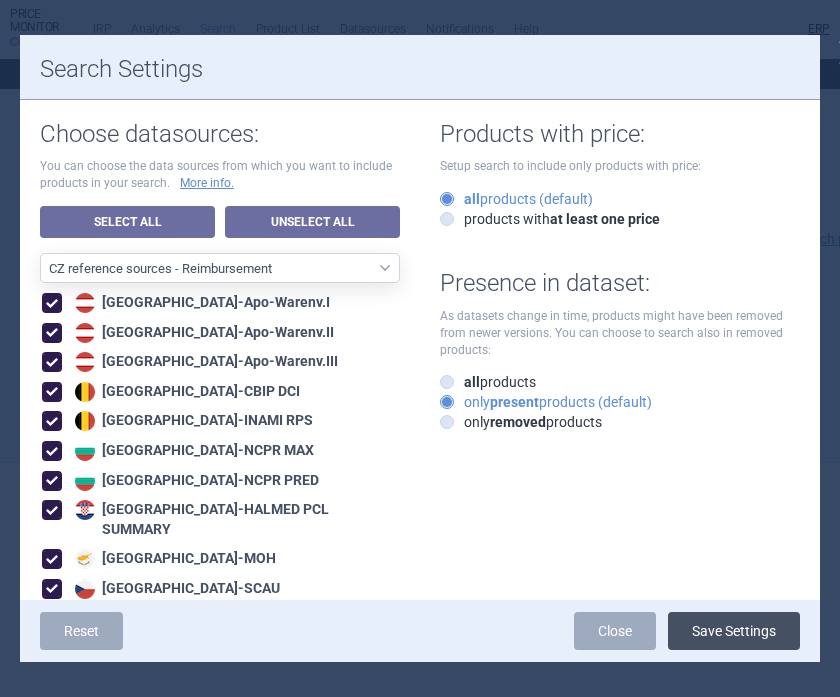 click on "Save Settings" at bounding box center (734, 631) 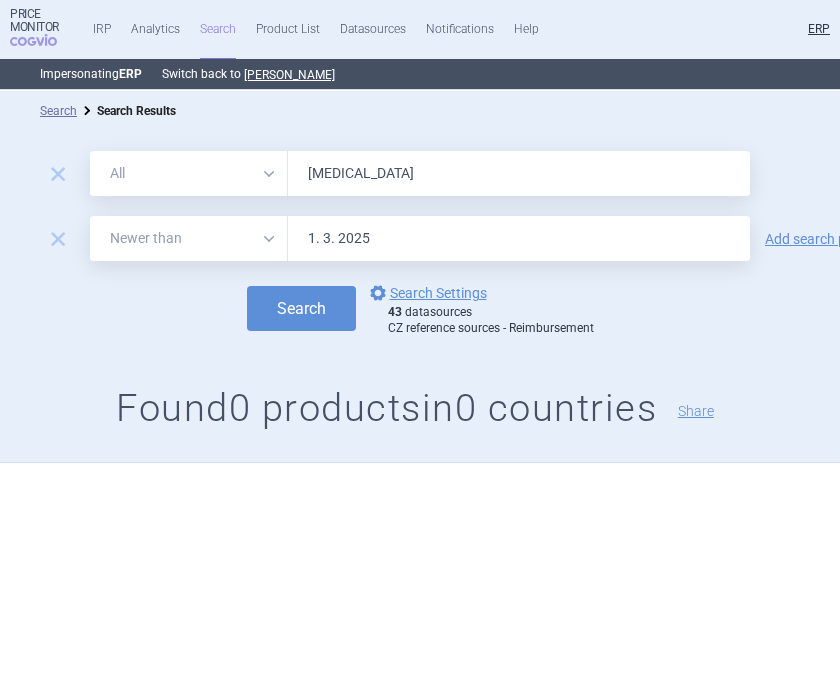 click on "Relestat" at bounding box center (519, 173) 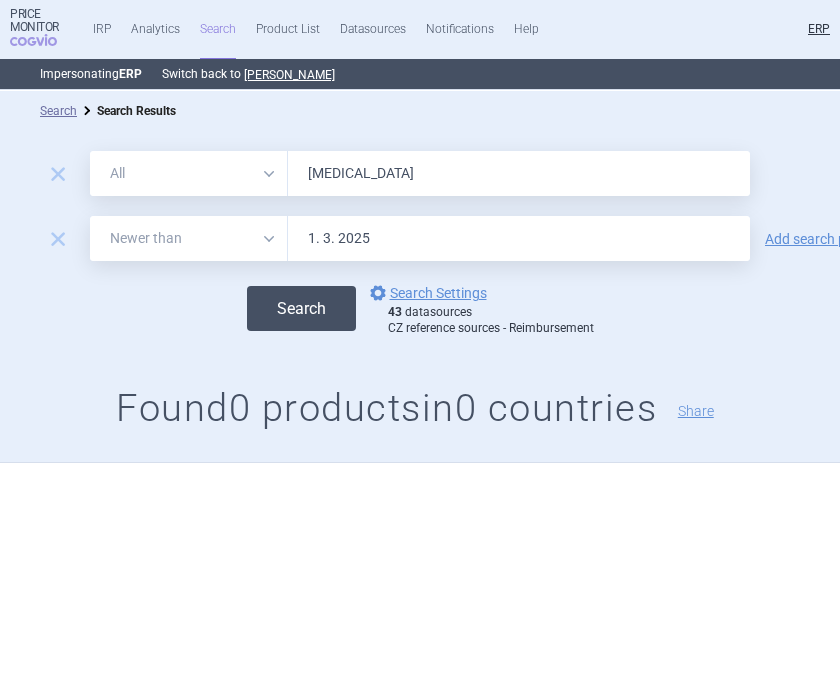 type on "stelara" 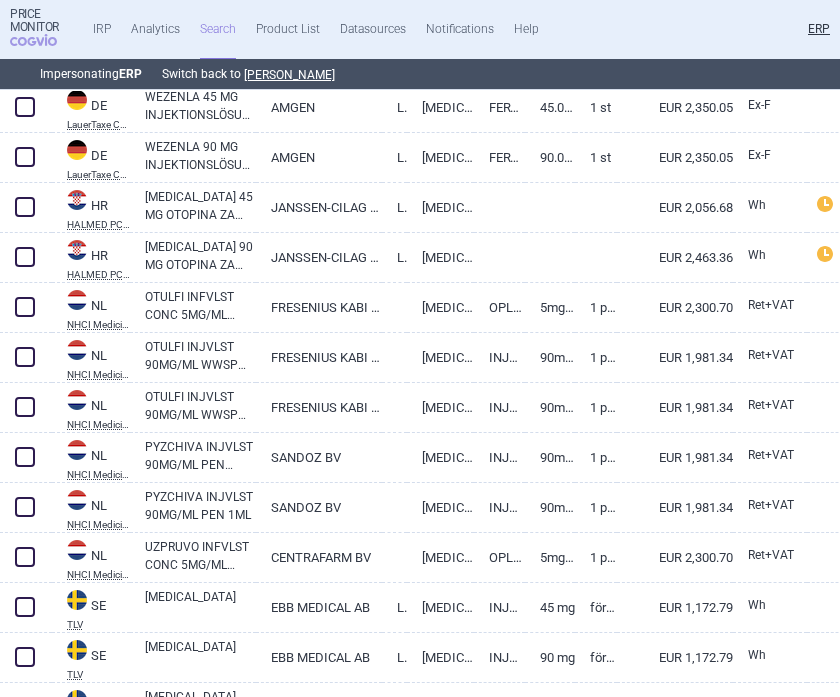 scroll, scrollTop: 586, scrollLeft: 0, axis: vertical 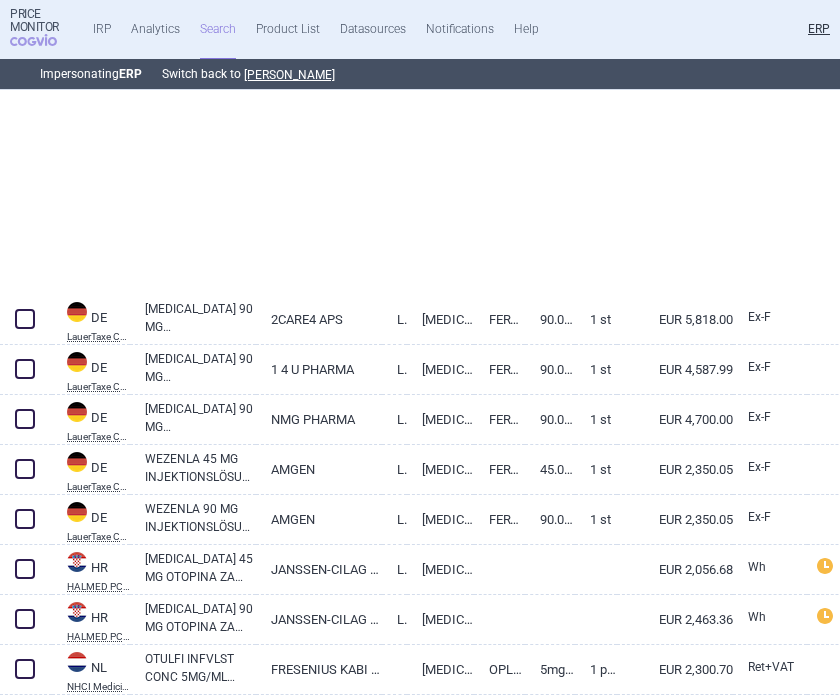 select on "newerThan" 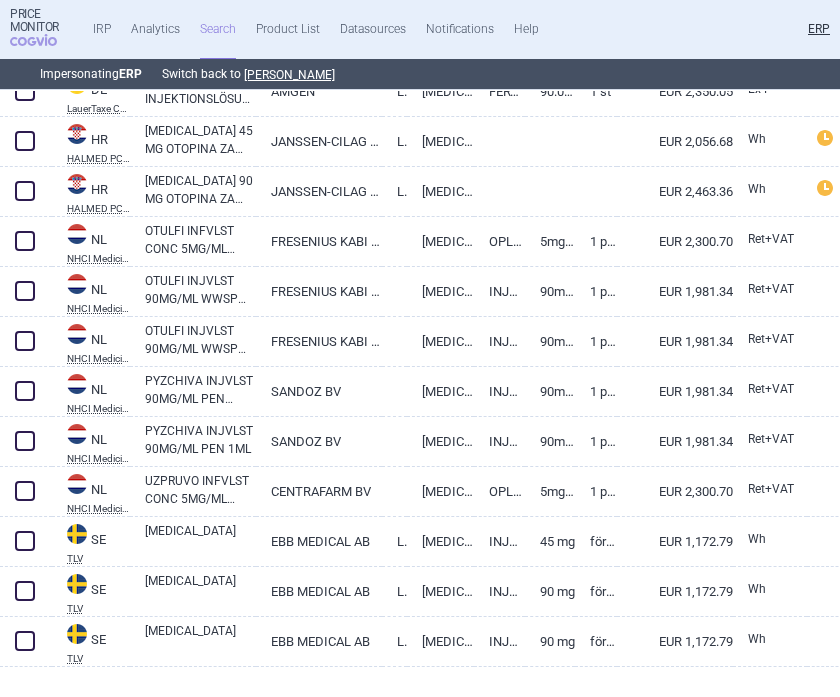 scroll, scrollTop: 327, scrollLeft: 0, axis: vertical 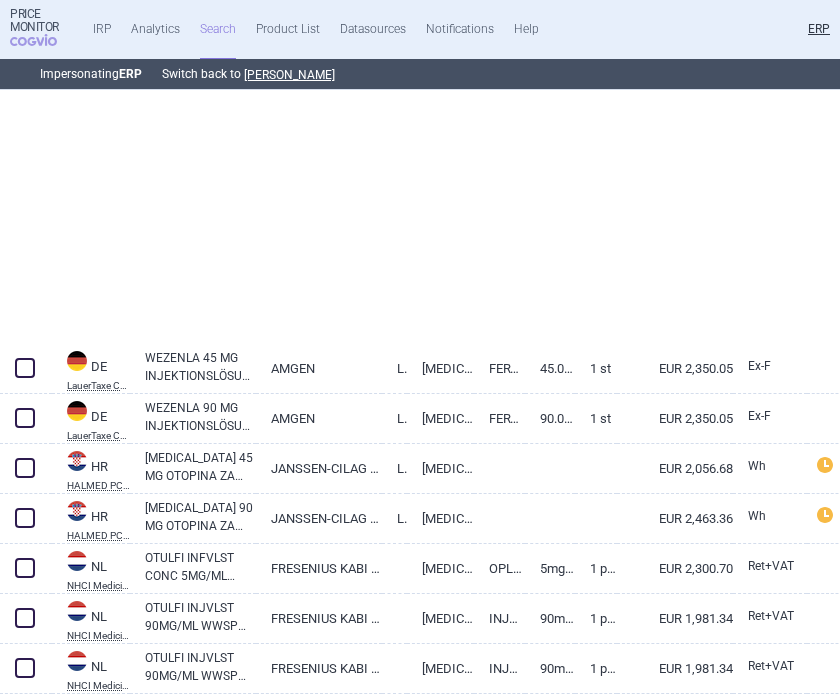 select on "newerThan" 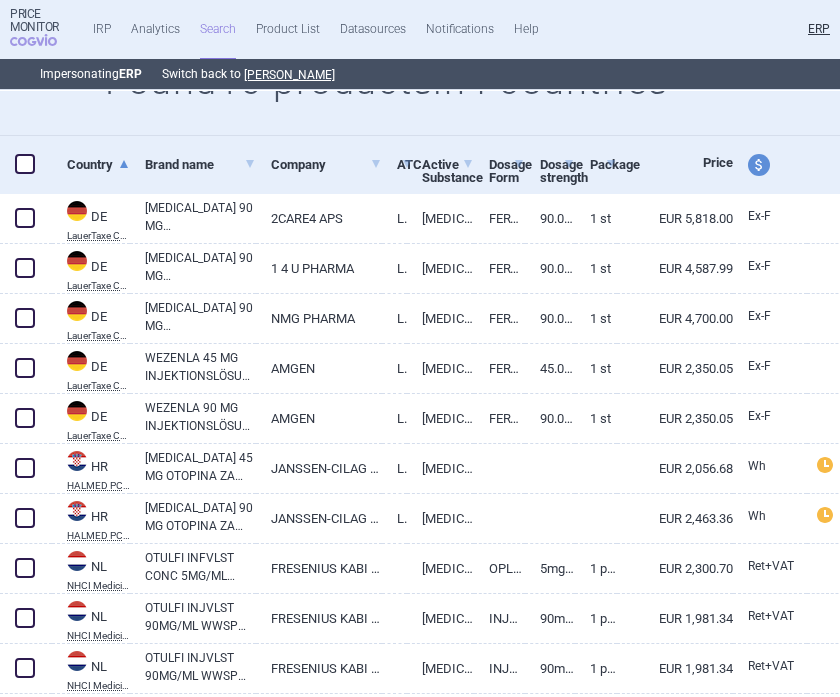 scroll, scrollTop: 0, scrollLeft: 0, axis: both 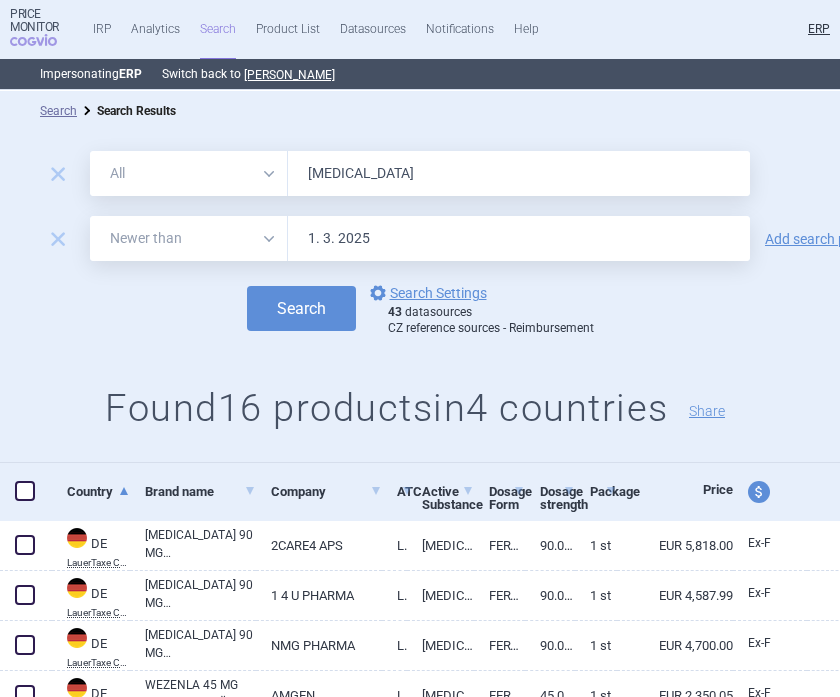 click on "All Brand Name ATC Company Active Substance Country Newer than" at bounding box center [189, 173] 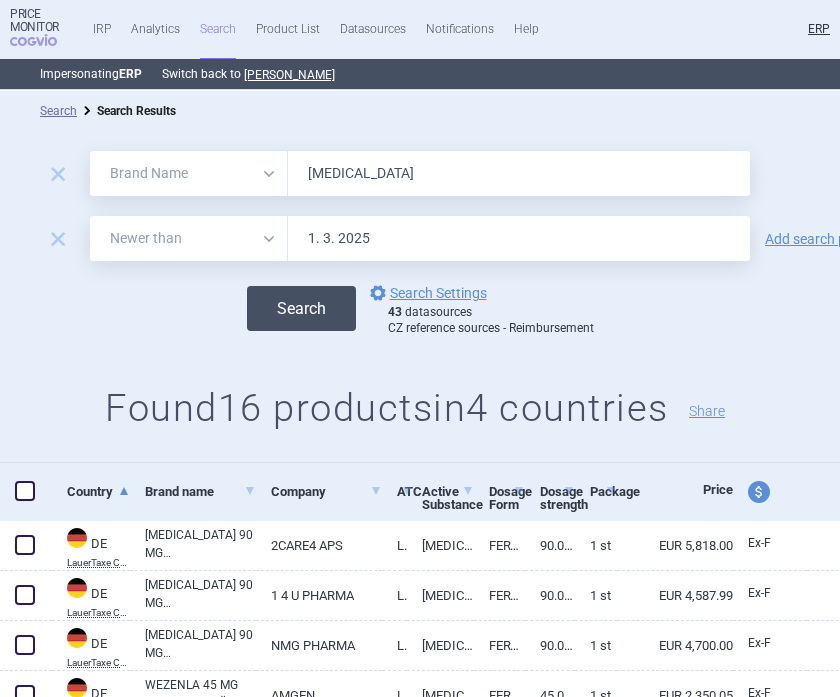 click on "Search" at bounding box center (301, 308) 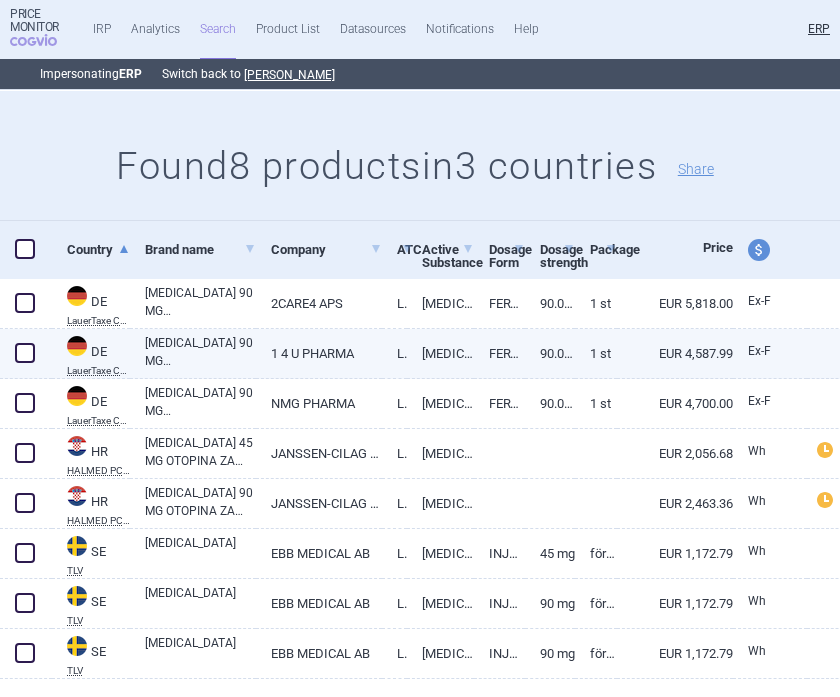 scroll, scrollTop: 289, scrollLeft: 0, axis: vertical 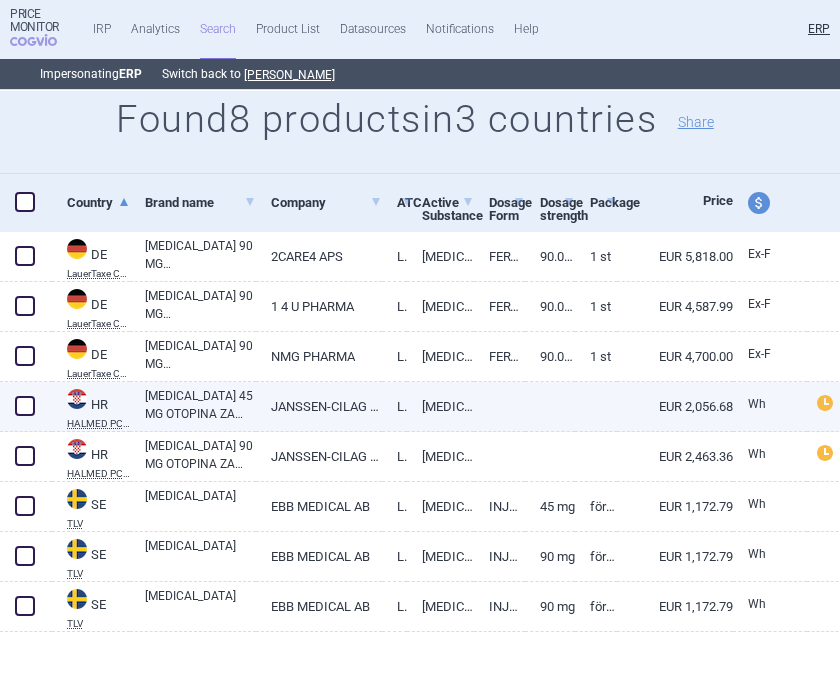 click on "STELARA 45 MG OTOPINA ZA INJEKCIJU U NAPUNJENOJ BRIZGALICI, 1 NAPUNJENA BRIZGALICA S 0,5 ML OTOPINE" at bounding box center (200, 405) 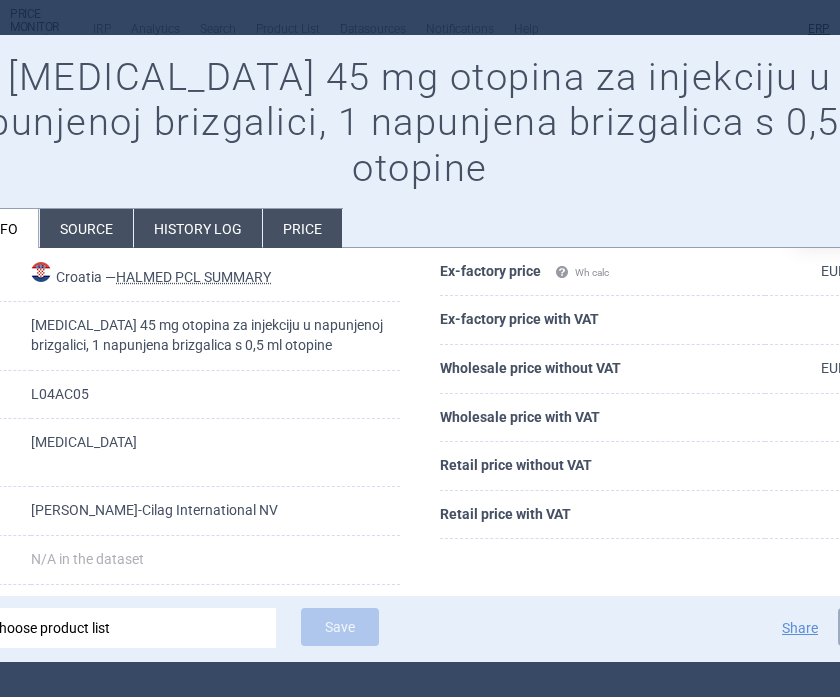 scroll, scrollTop: 142, scrollLeft: 0, axis: vertical 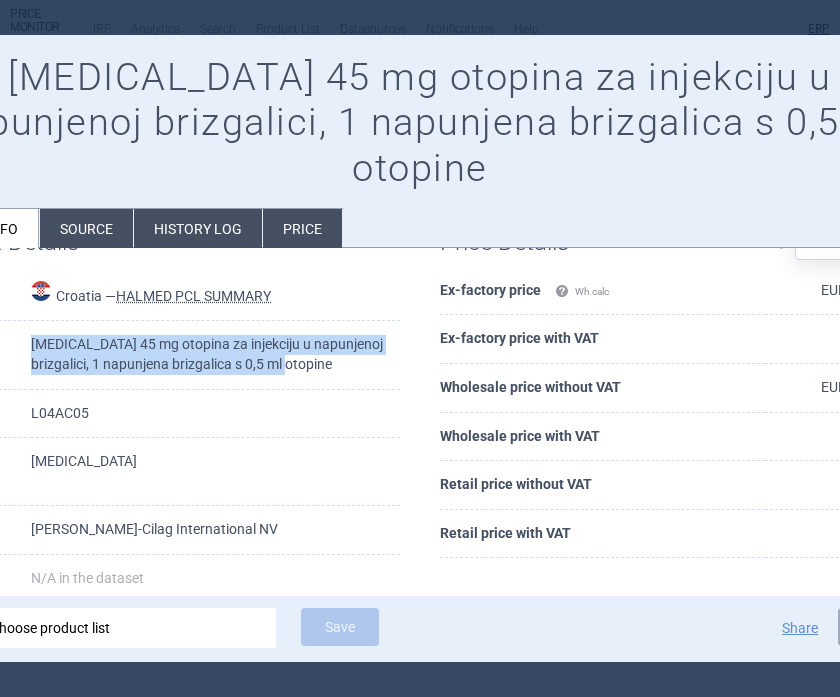 drag, startPoint x: 347, startPoint y: 315, endPoint x: 35, endPoint y: 287, distance: 313.25388 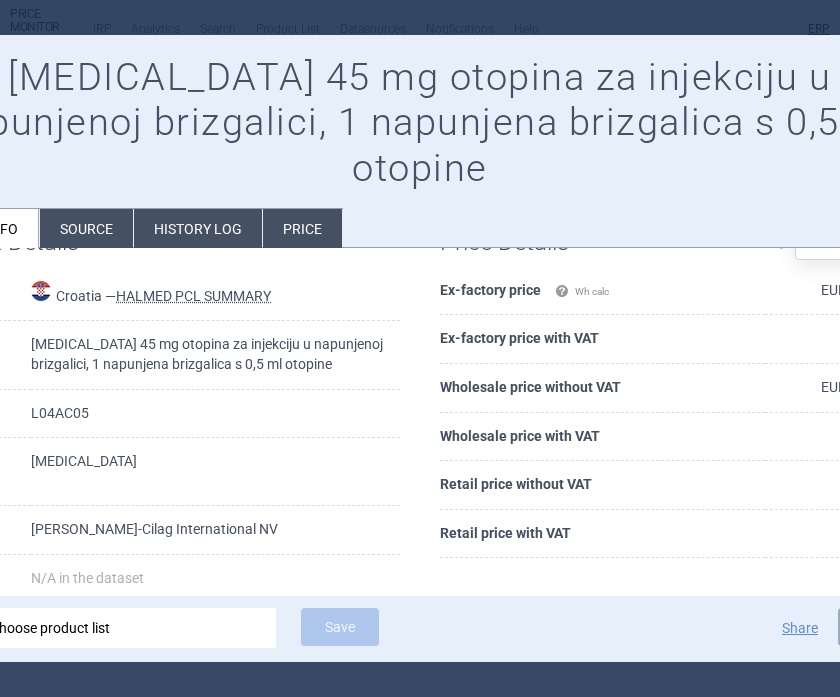 click at bounding box center [420, 348] 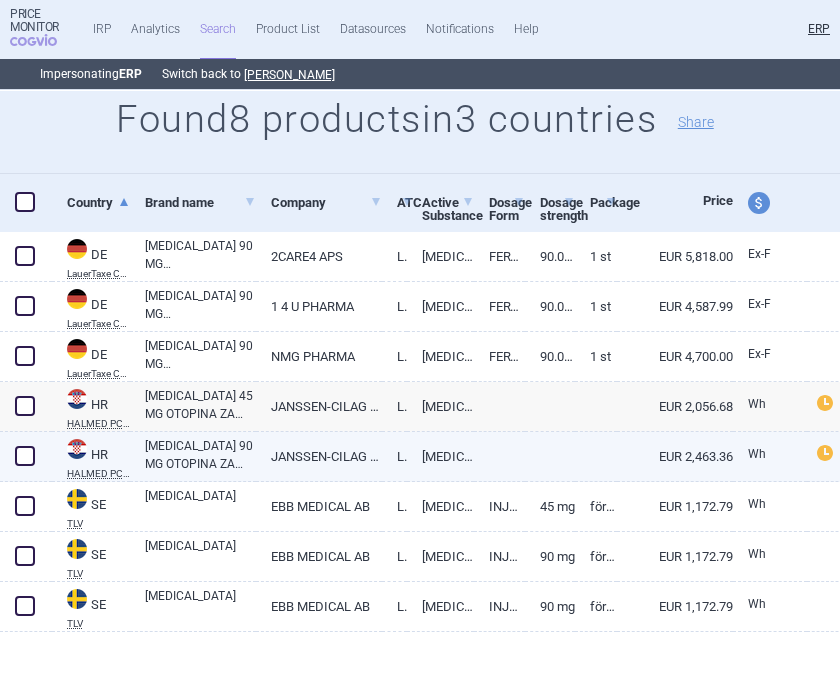 click on "STELARA 90 MG OTOPINA ZA INJEKCIJU U NAPUNJENOJ BRIZGALICI, 1 NAPUNJENA BRIZGALICA S 1 ML OTOPINE" at bounding box center (200, 455) 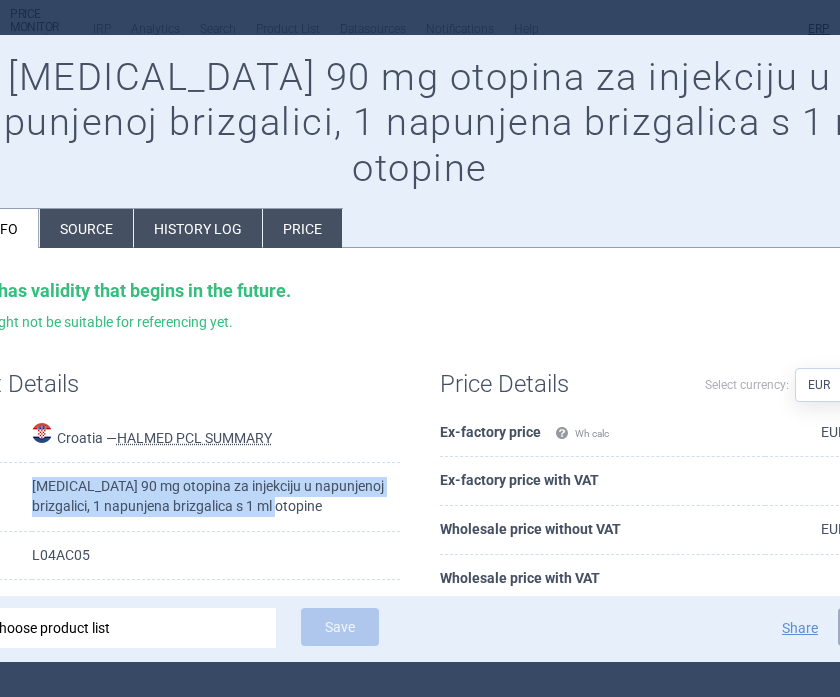 drag, startPoint x: 336, startPoint y: 458, endPoint x: 18, endPoint y: 427, distance: 319.50745 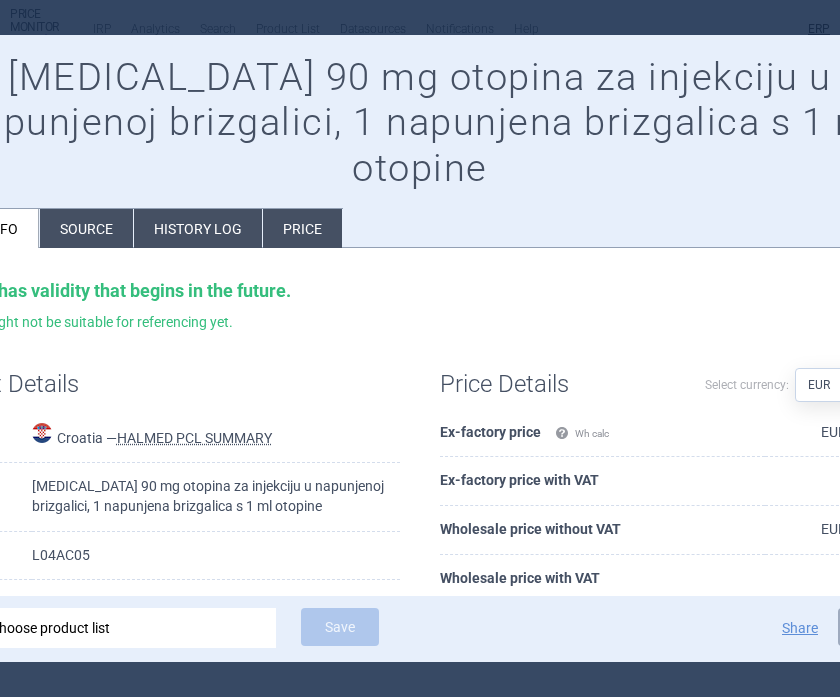 click at bounding box center (420, 348) 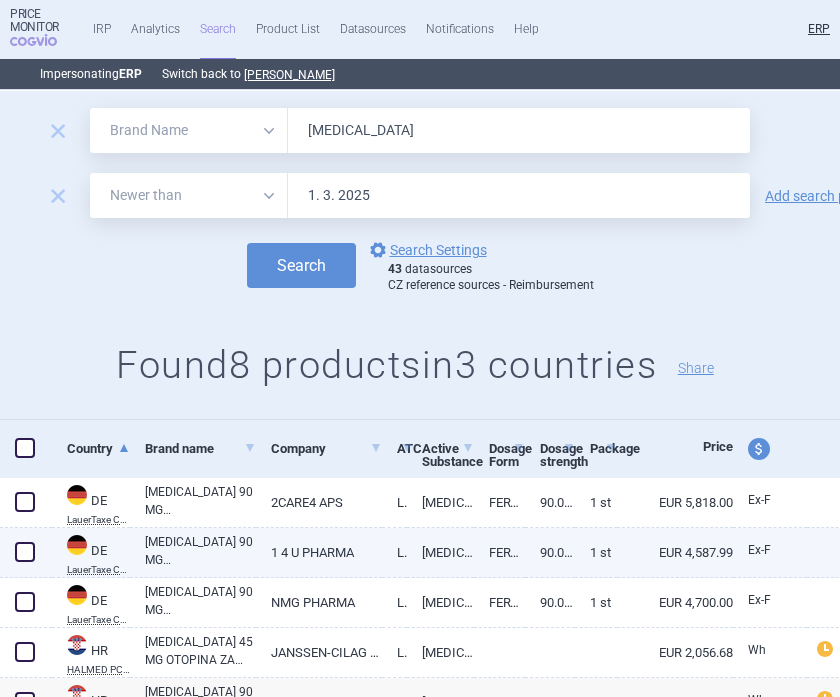 scroll, scrollTop: 0, scrollLeft: 0, axis: both 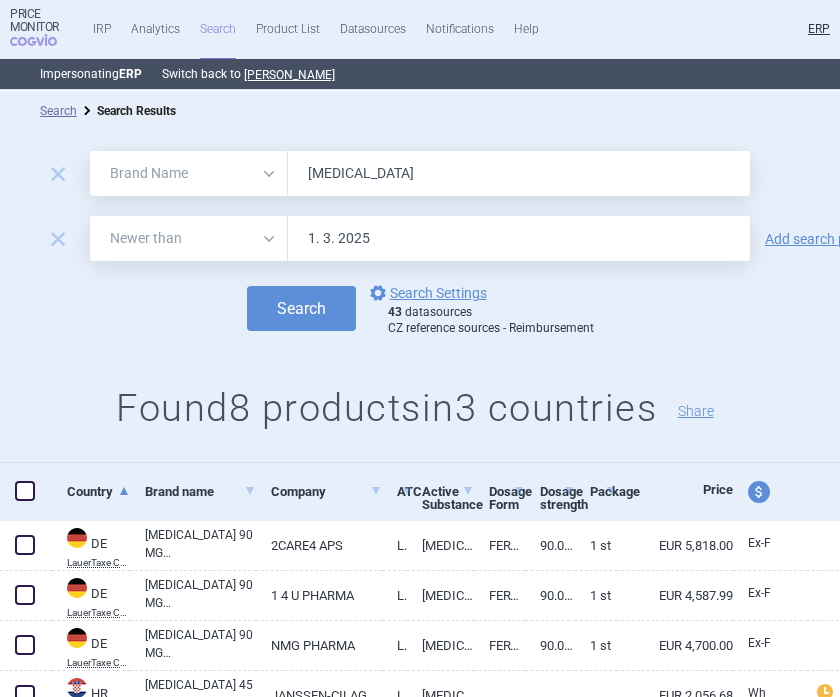 click on "stelara" at bounding box center [519, 173] 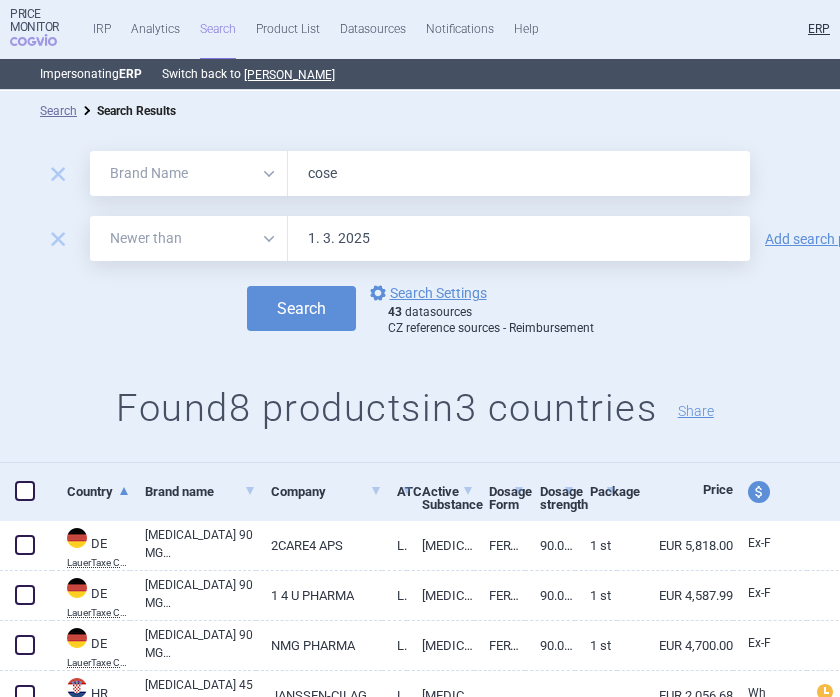 type on "COSENTYX" 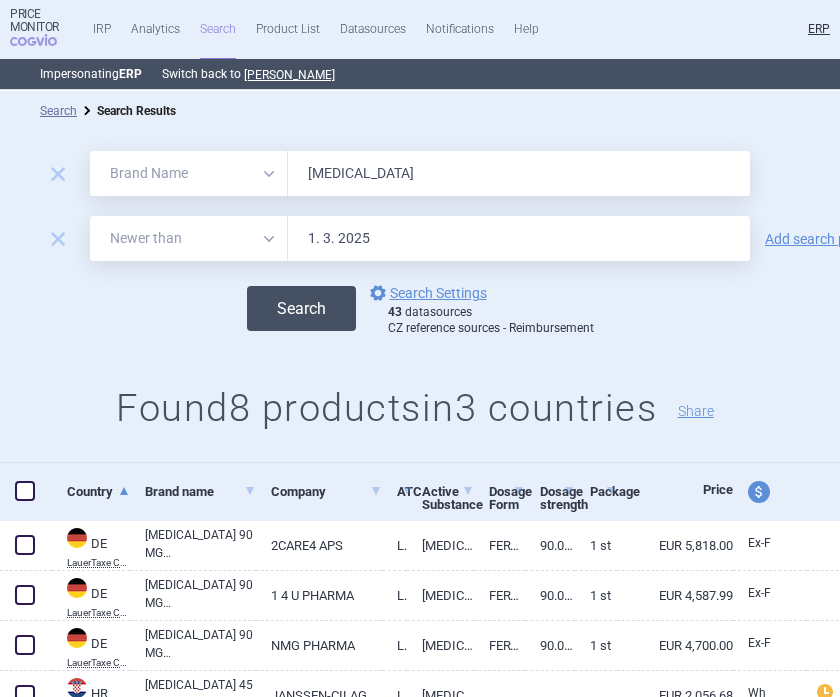 click on "Search" at bounding box center (301, 308) 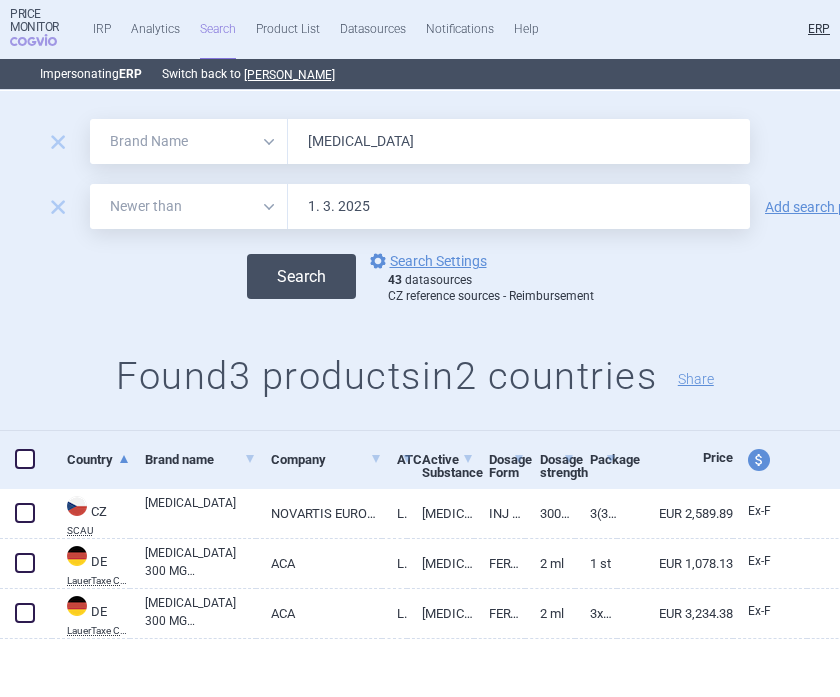 scroll, scrollTop: 39, scrollLeft: 0, axis: vertical 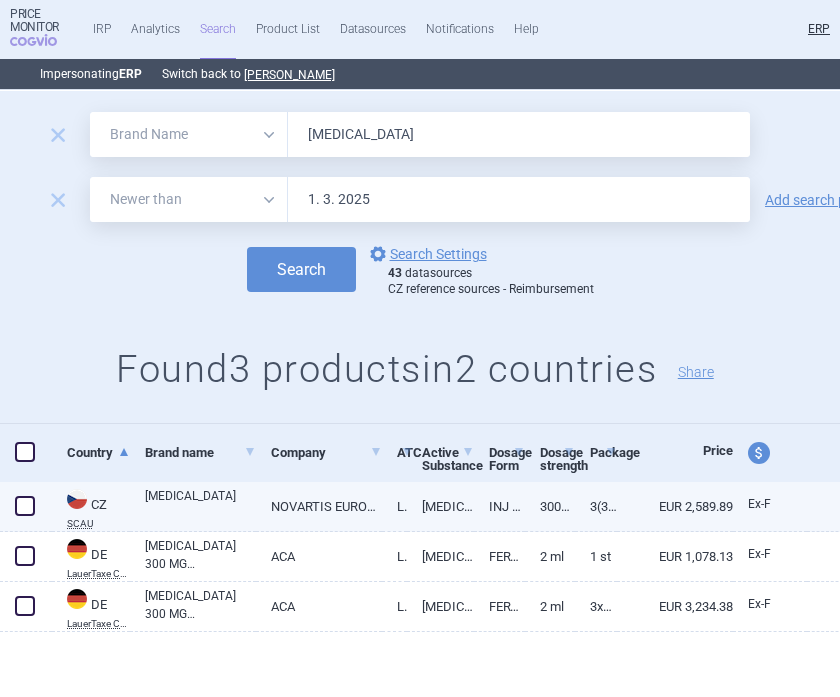 click on "COSENTYX" at bounding box center (200, 505) 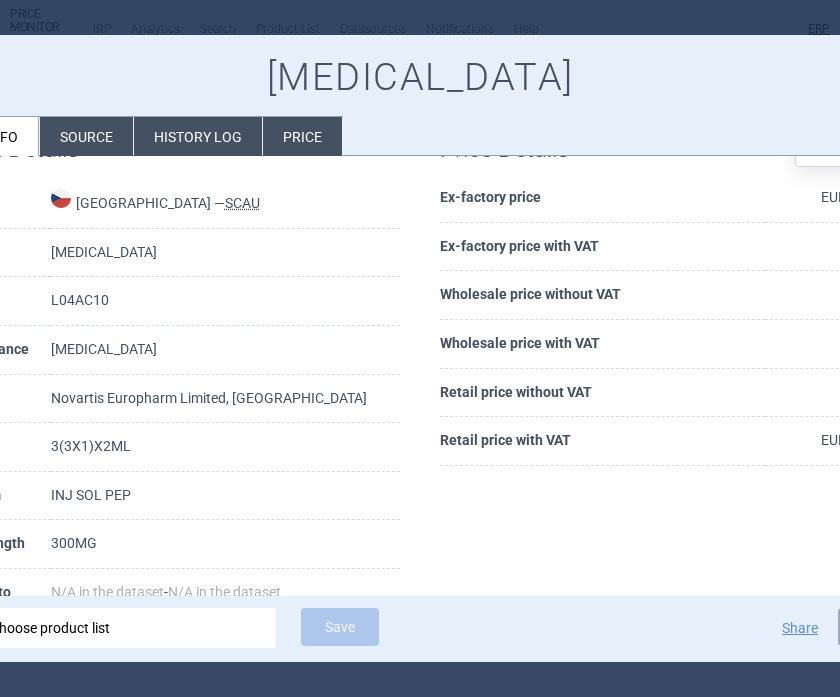 scroll, scrollTop: 60, scrollLeft: 0, axis: vertical 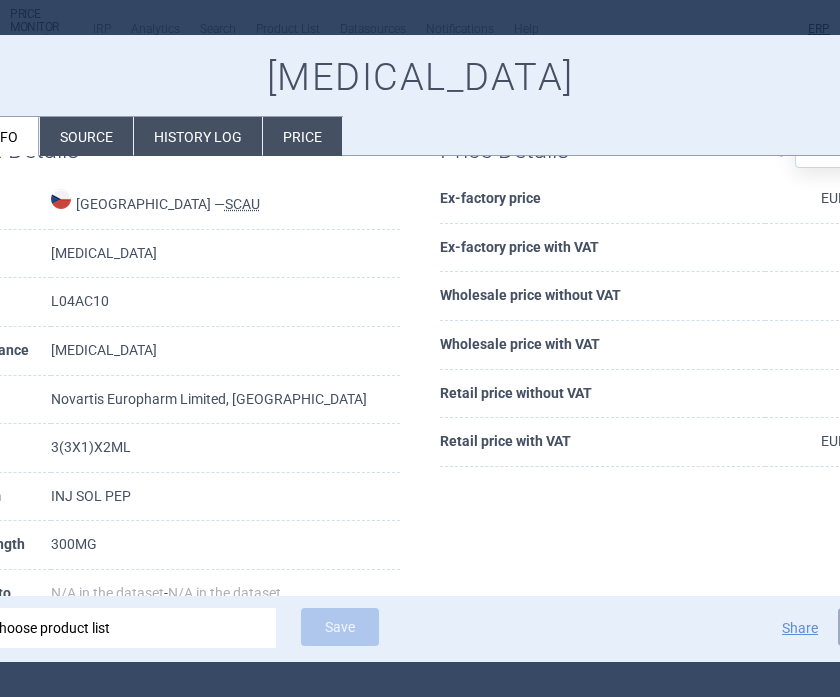 click on "Source" at bounding box center (86, 136) 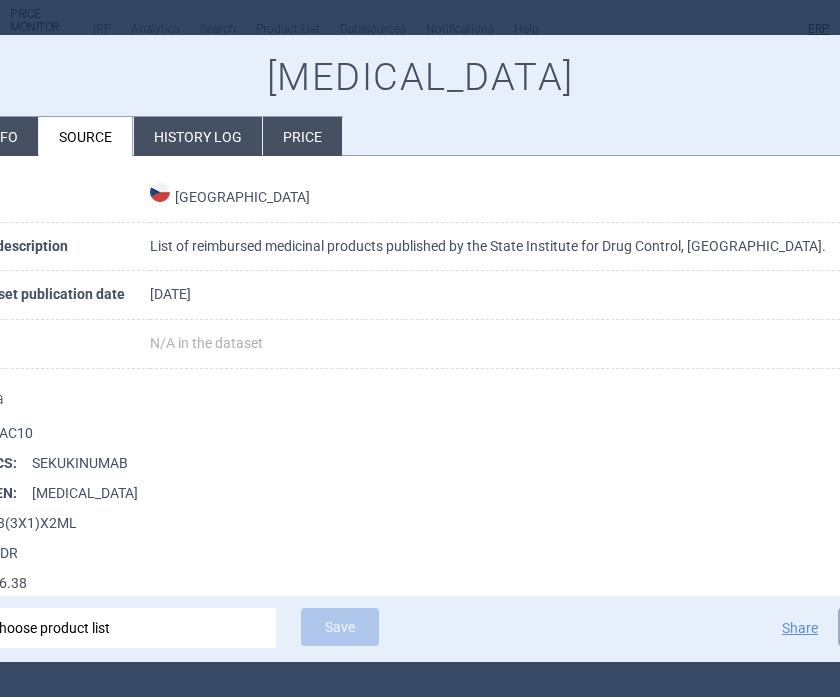 scroll, scrollTop: 63, scrollLeft: 0, axis: vertical 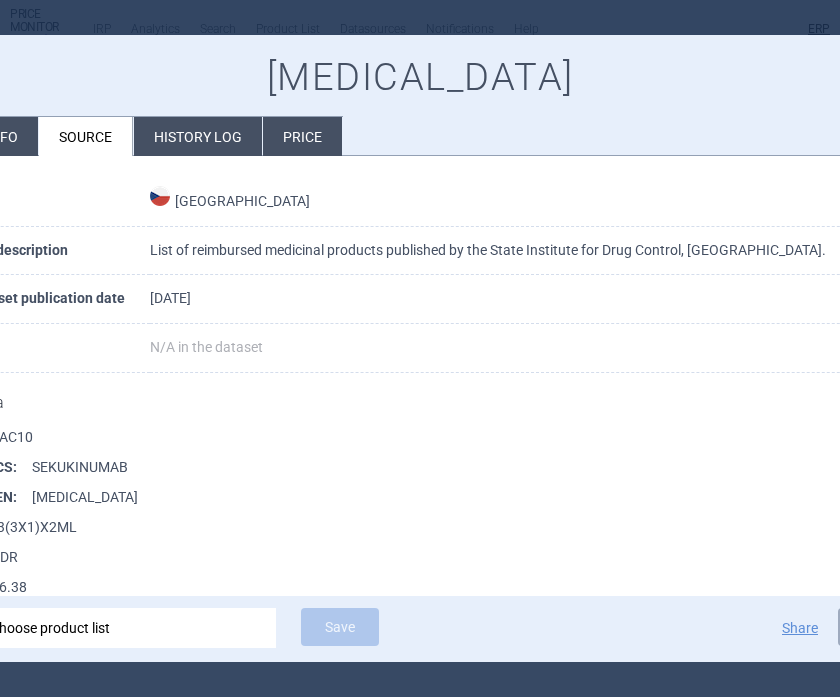 click on "Product info" at bounding box center (-31, 136) 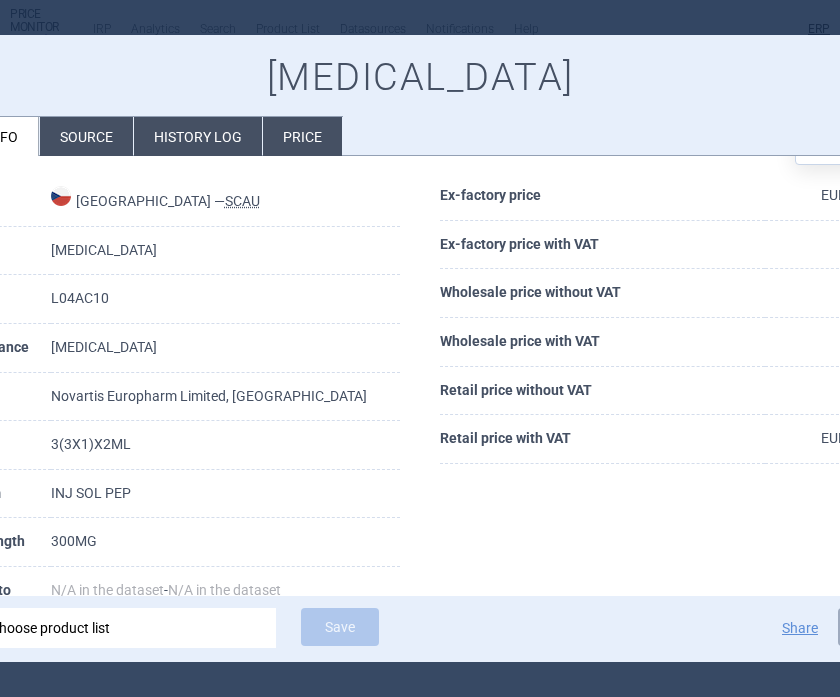 click at bounding box center [420, 348] 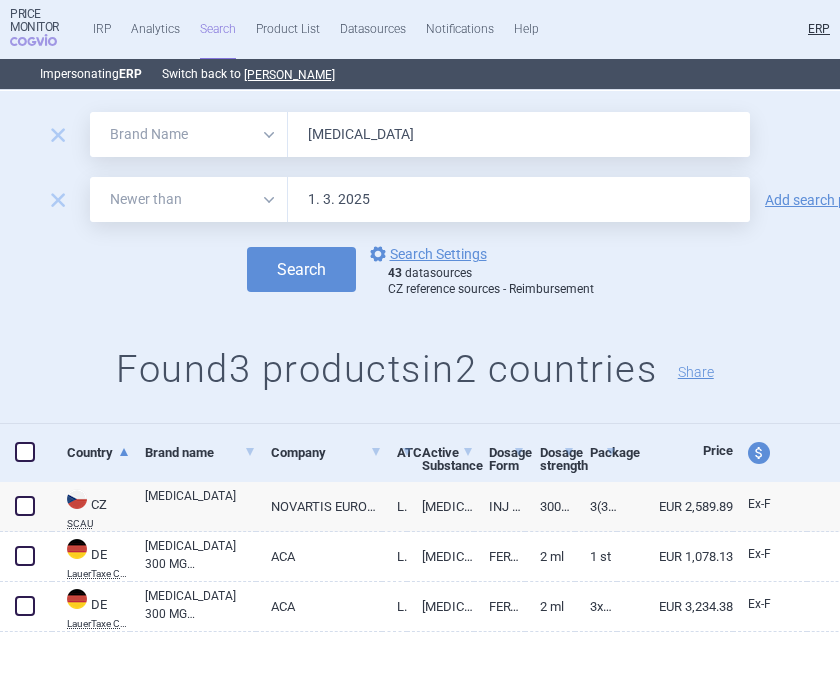 click on "COSENTYX" at bounding box center [519, 134] 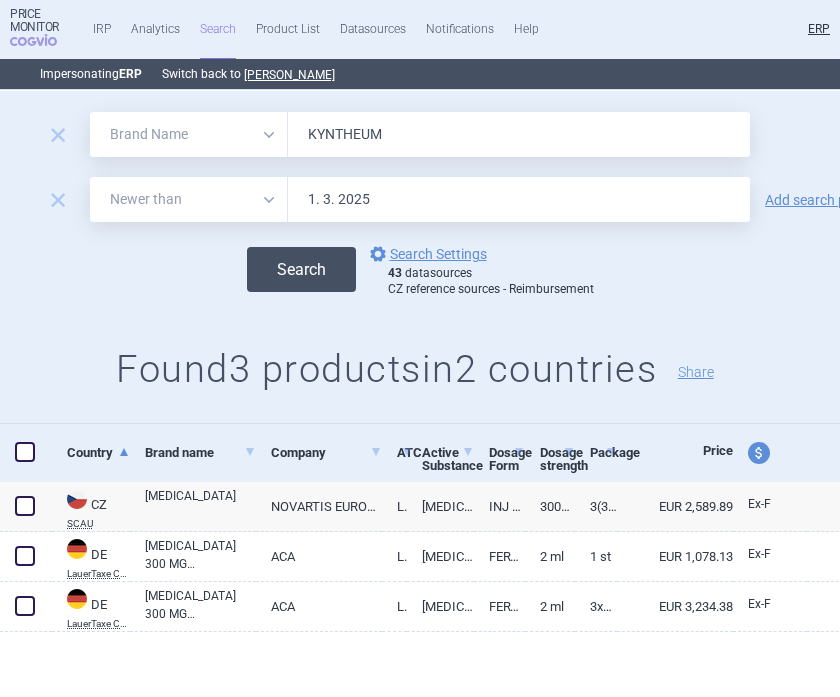 click on "Search" at bounding box center (301, 269) 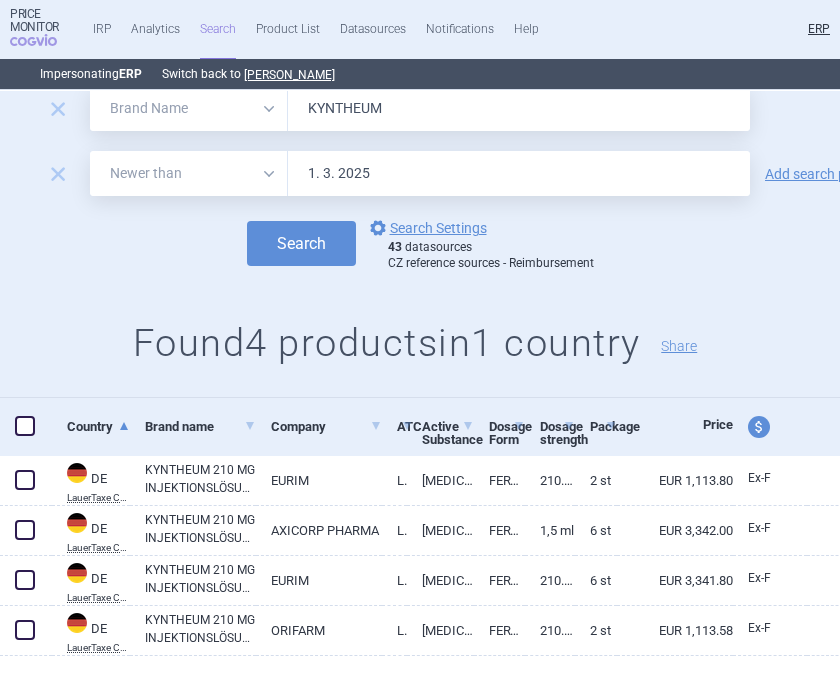 scroll, scrollTop: 58, scrollLeft: 0, axis: vertical 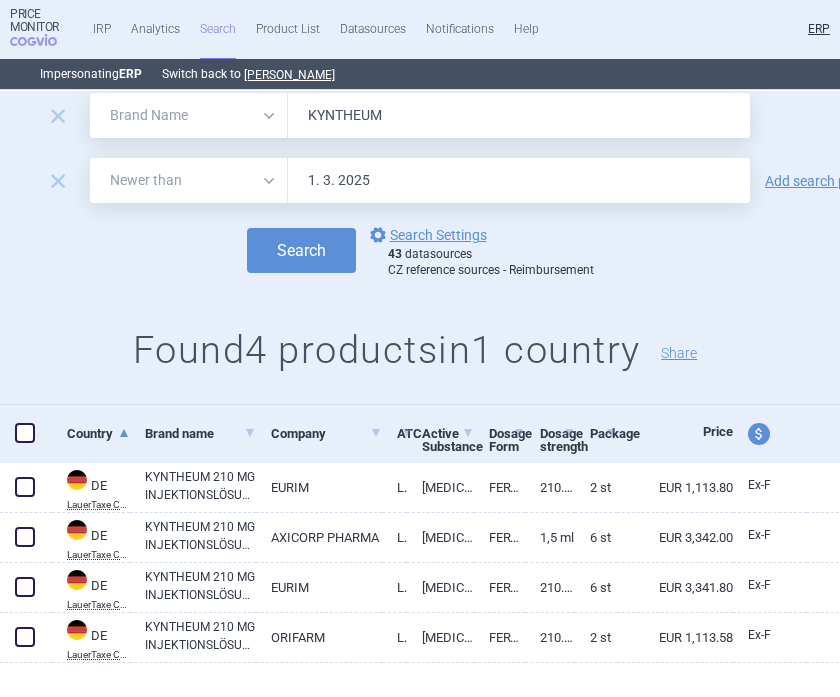 click on "KYNTHEUM" at bounding box center [519, 115] 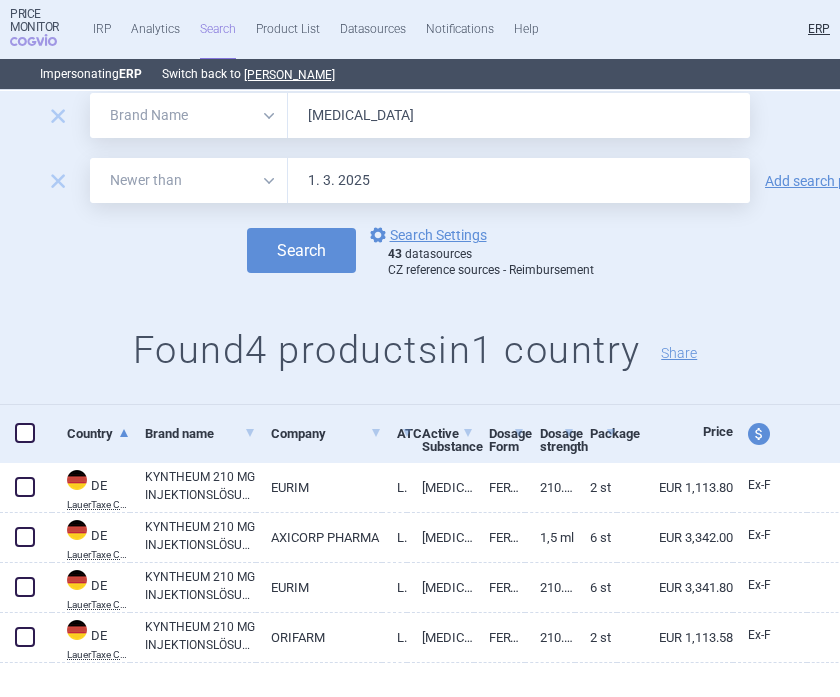 type on "taltz" 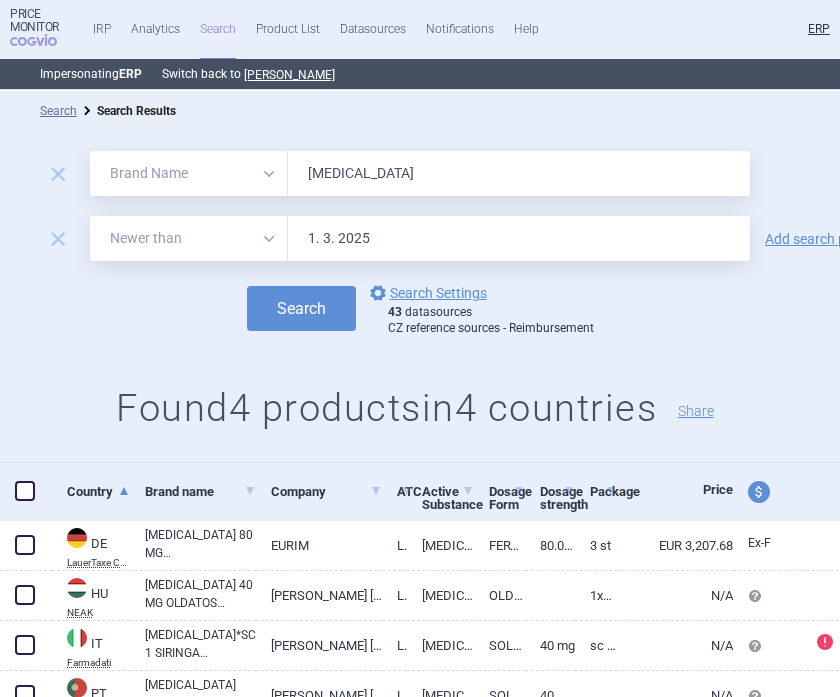 scroll, scrollTop: 89, scrollLeft: 0, axis: vertical 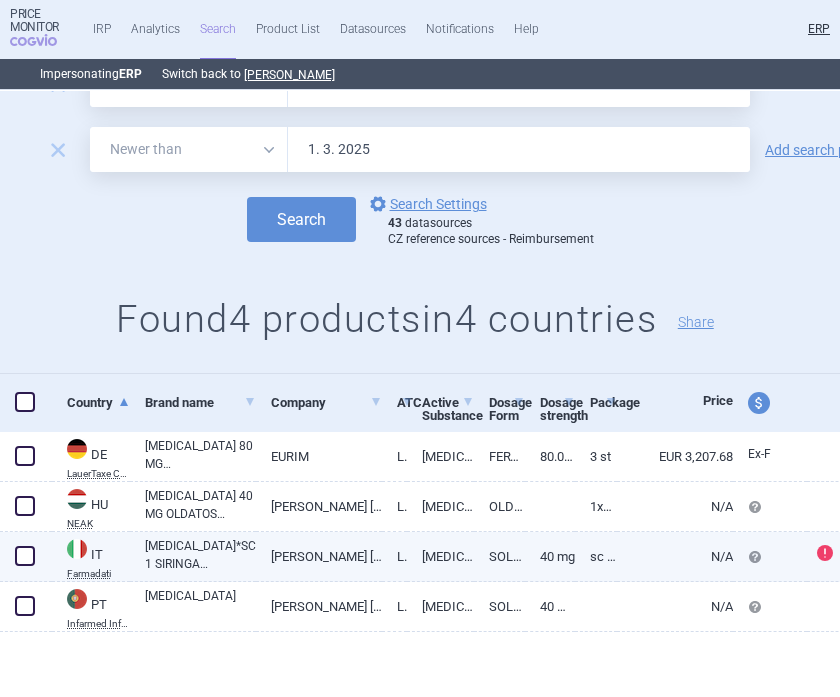 click on "TALTZ*SC 1 SIRINGA PRERIEMPITA 0,5 ML 40 MG" at bounding box center (200, 555) 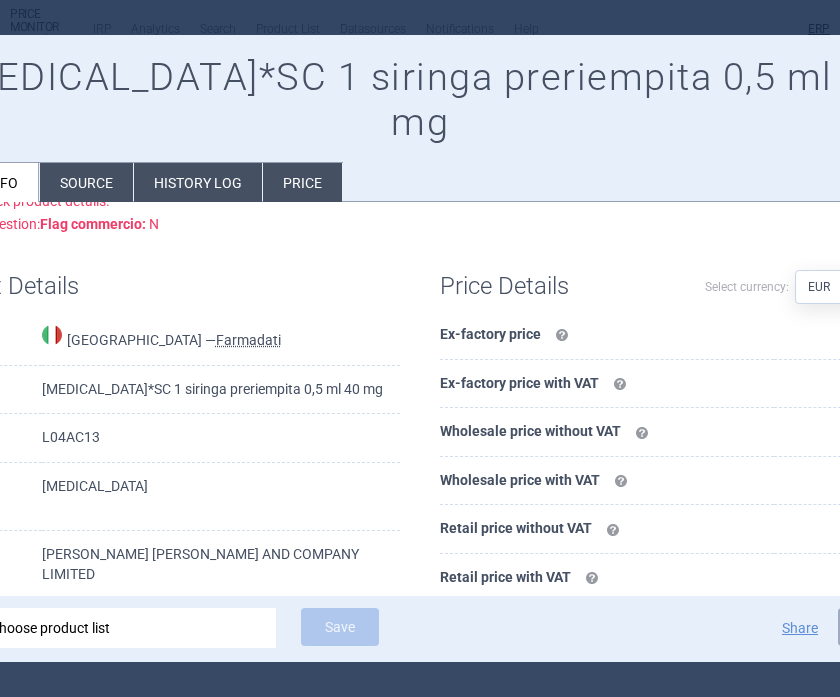 scroll, scrollTop: 111, scrollLeft: 0, axis: vertical 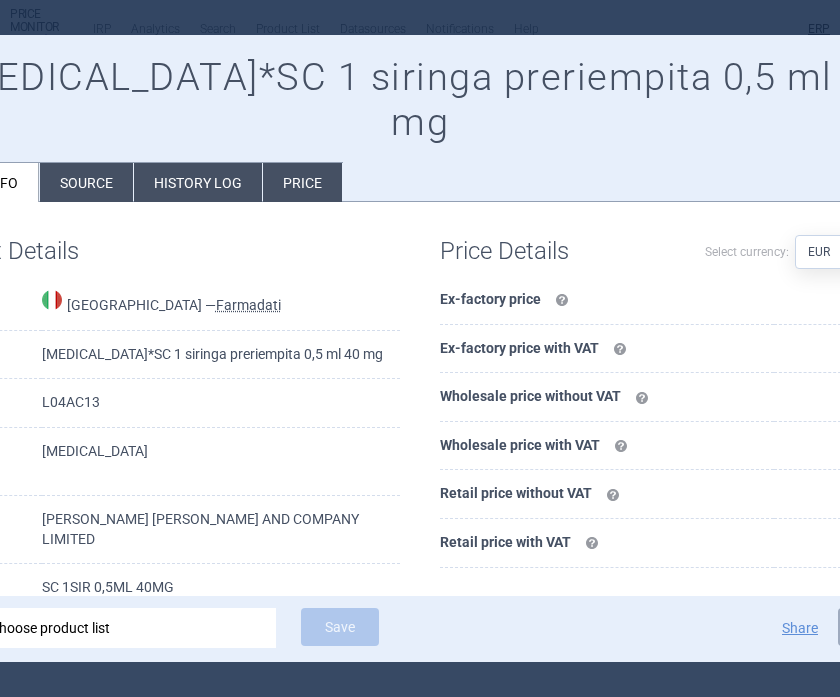 click at bounding box center [420, 348] 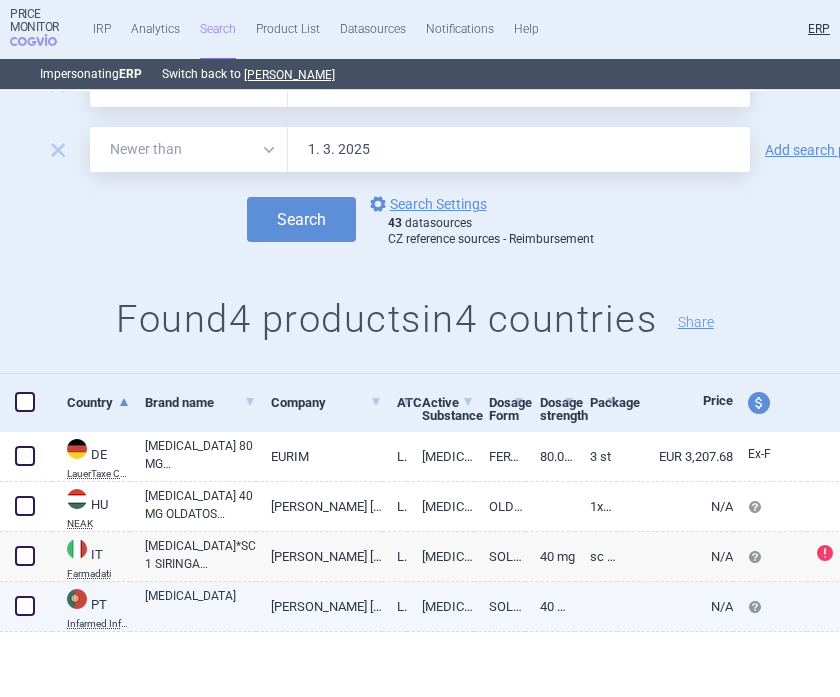 click on "TALTZ" at bounding box center [200, 605] 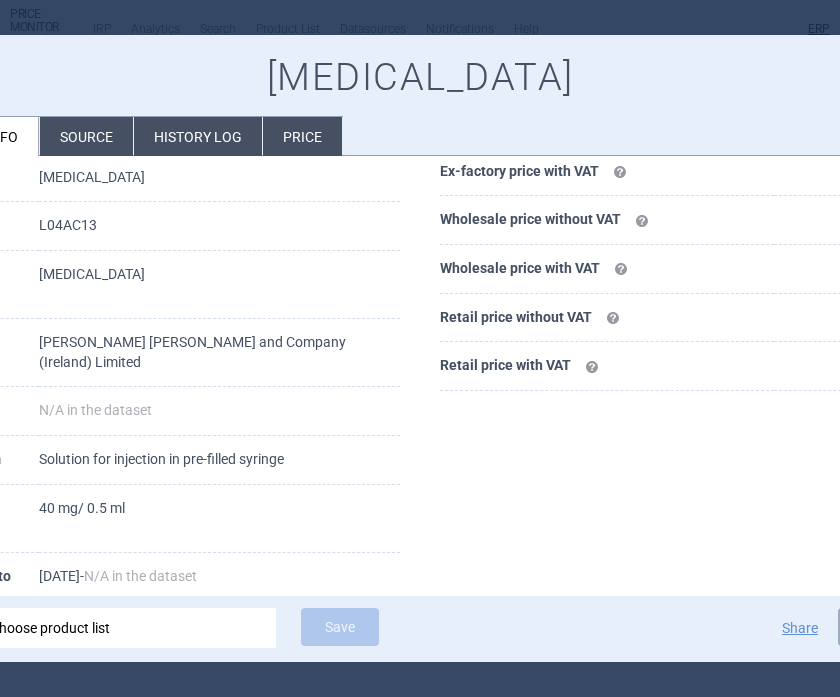 scroll, scrollTop: 141, scrollLeft: 0, axis: vertical 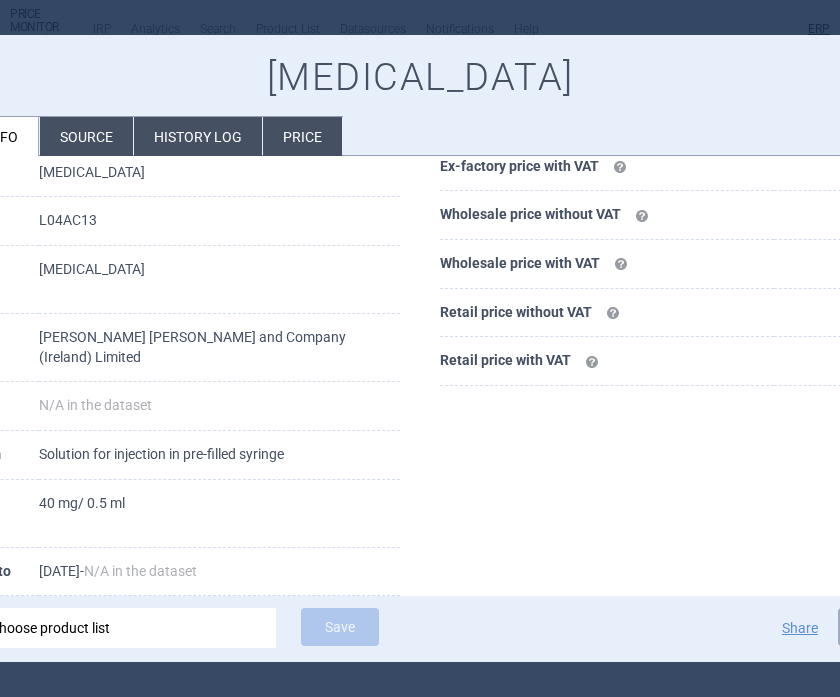 click at bounding box center (420, 348) 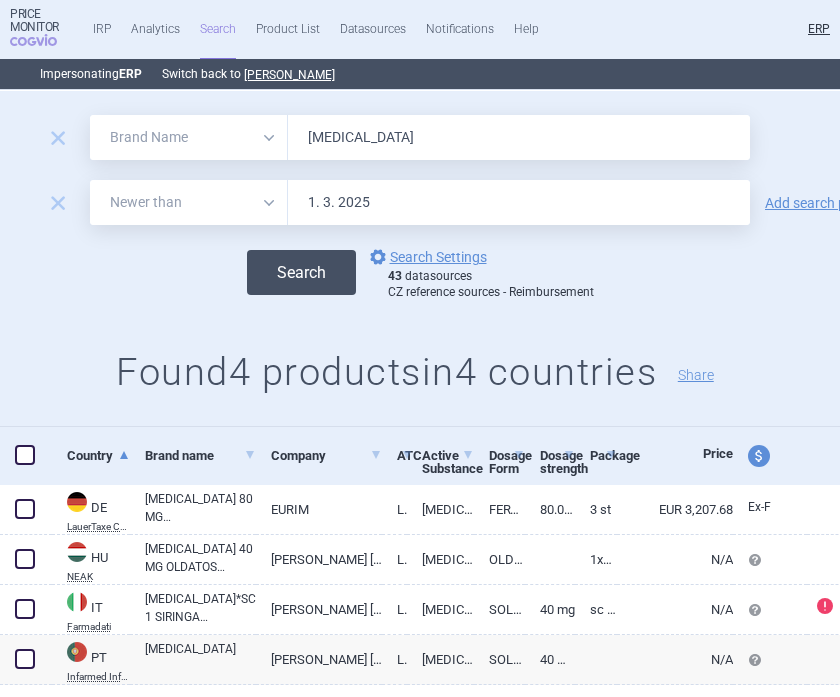scroll, scrollTop: 0, scrollLeft: 0, axis: both 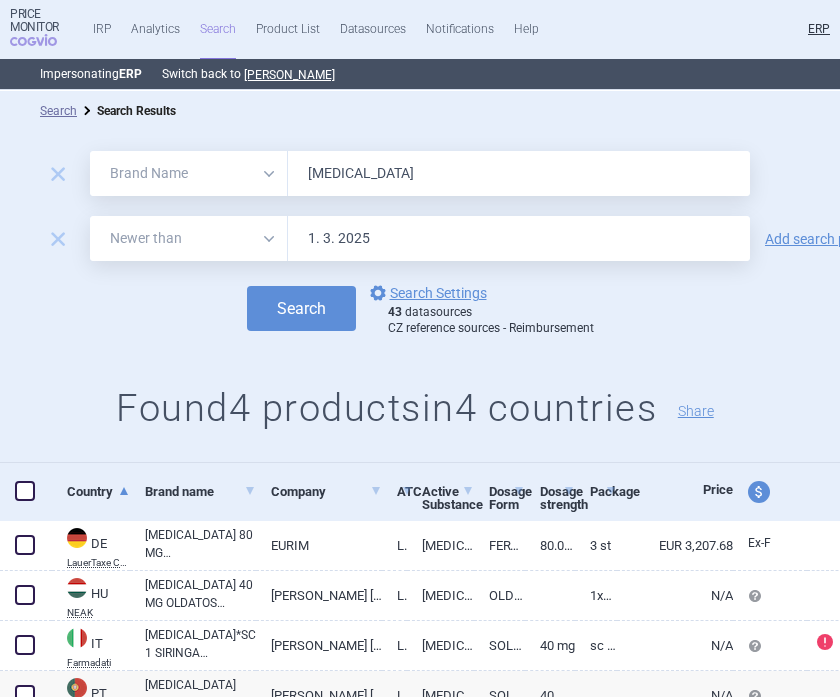 click on "taltz" at bounding box center [519, 173] 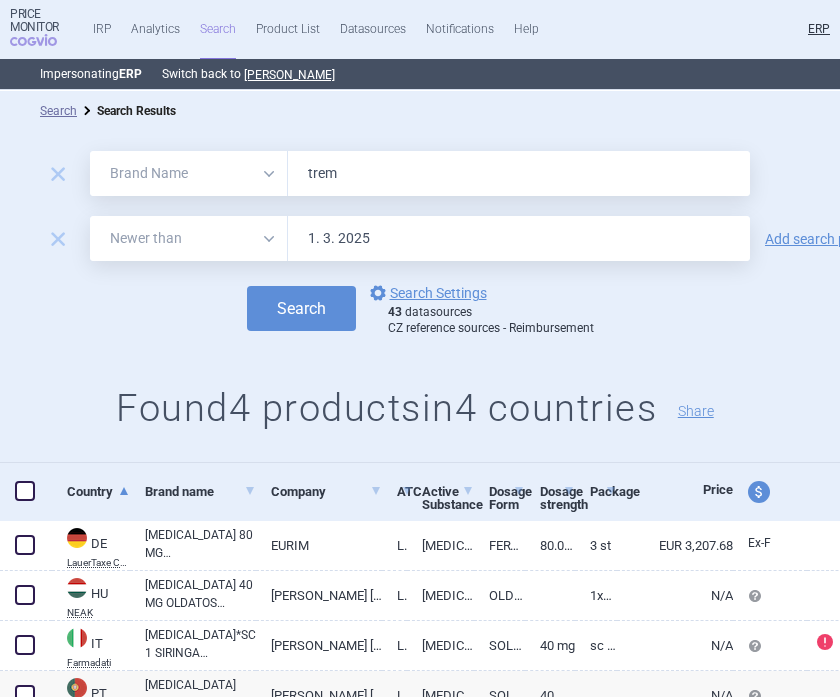 type on "TREMFYA" 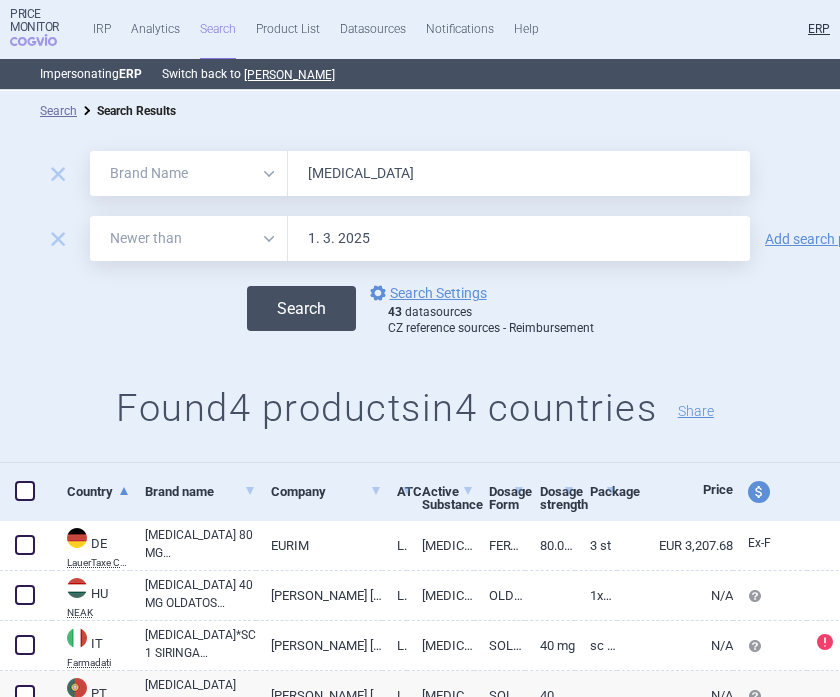 click on "Search" at bounding box center [301, 308] 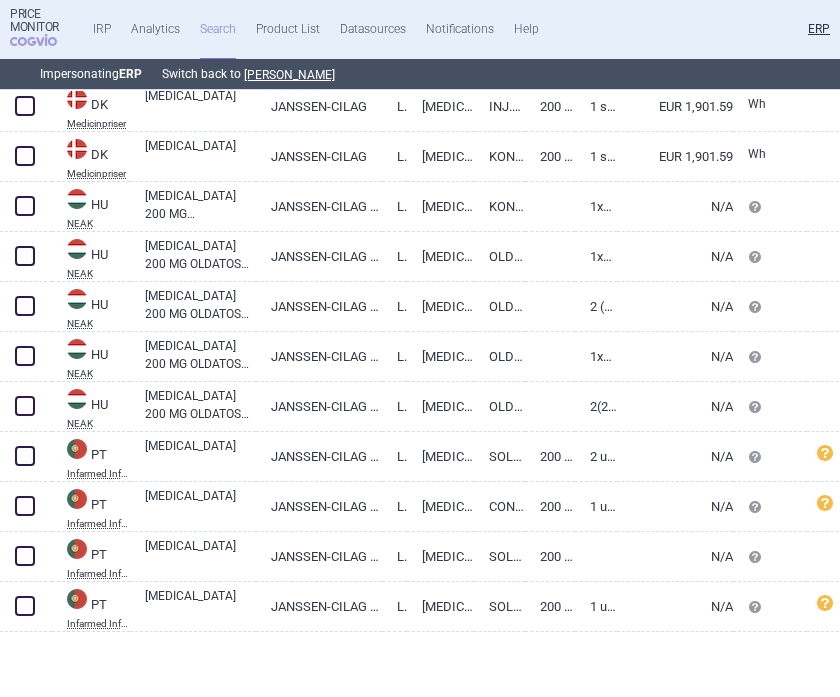 scroll, scrollTop: 298, scrollLeft: 0, axis: vertical 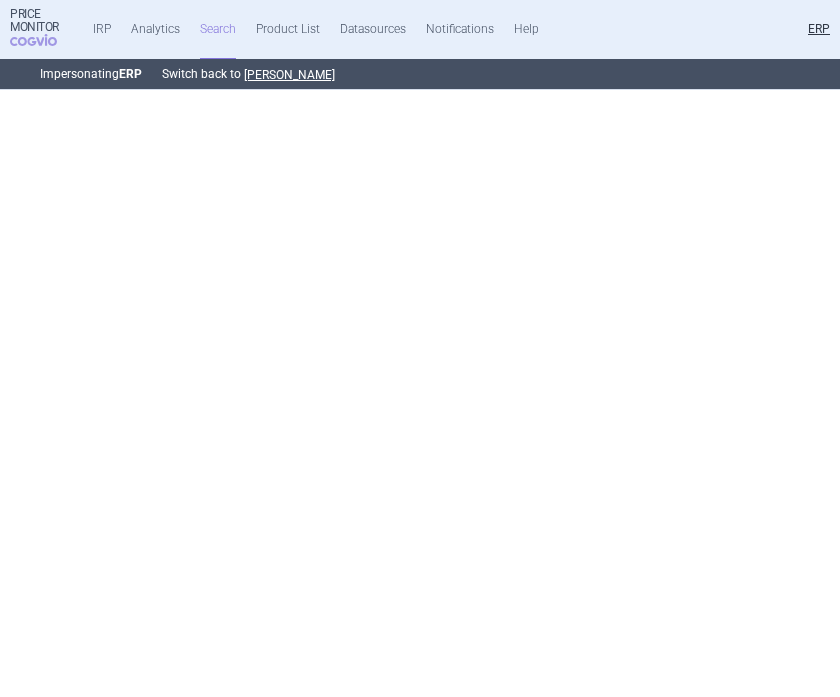 select on "brandName" 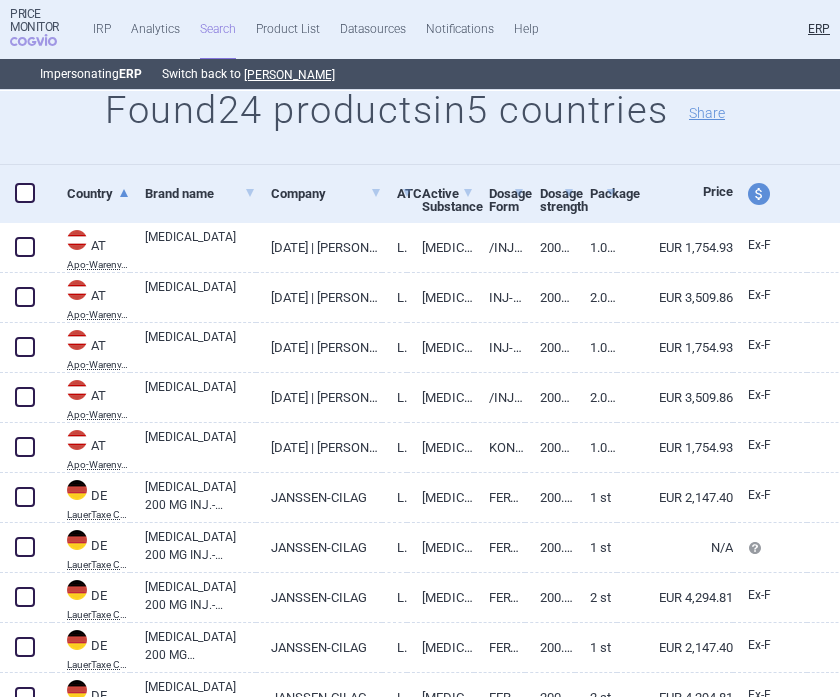 scroll, scrollTop: 0, scrollLeft: 0, axis: both 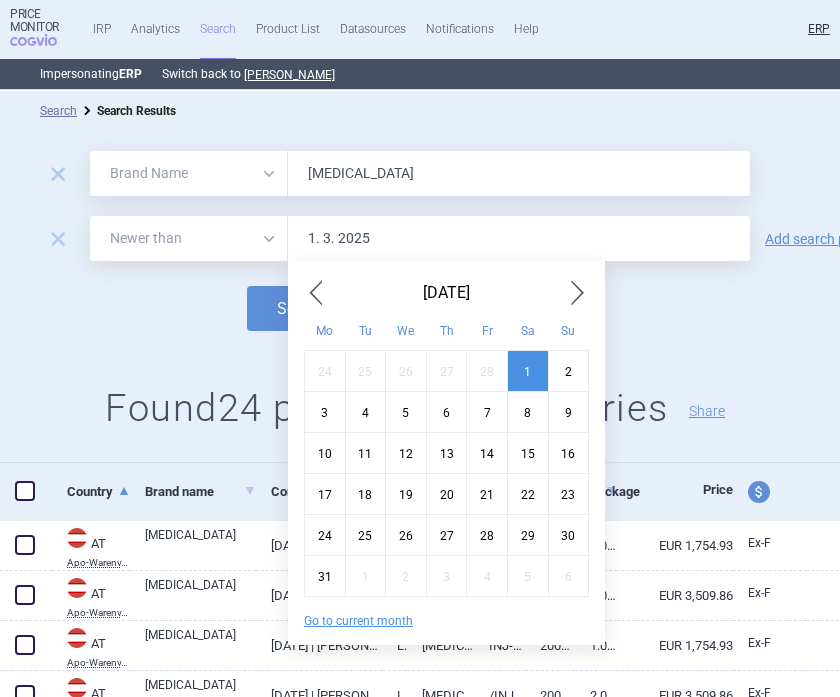 click on "1. 3. 2025" at bounding box center [519, 238] 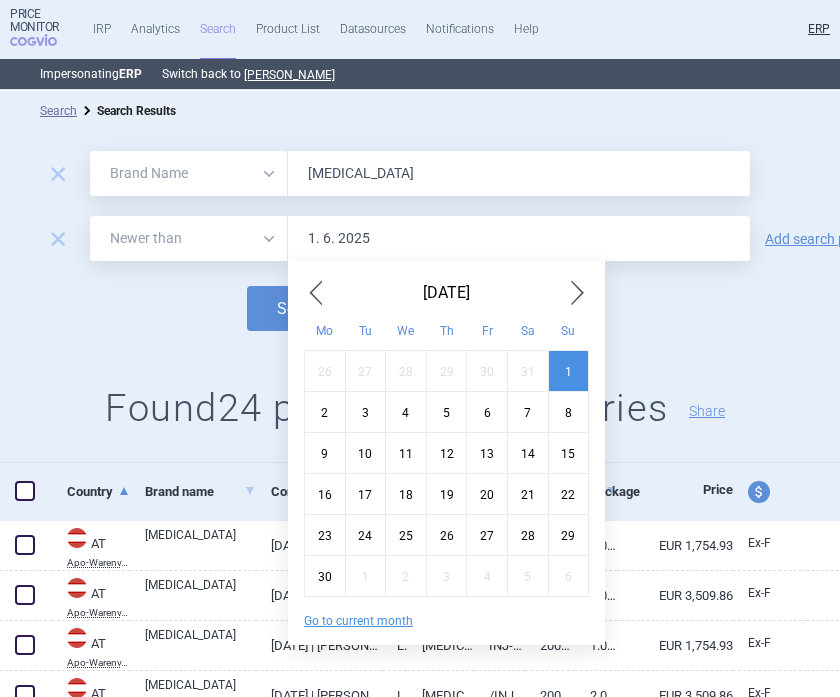 type on "1. 6. 2025" 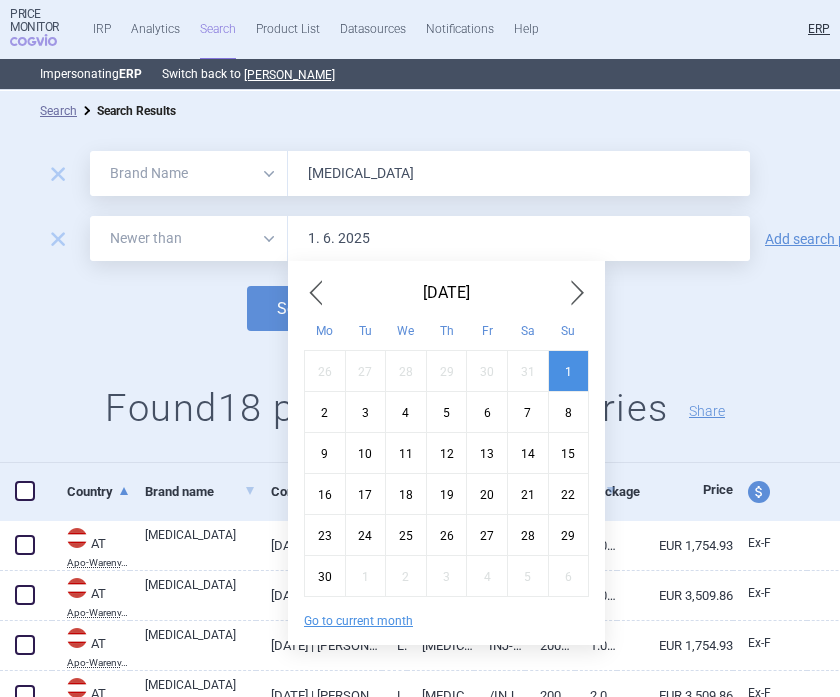 click on "Found  18   products  in  4   countries   Share" at bounding box center (420, 409) 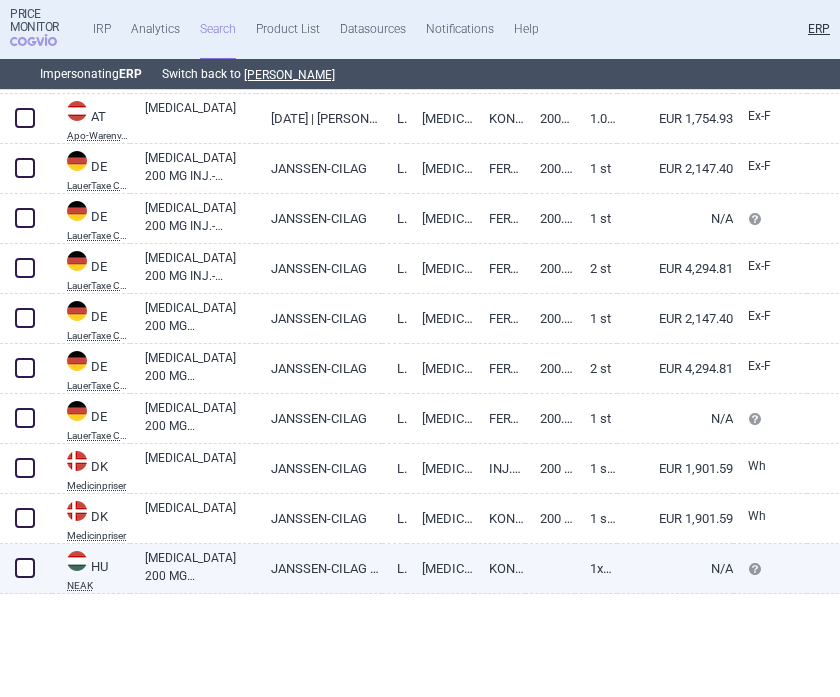 scroll, scrollTop: 0, scrollLeft: 0, axis: both 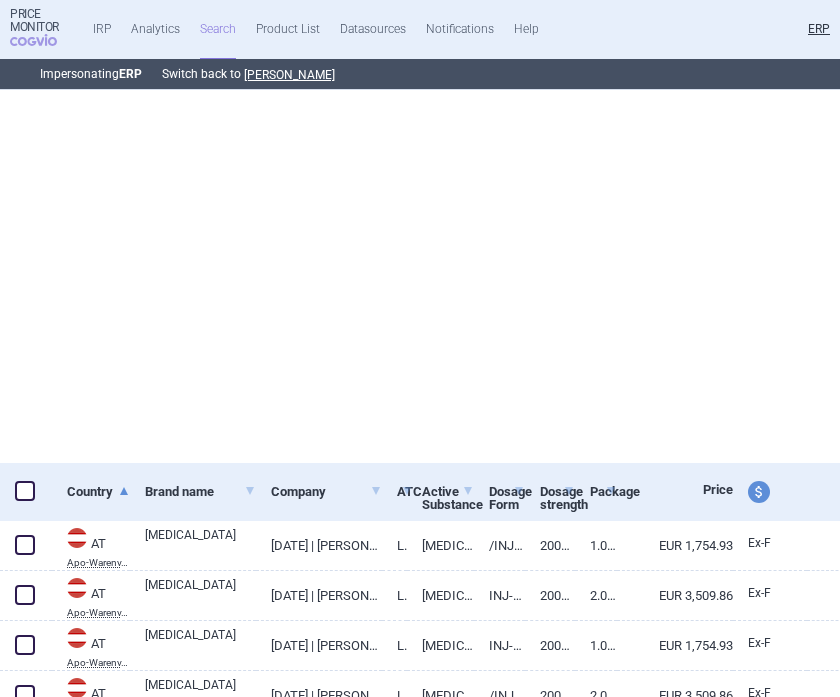 select on "brandName" 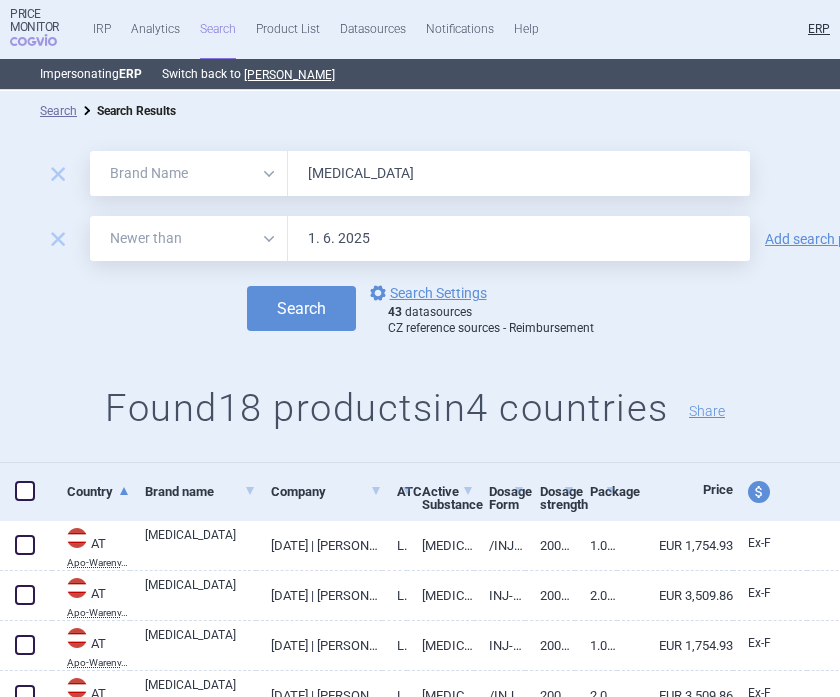 click on "1. 6. 2025" at bounding box center [519, 238] 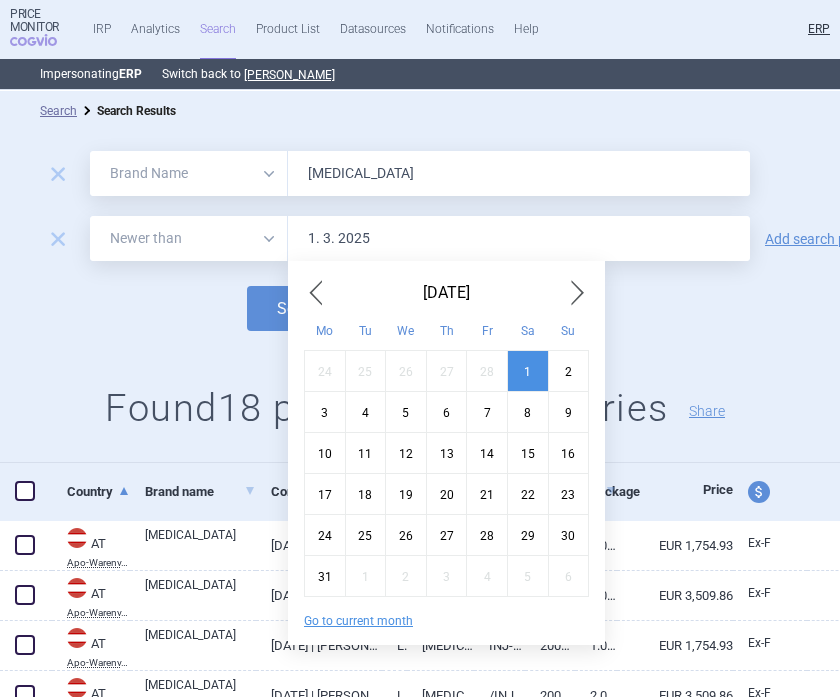 type on "1. 3. 2025" 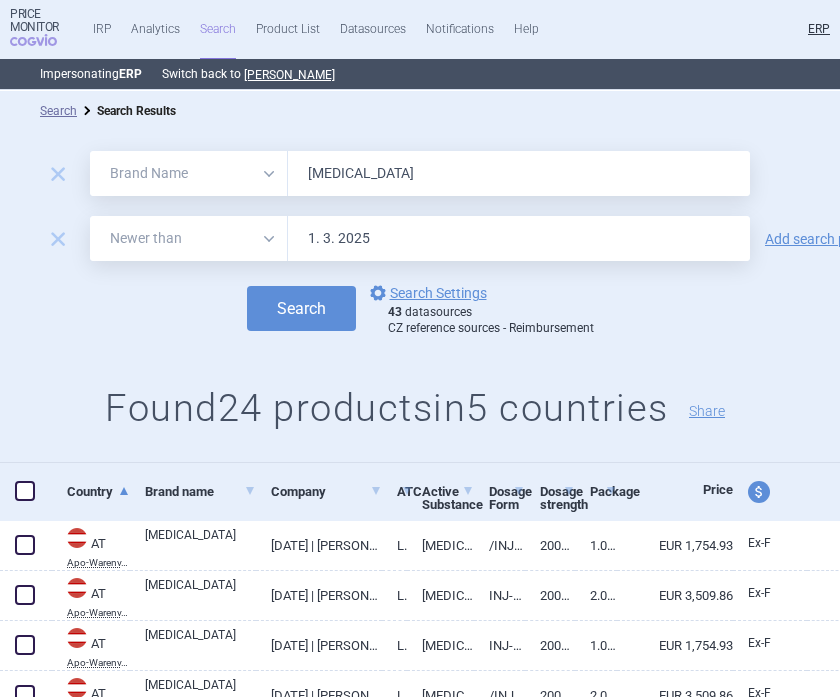 click on "Search options Search Settings 43   datasources CZ reference sources - Reimbursement" at bounding box center (420, 308) 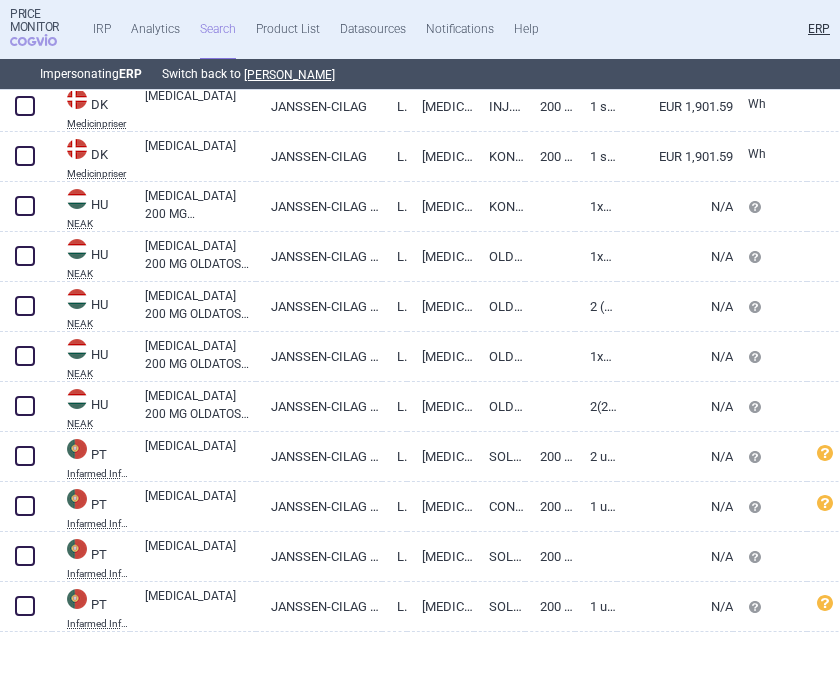 scroll, scrollTop: 390, scrollLeft: 0, axis: vertical 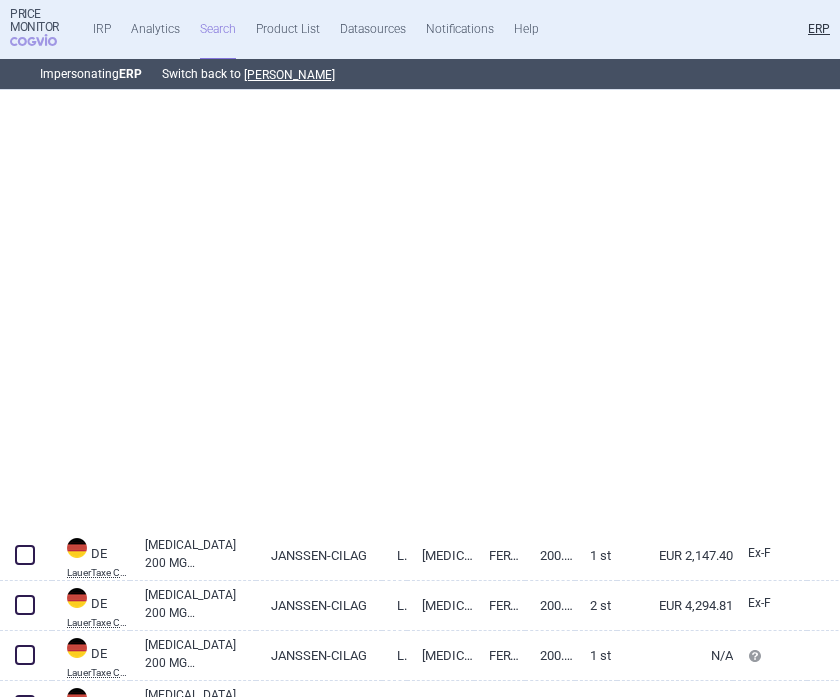 select on "brandName" 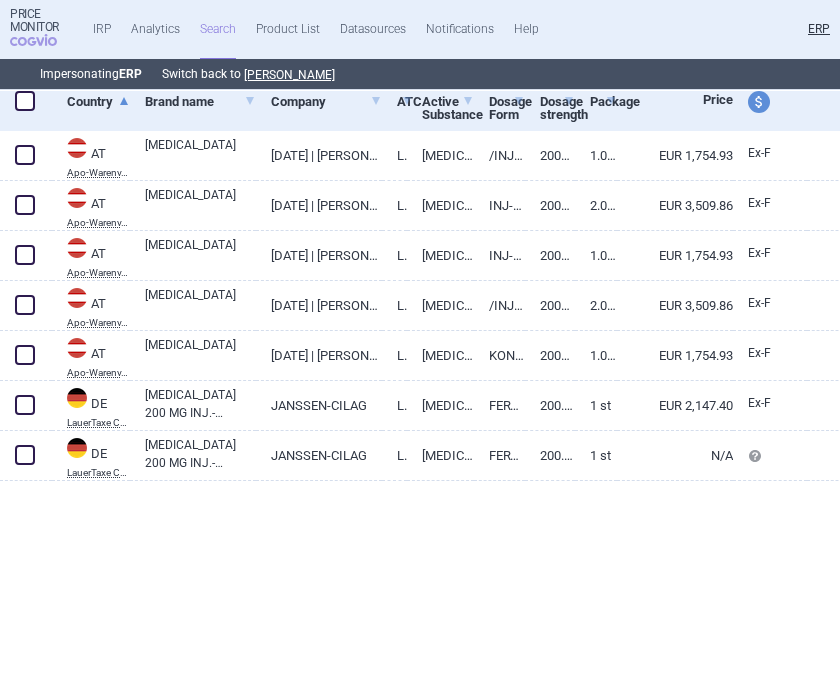 scroll, scrollTop: 0, scrollLeft: 0, axis: both 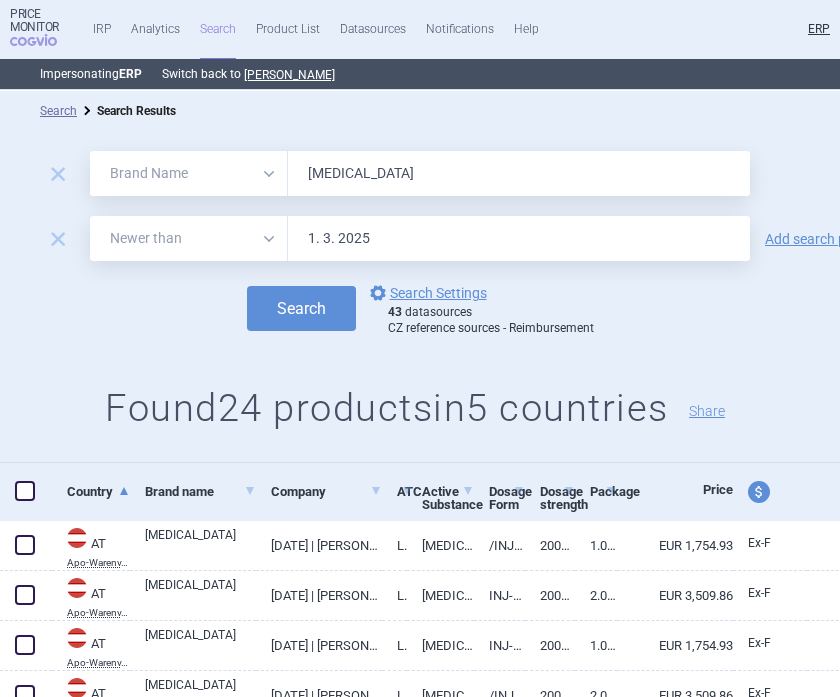 click on "TREMFYA" at bounding box center (519, 173) 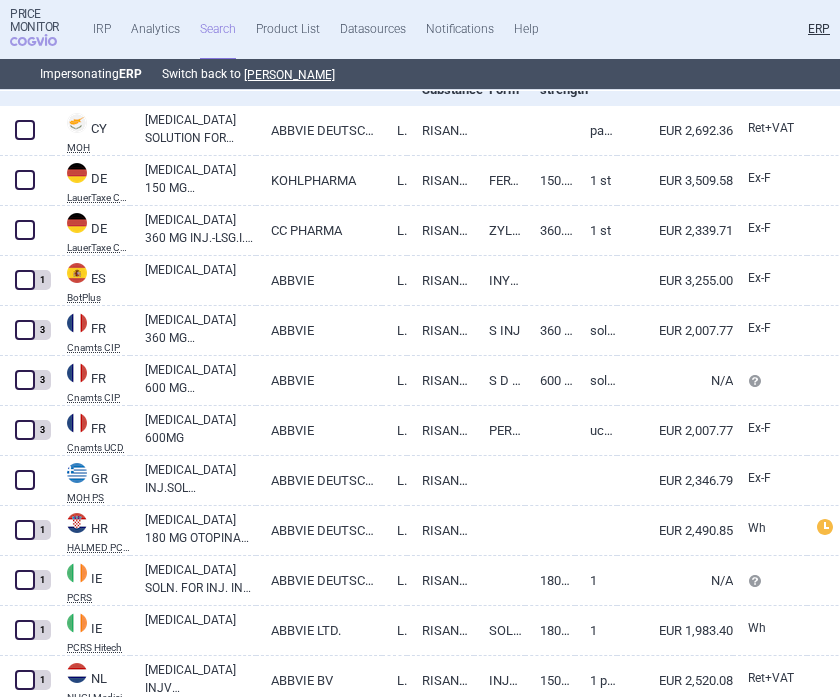 scroll, scrollTop: 417, scrollLeft: 0, axis: vertical 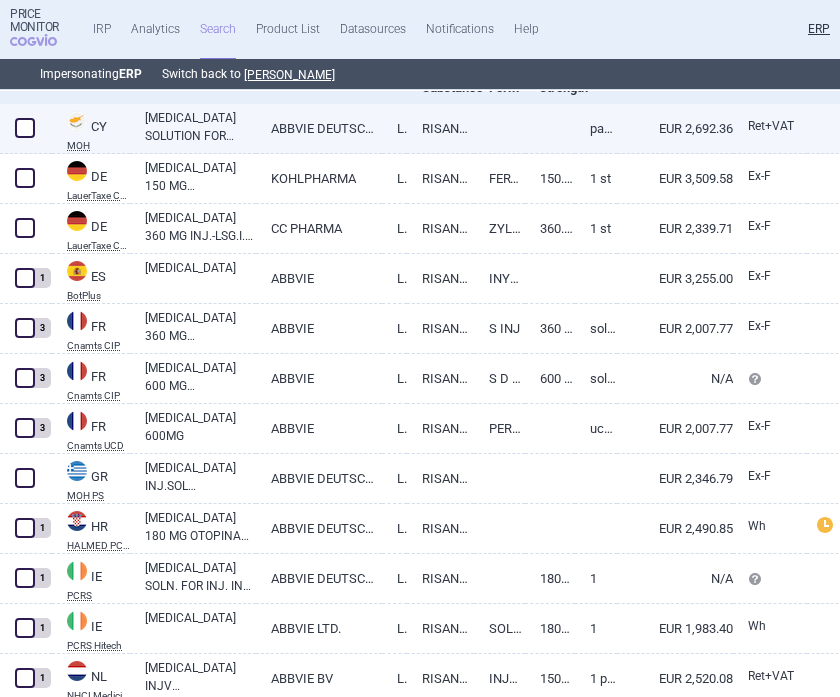 click on "SKYRIZI SOLUTION FOR INJECTION 180MG" at bounding box center [200, 127] 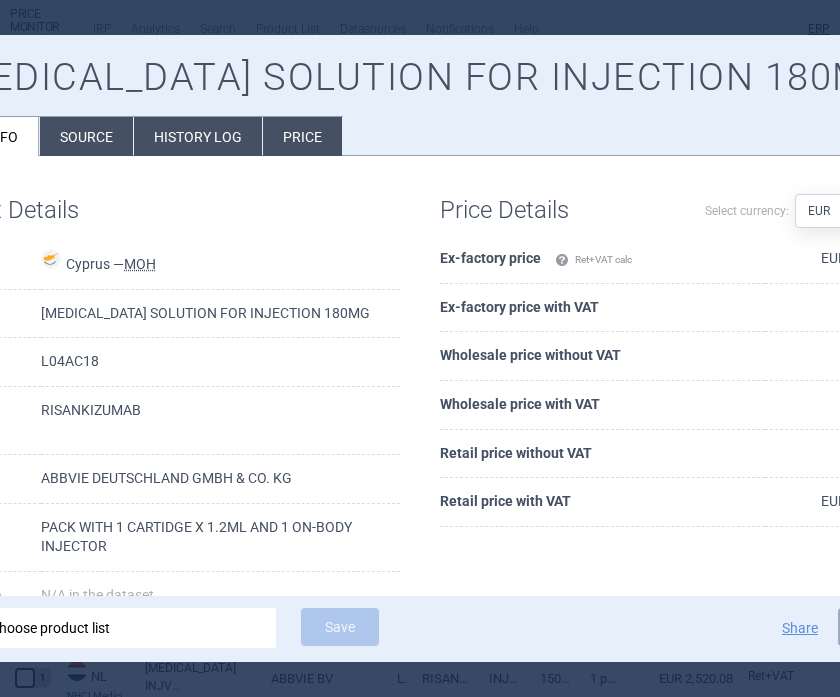 scroll, scrollTop: 20, scrollLeft: 0, axis: vertical 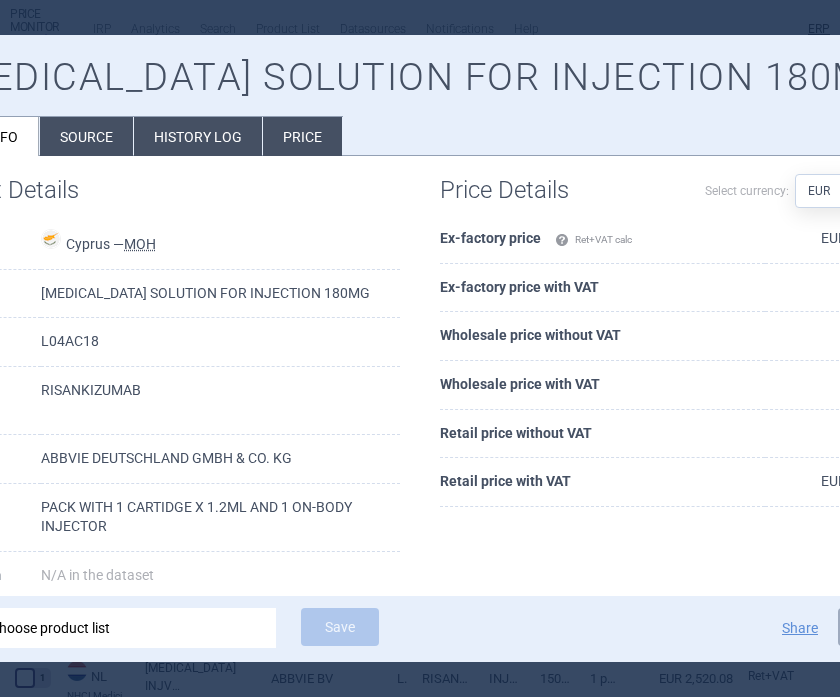click at bounding box center [420, 348] 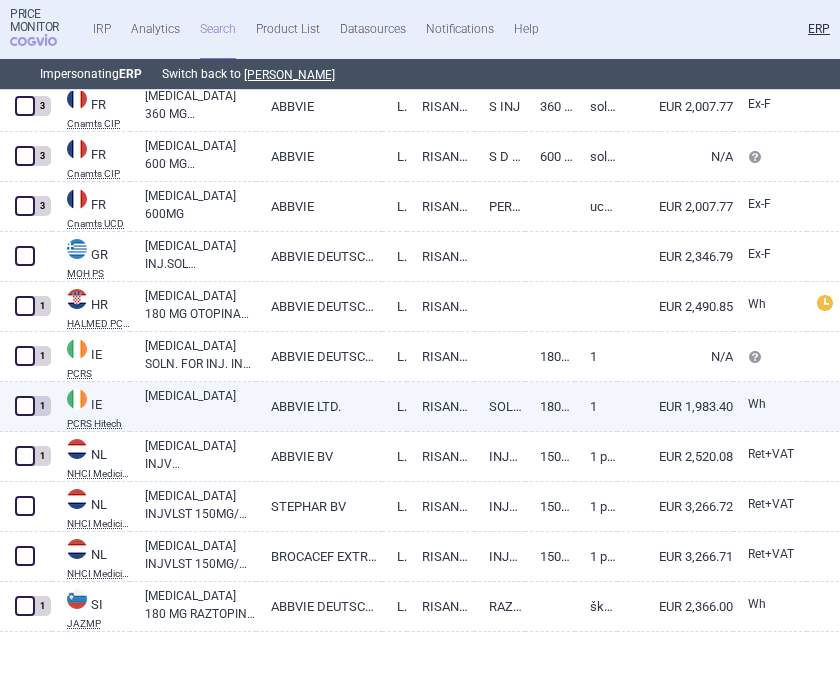 scroll, scrollTop: 59, scrollLeft: 0, axis: vertical 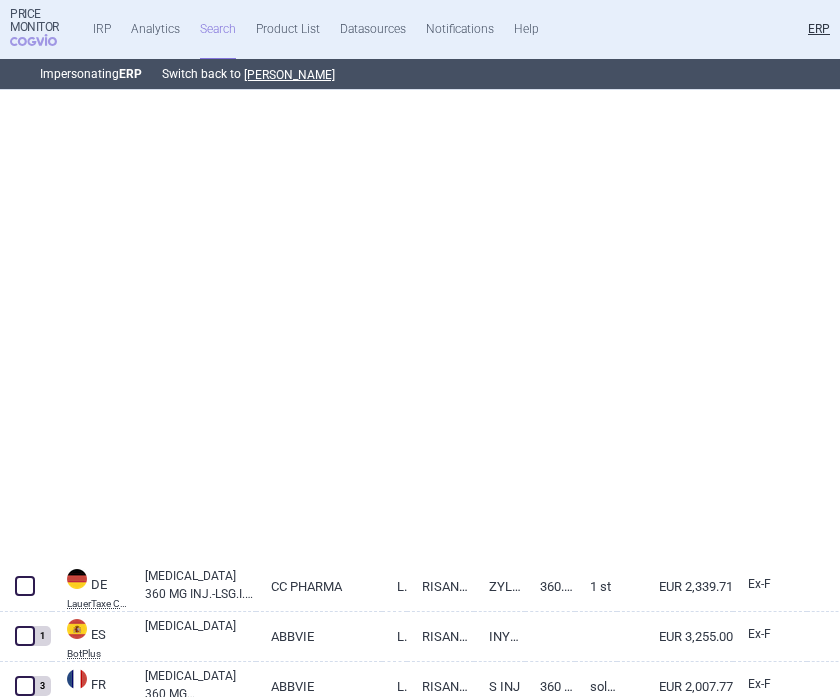 select on "brandName" 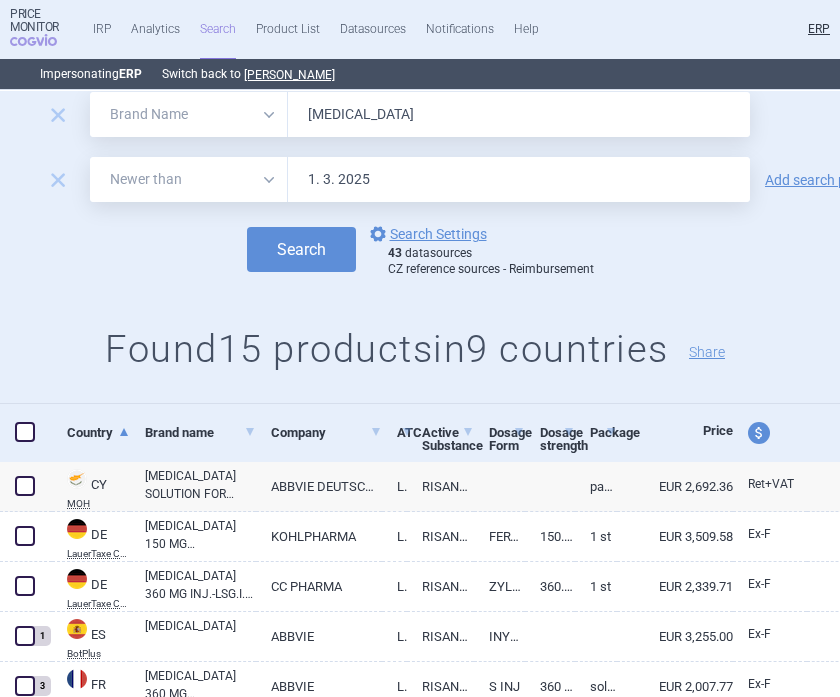 scroll, scrollTop: 0, scrollLeft: 0, axis: both 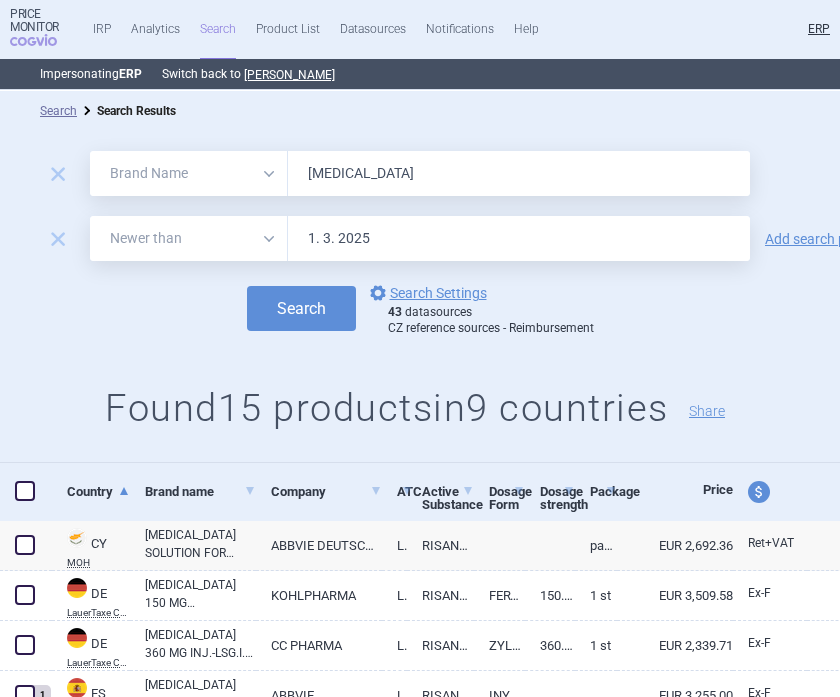 click on "skyrizi" at bounding box center (519, 173) 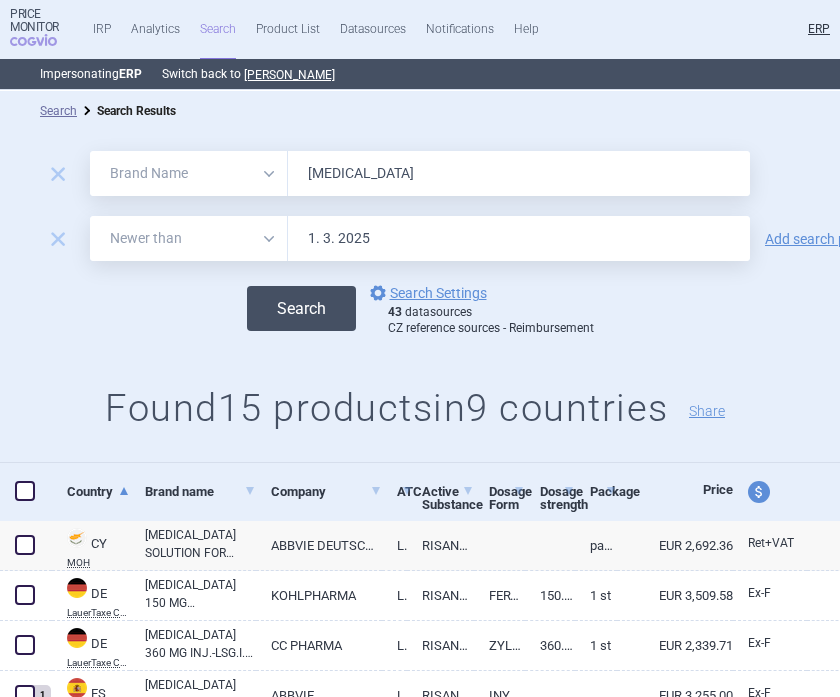 click on "Search" at bounding box center (301, 308) 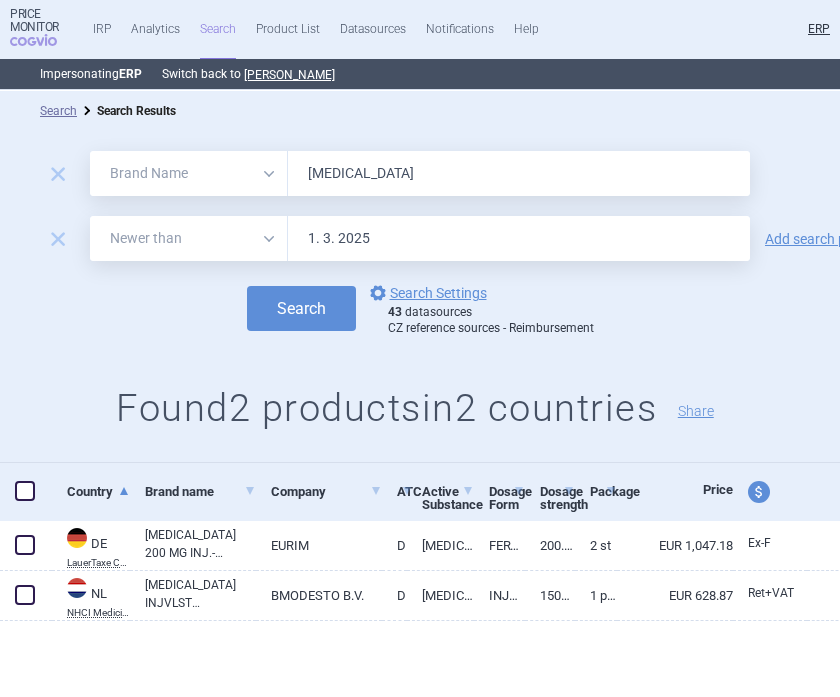 click on "DUPIXENT" at bounding box center [519, 173] 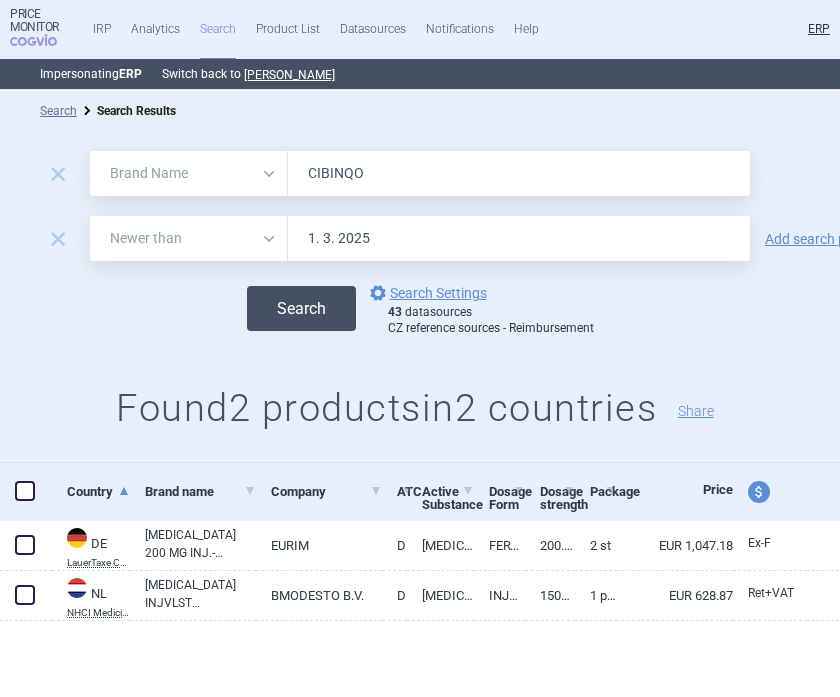 click on "Search" at bounding box center [301, 308] 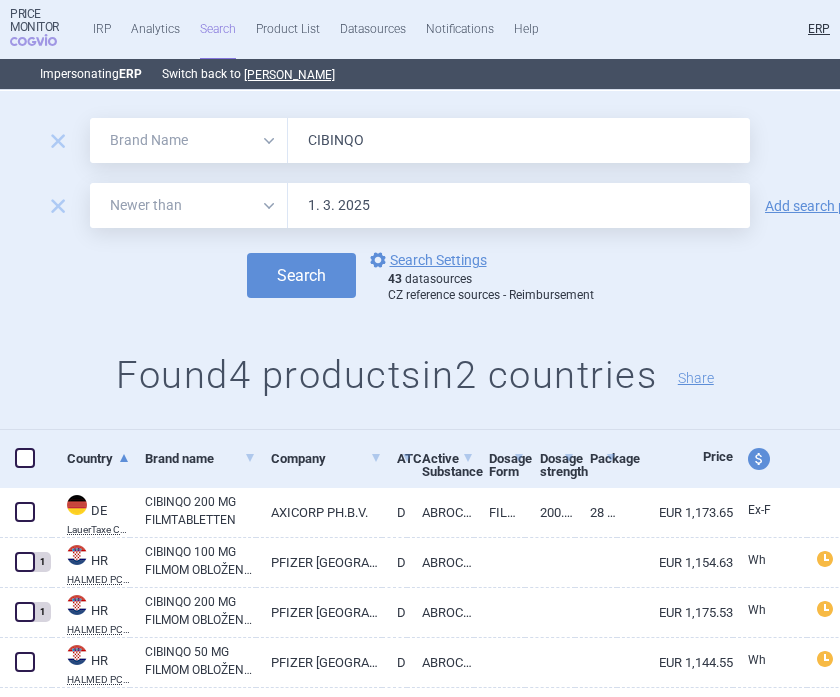 scroll, scrollTop: 0, scrollLeft: 0, axis: both 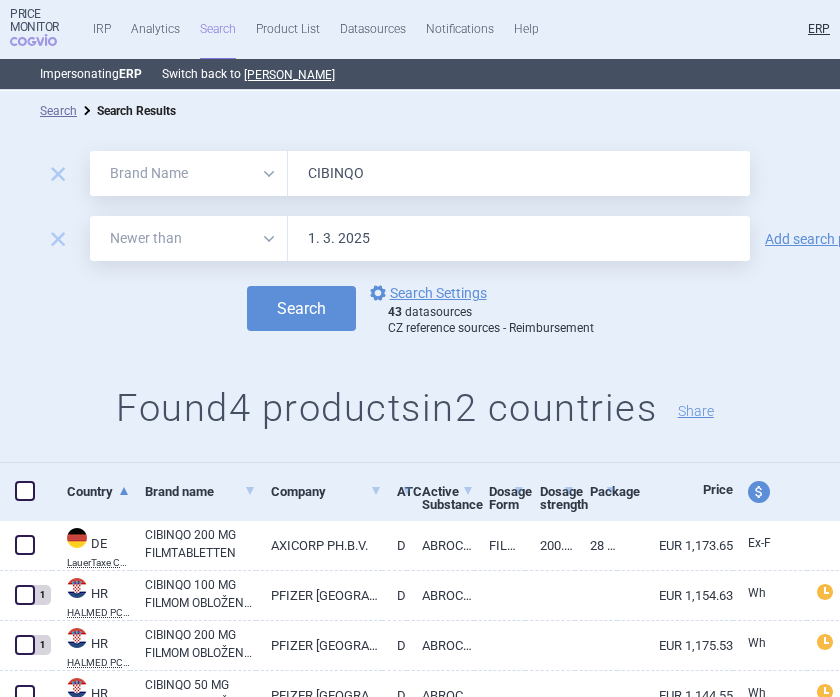 click on "CIBINQO" at bounding box center [519, 173] 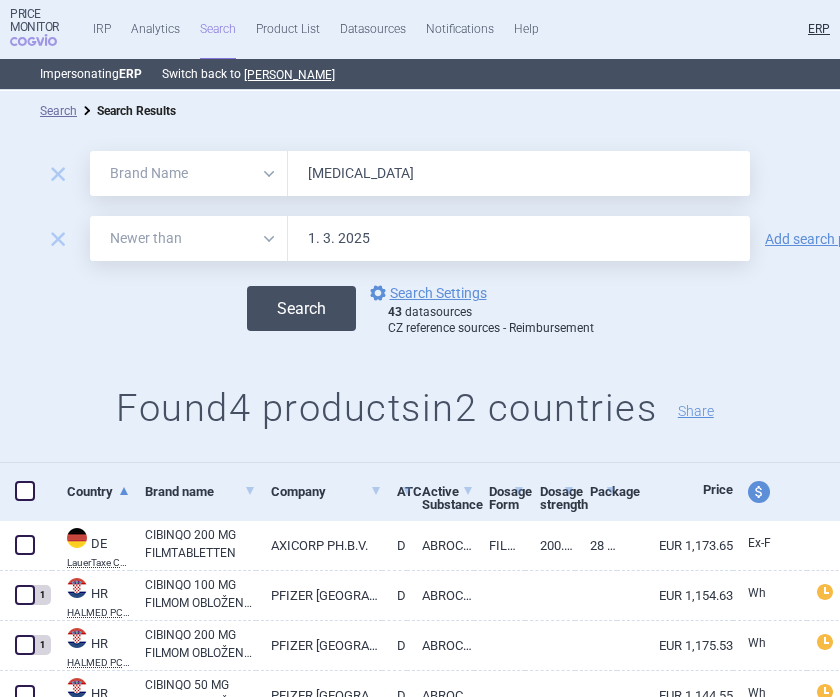 click on "Search" at bounding box center [301, 308] 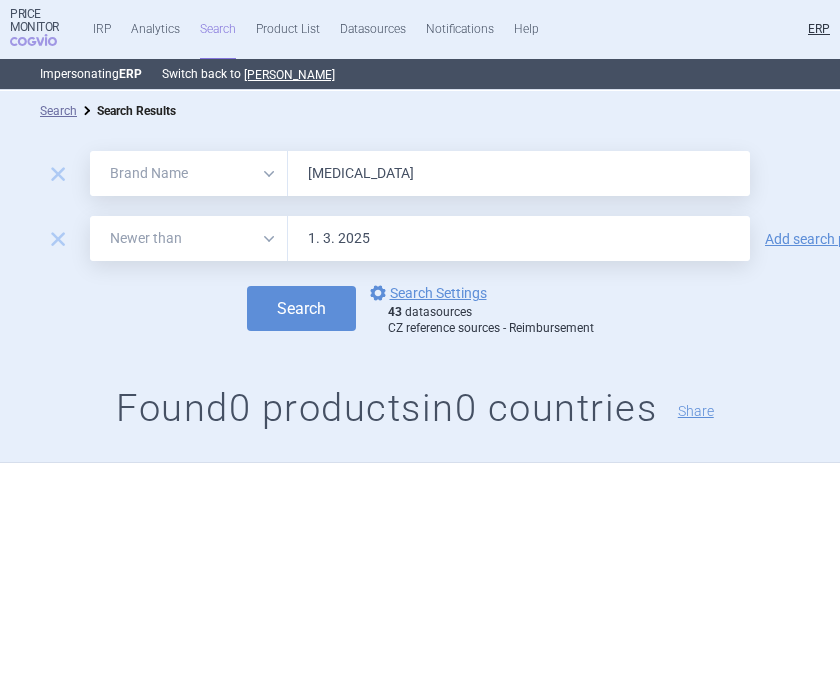 click on "OLUMIANT" at bounding box center [519, 173] 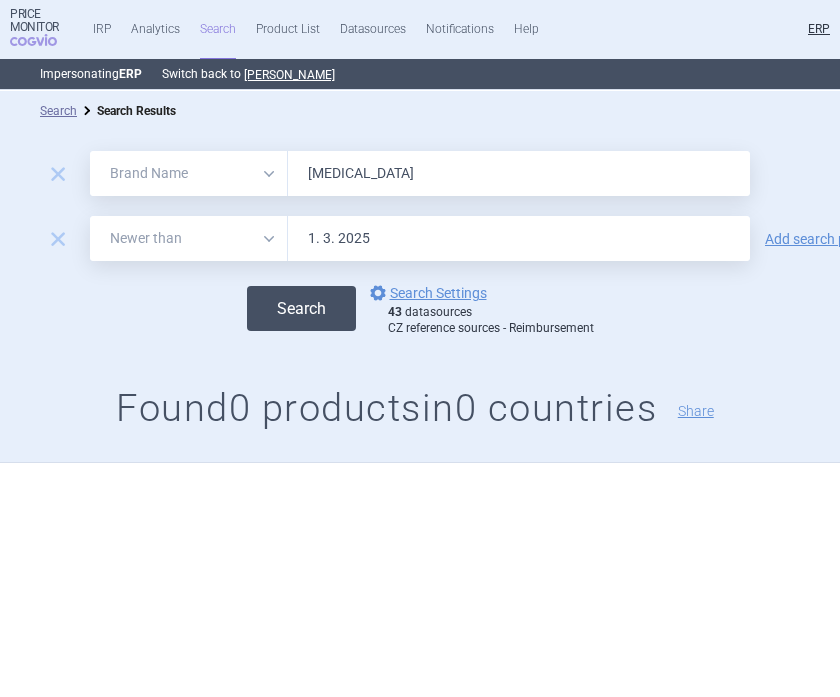 click on "Search" at bounding box center (301, 308) 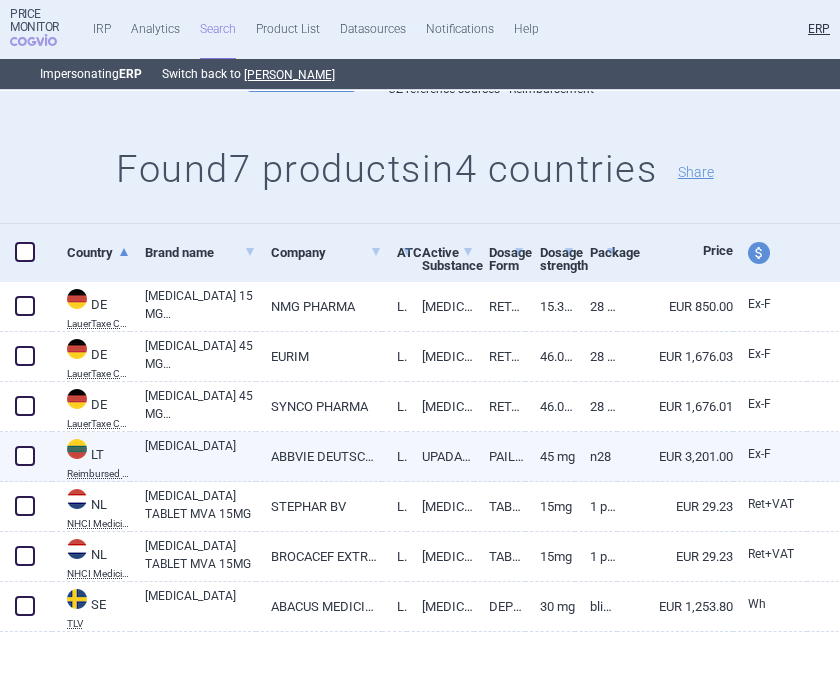 scroll, scrollTop: 0, scrollLeft: 0, axis: both 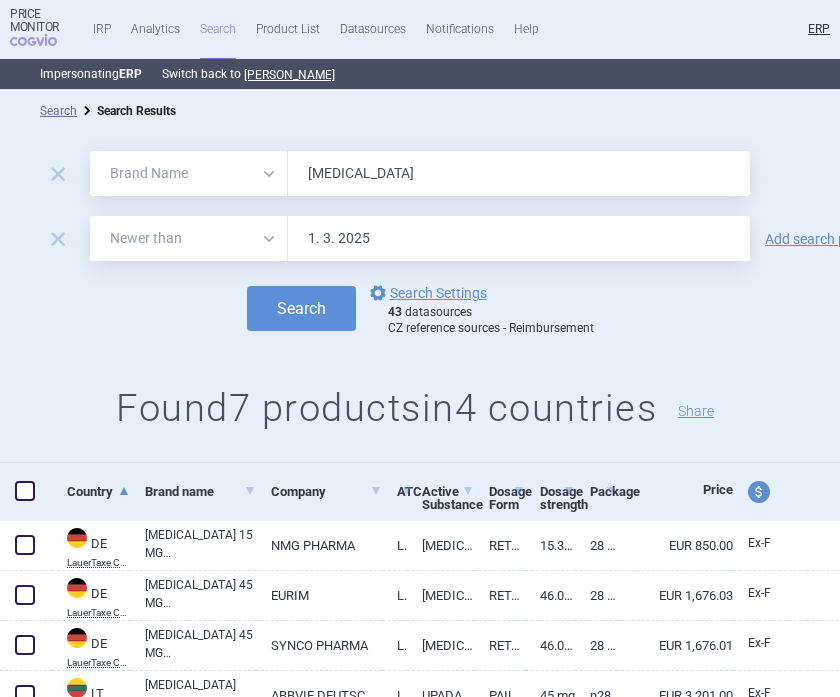 click on "RINVOQ" at bounding box center (519, 173) 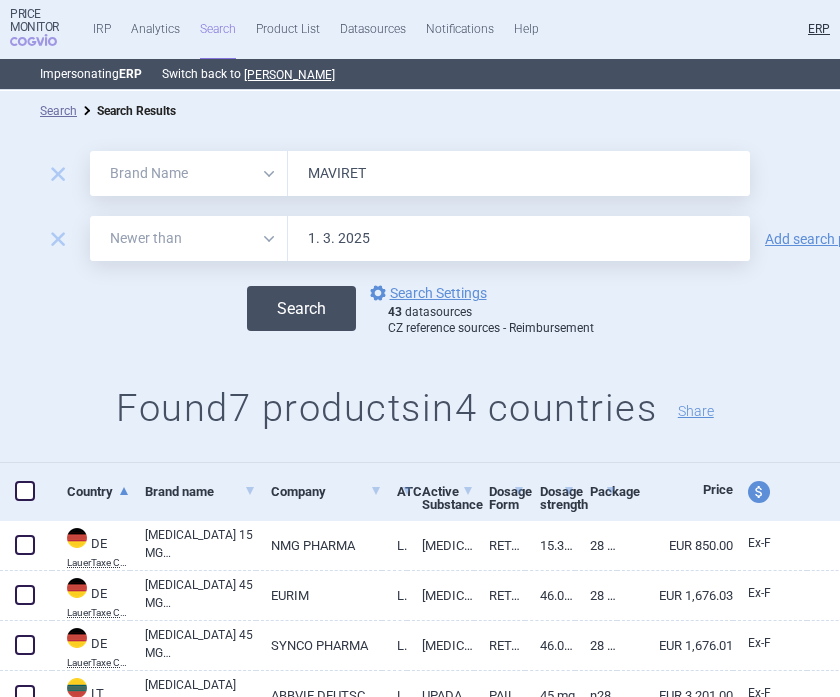 click on "Search" at bounding box center [301, 308] 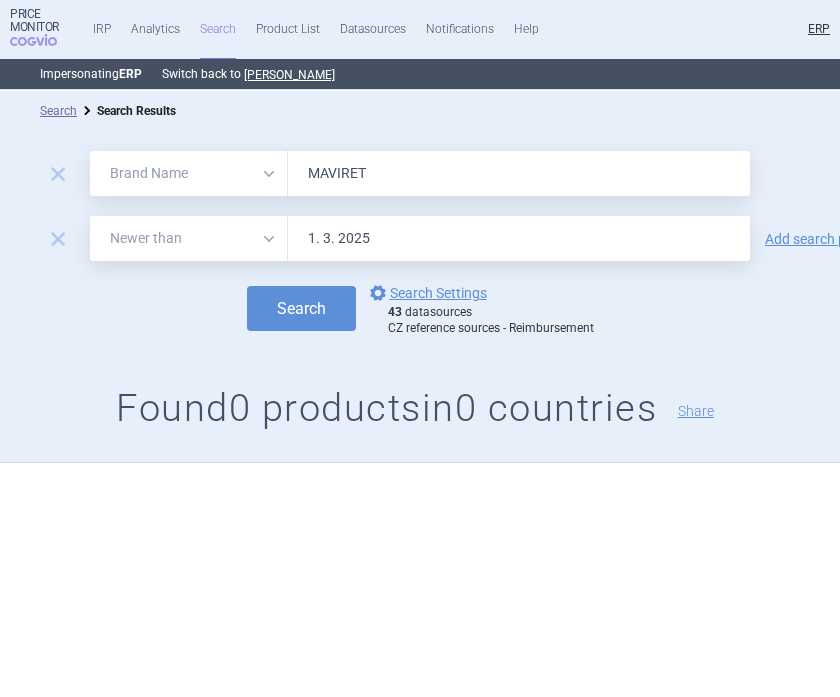 click on "MAVIRET" at bounding box center [519, 173] 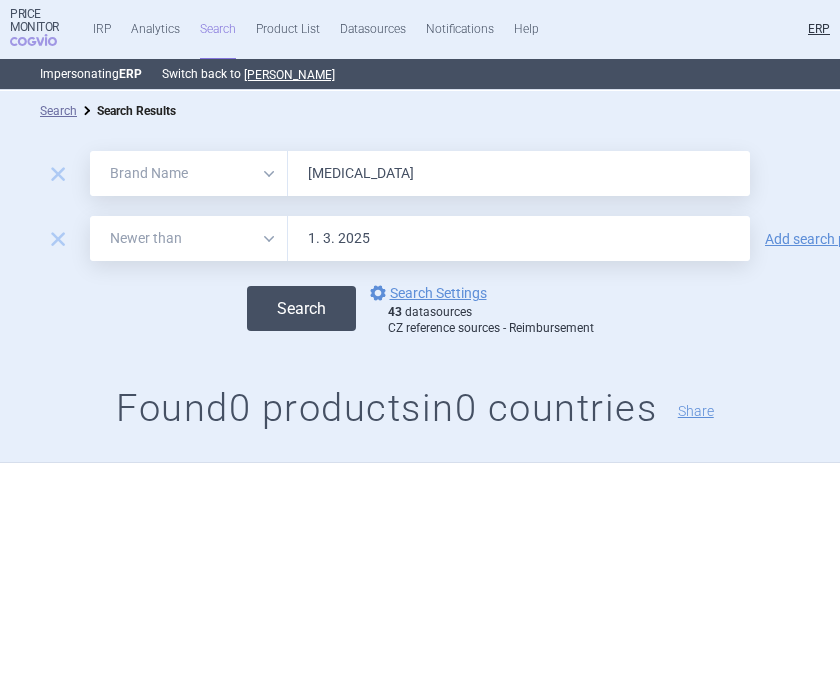 click on "Search" at bounding box center (301, 308) 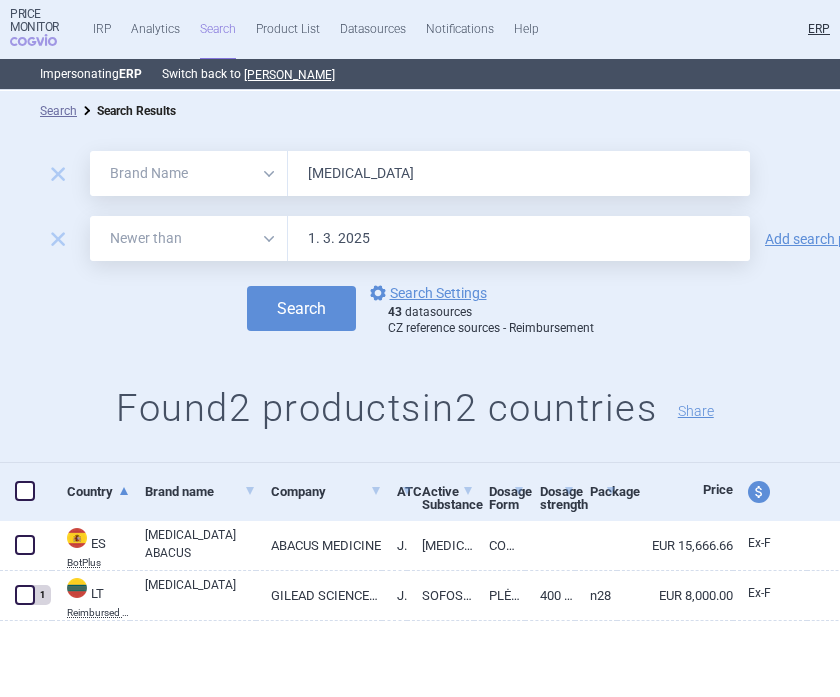 click on "EPCLUSA" at bounding box center (519, 173) 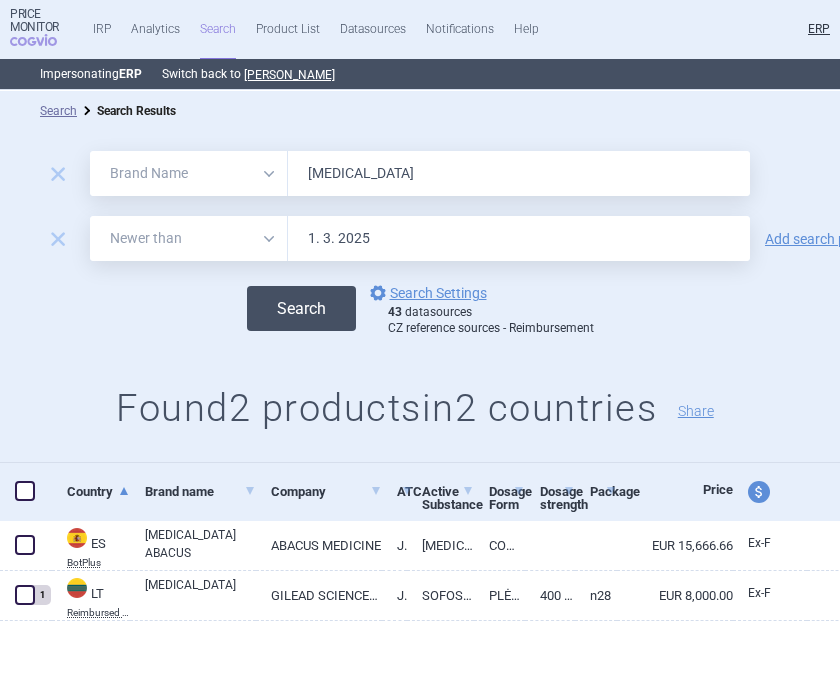 click on "Search" at bounding box center [301, 308] 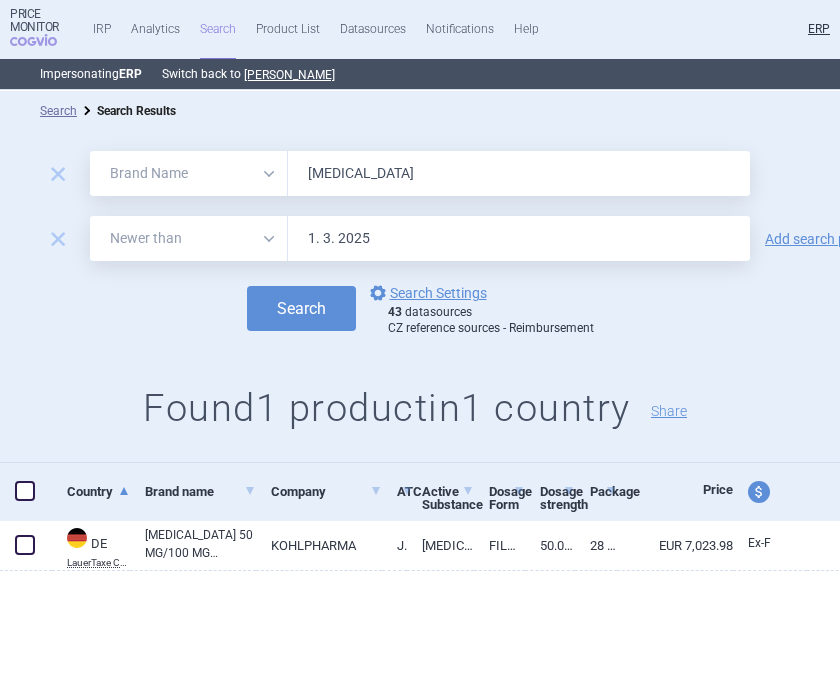 click on "ZEPATIER" at bounding box center [519, 173] 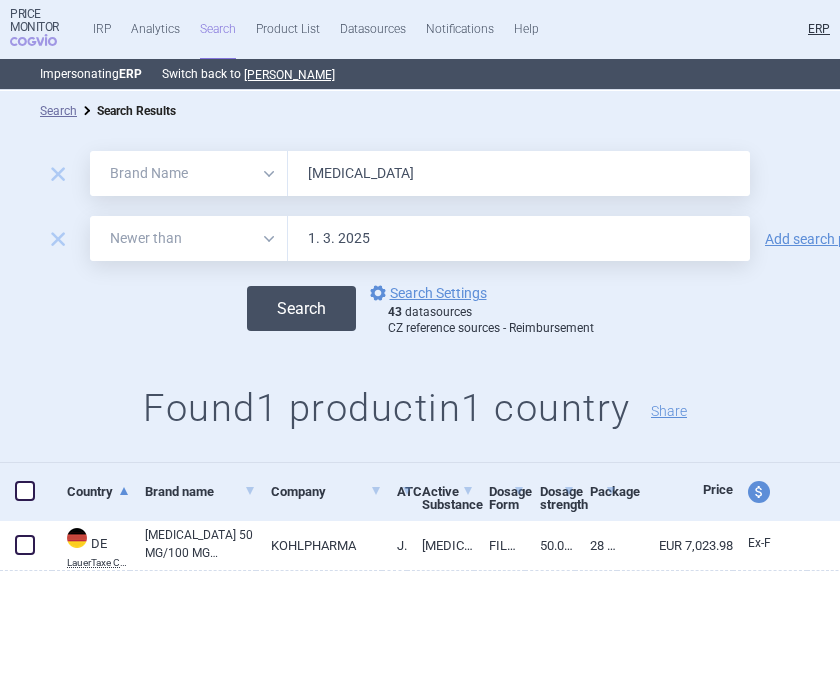 type on "IMBRUVICA" 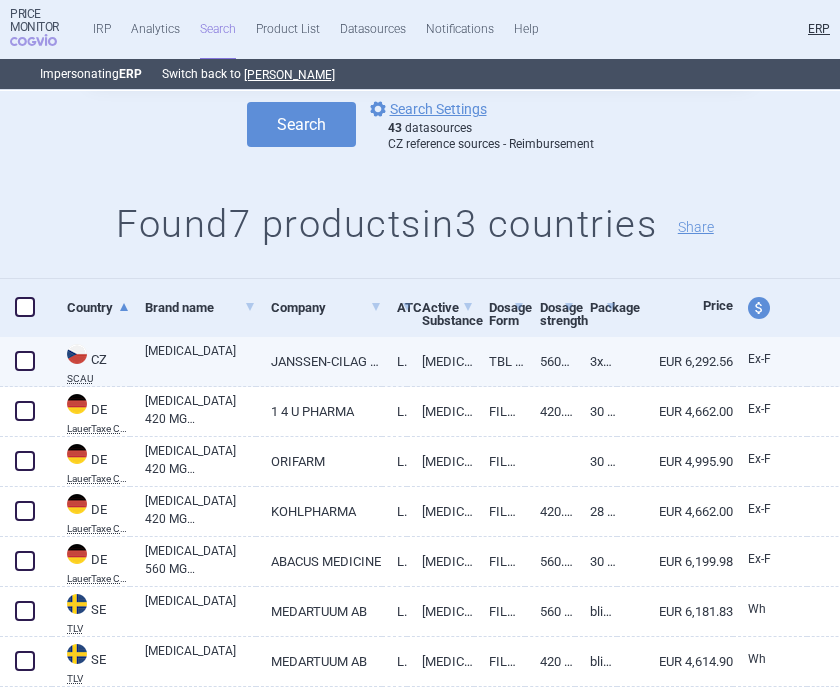 scroll, scrollTop: 239, scrollLeft: 0, axis: vertical 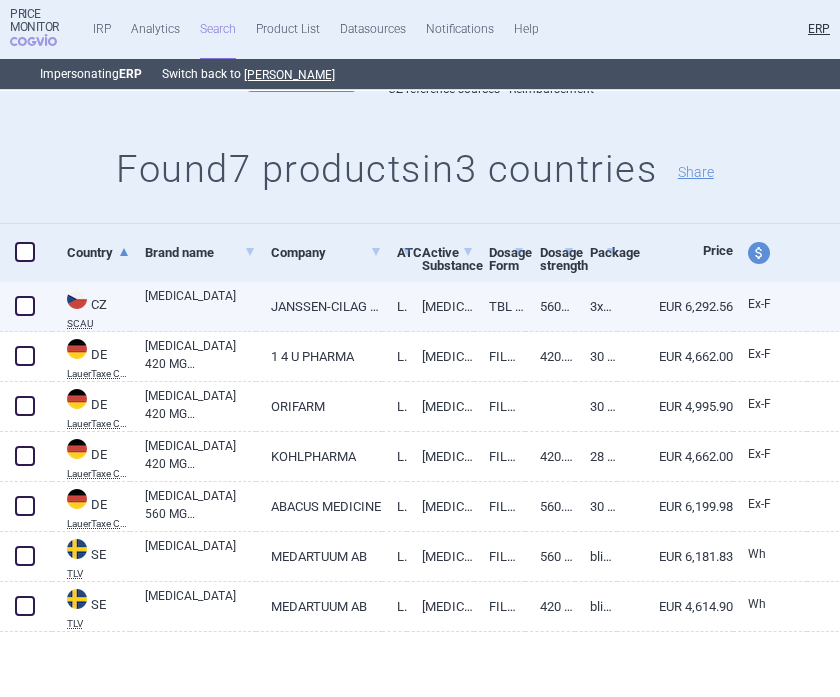 click on "IMBRUVICA" at bounding box center [200, 305] 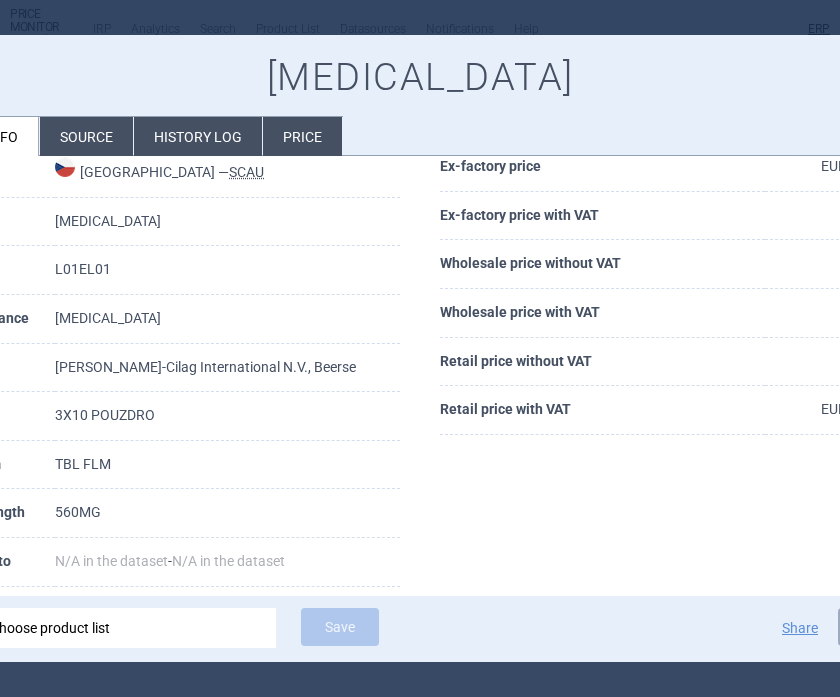 scroll, scrollTop: 95, scrollLeft: 0, axis: vertical 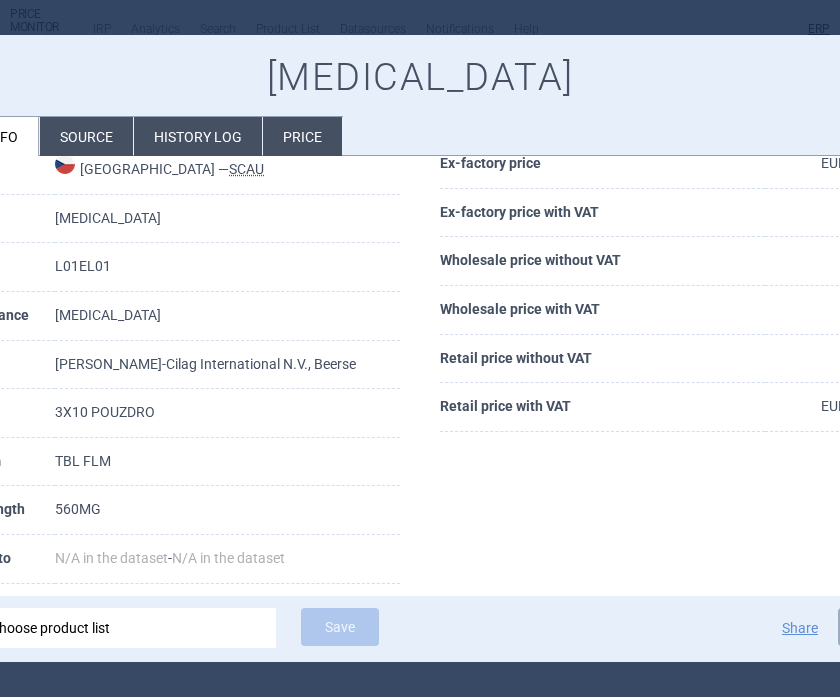 click at bounding box center [420, 348] 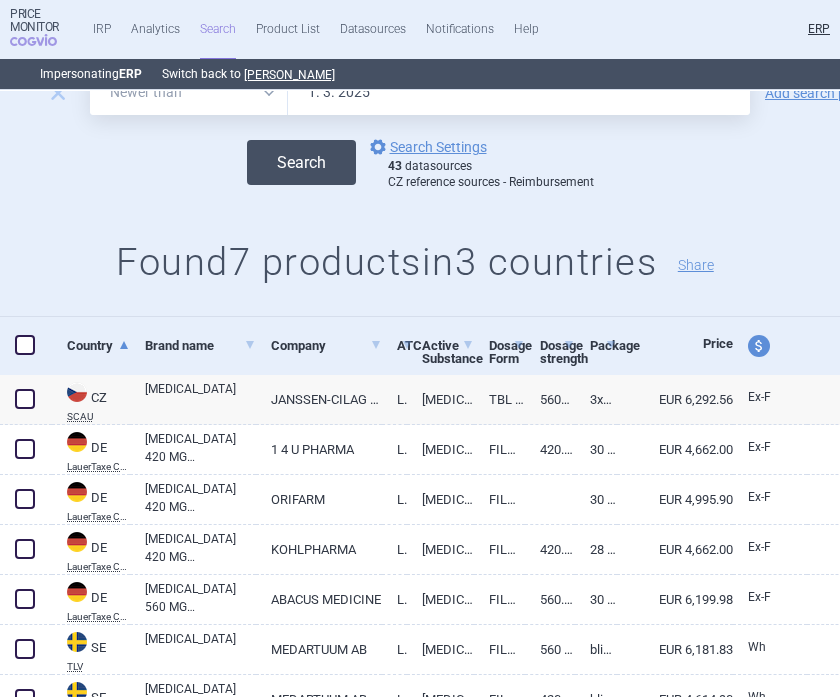 scroll, scrollTop: 0, scrollLeft: 0, axis: both 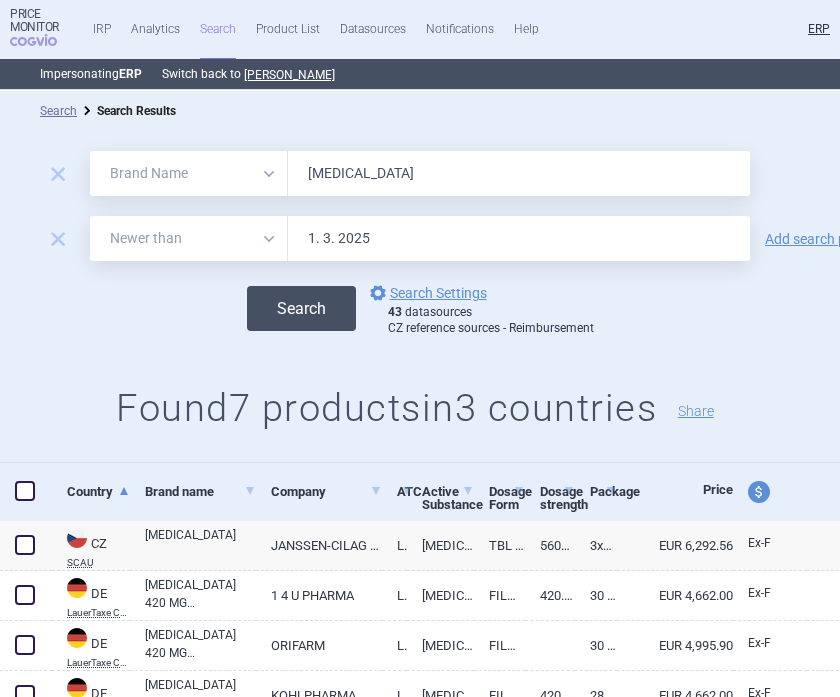 click on "IMBRUVICA" at bounding box center [519, 173] 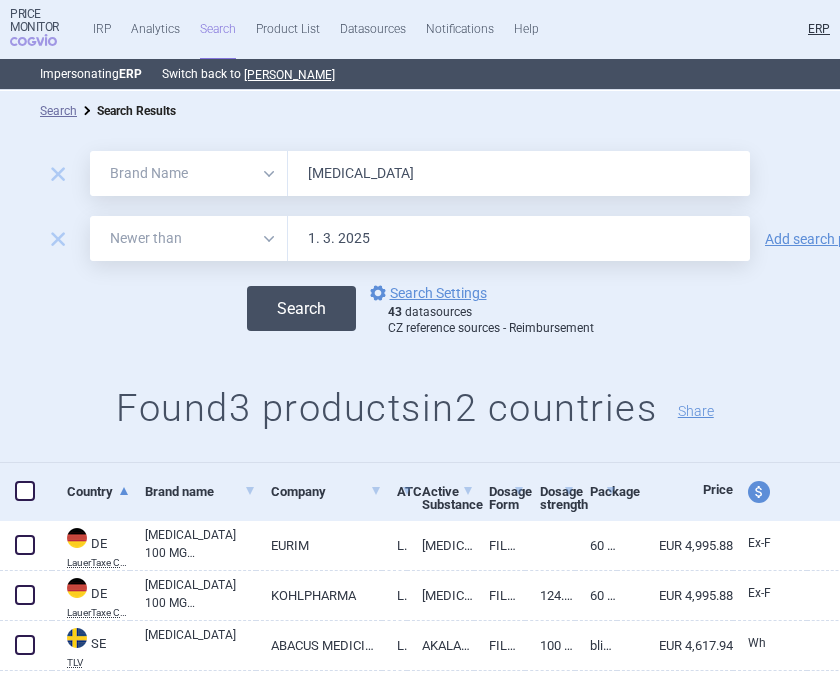 scroll, scrollTop: 39, scrollLeft: 0, axis: vertical 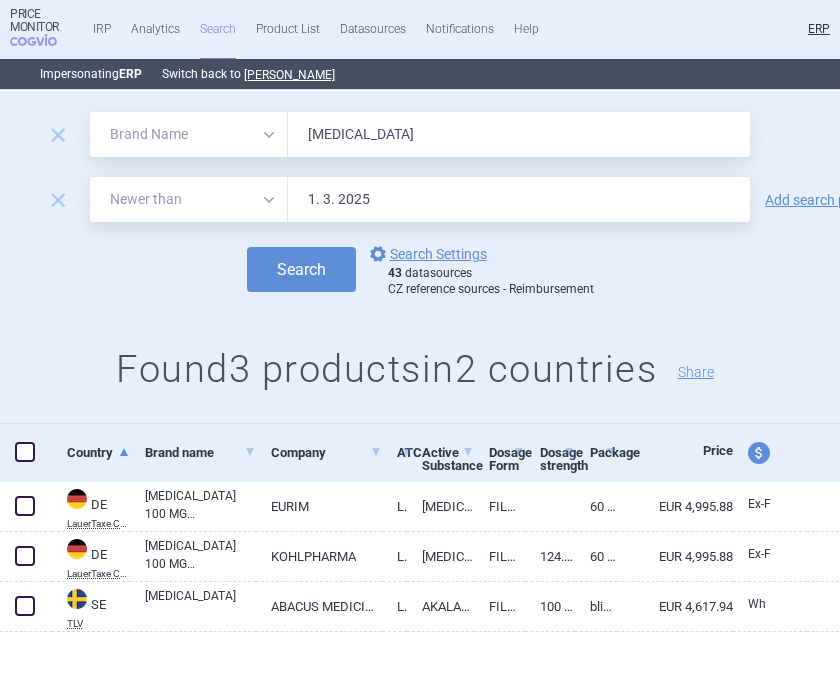 click on "CALQUENCE" at bounding box center [519, 134] 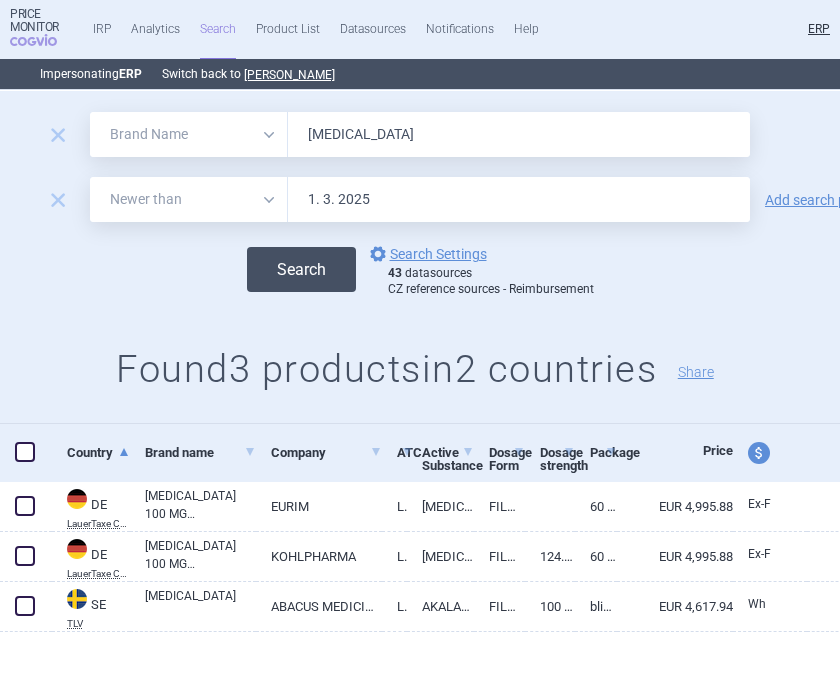 click on "Search" at bounding box center (301, 269) 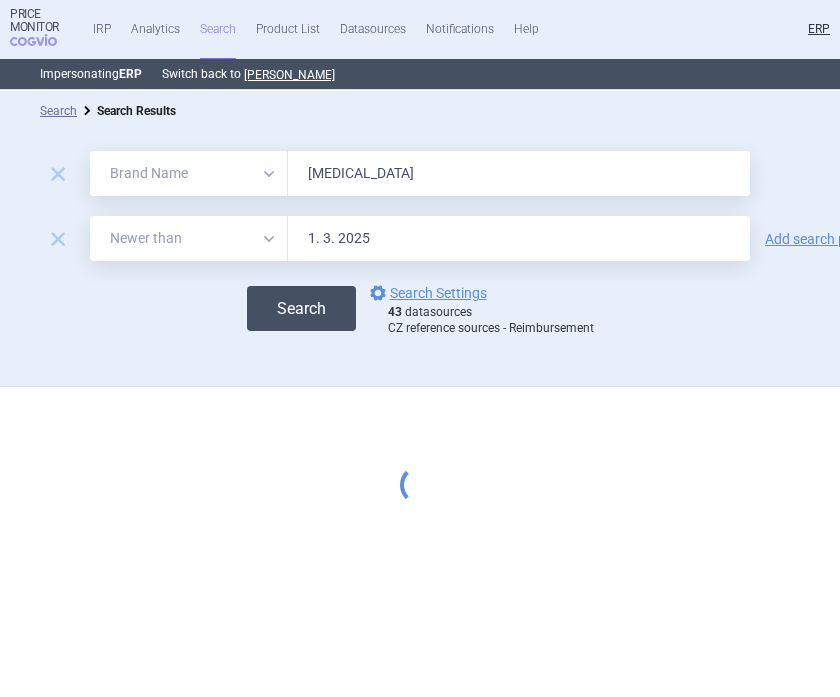 scroll, scrollTop: 0, scrollLeft: 0, axis: both 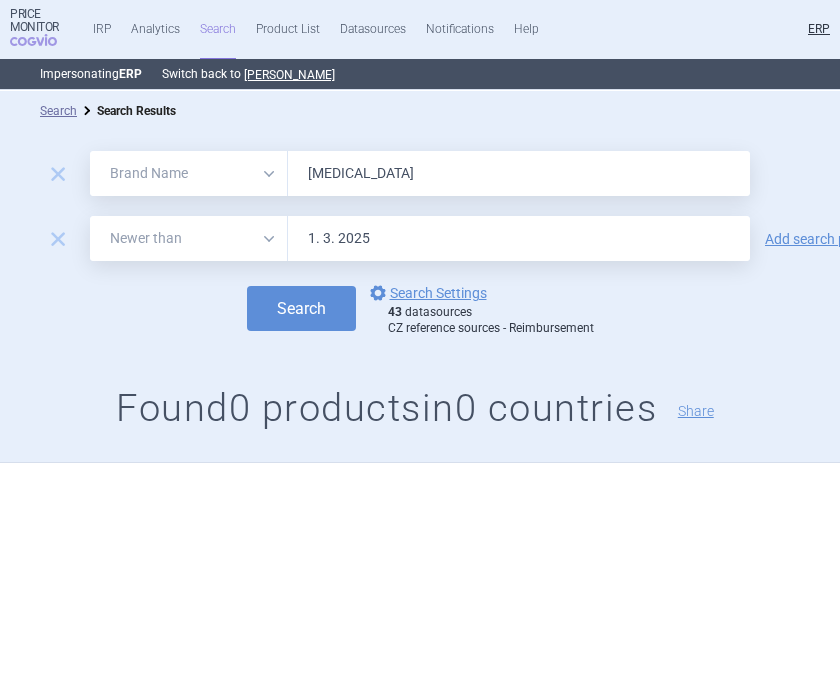 click on "ZYDELIG" at bounding box center (519, 173) 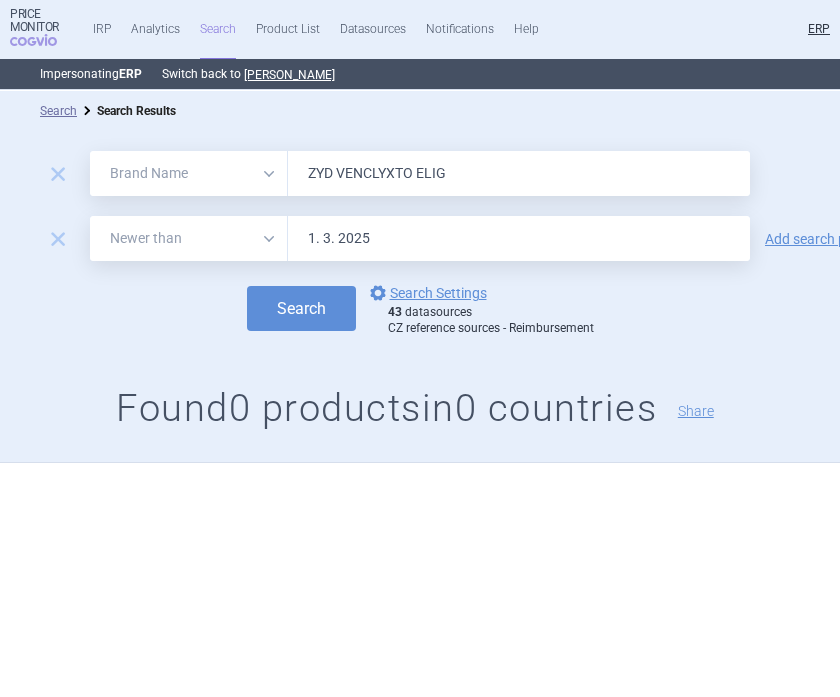 click on "ZYD VENCLYXTO ELIG" at bounding box center [519, 173] 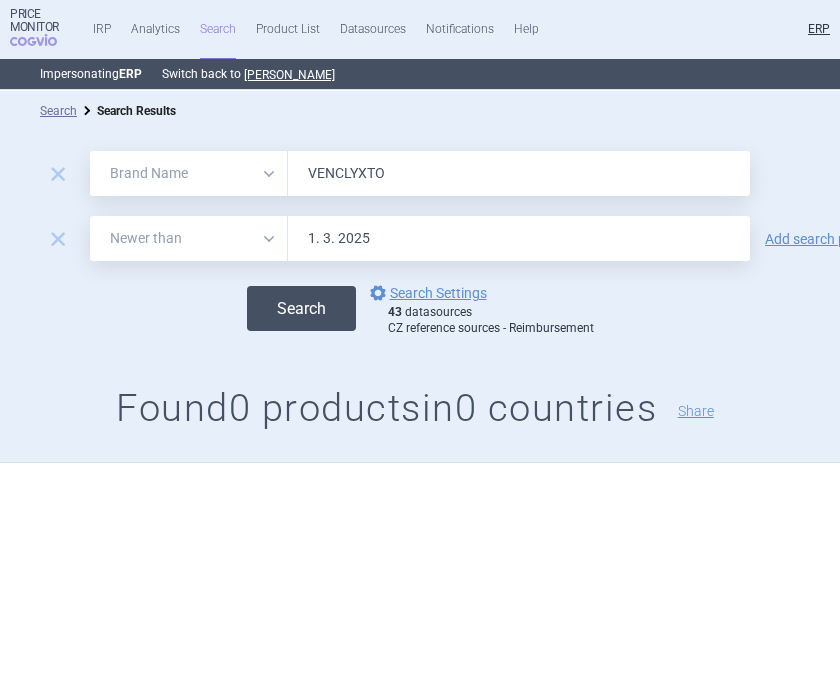 click on "Search" at bounding box center (301, 308) 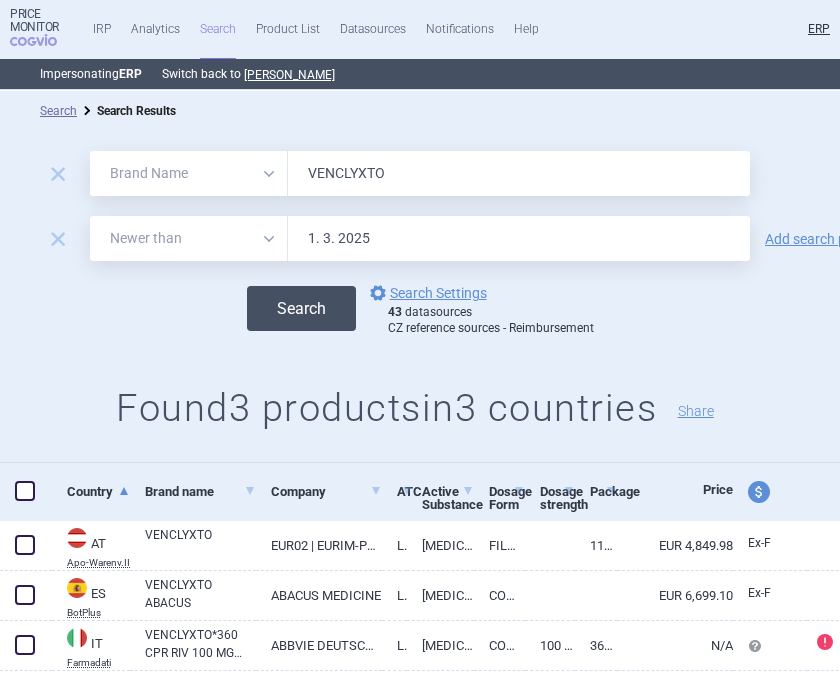 scroll, scrollTop: 39, scrollLeft: 0, axis: vertical 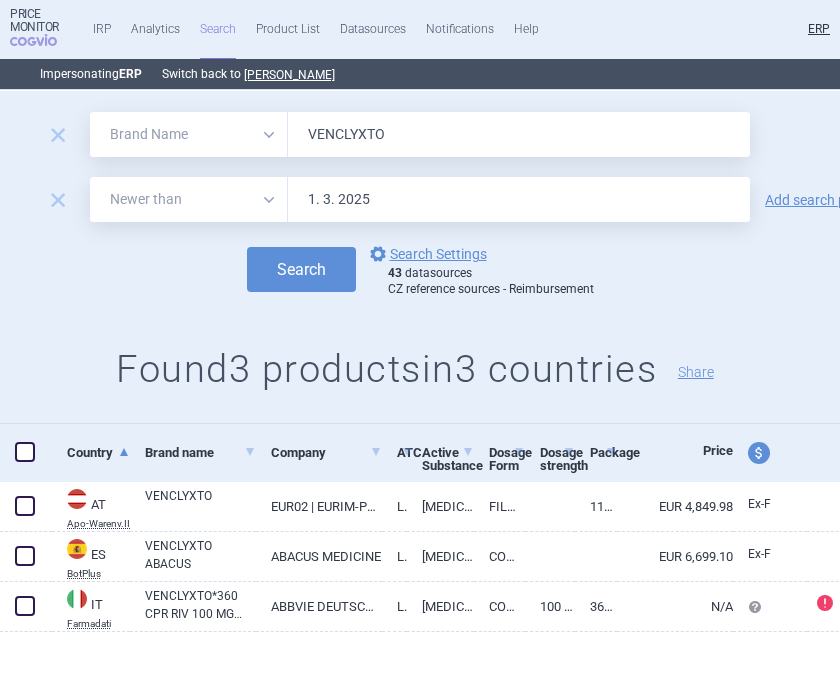 click on "VENCLYXTO" at bounding box center (519, 134) 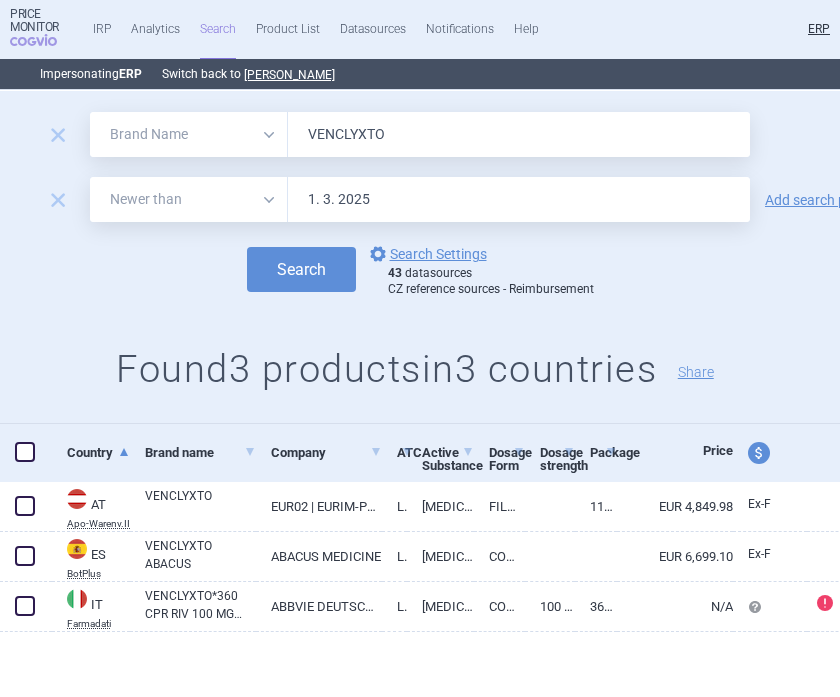 click on "VENCLYXTO" at bounding box center (519, 134) 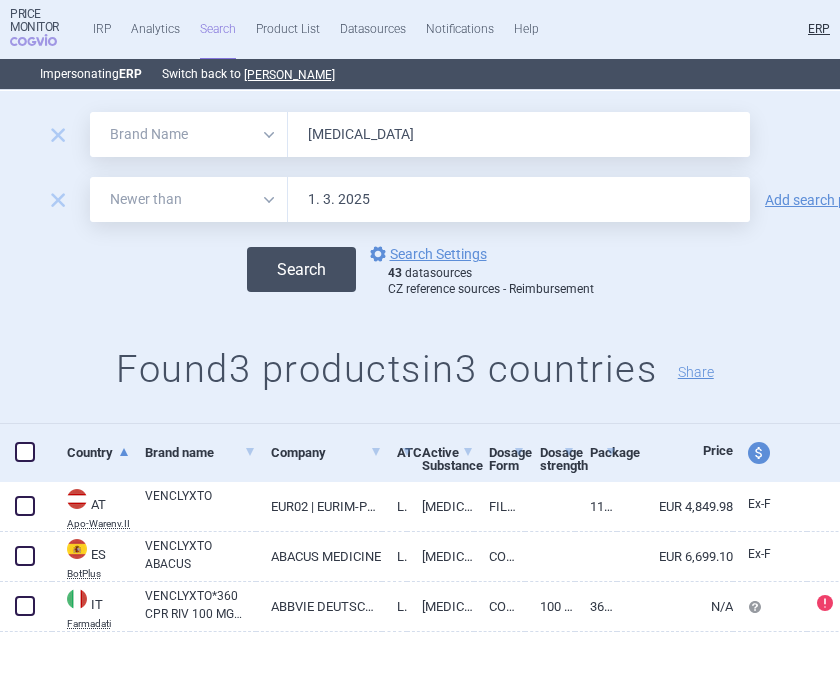 click on "Search" at bounding box center (301, 269) 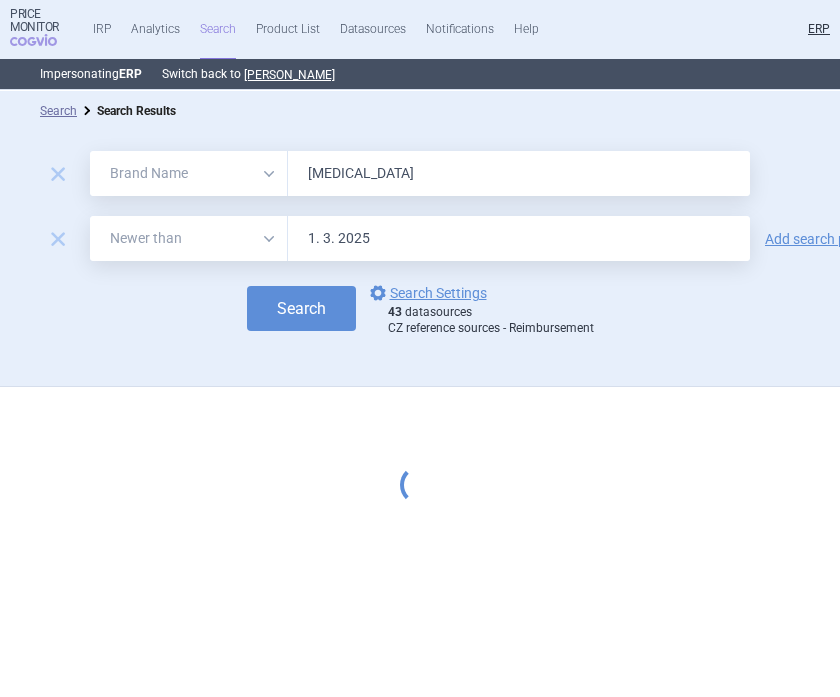 scroll, scrollTop: 0, scrollLeft: 0, axis: both 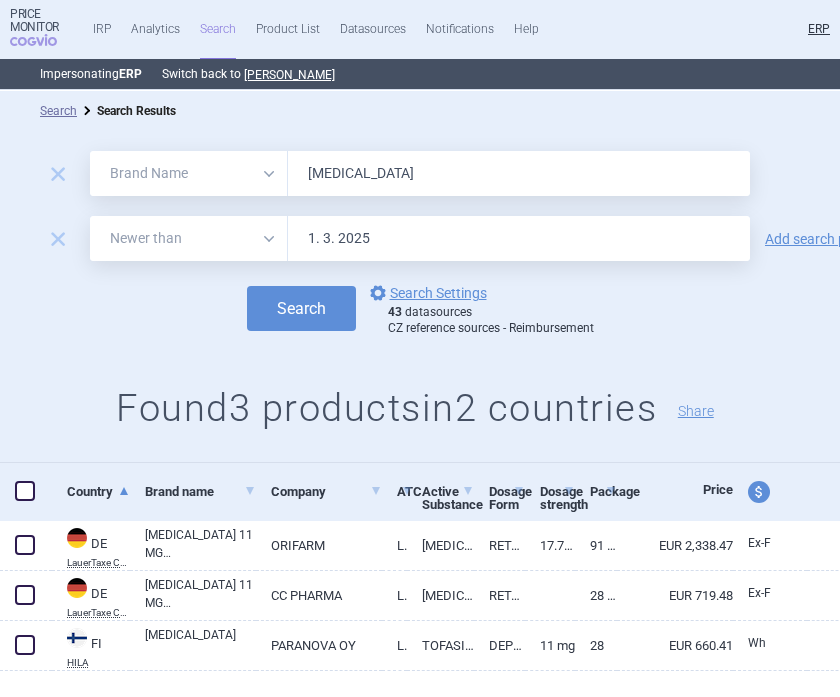 click on "XELJANZ" at bounding box center [519, 173] 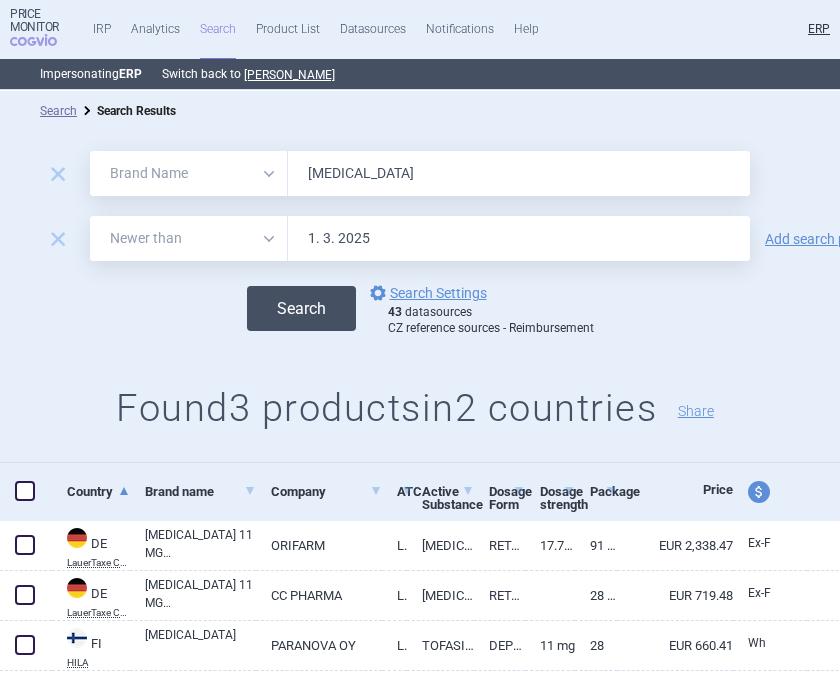 click on "Search" at bounding box center (301, 308) 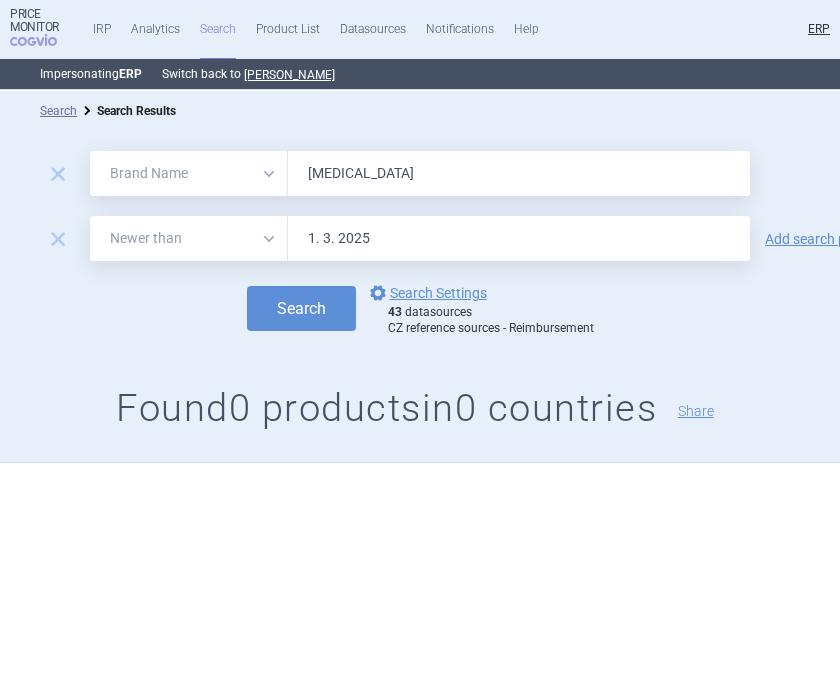 click on "OLUMIANT" at bounding box center (519, 173) 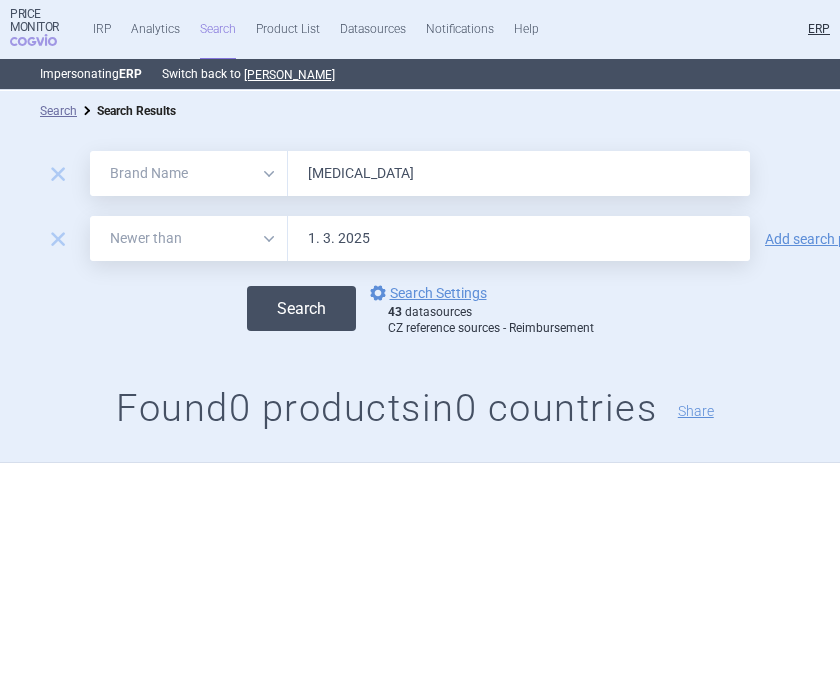 click on "Search" at bounding box center (301, 308) 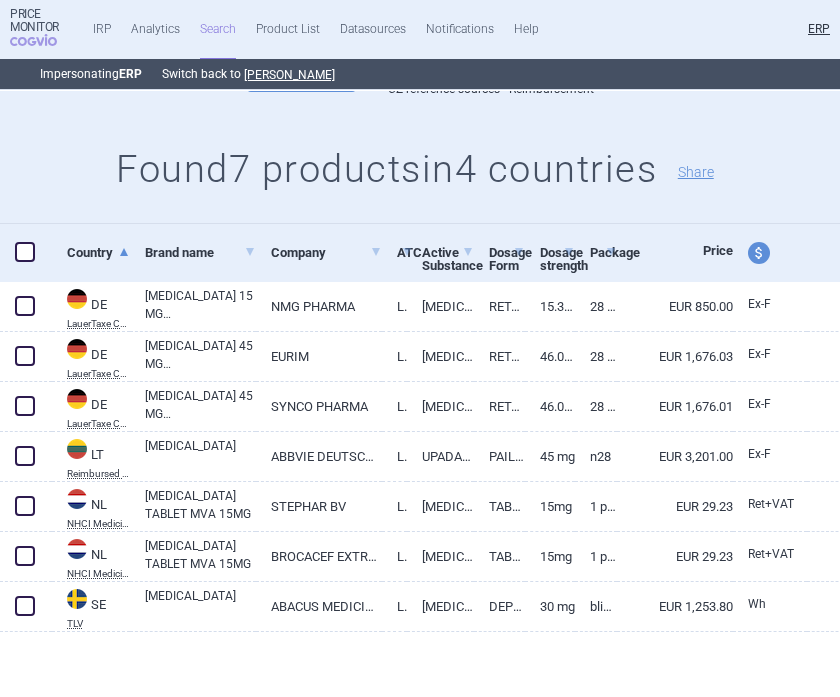 scroll, scrollTop: 0, scrollLeft: 0, axis: both 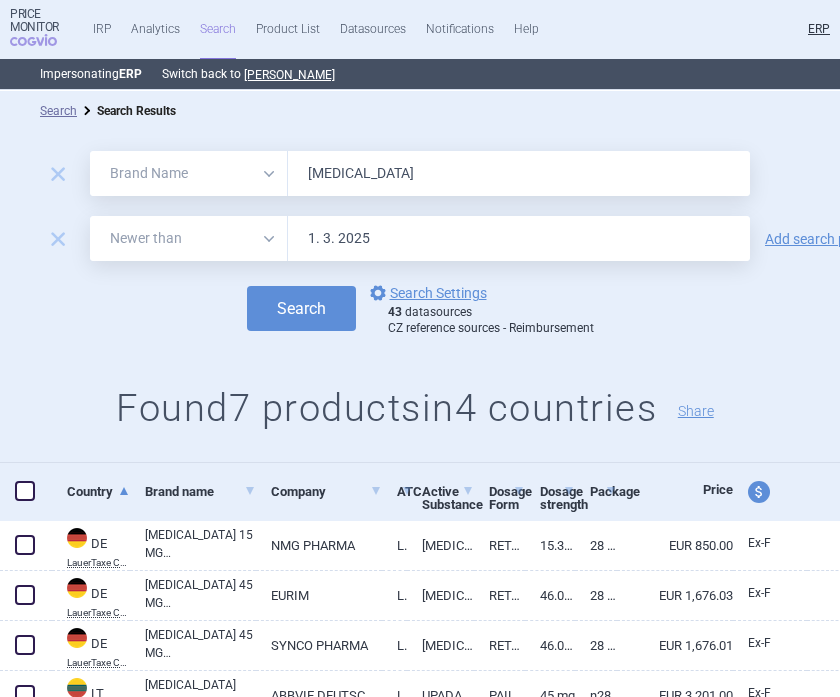 click on "RINVOQ" at bounding box center [519, 173] 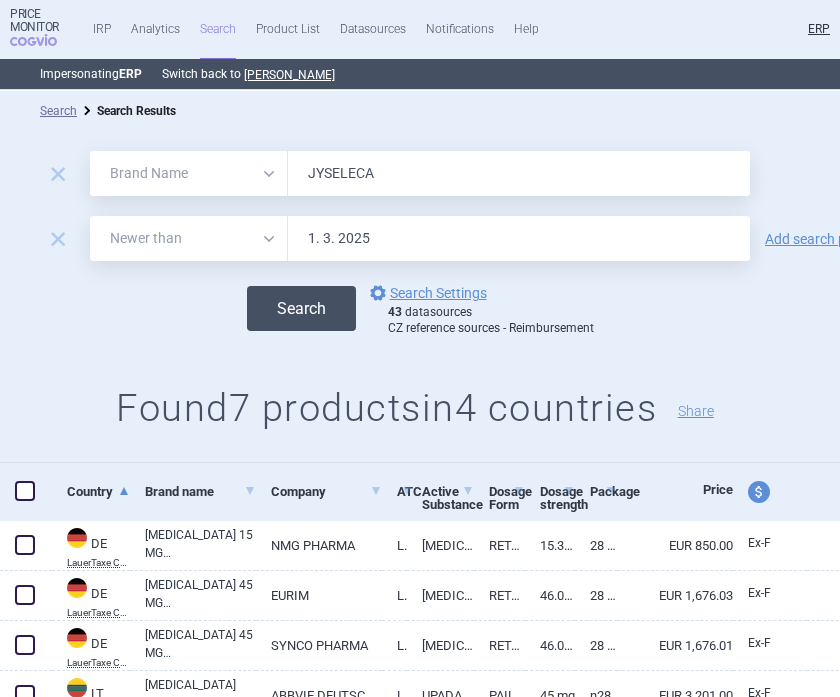 click on "Search" at bounding box center (301, 308) 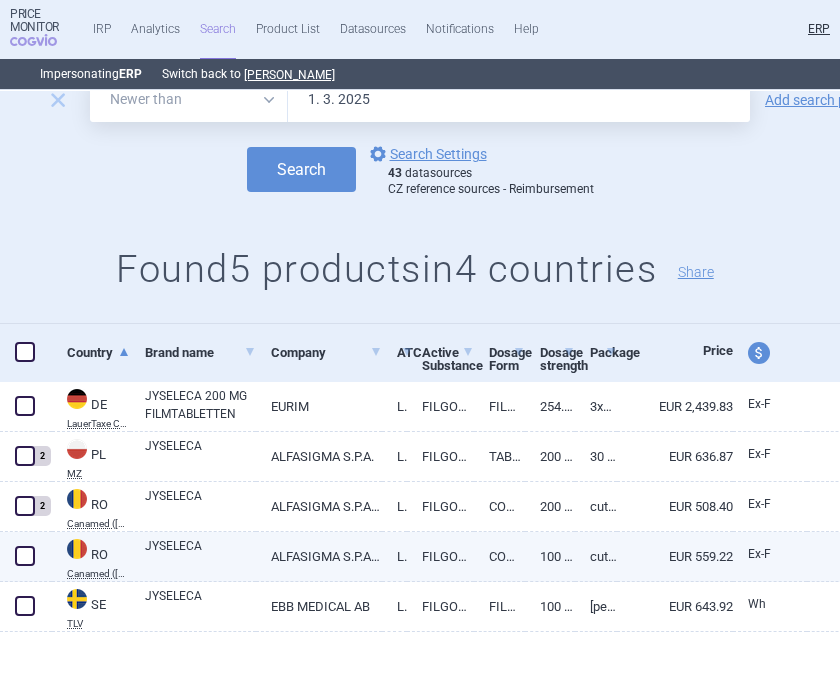 scroll, scrollTop: 0, scrollLeft: 0, axis: both 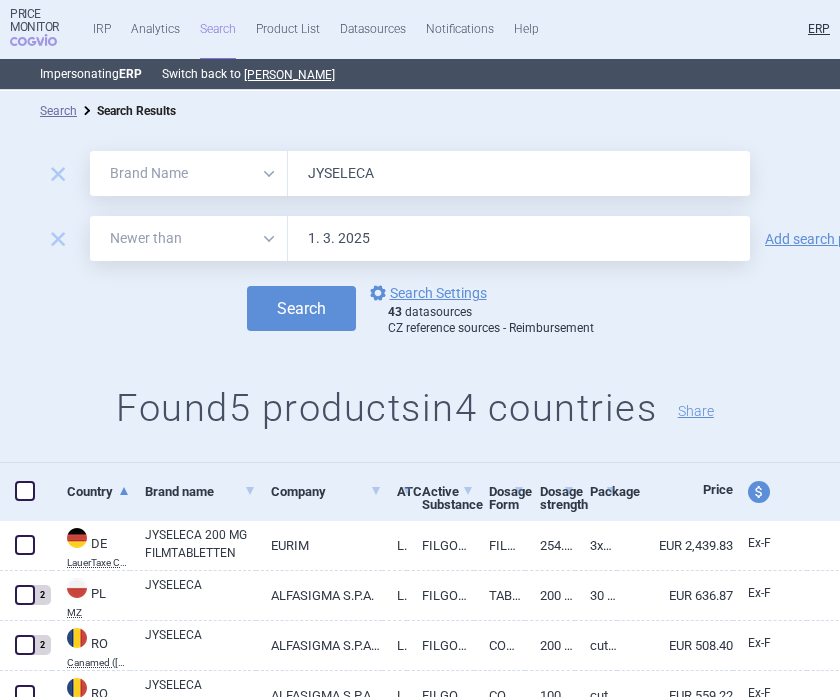 click on "JYSELECA" at bounding box center (519, 173) 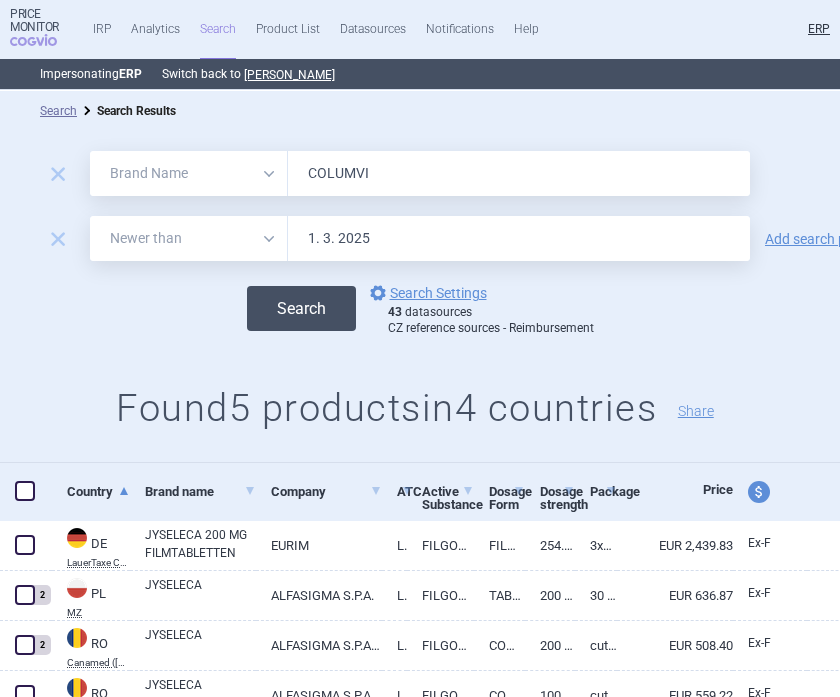 click on "Search" at bounding box center (301, 308) 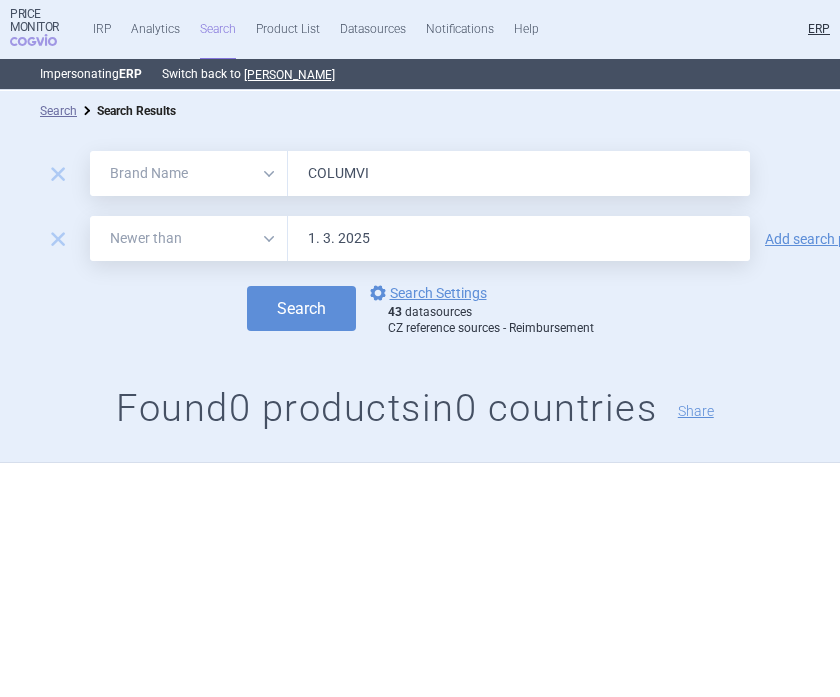 click on "COLUMVI" at bounding box center [519, 173] 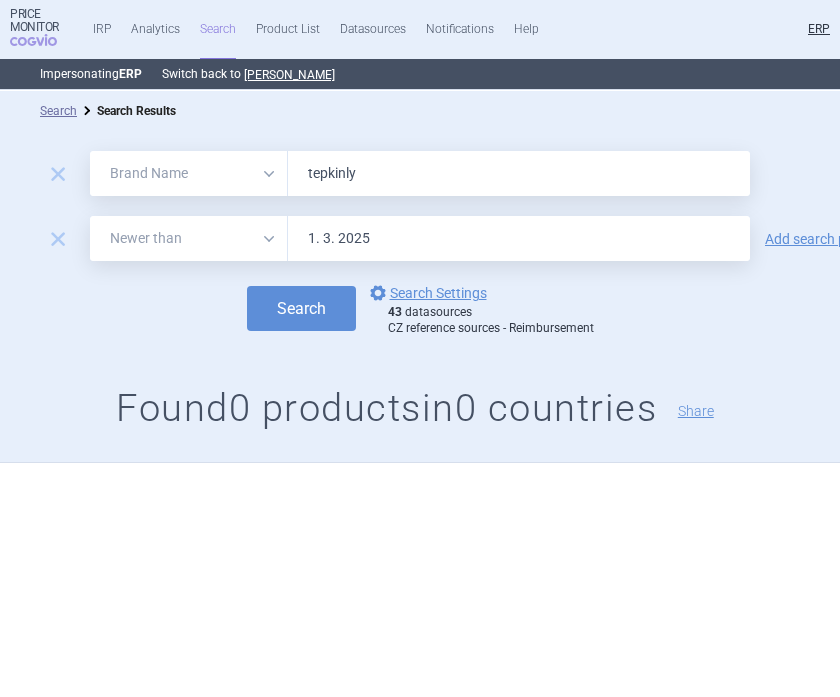 click on "Search" at bounding box center (301, 308) 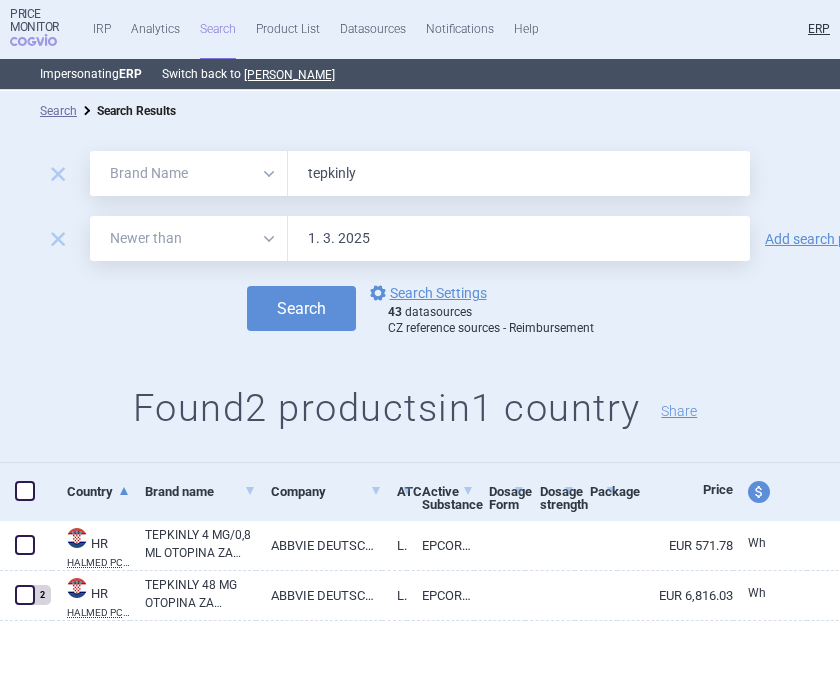 click on "tepkinly" at bounding box center [519, 173] 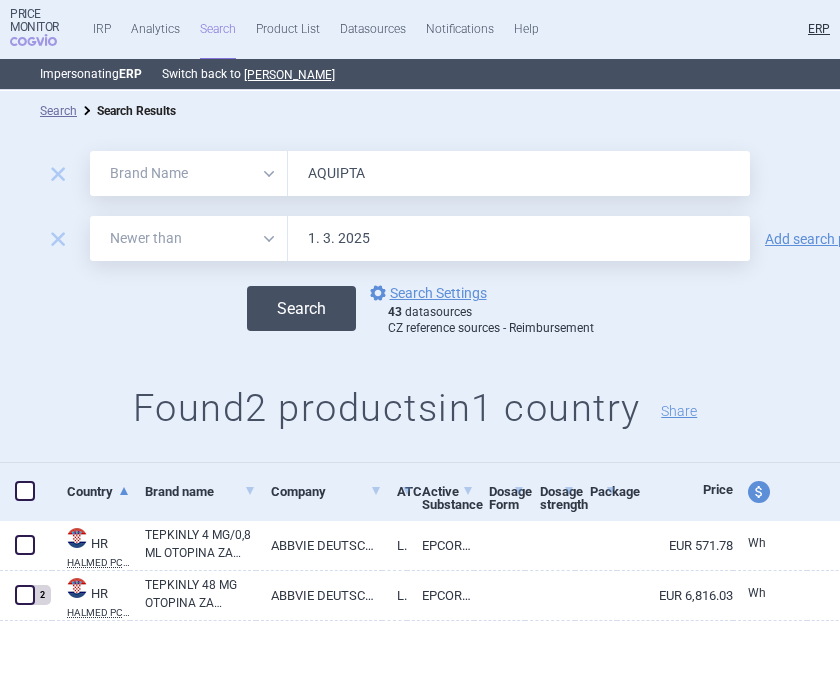 type on "AQUIPTA" 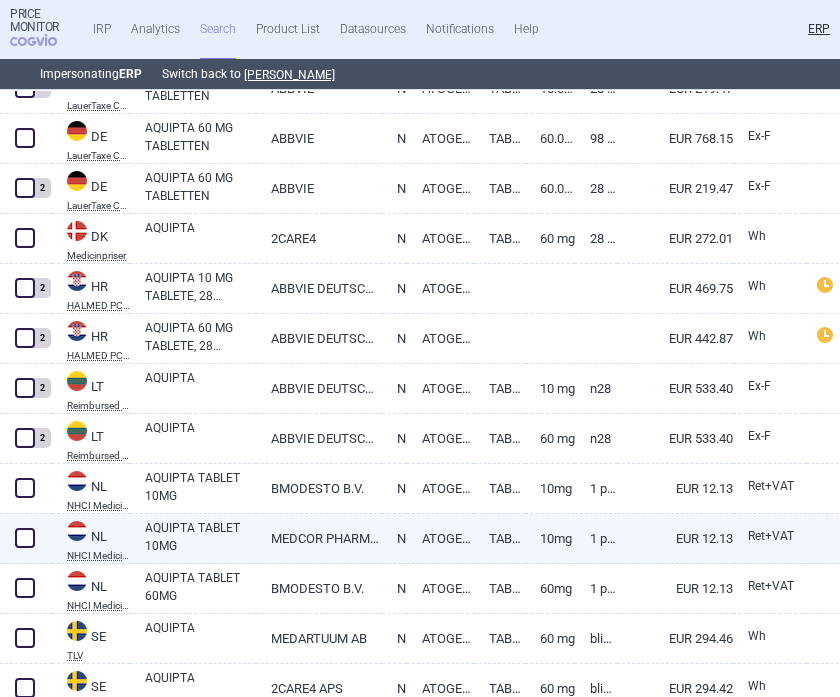 scroll, scrollTop: 436, scrollLeft: 0, axis: vertical 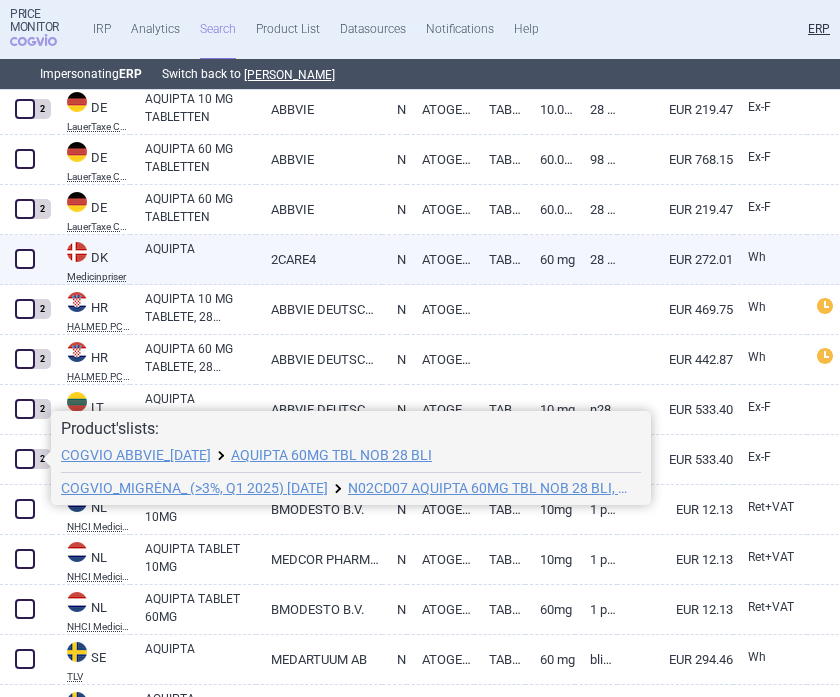 select on "brandName" 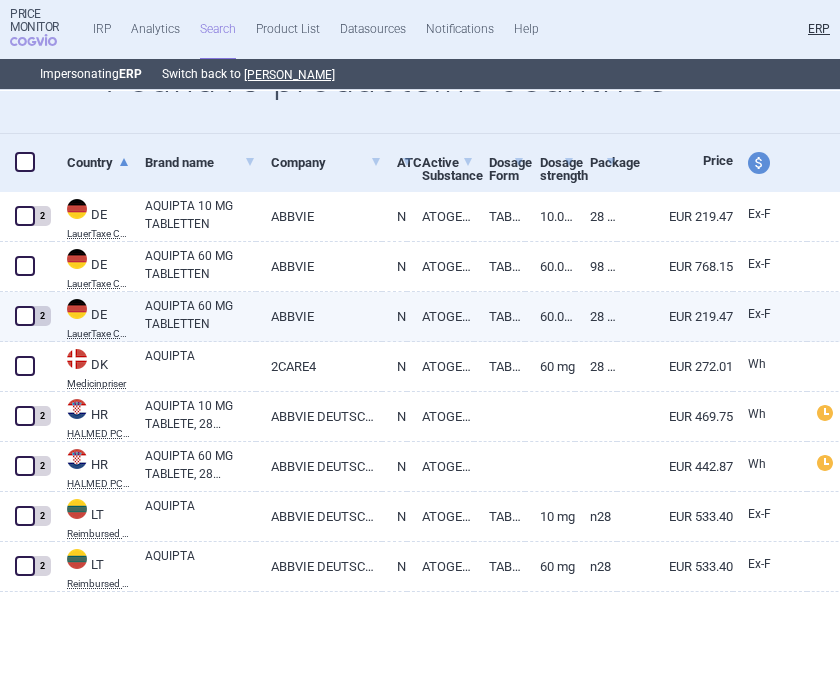 scroll, scrollTop: 0, scrollLeft: 0, axis: both 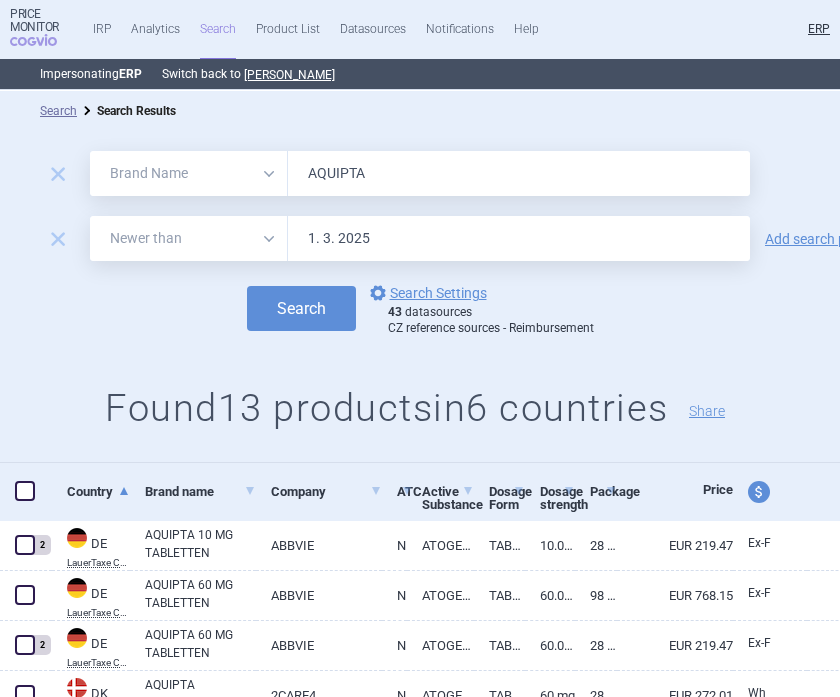 click on "AQUIPTA" at bounding box center [519, 173] 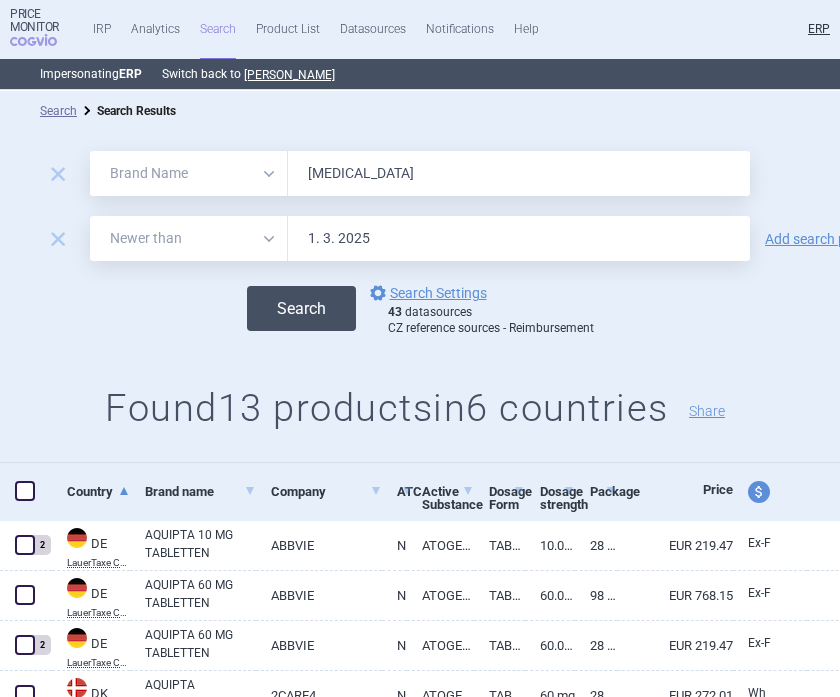 type on "VYEPTI" 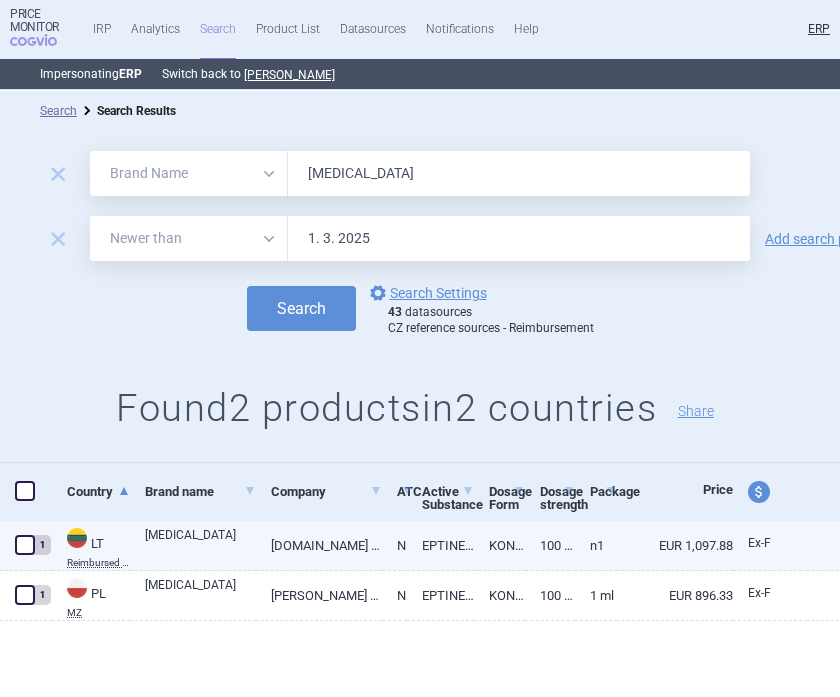 click at bounding box center [25, 545] 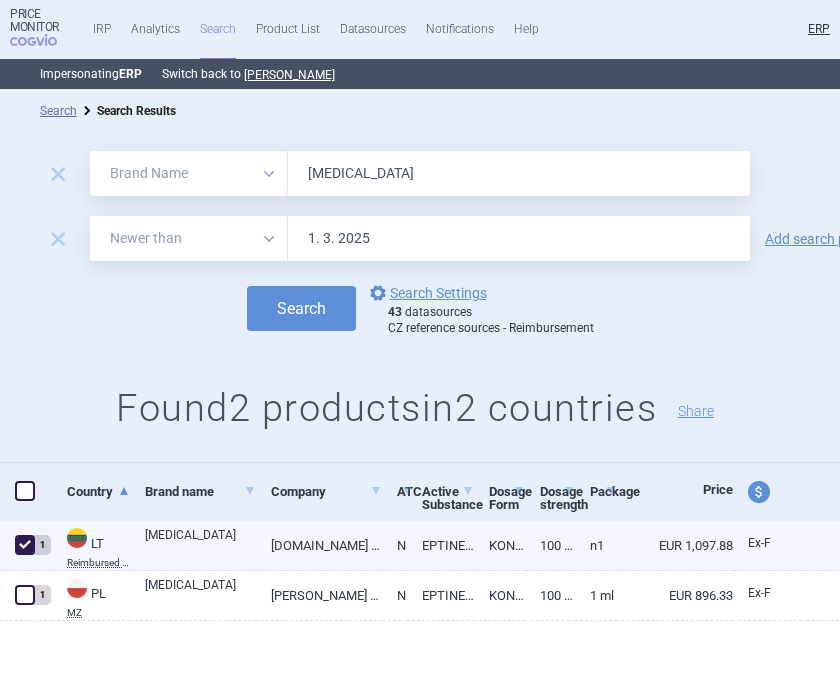 checkbox on "true" 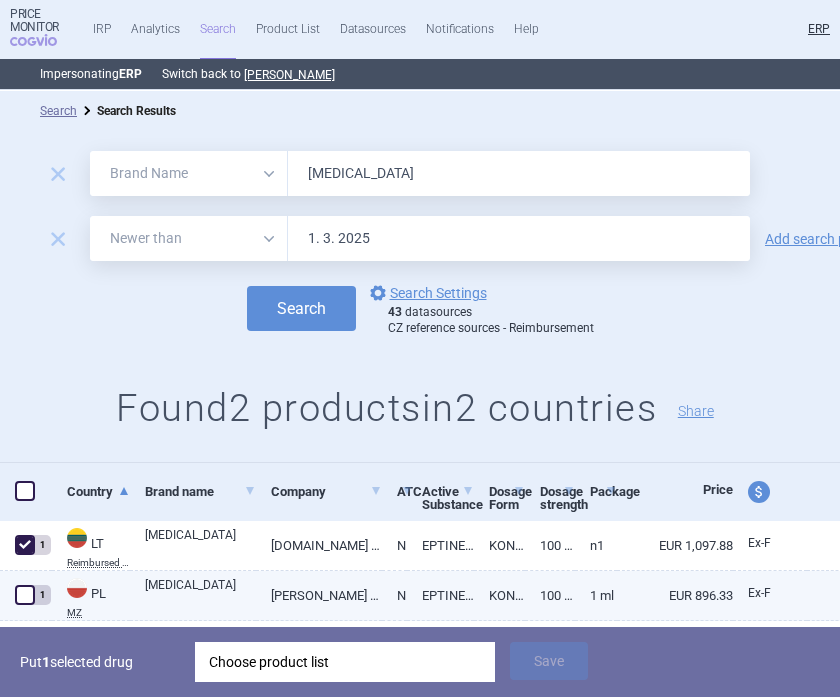 click at bounding box center [25, 595] 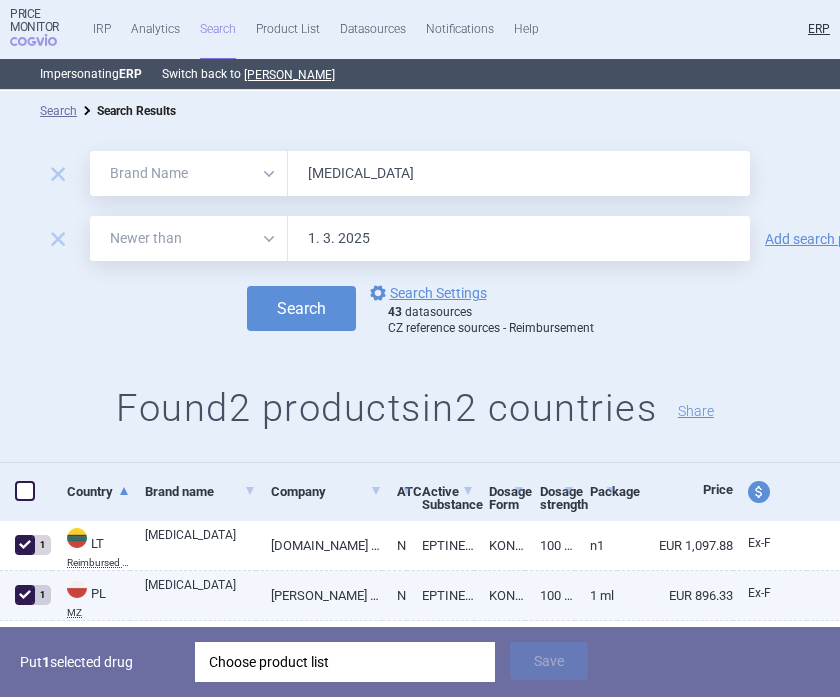 checkbox on "true" 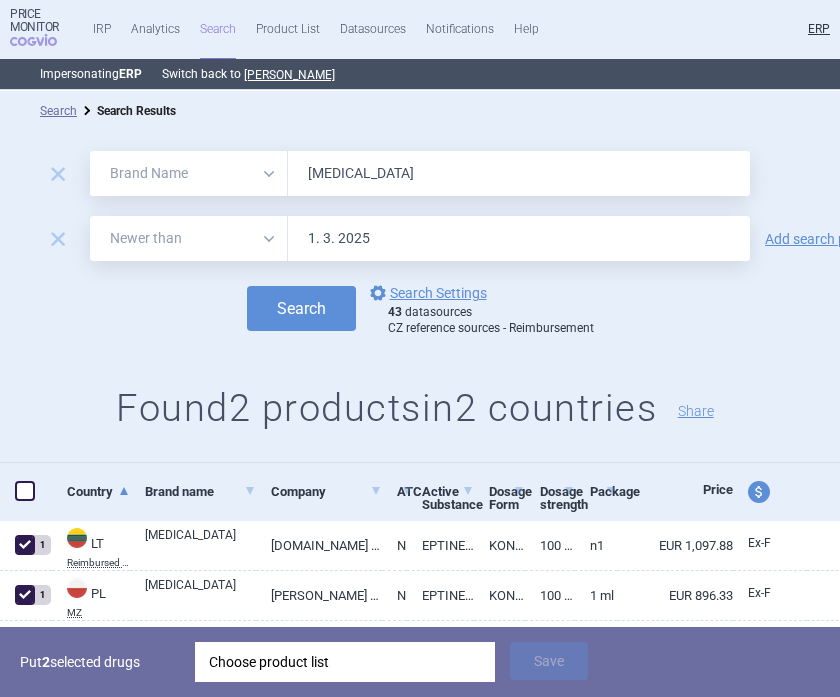 click on "Choose product list" at bounding box center (345, 662) 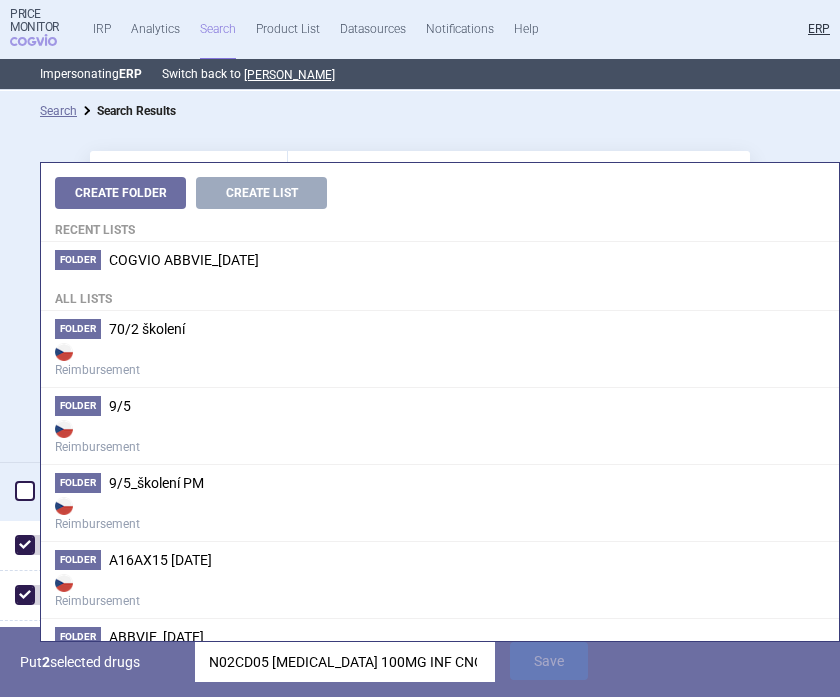 scroll, scrollTop: 0, scrollLeft: 102, axis: horizontal 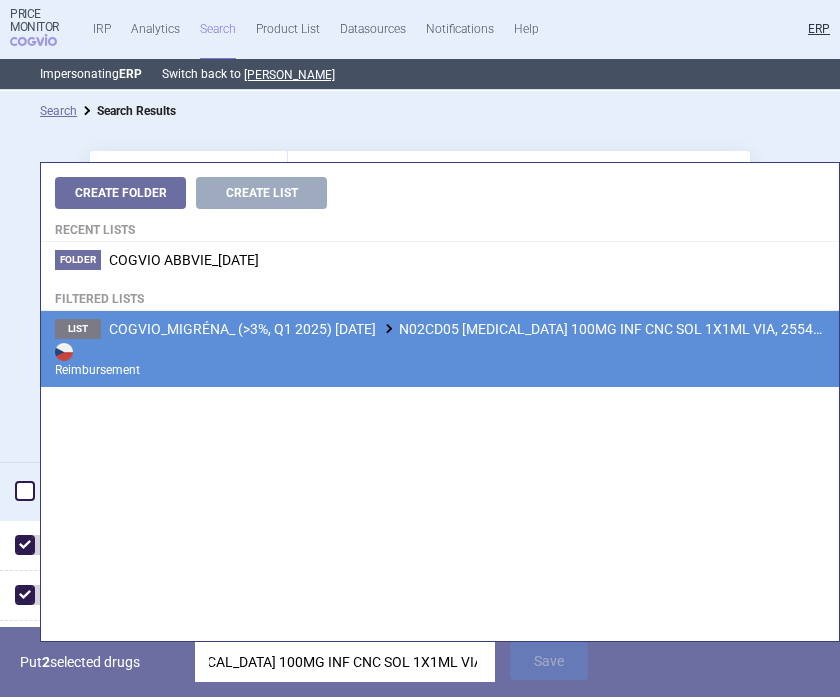 type on "N02CD05 VYEPTI 100MG INF CNC SOL 1X1ML VIA, 255449" 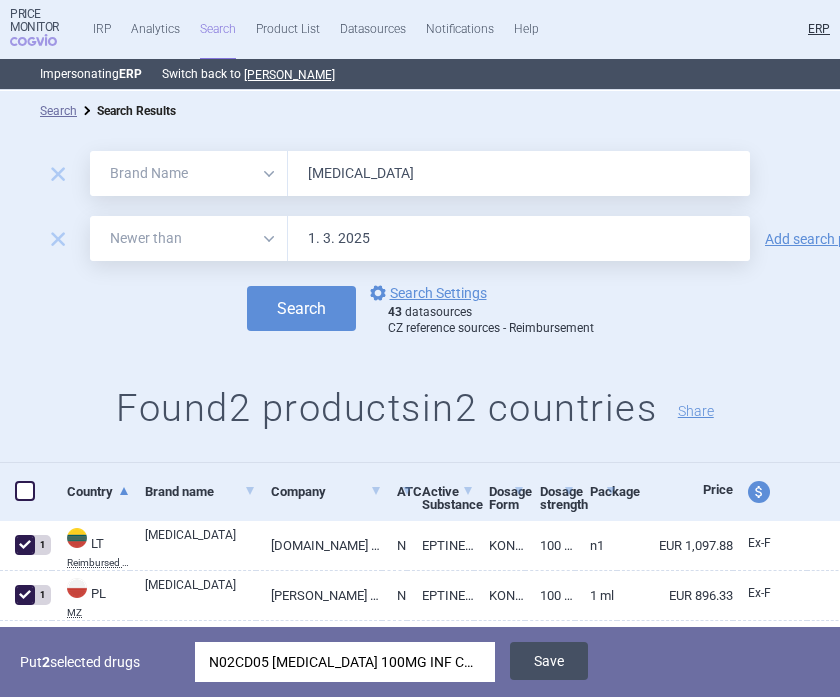 click on "Save" at bounding box center (549, 661) 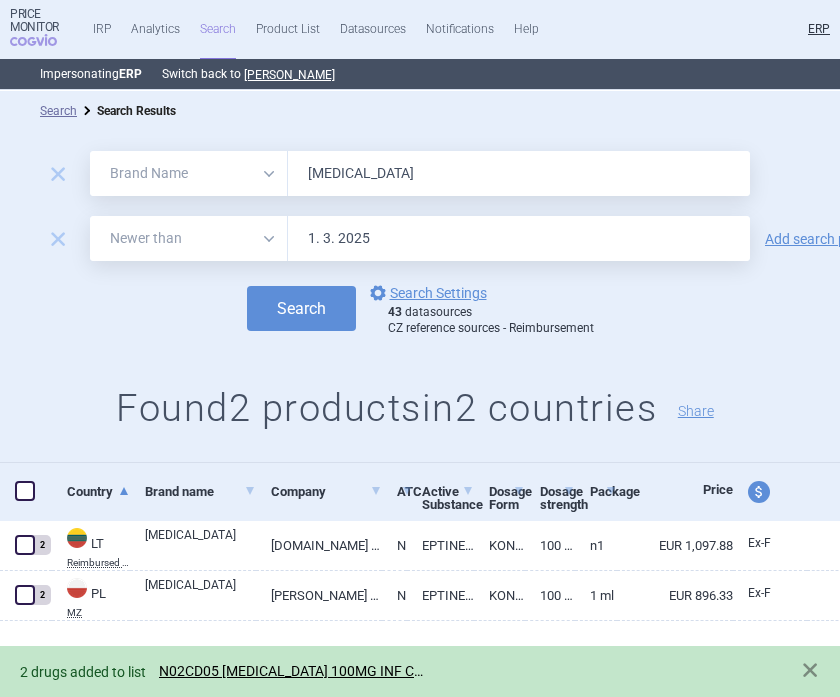 click on "VYEPTI" at bounding box center (519, 173) 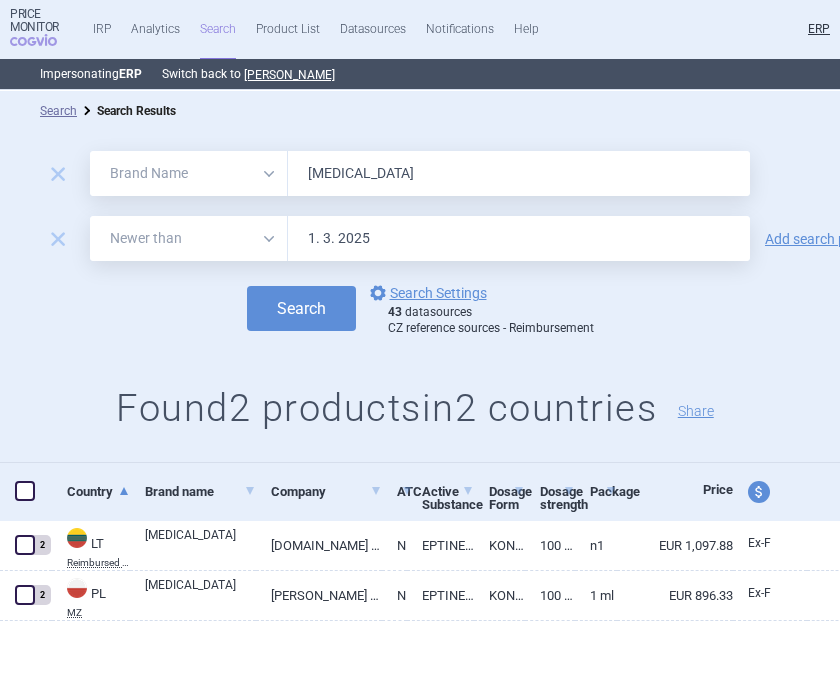 click on "VYEPTI" at bounding box center [519, 173] 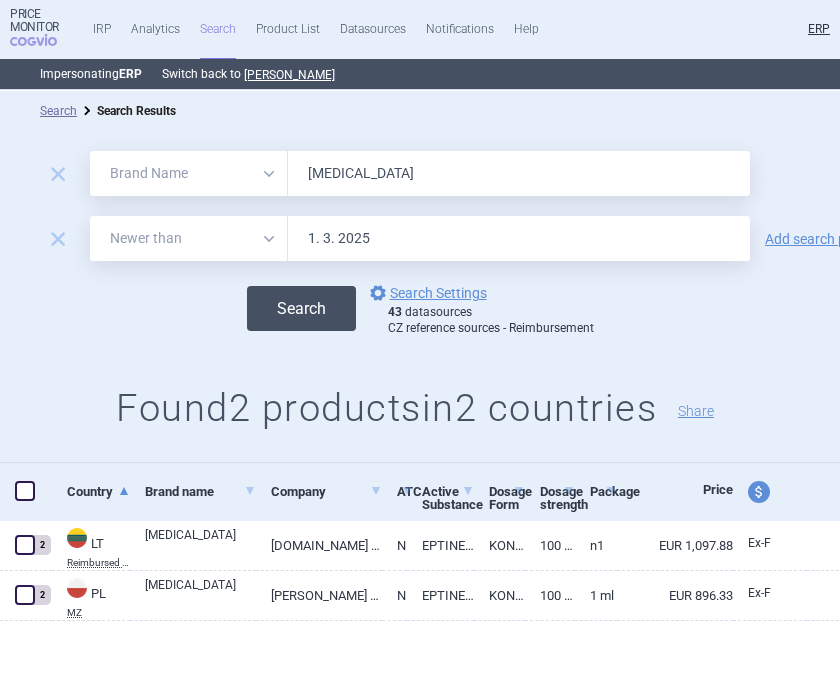 click on "Search" at bounding box center [301, 308] 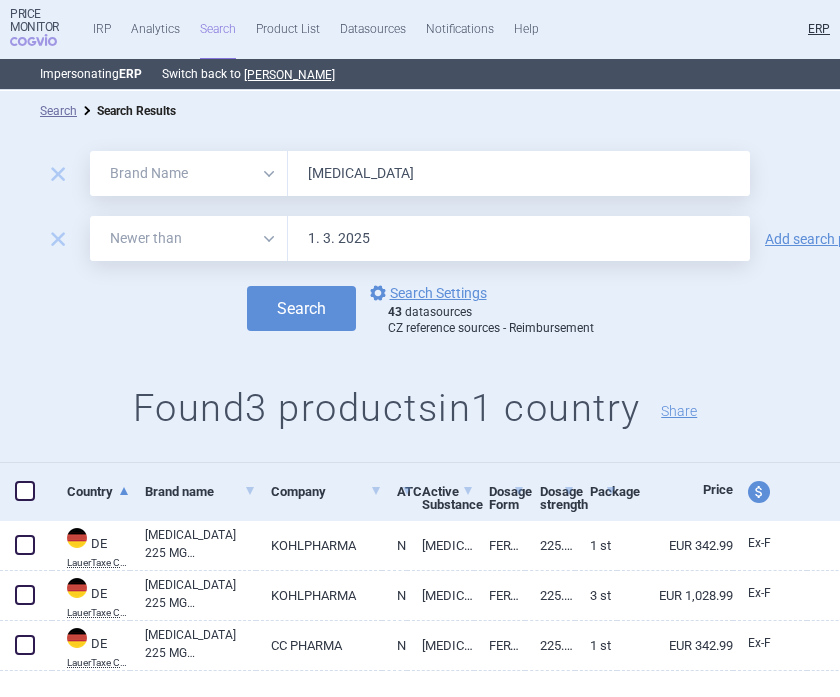 click on "AJOVY" at bounding box center (519, 173) 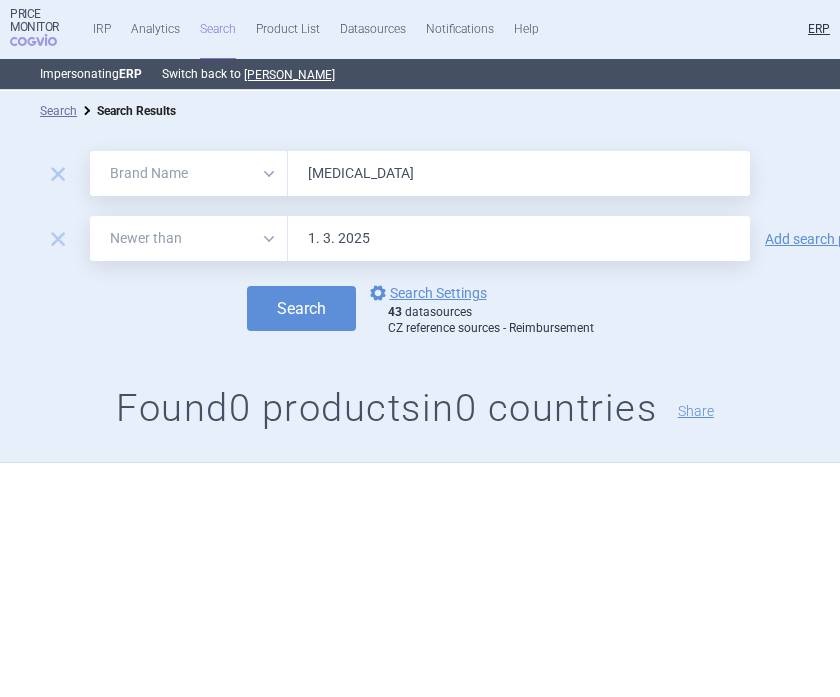 click on "EMGALITY" at bounding box center [519, 173] 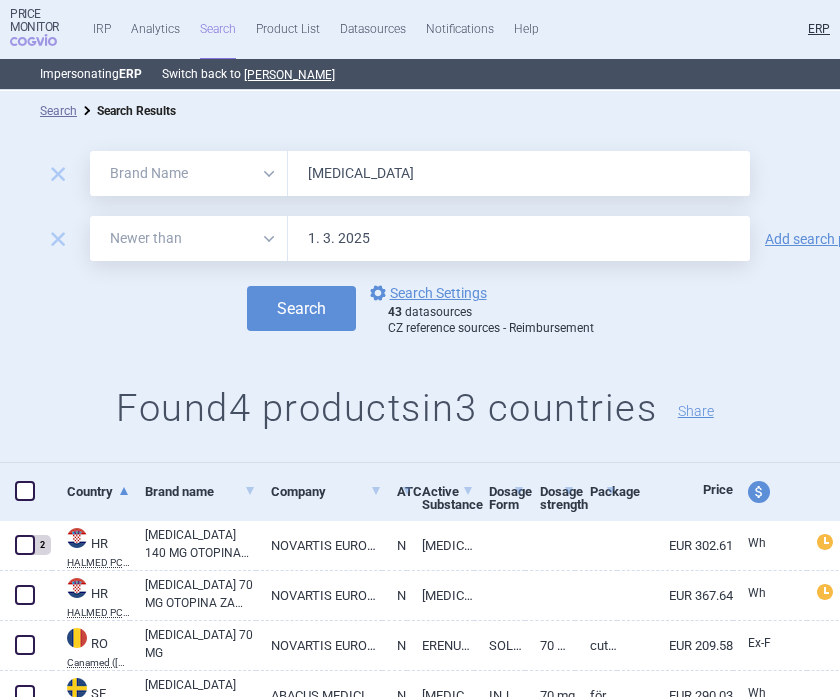 scroll, scrollTop: 89, scrollLeft: 0, axis: vertical 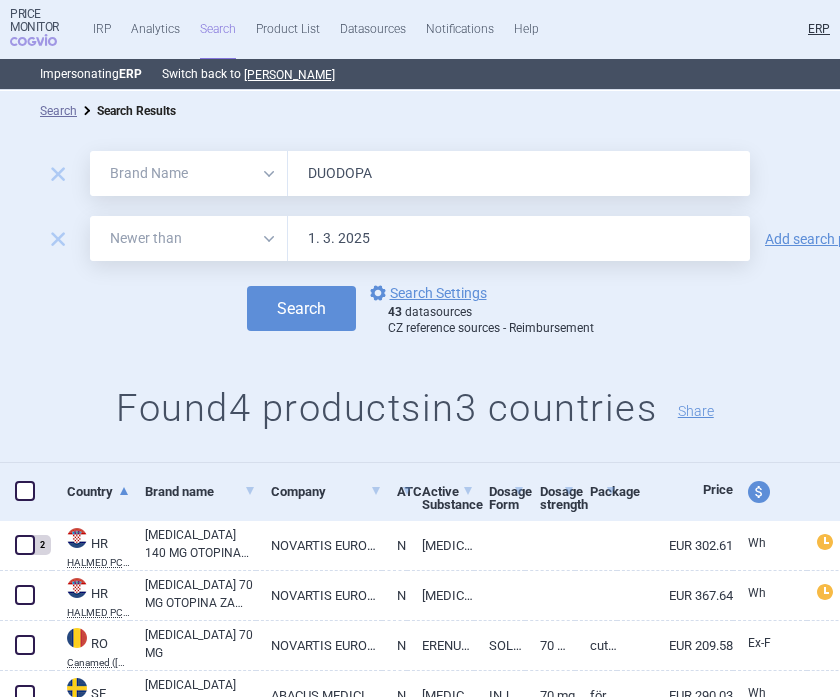 type on "DUODOPA" 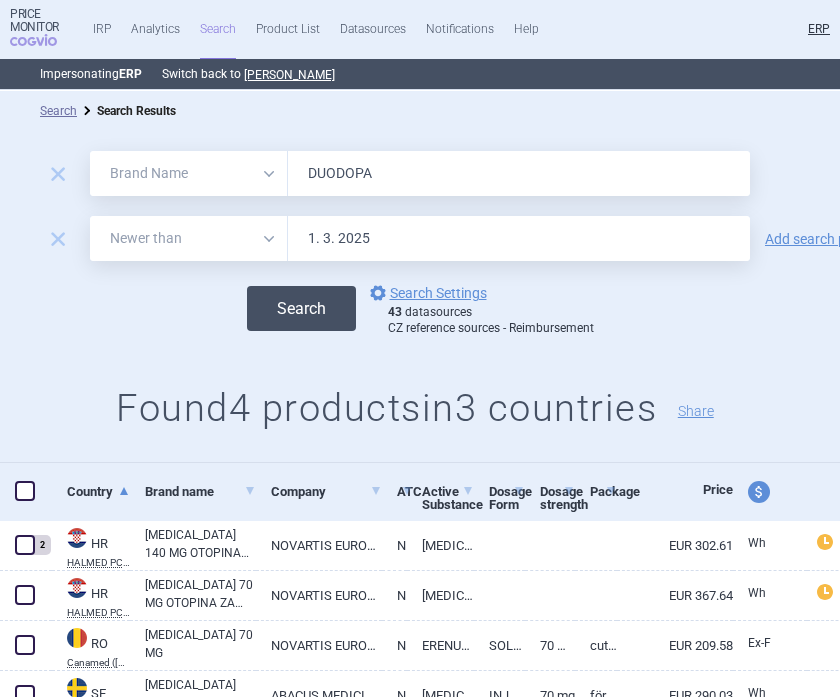 click on "Search" at bounding box center (301, 308) 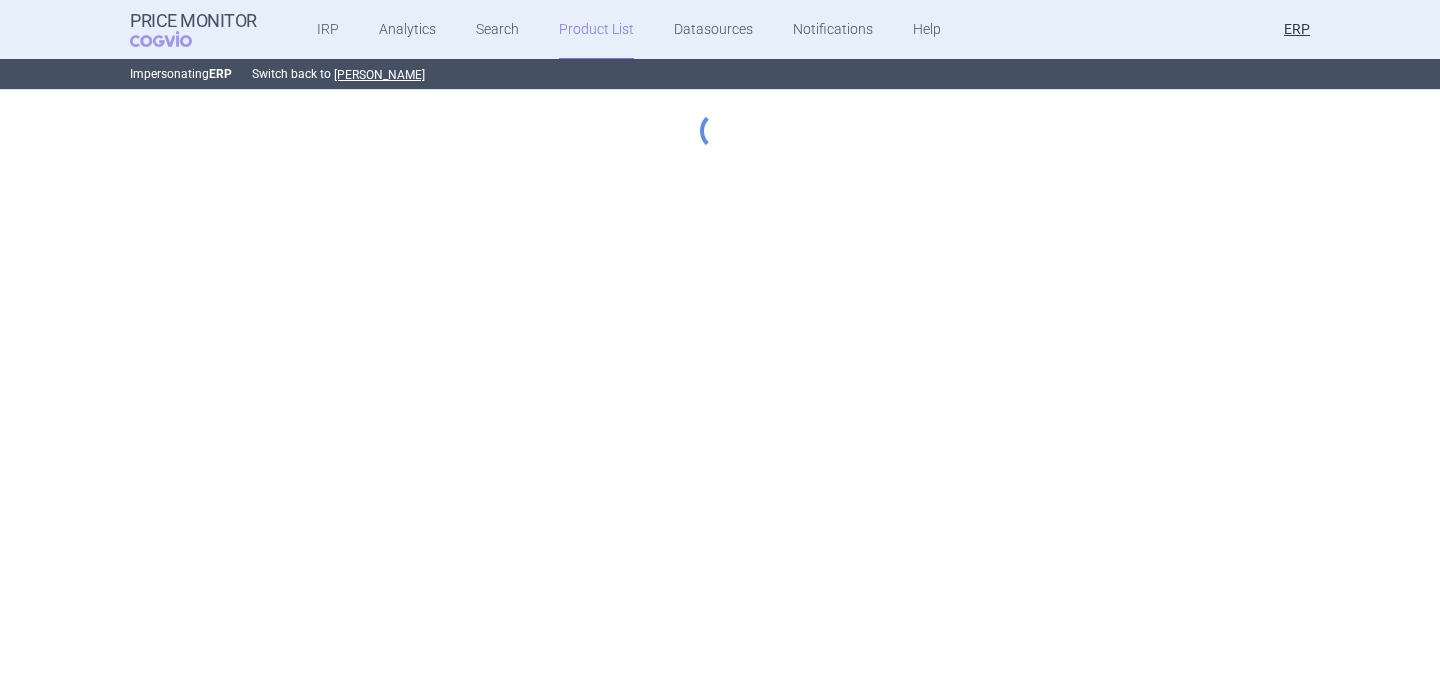 scroll, scrollTop: 0, scrollLeft: 0, axis: both 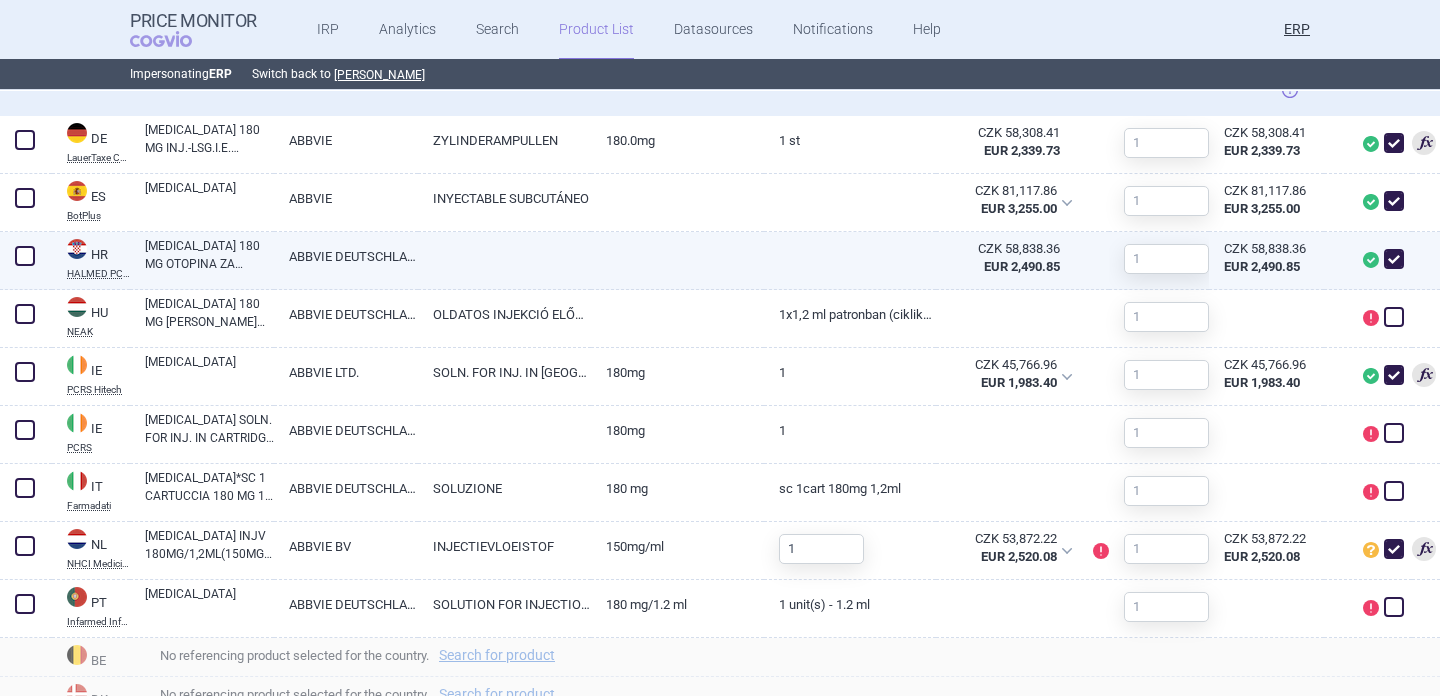 click on "SKYRIZI 180 MG OTOPINA ZA INJEKCIJU U ULOŠKU, 1 ULOŽAK I 1 INJEKTOR ZA TIJELO" at bounding box center [209, 255] 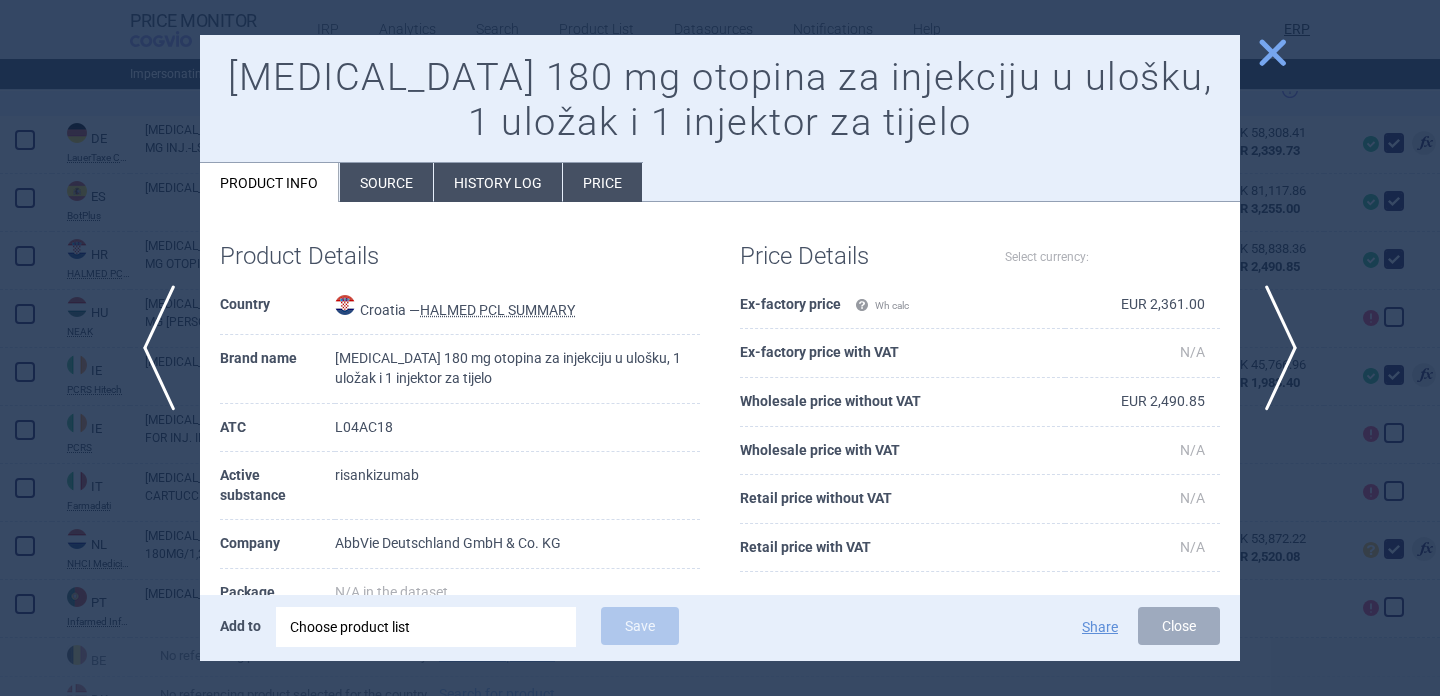select on "EUR" 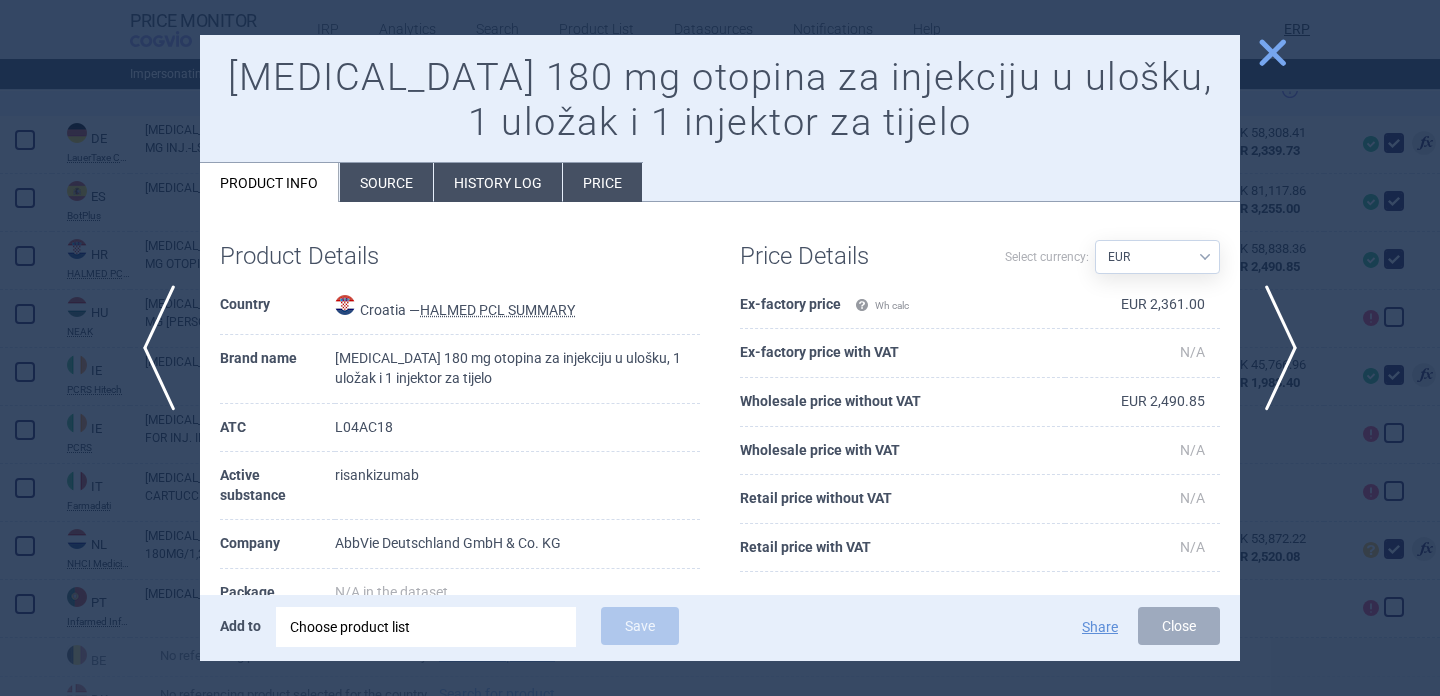 click on "Source" at bounding box center (386, 182) 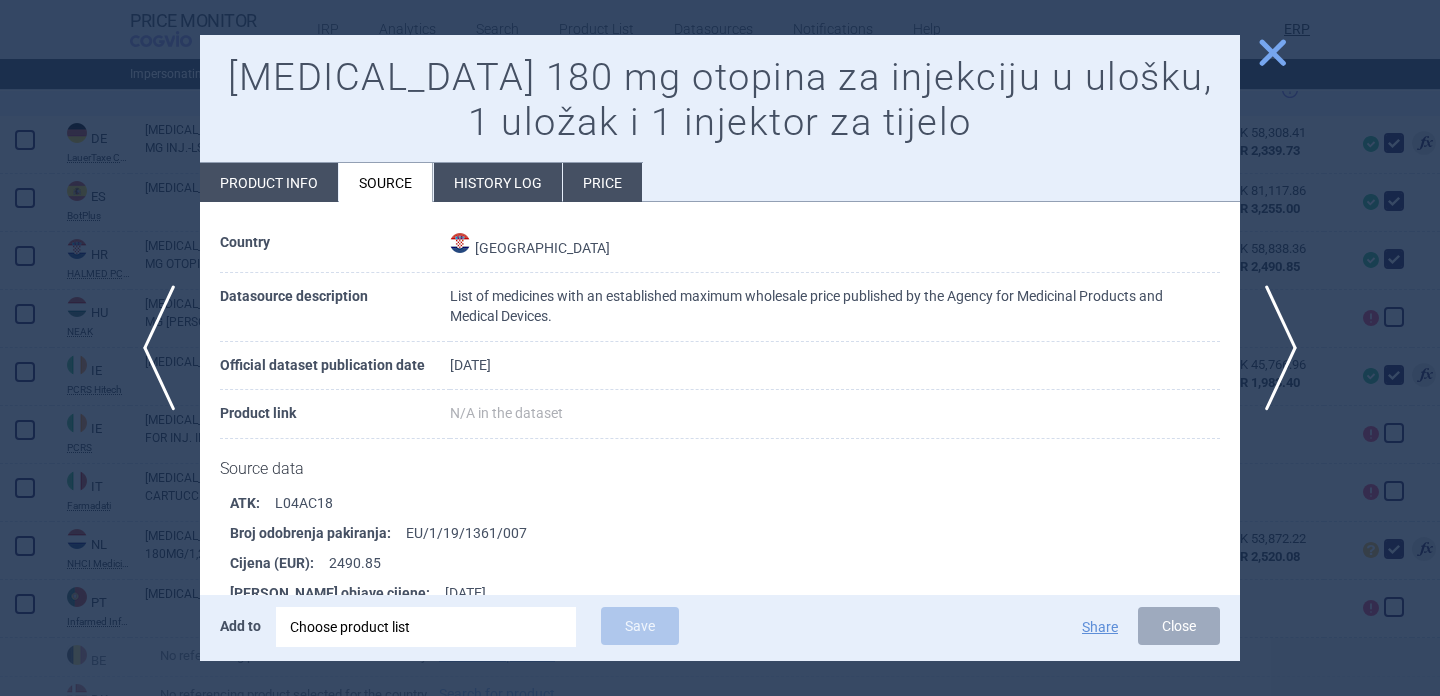 scroll, scrollTop: 66, scrollLeft: 0, axis: vertical 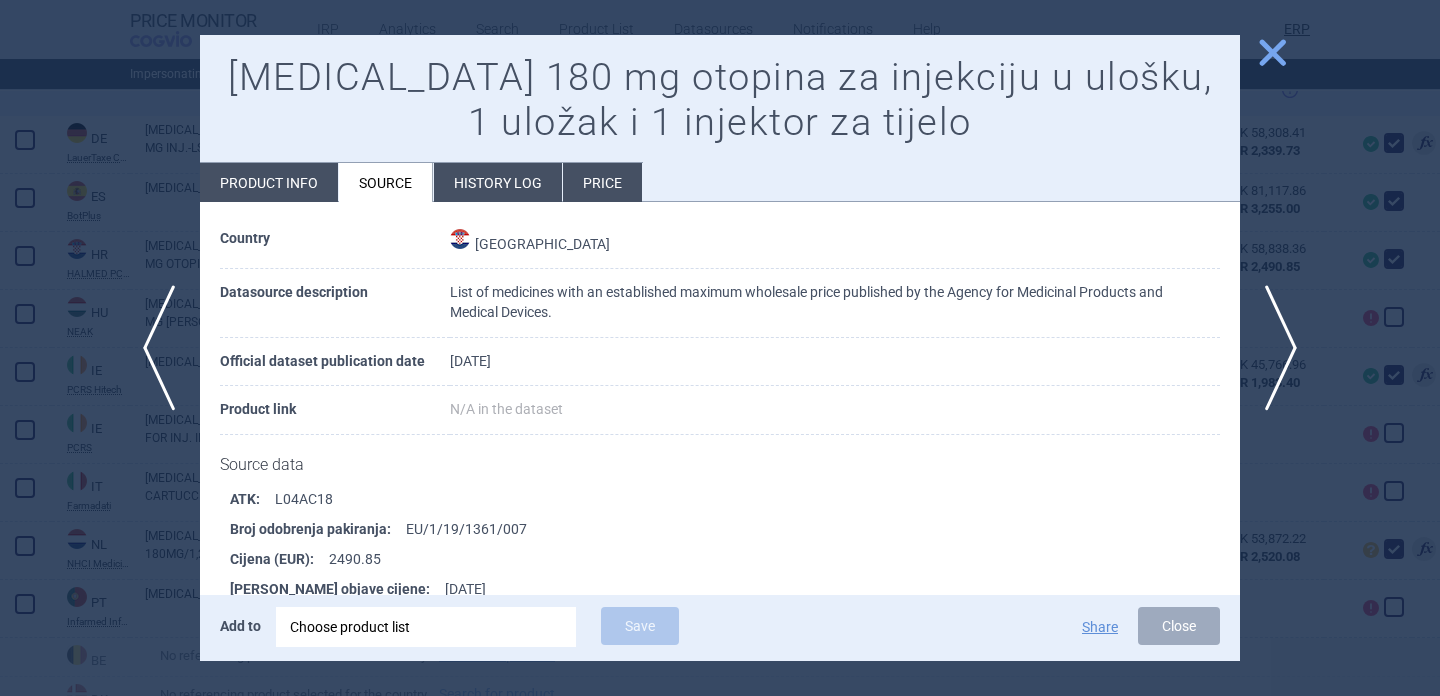 click at bounding box center (720, 348) 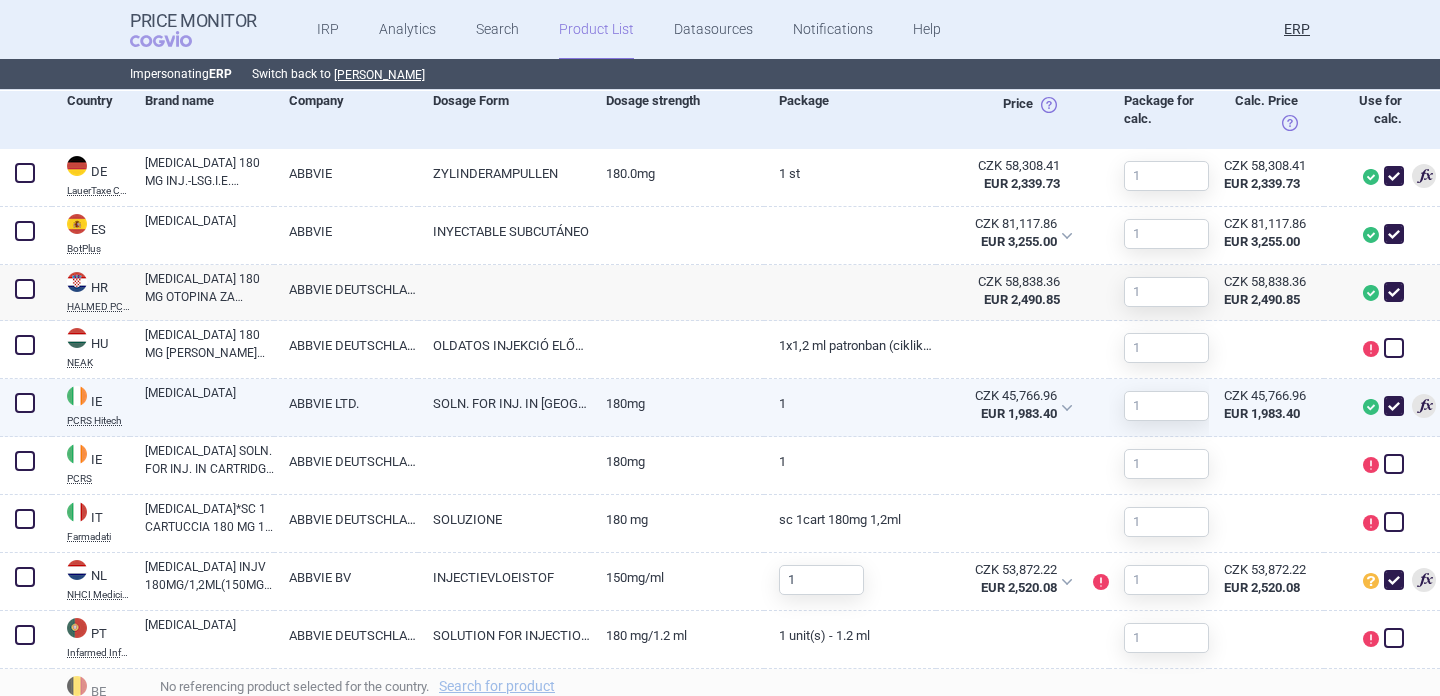 scroll, scrollTop: 787, scrollLeft: 0, axis: vertical 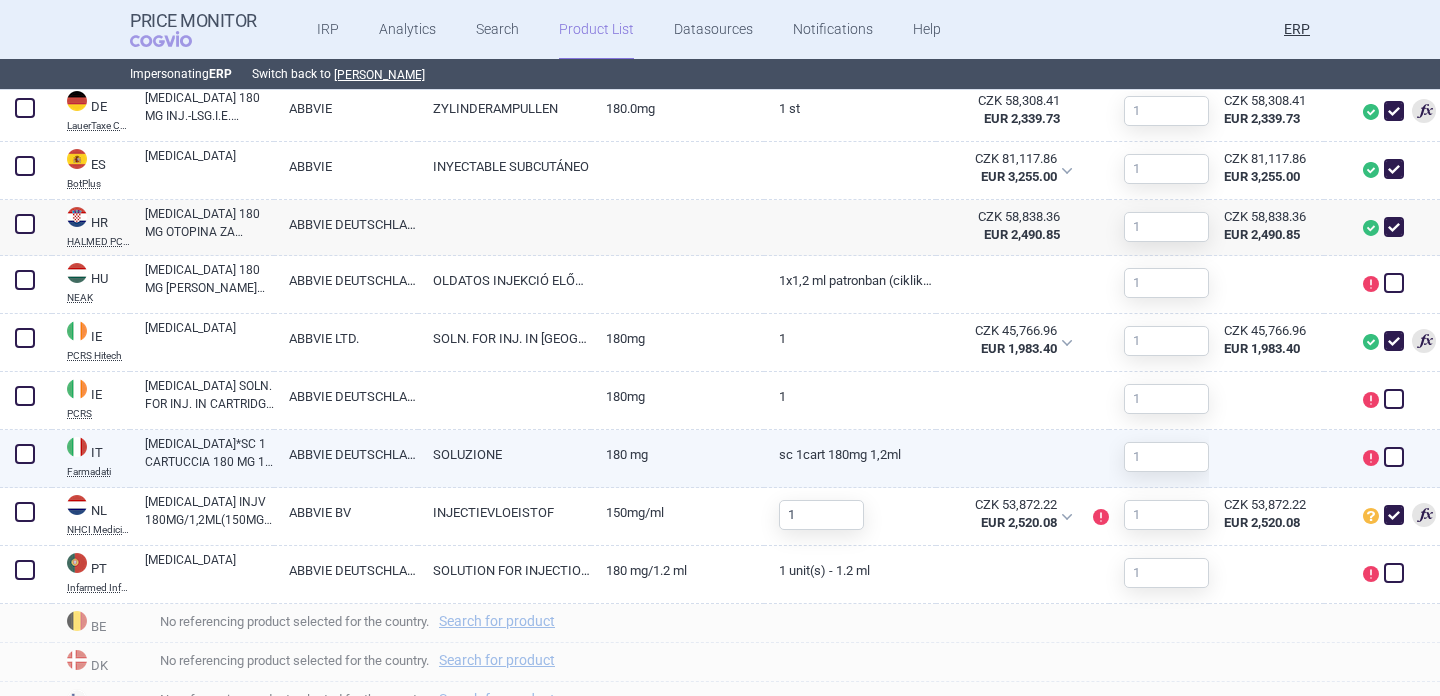 click on "ABBVIE DEUTSCHLAND GMBH&CO.KG" at bounding box center (346, 454) 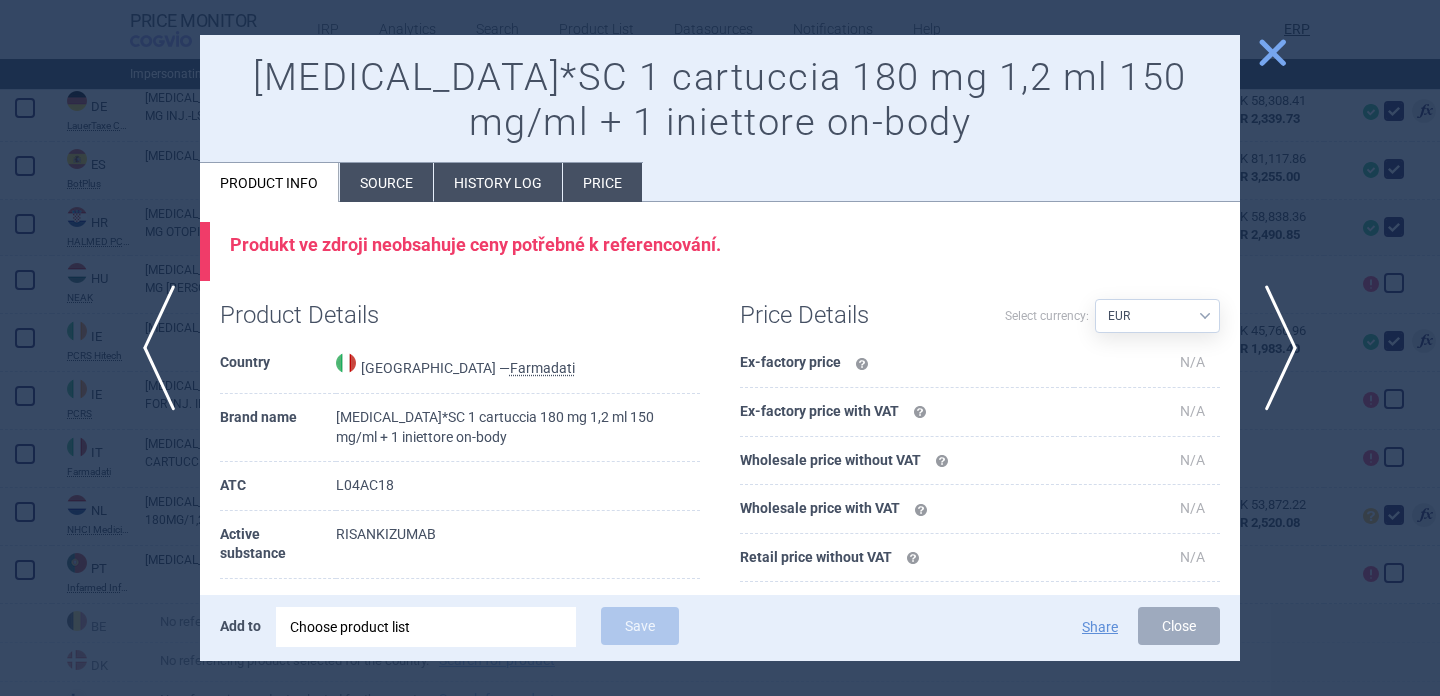 click on "Source" at bounding box center (386, 182) 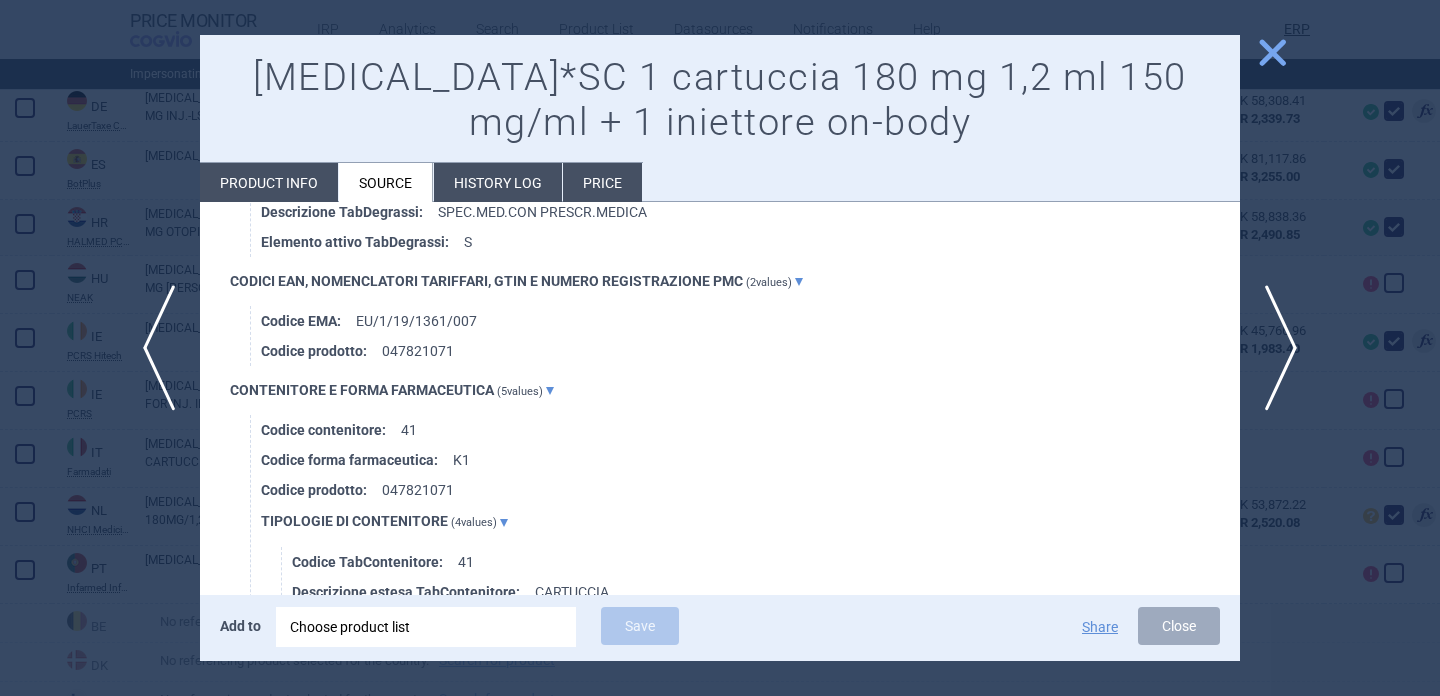 scroll, scrollTop: 1600, scrollLeft: 0, axis: vertical 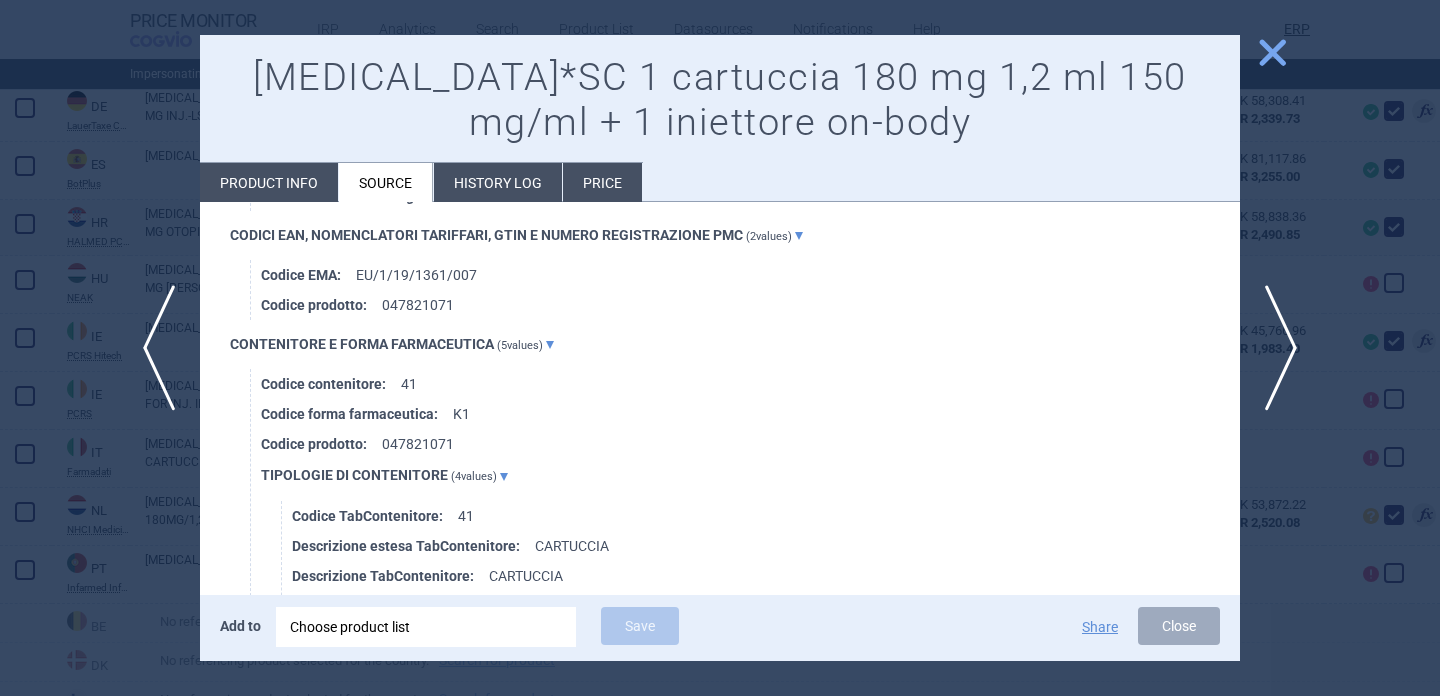 click at bounding box center (720, 348) 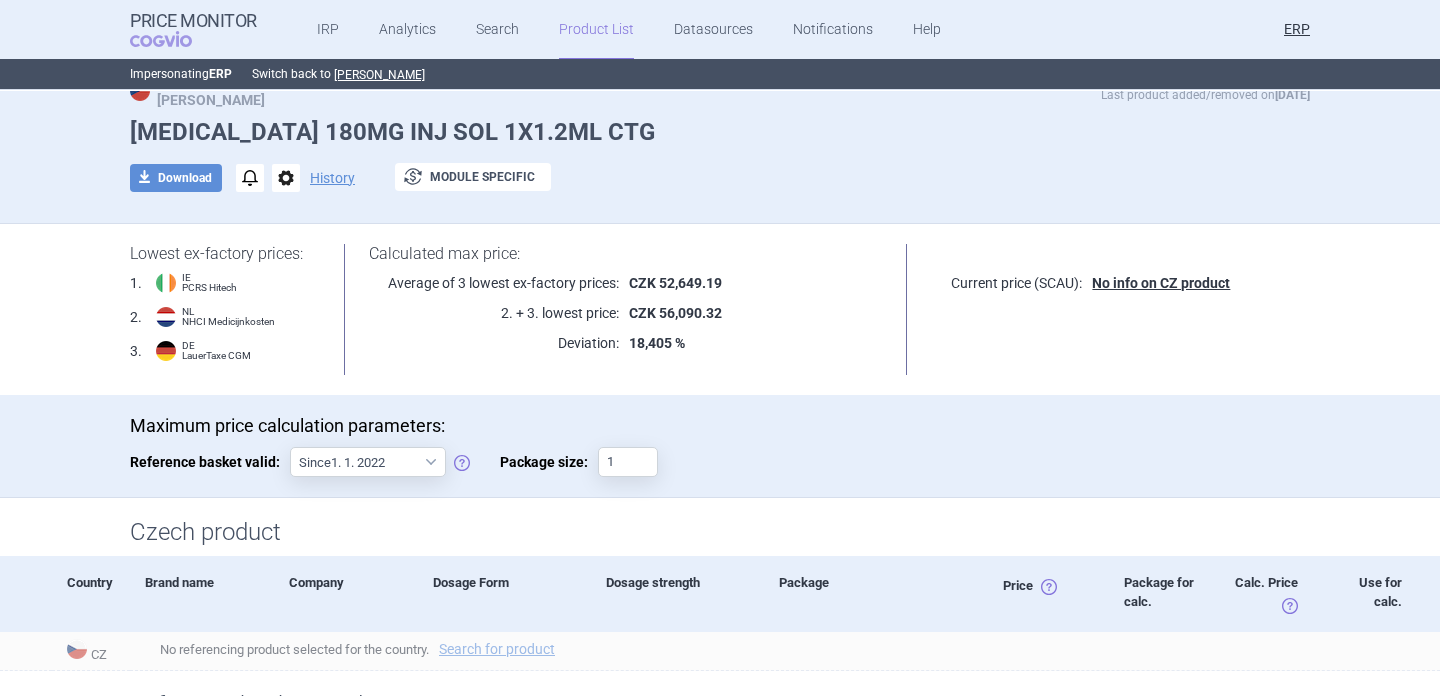 scroll, scrollTop: 0, scrollLeft: 0, axis: both 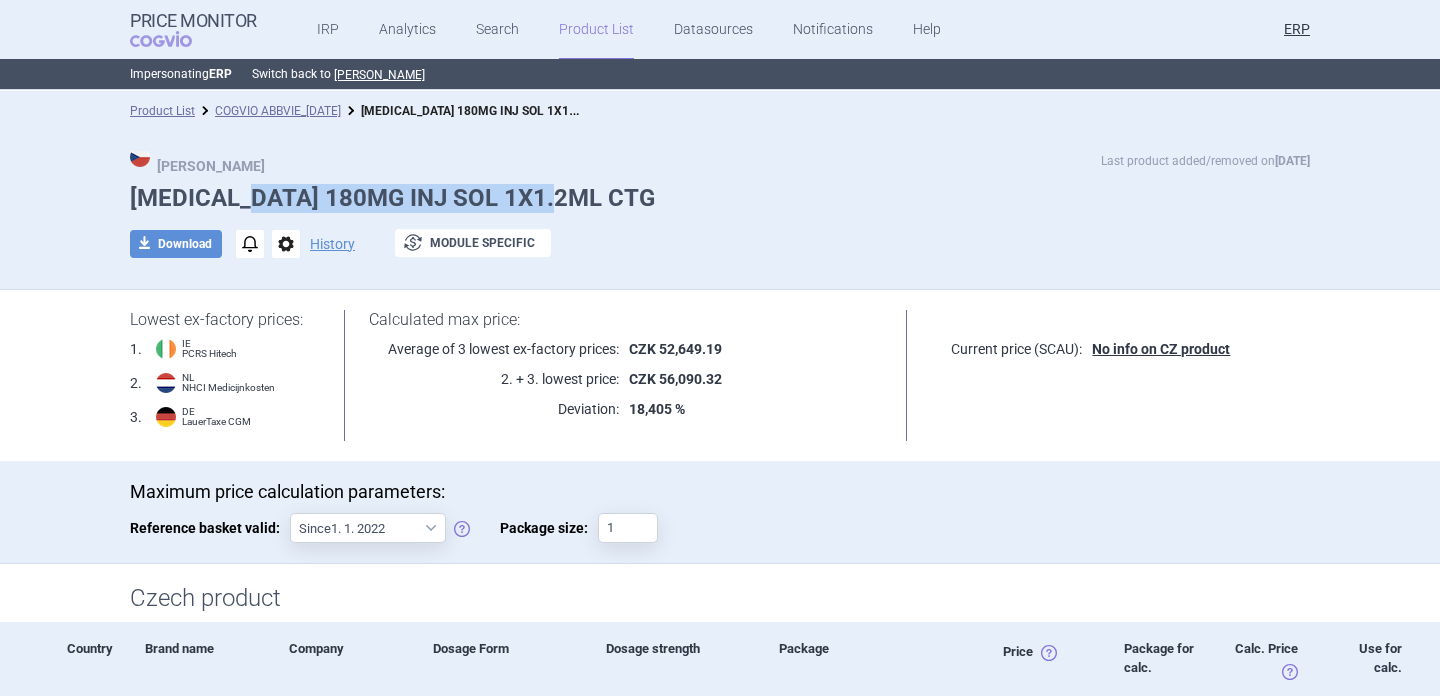 drag, startPoint x: 592, startPoint y: 198, endPoint x: 244, endPoint y: 198, distance: 348 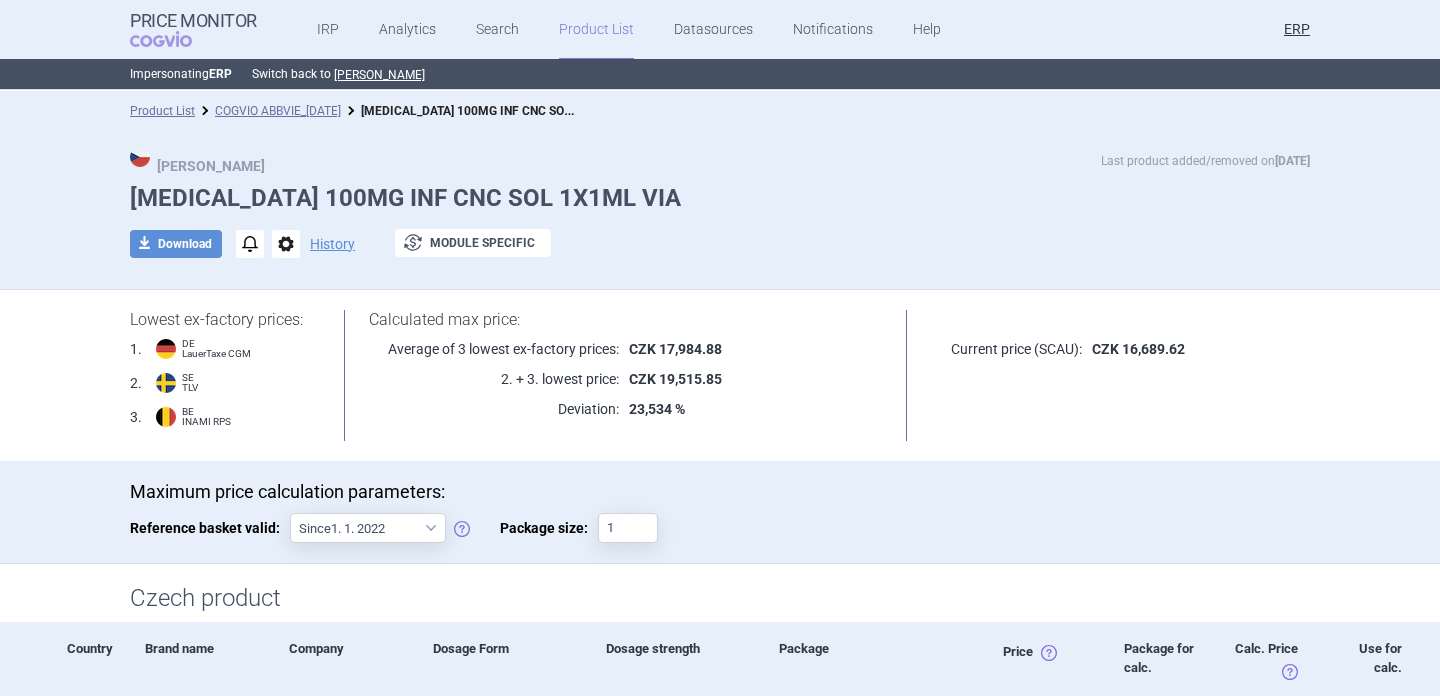 scroll, scrollTop: 0, scrollLeft: 0, axis: both 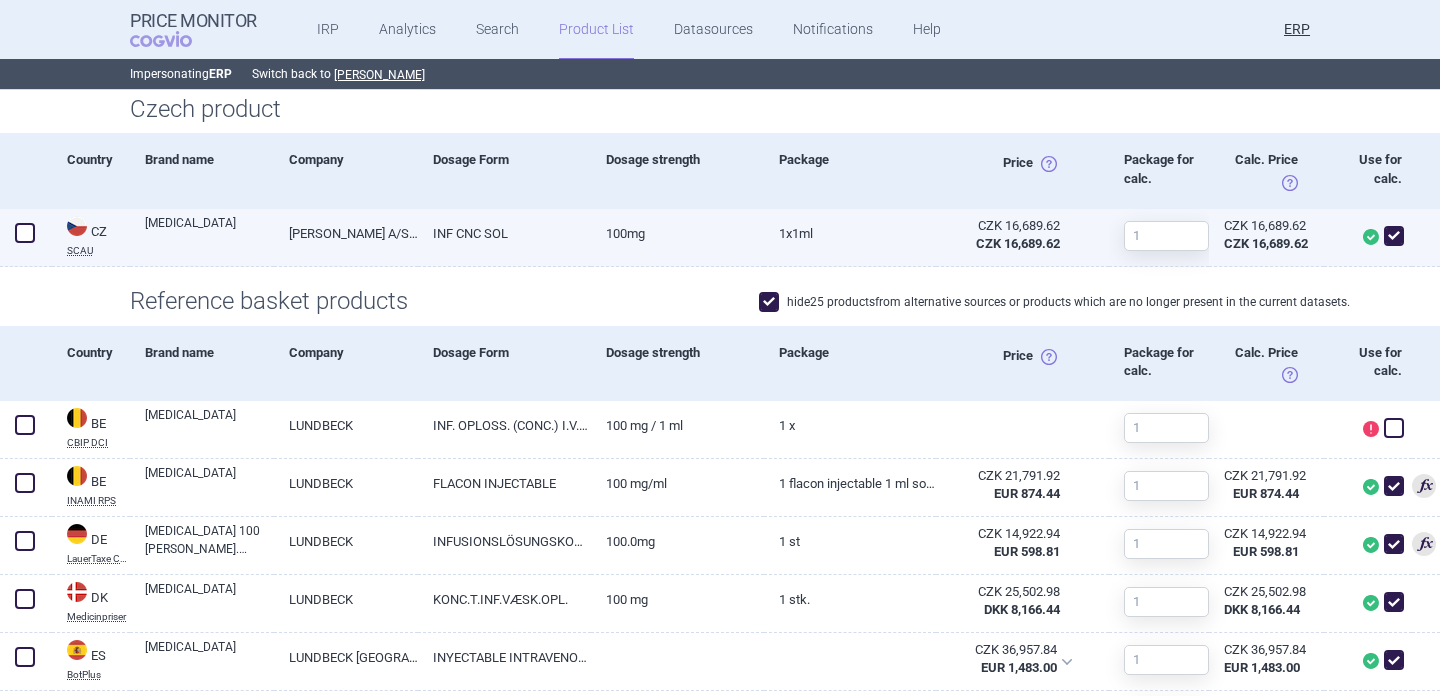 click on "INF CNC SOL" at bounding box center (504, 233) 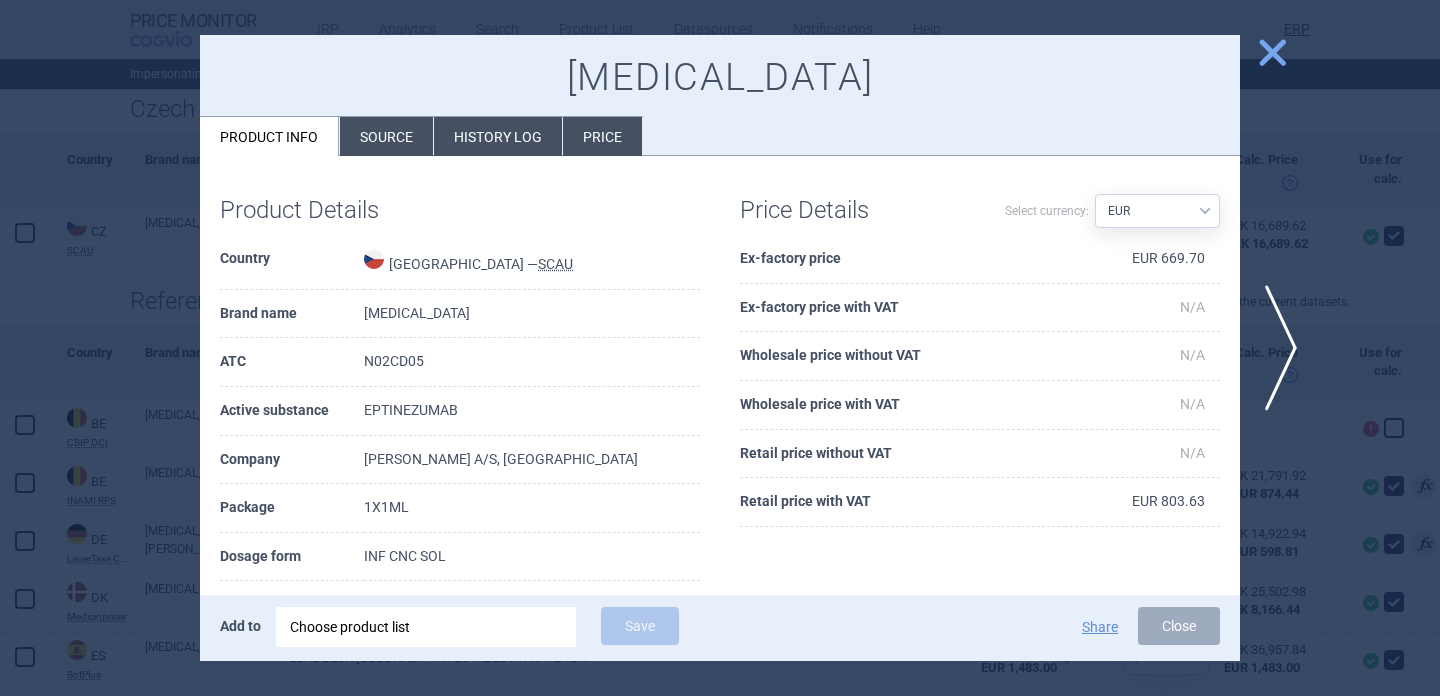 click on "Source" at bounding box center [386, 136] 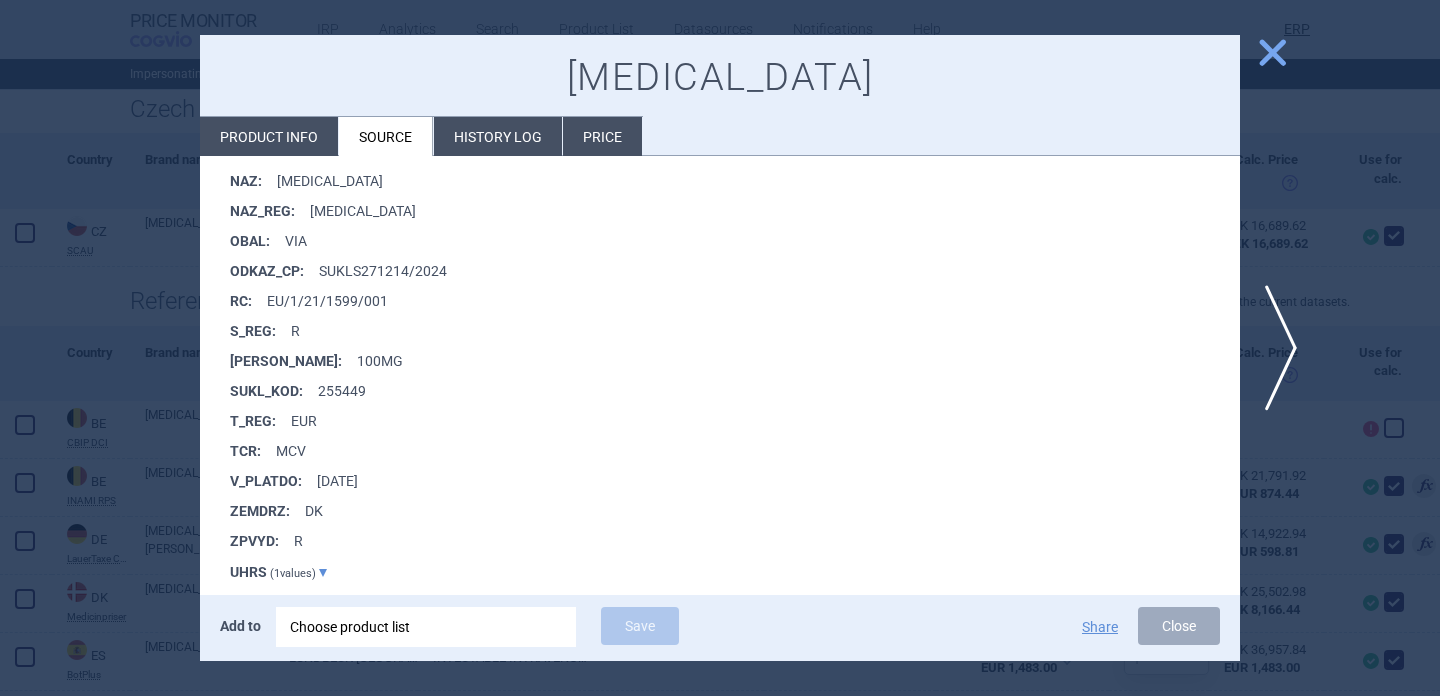 scroll, scrollTop: 891, scrollLeft: 0, axis: vertical 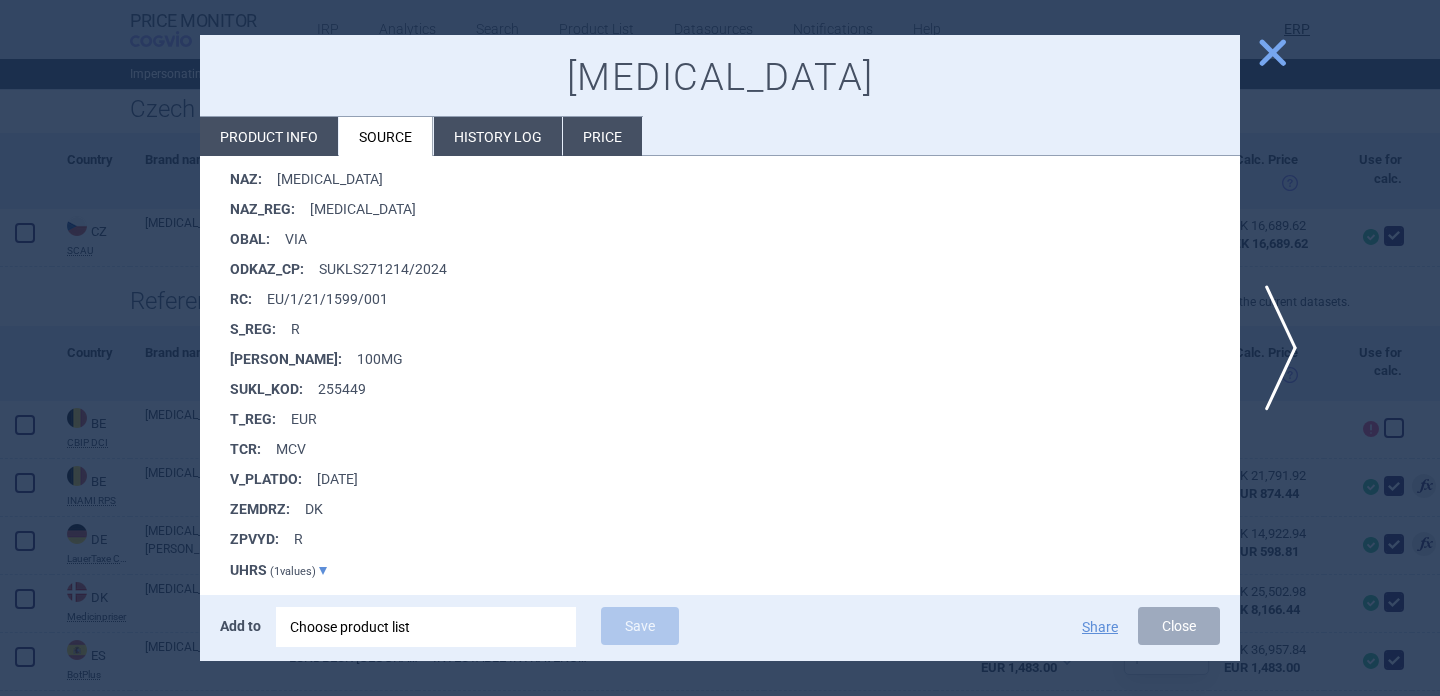 click at bounding box center [720, 348] 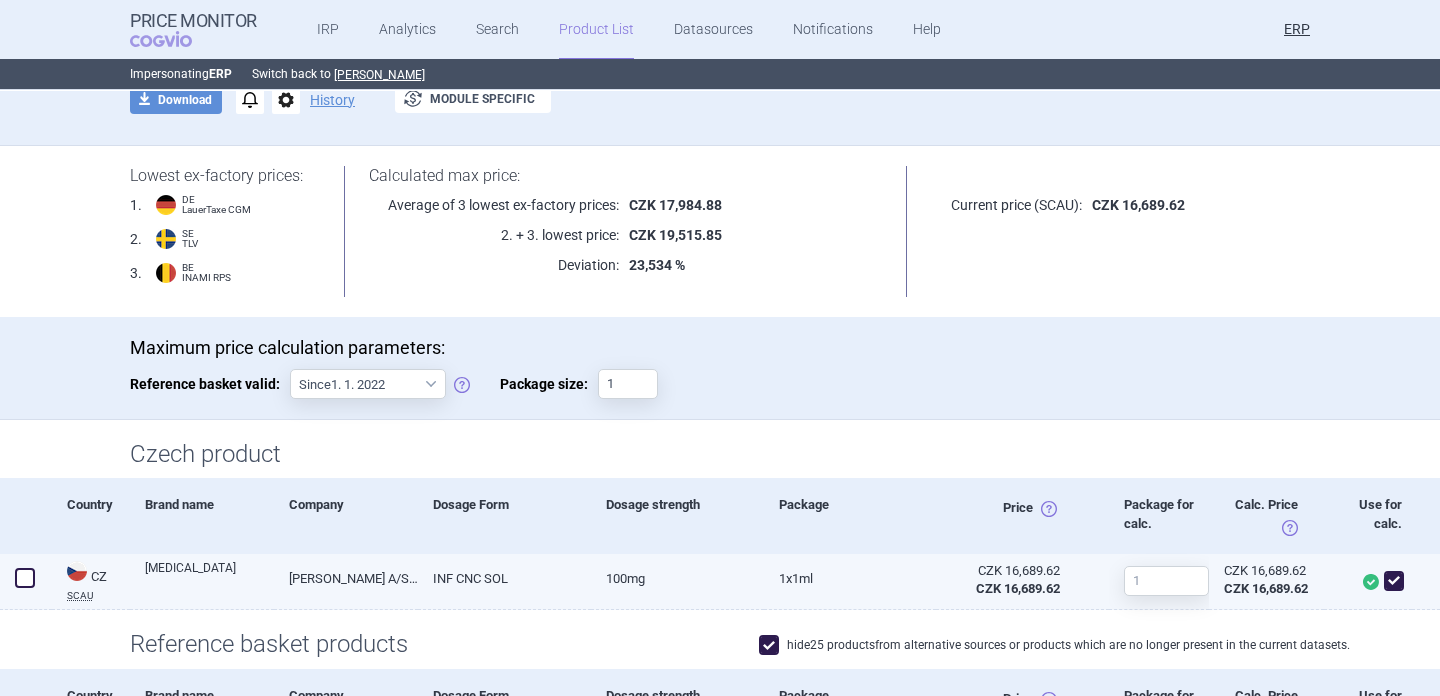 scroll, scrollTop: 0, scrollLeft: 0, axis: both 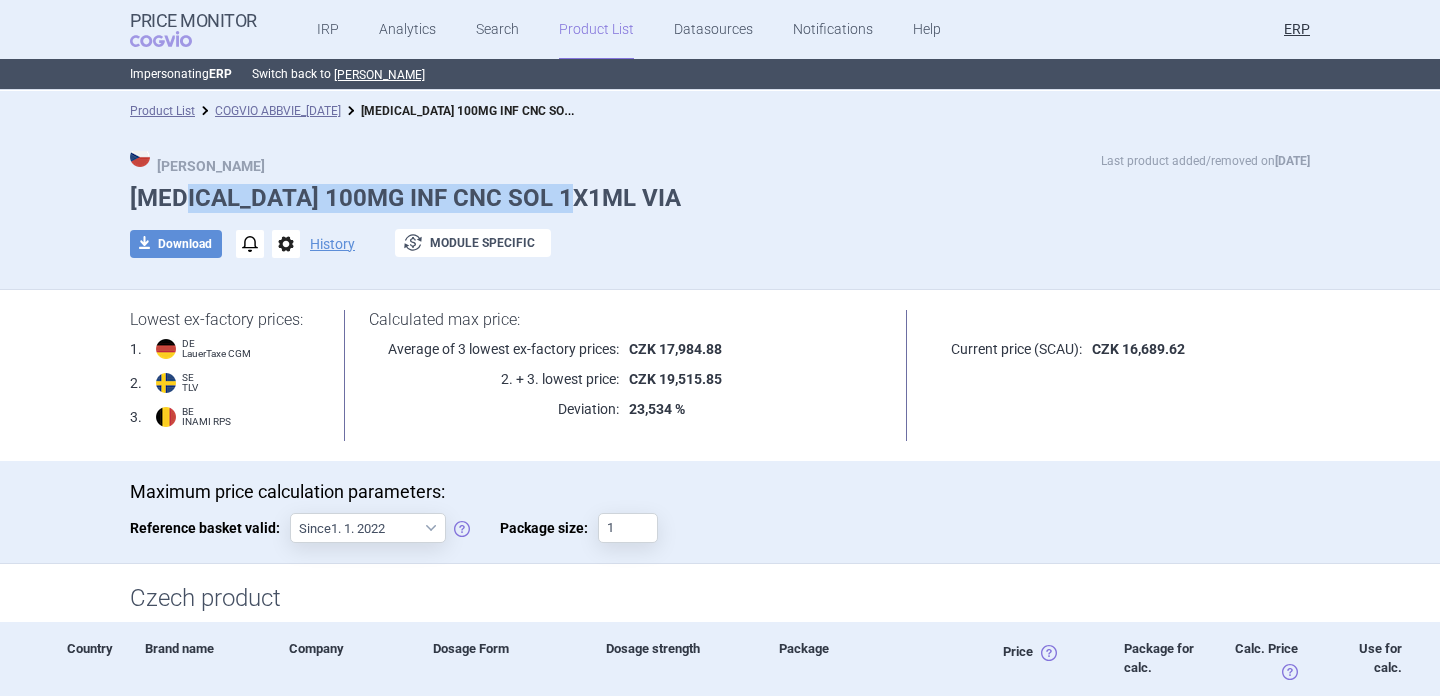 drag, startPoint x: 593, startPoint y: 187, endPoint x: 195, endPoint y: 195, distance: 398.08038 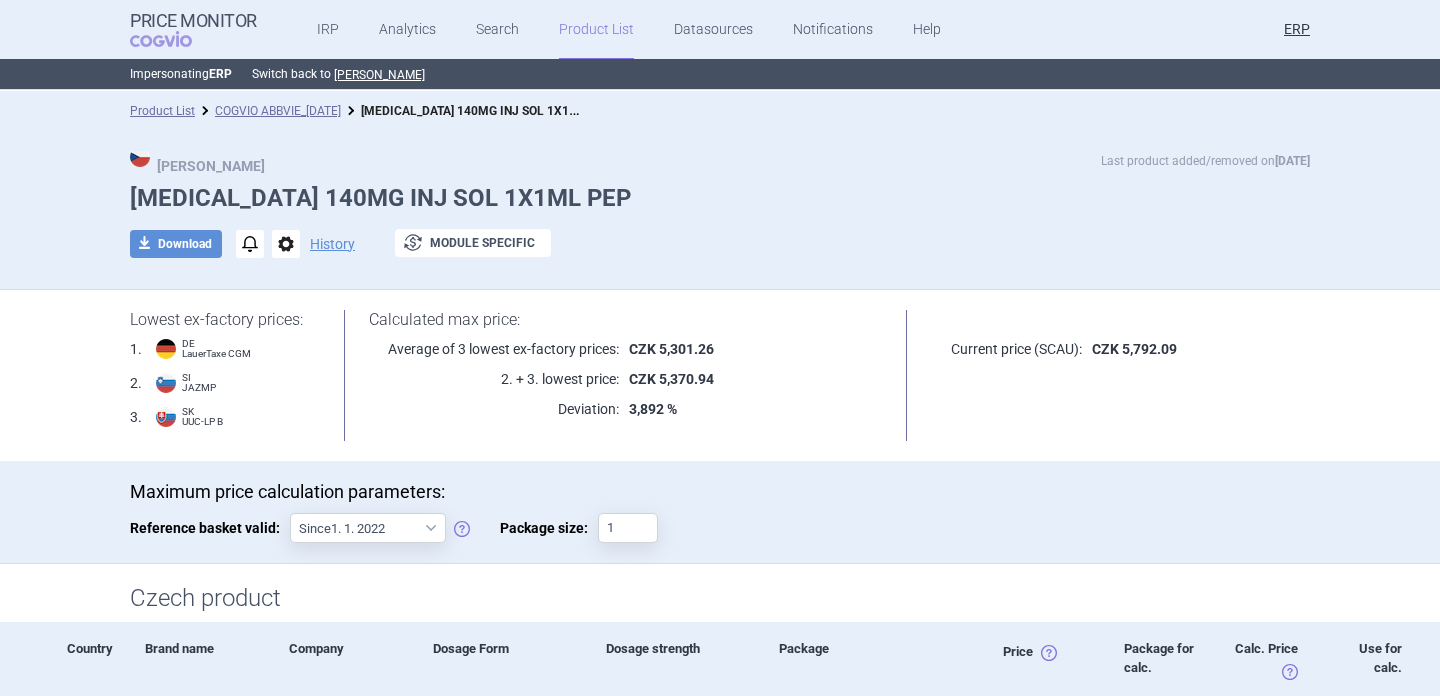 scroll, scrollTop: 0, scrollLeft: 0, axis: both 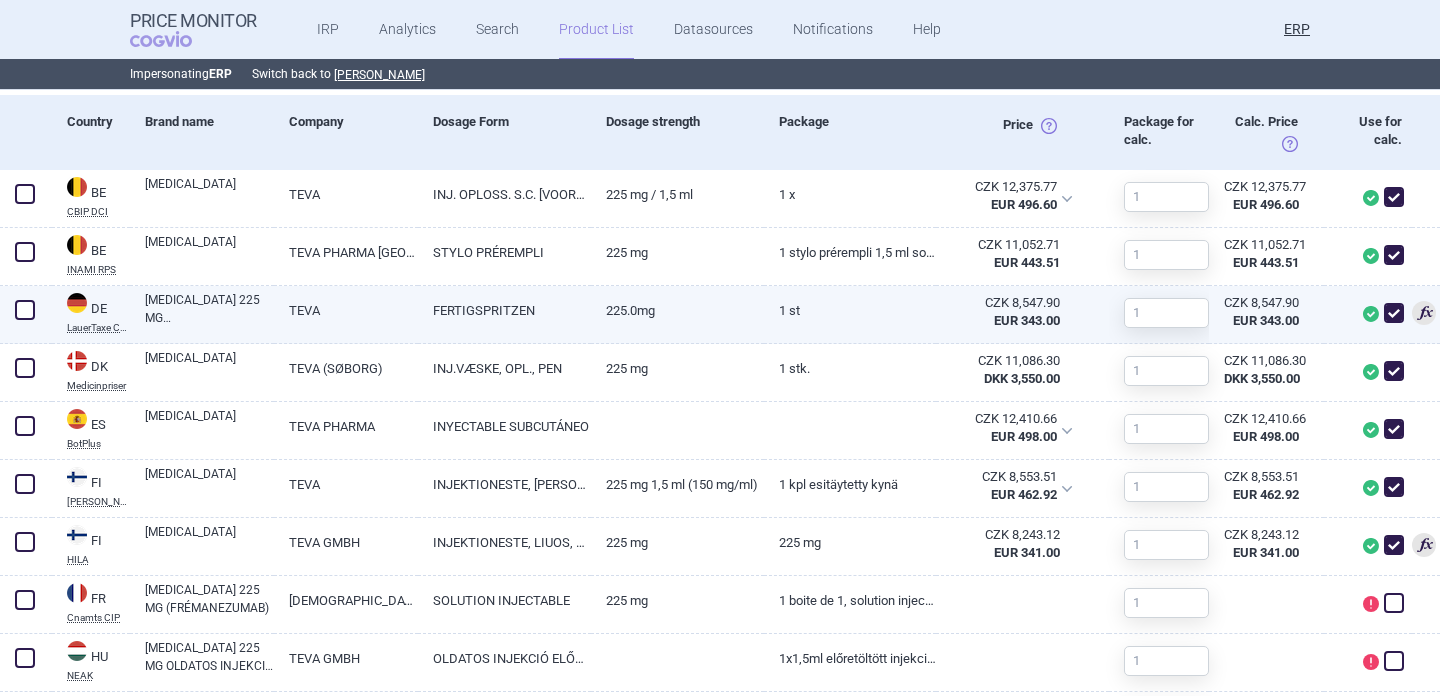 click on "FERTIGSPRITZEN" at bounding box center [504, 310] 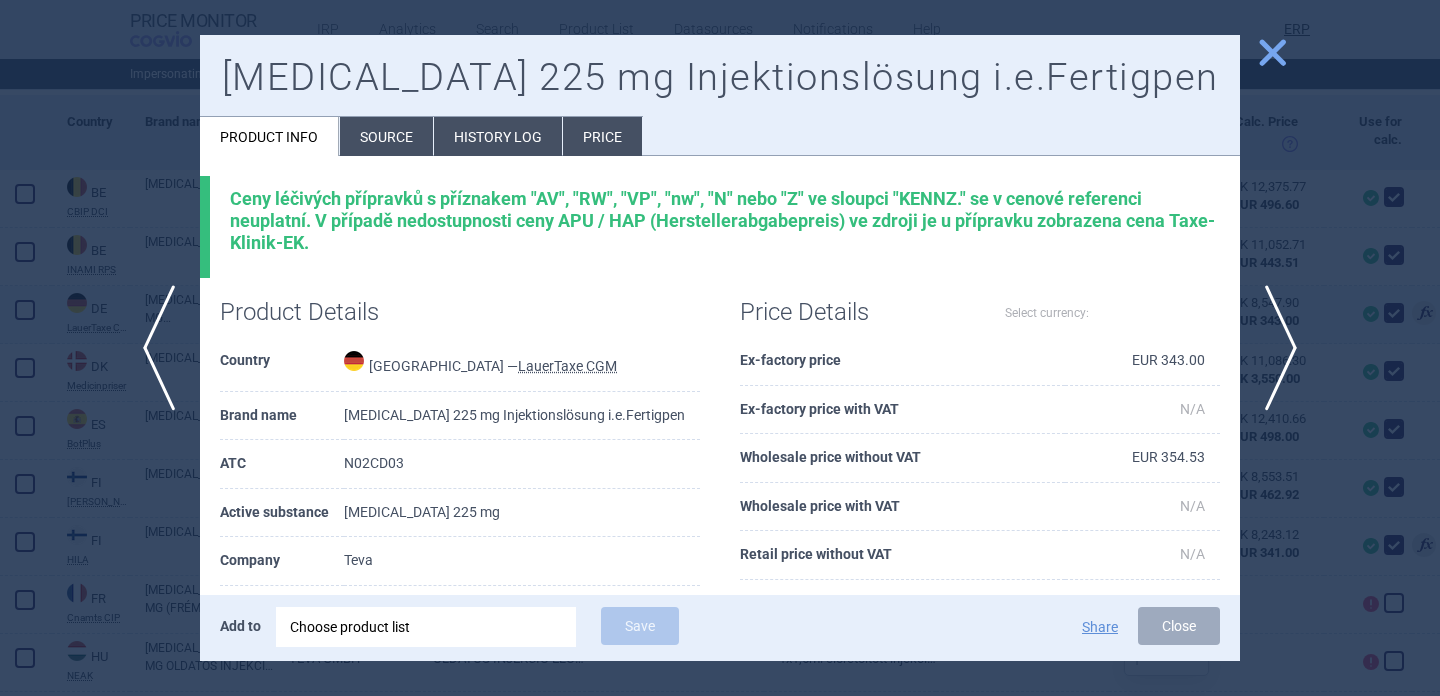 select on "EUR" 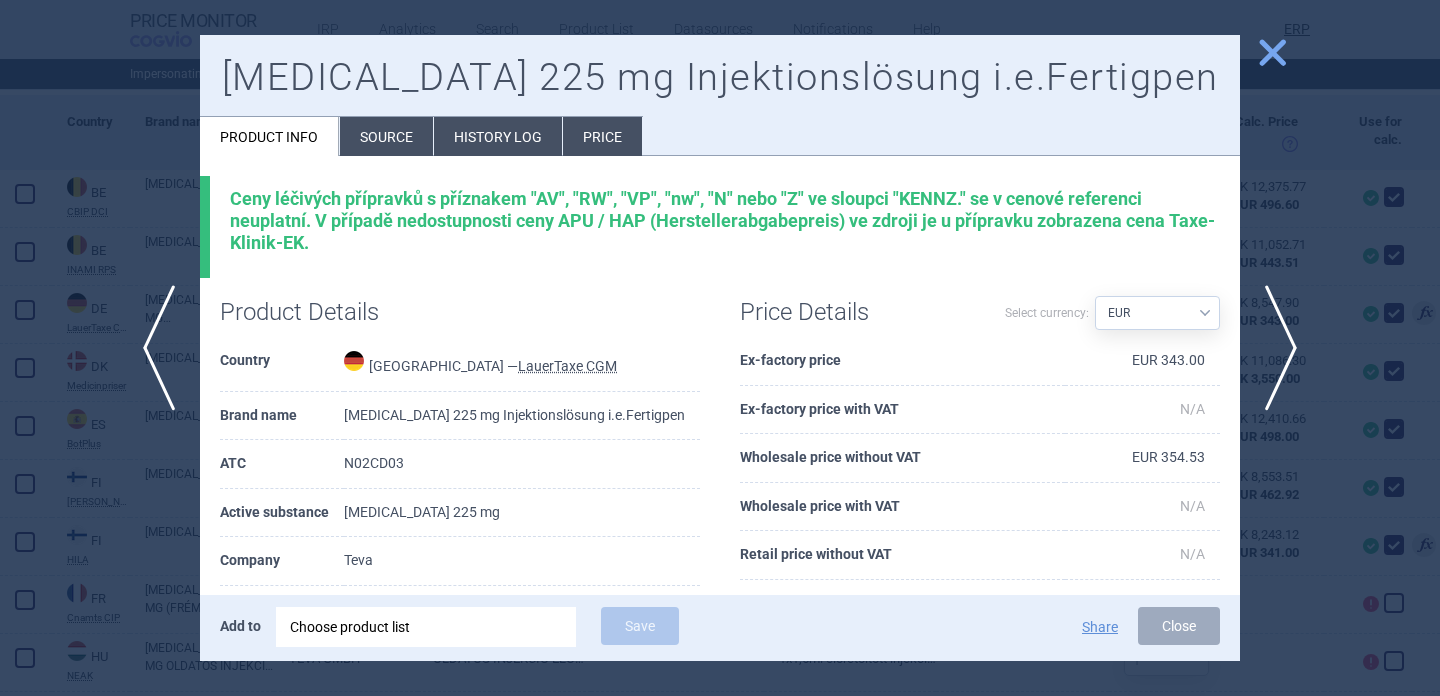 click at bounding box center [720, 348] 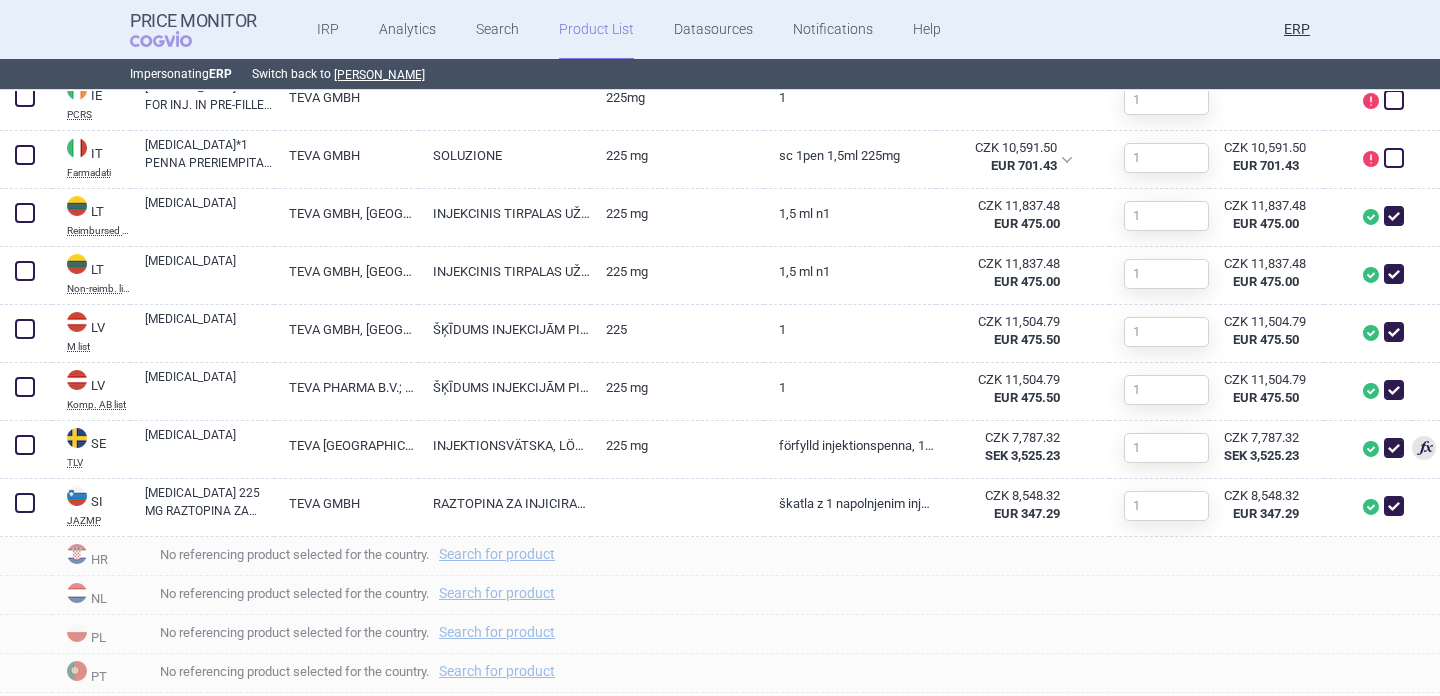 scroll, scrollTop: 1403, scrollLeft: 0, axis: vertical 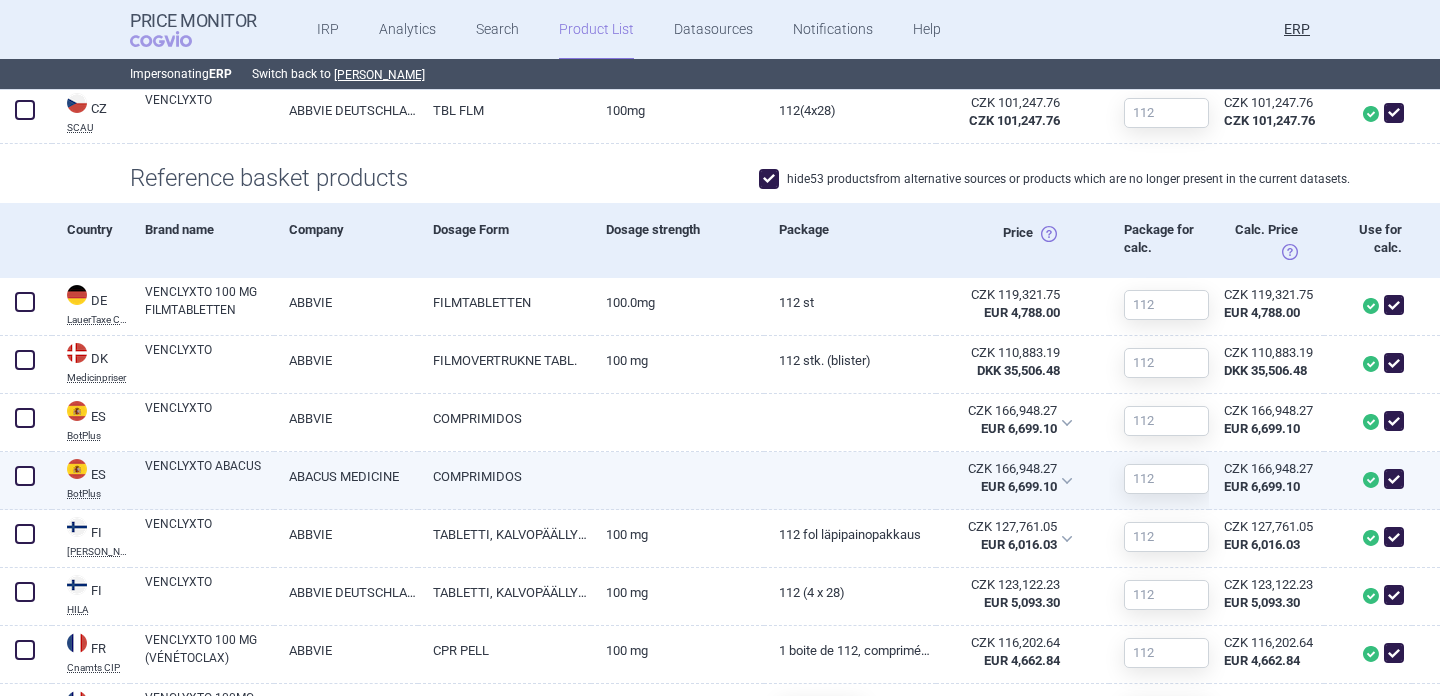 click at bounding box center (25, 476) 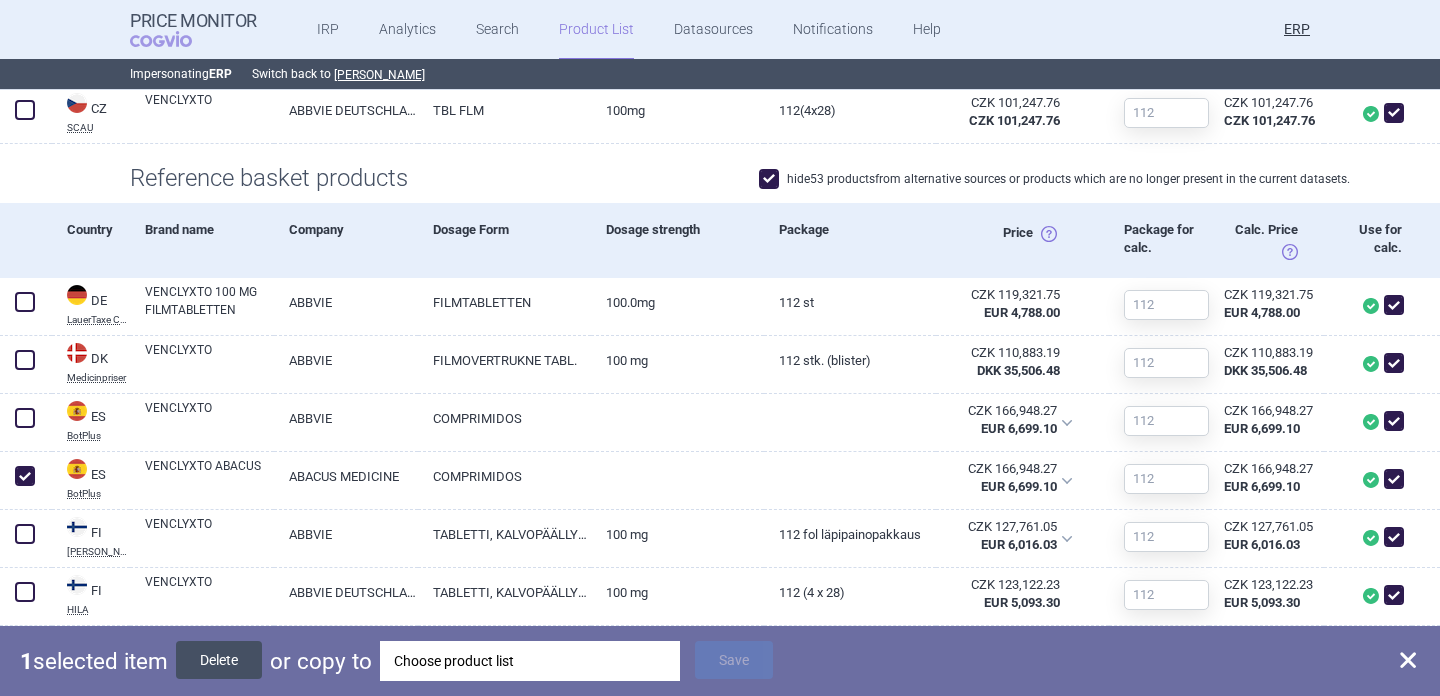 click on "Delete" at bounding box center (219, 660) 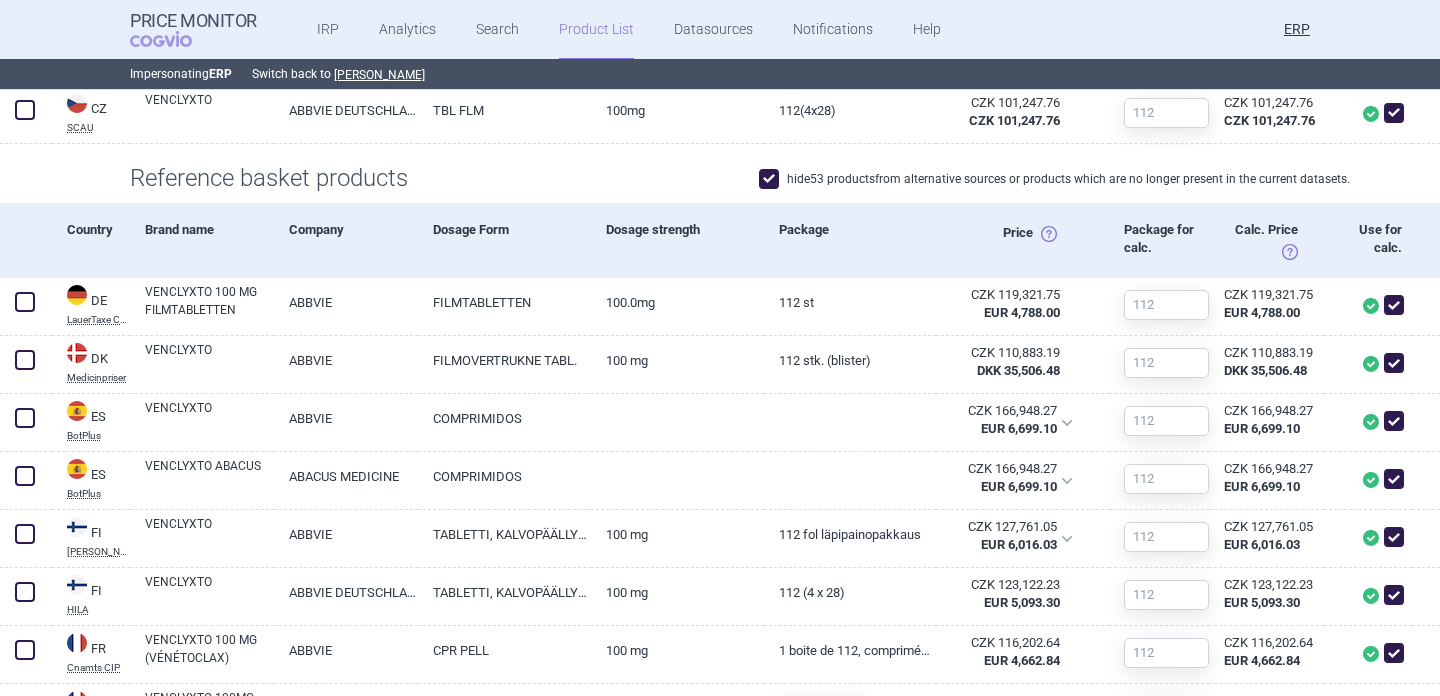 checkbox on "false" 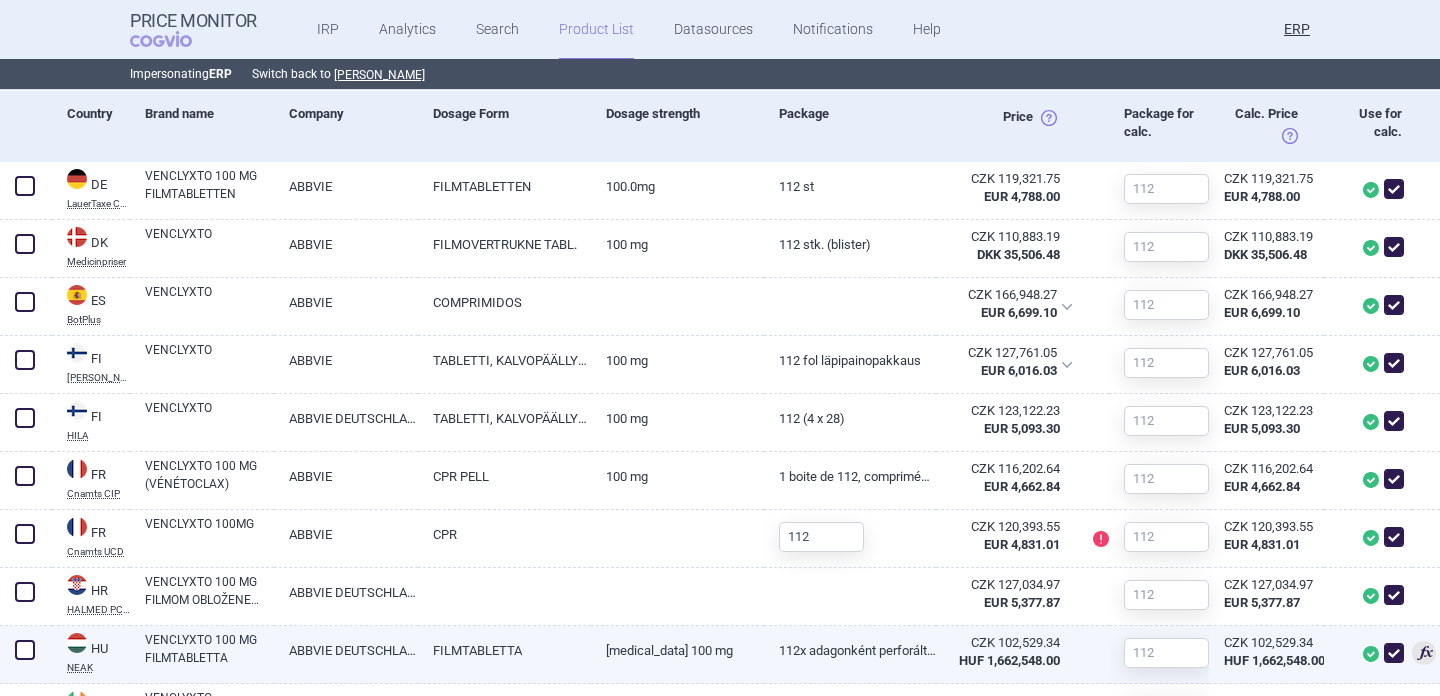 scroll, scrollTop: 794, scrollLeft: 0, axis: vertical 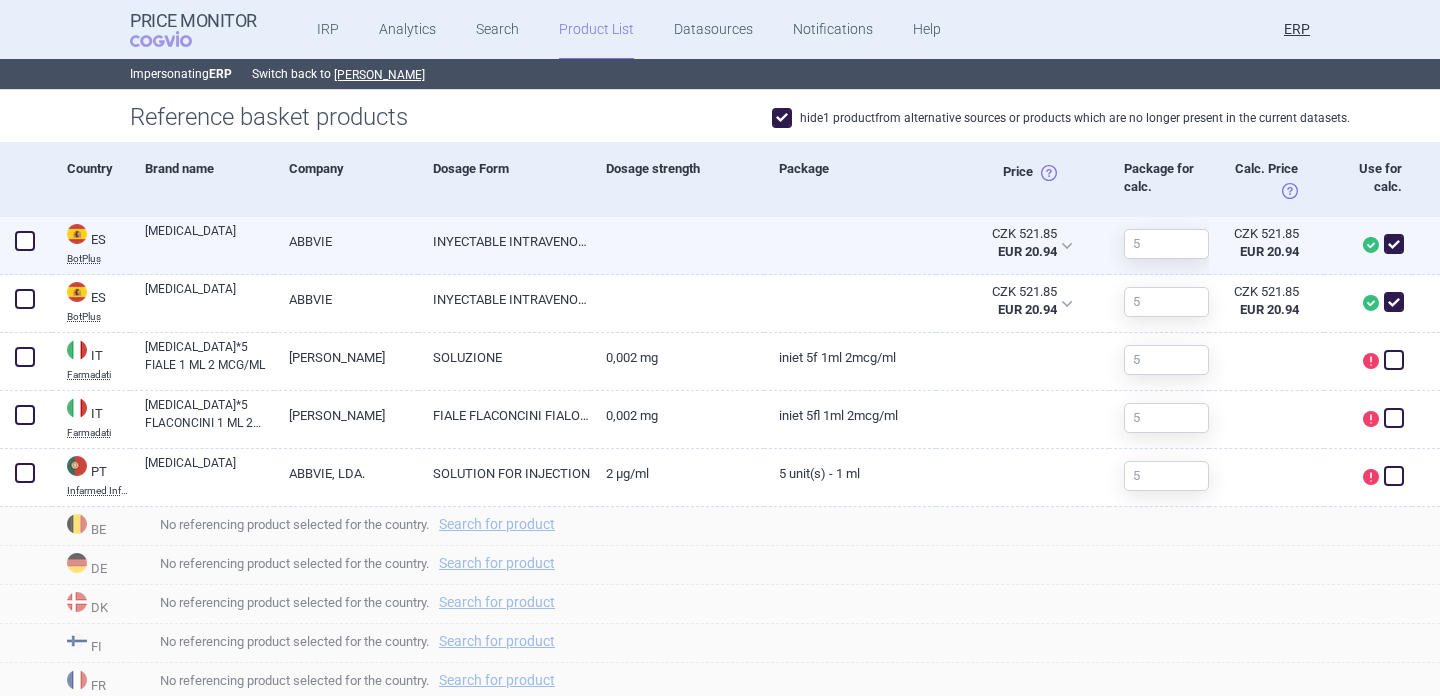 click on "[MEDICAL_DATA]" at bounding box center (202, 246) 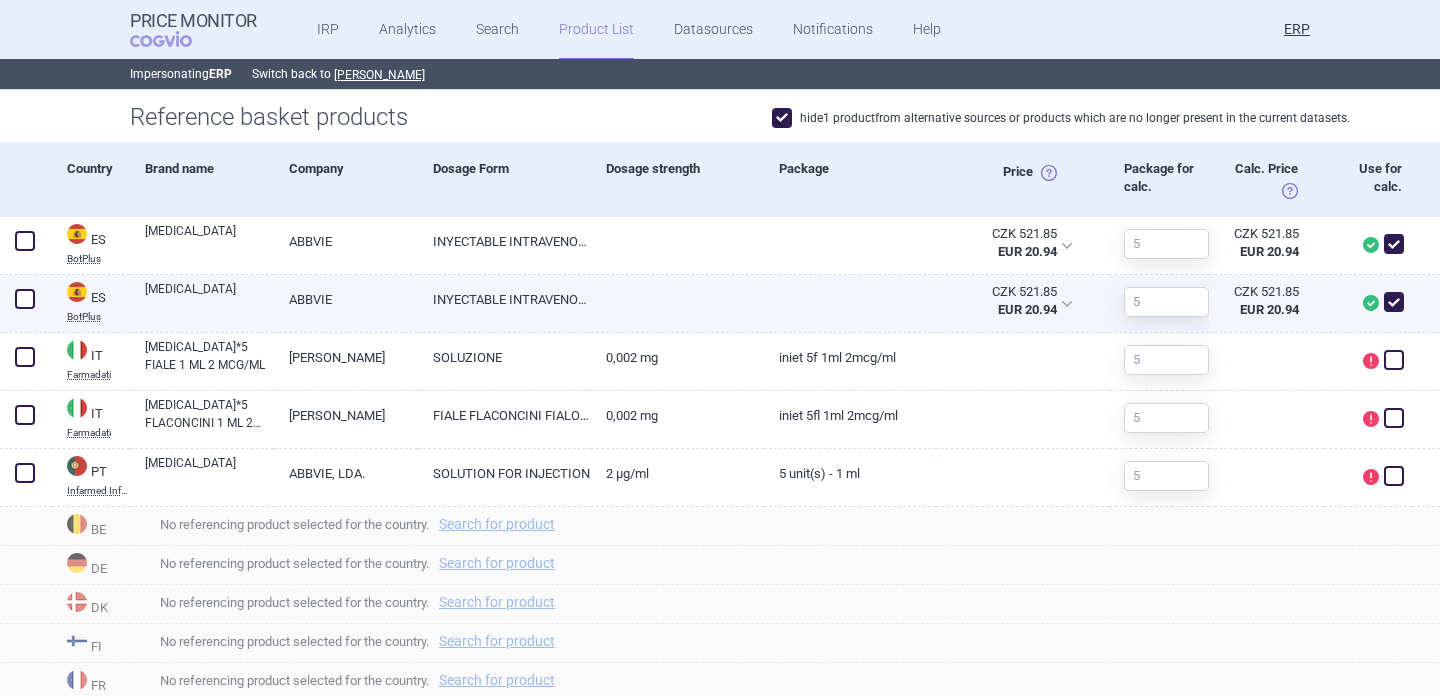 click on "[MEDICAL_DATA]" at bounding box center (209, 298) 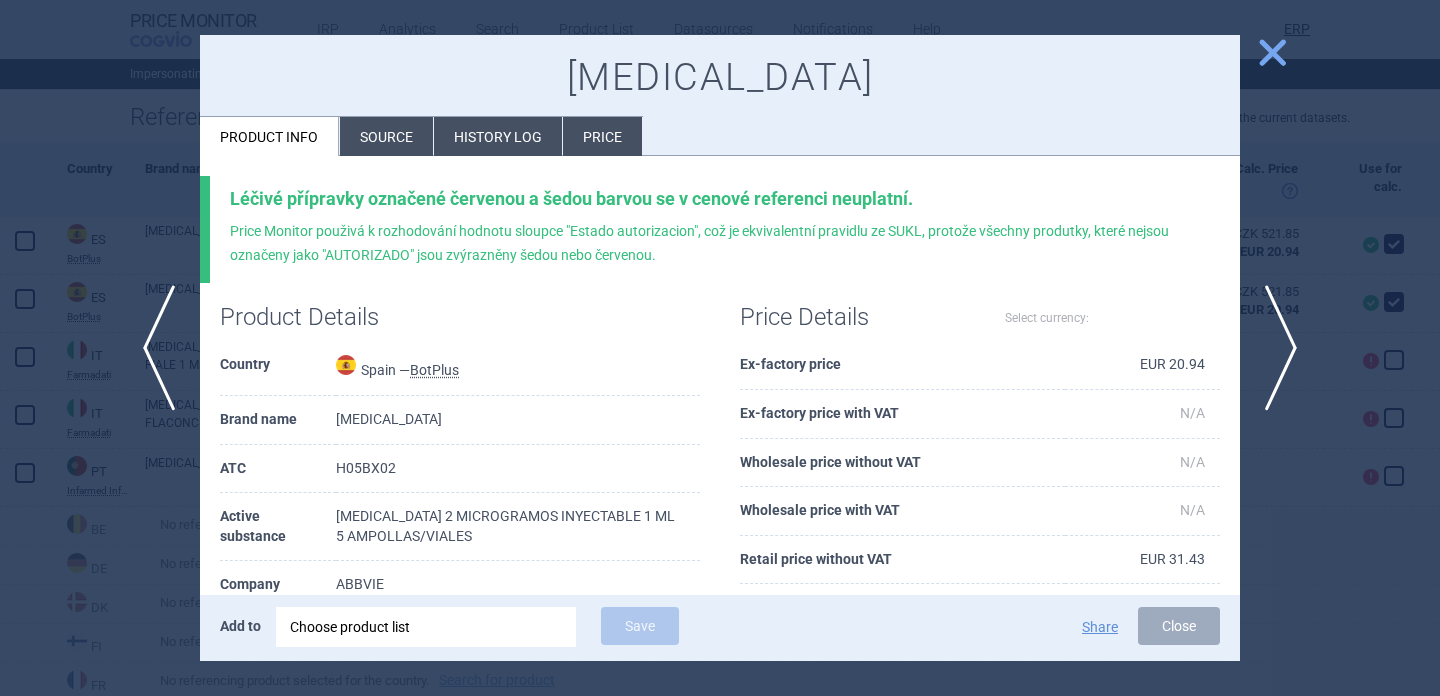 select on "EUR" 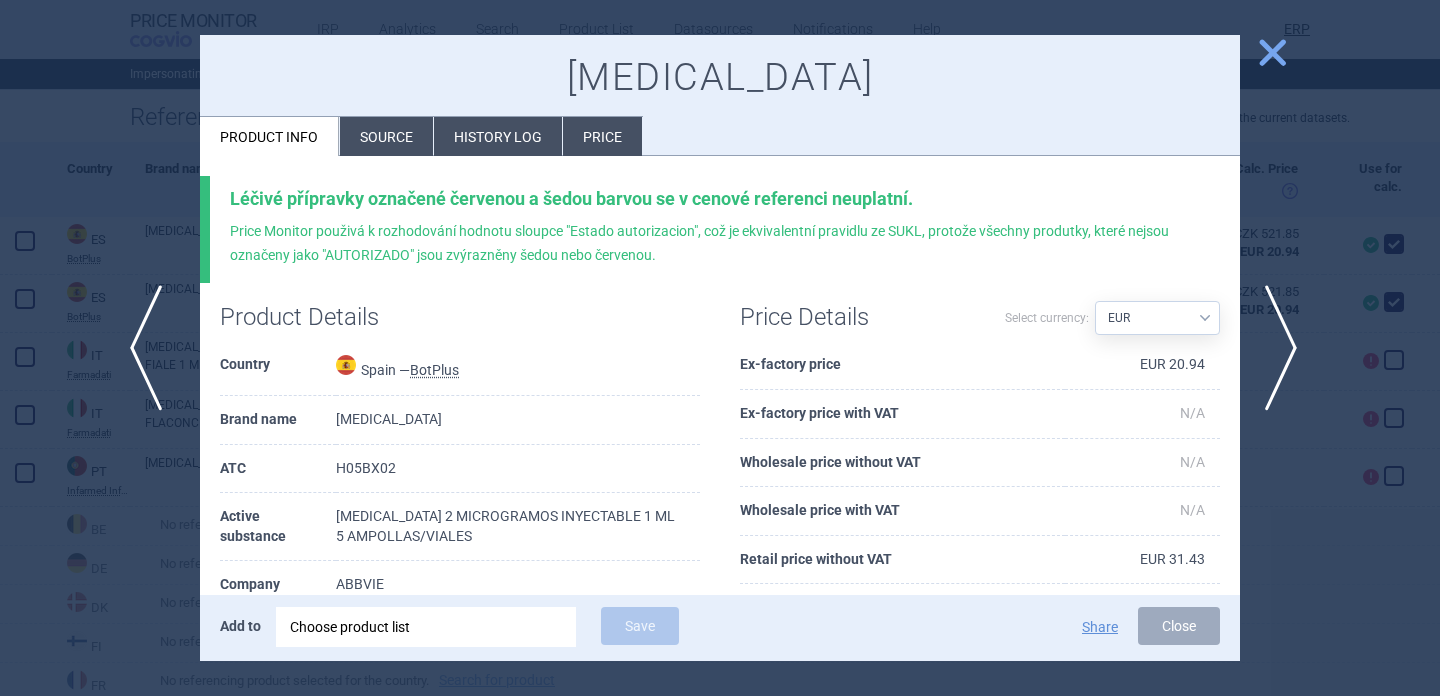 click on "previous" at bounding box center [152, 348] 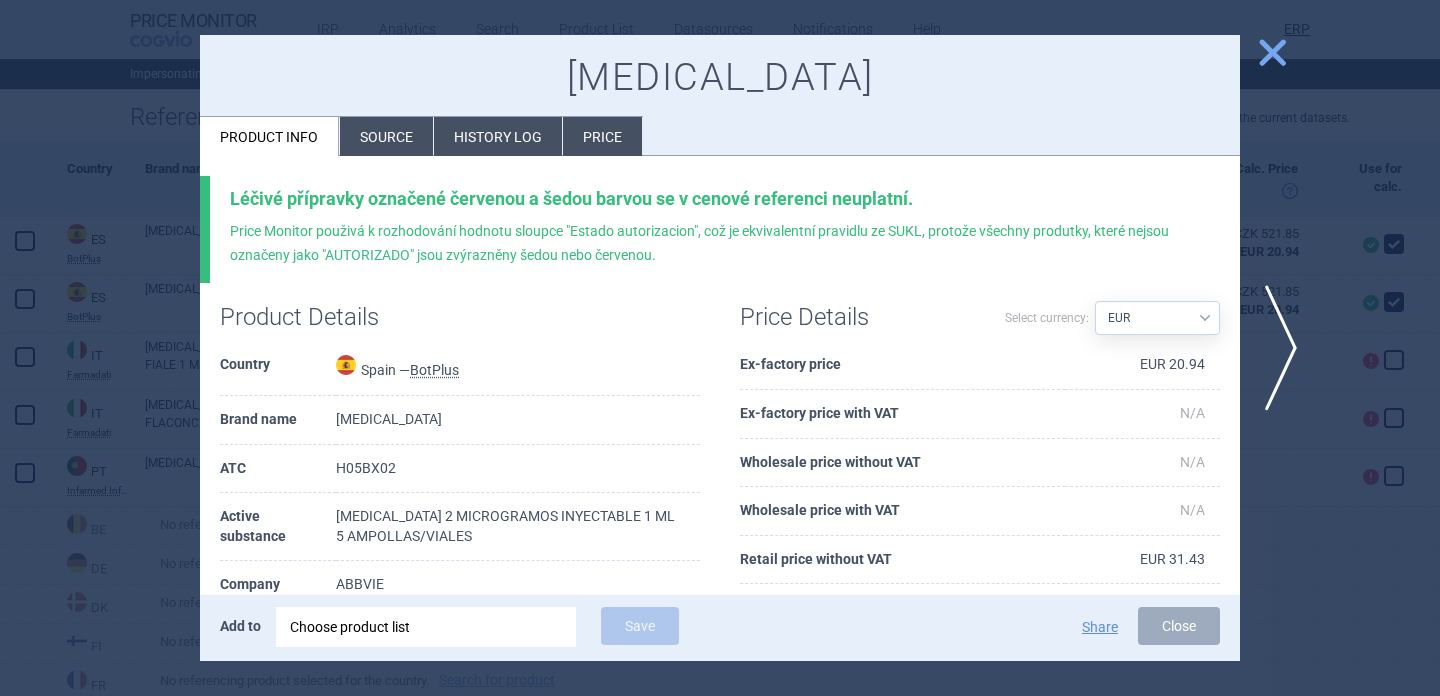 click at bounding box center (720, 348) 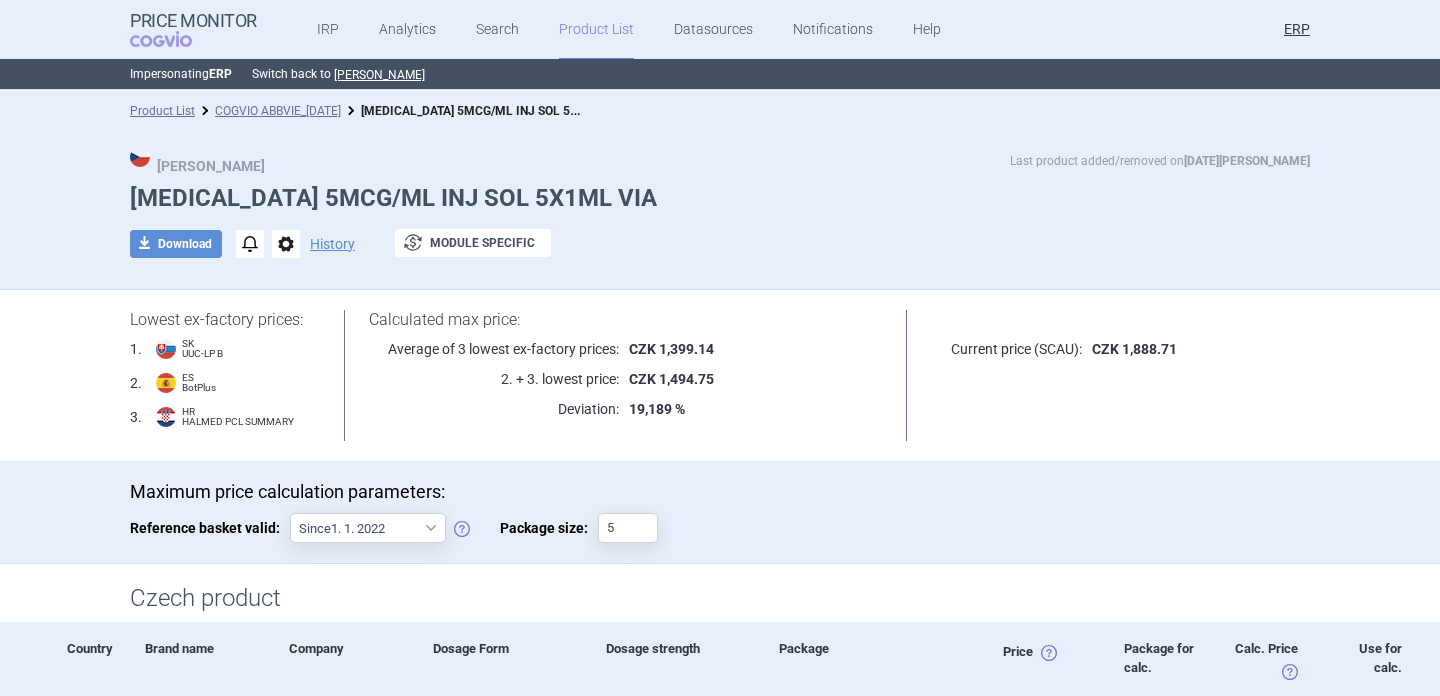 scroll, scrollTop: 0, scrollLeft: 0, axis: both 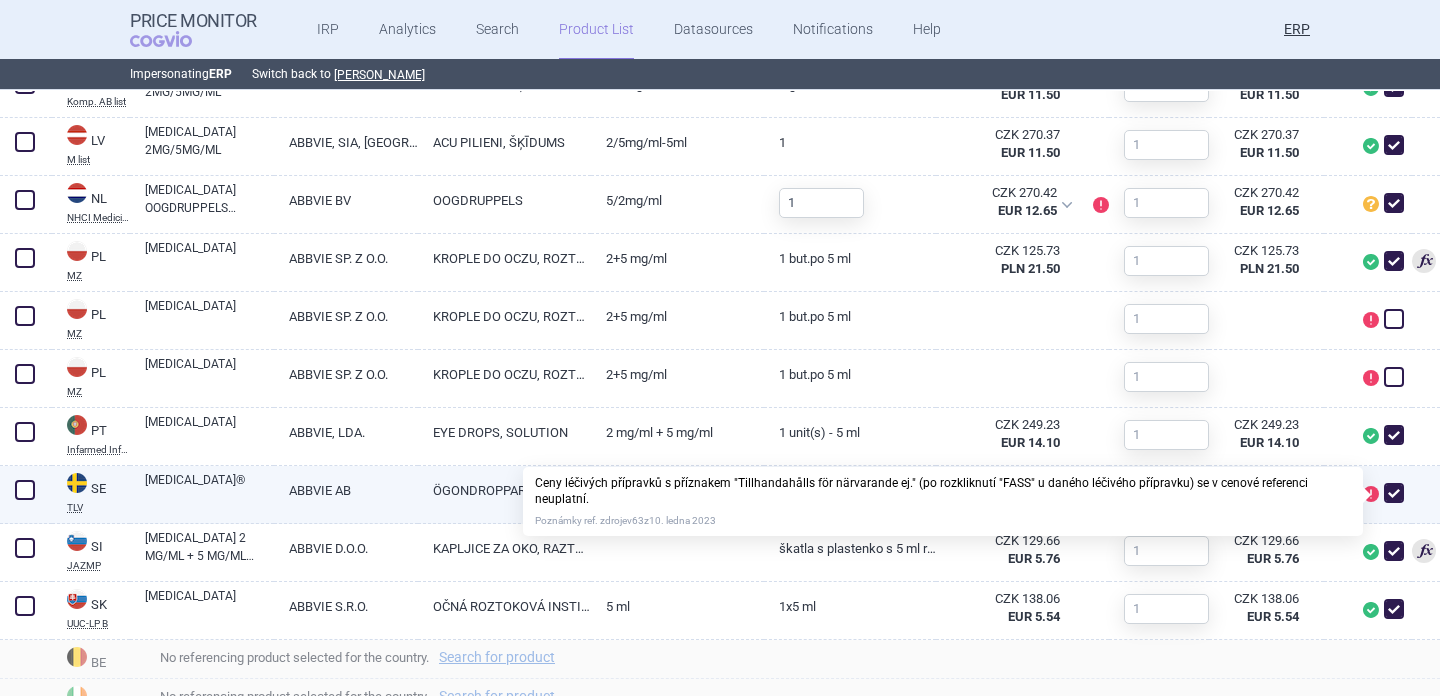 click at bounding box center (1394, 493) 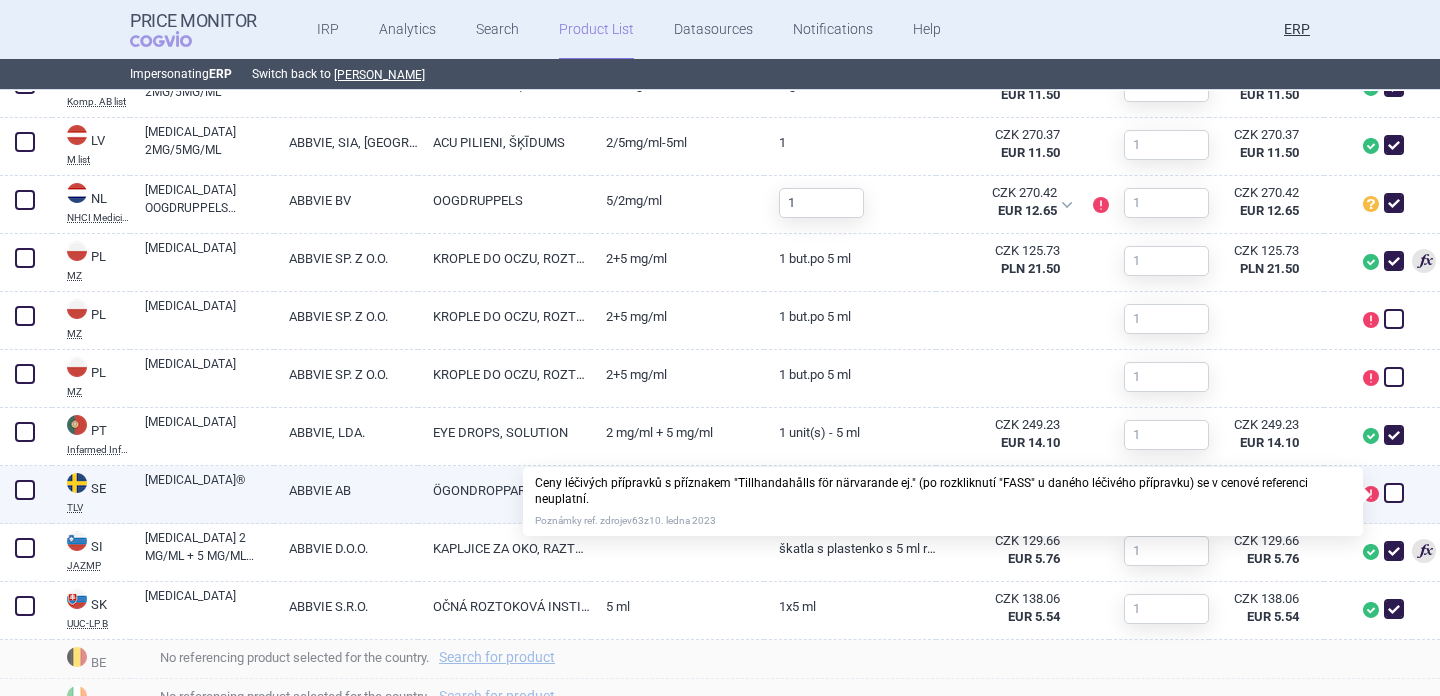 checkbox on "false" 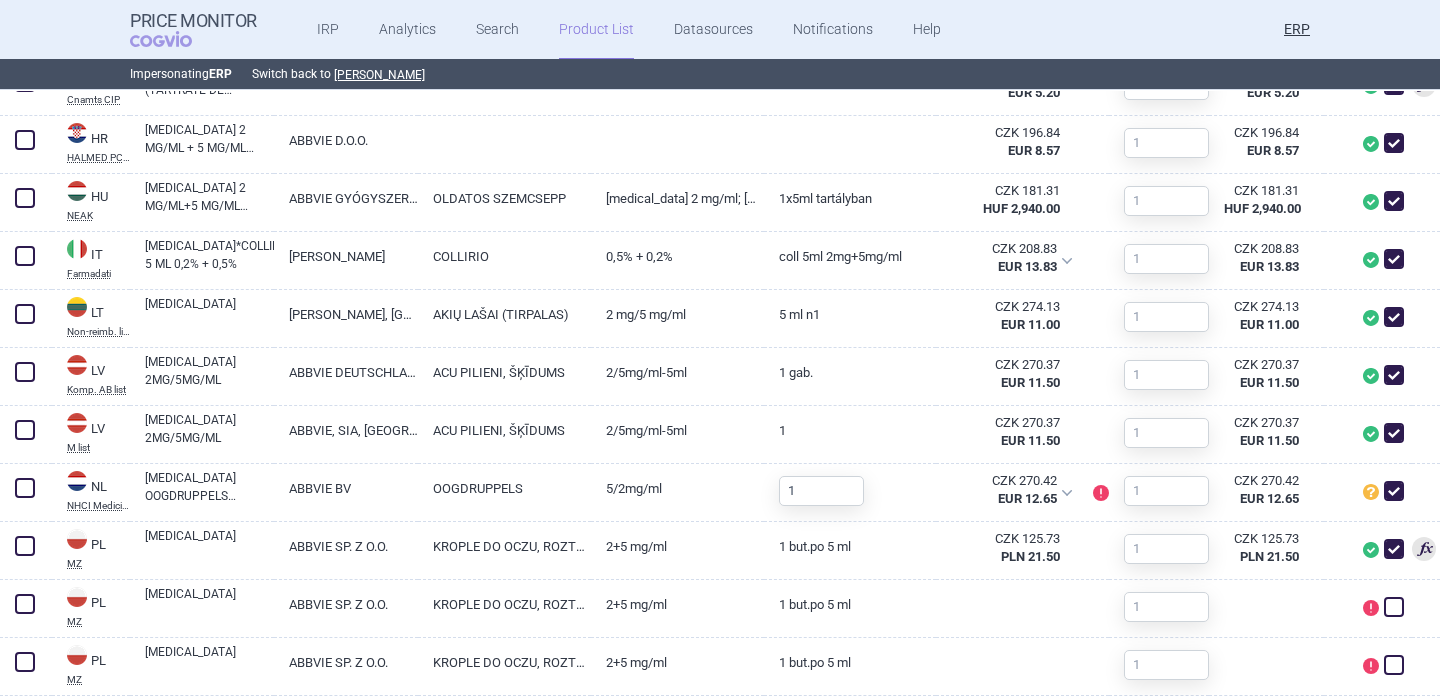scroll, scrollTop: 1232, scrollLeft: 0, axis: vertical 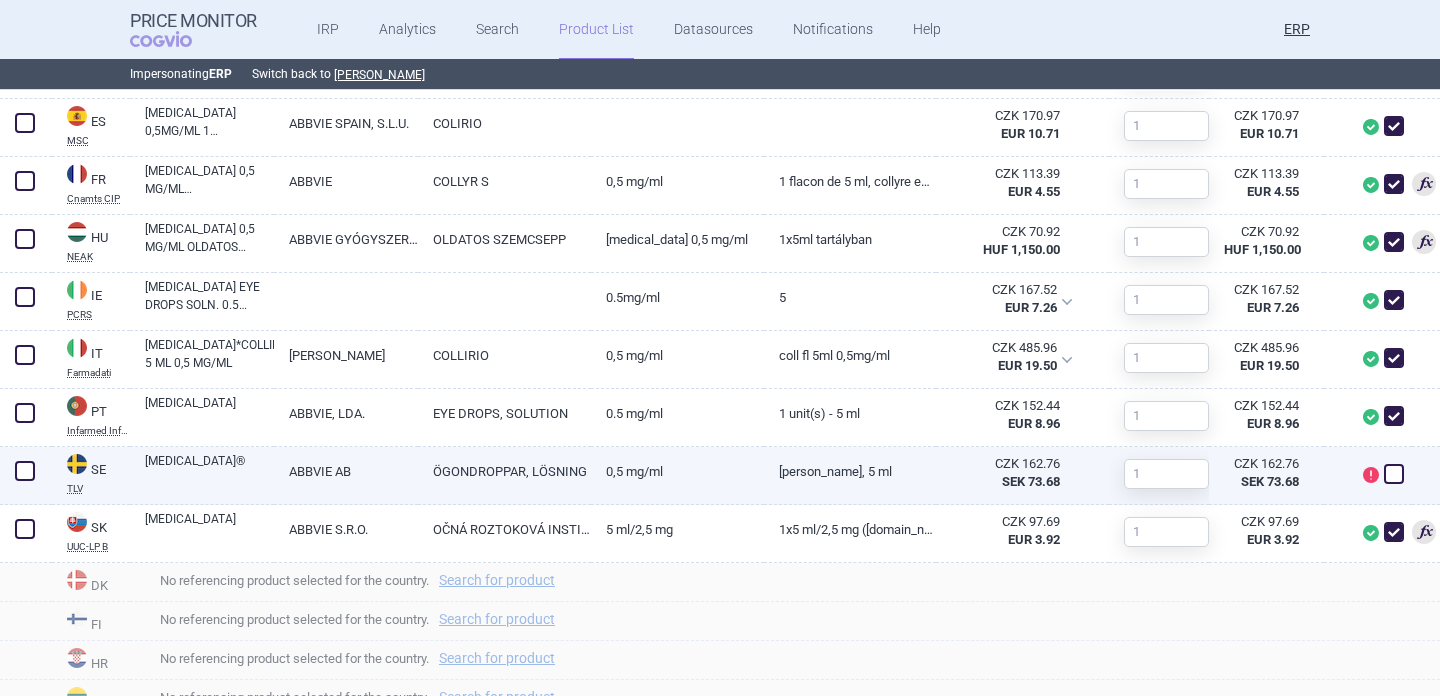 click on "RELESTAT®" at bounding box center [209, 470] 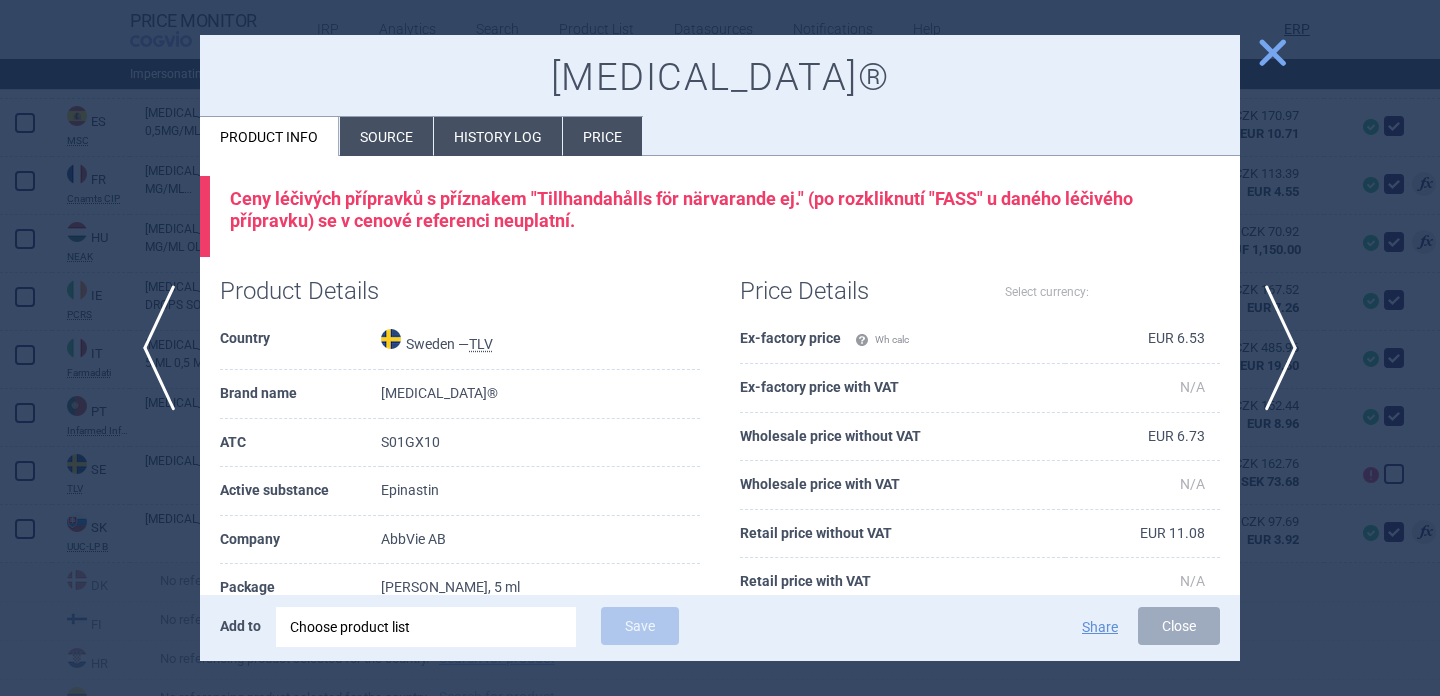 select on "EUR" 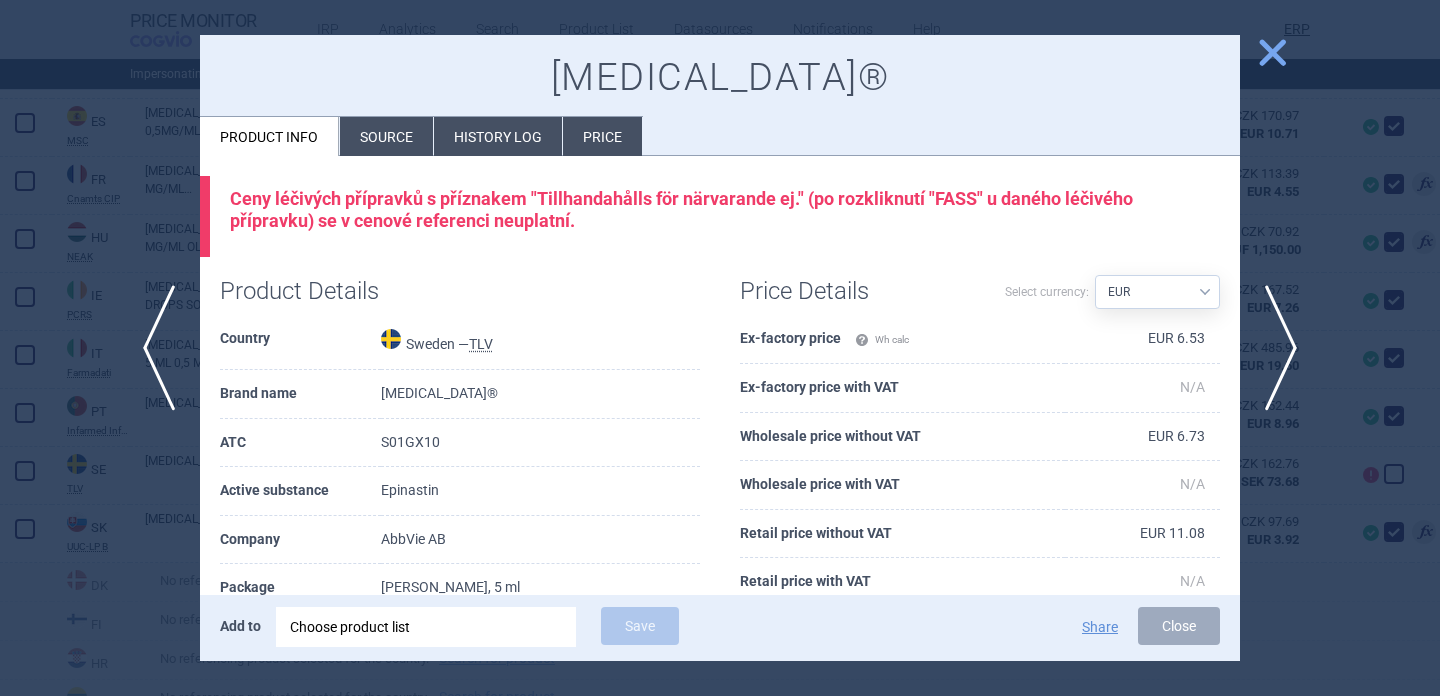 click on "Relestat®" at bounding box center (720, 78) 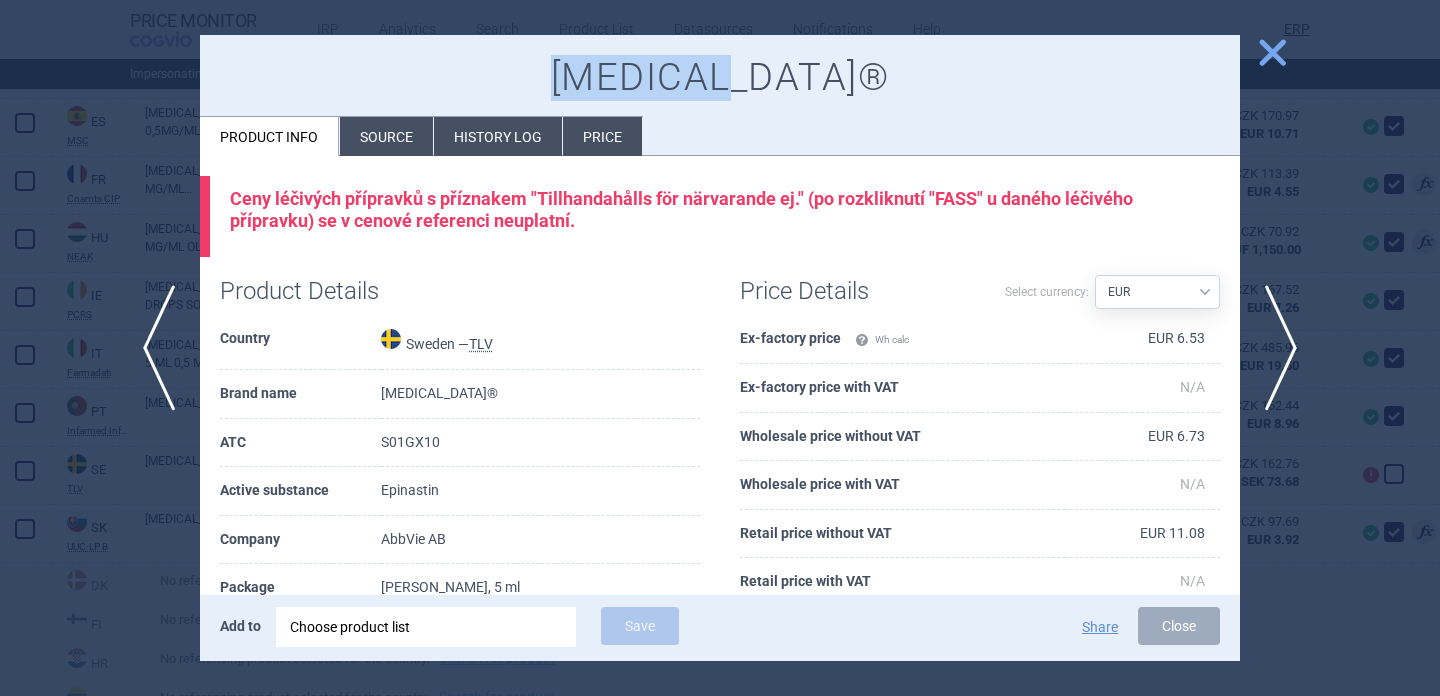 click on "Relestat®" at bounding box center (720, 78) 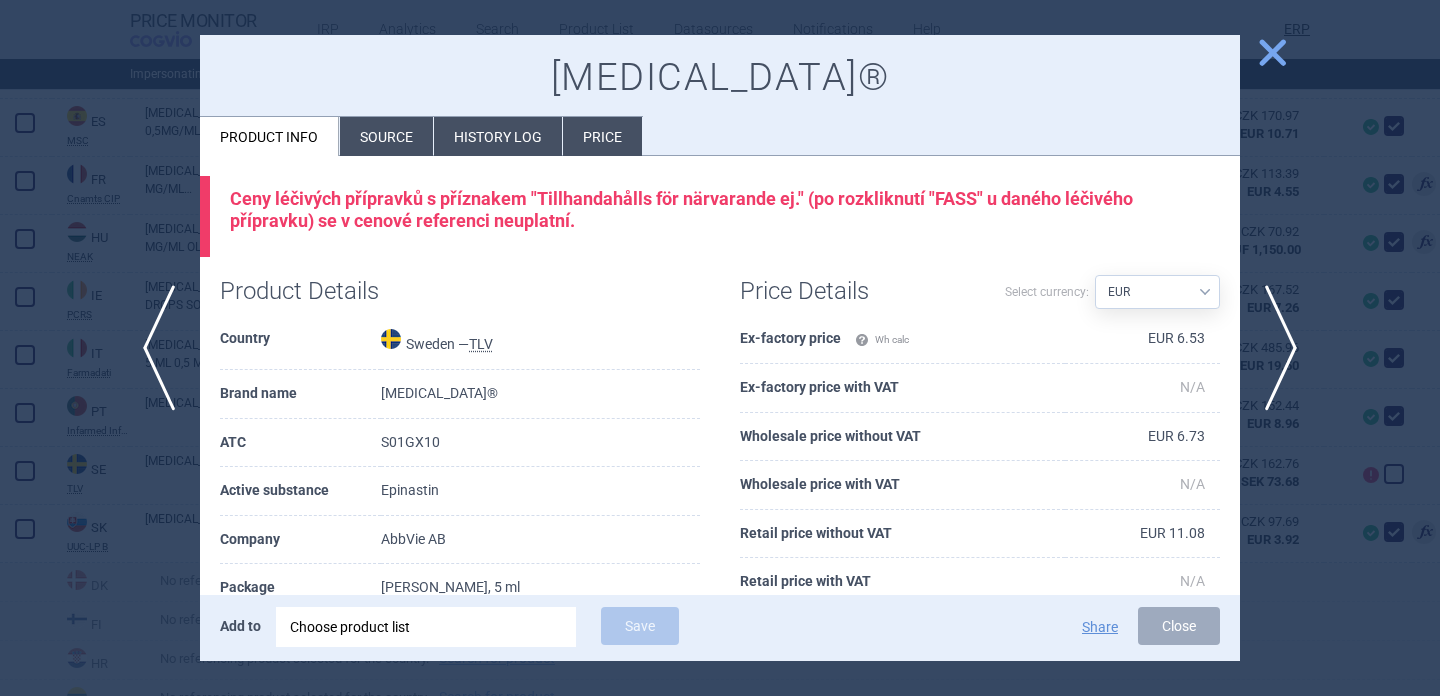 click at bounding box center (720, 348) 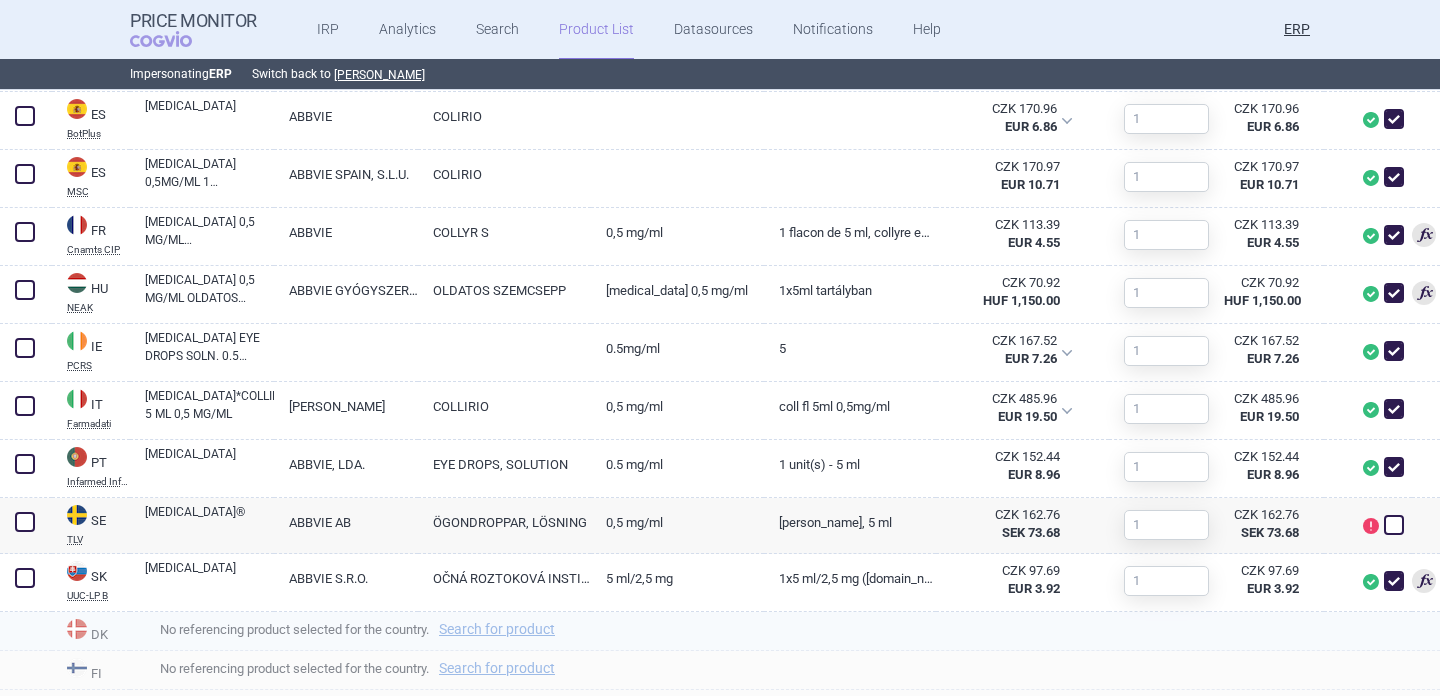 scroll, scrollTop: 880, scrollLeft: 0, axis: vertical 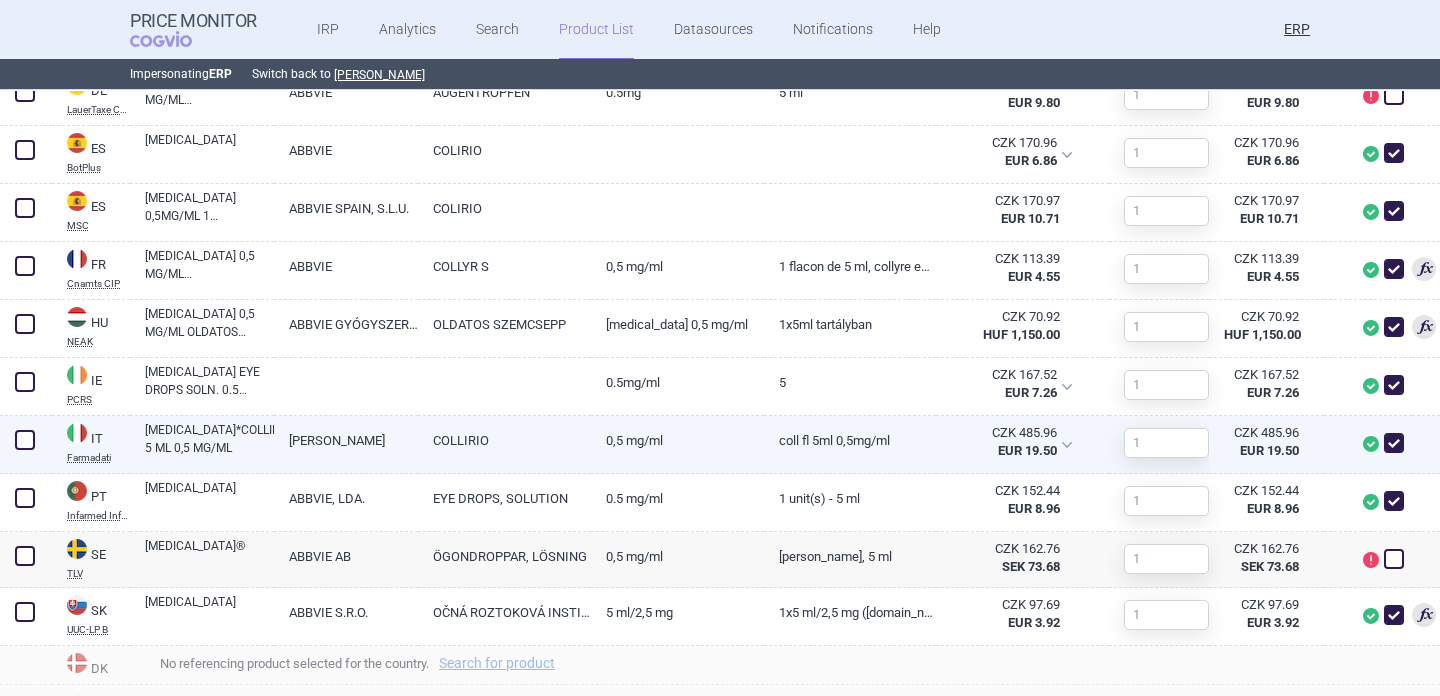 click on "RELESTAT*COLLIRIO 5 ML 0,5 MG/ML" at bounding box center (209, 439) 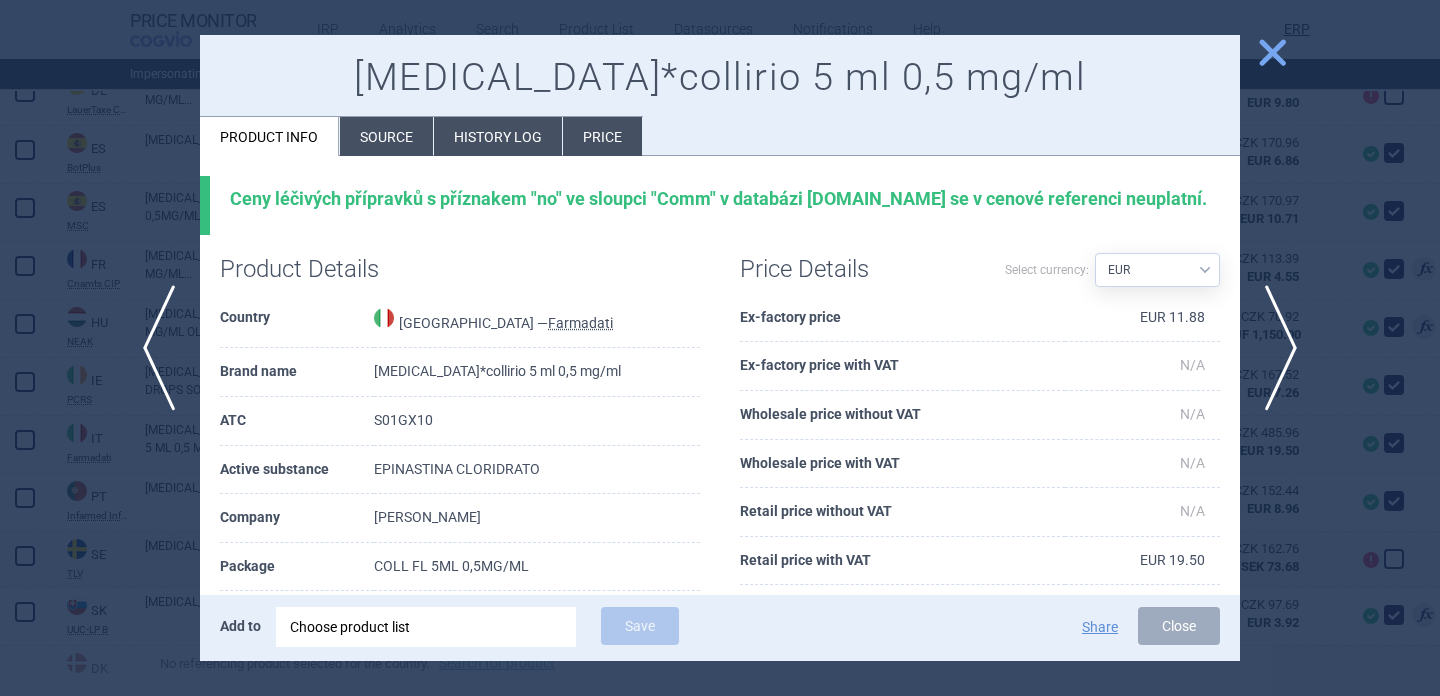 click on "Source" at bounding box center (386, 136) 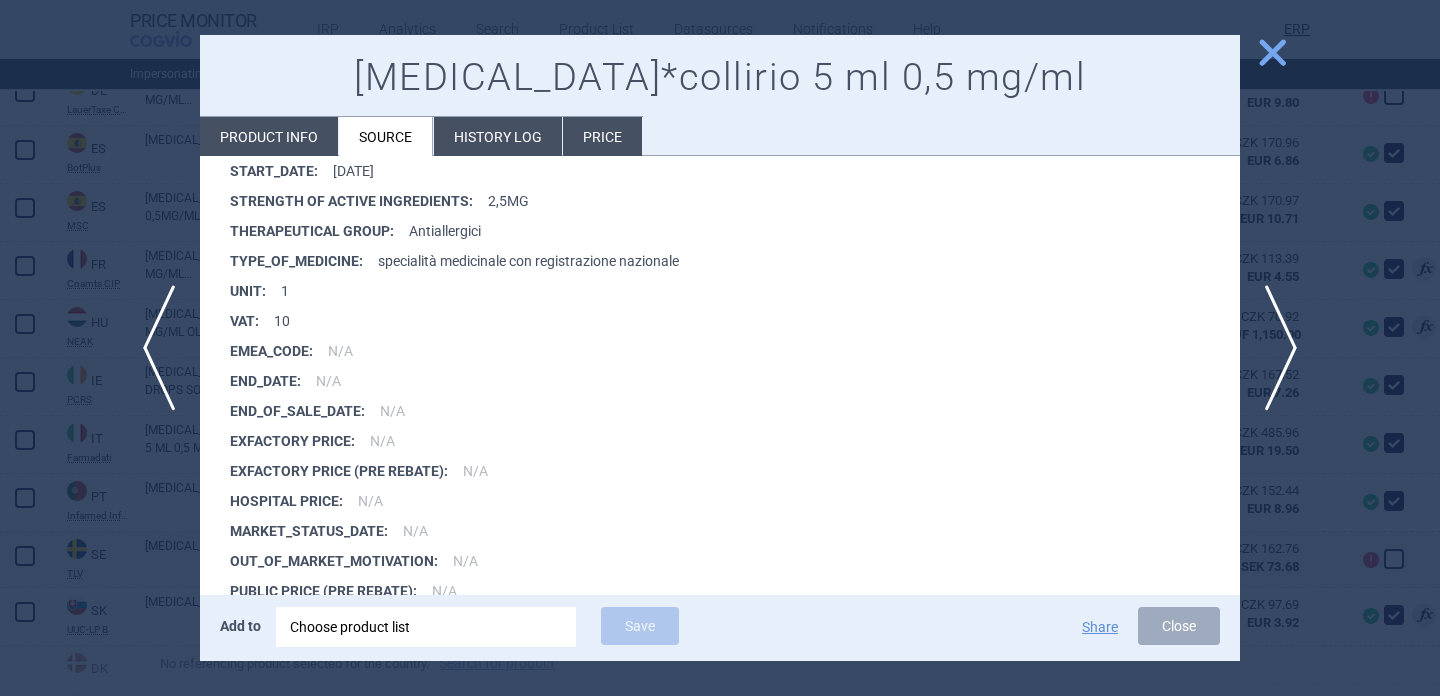 scroll, scrollTop: 7108, scrollLeft: 0, axis: vertical 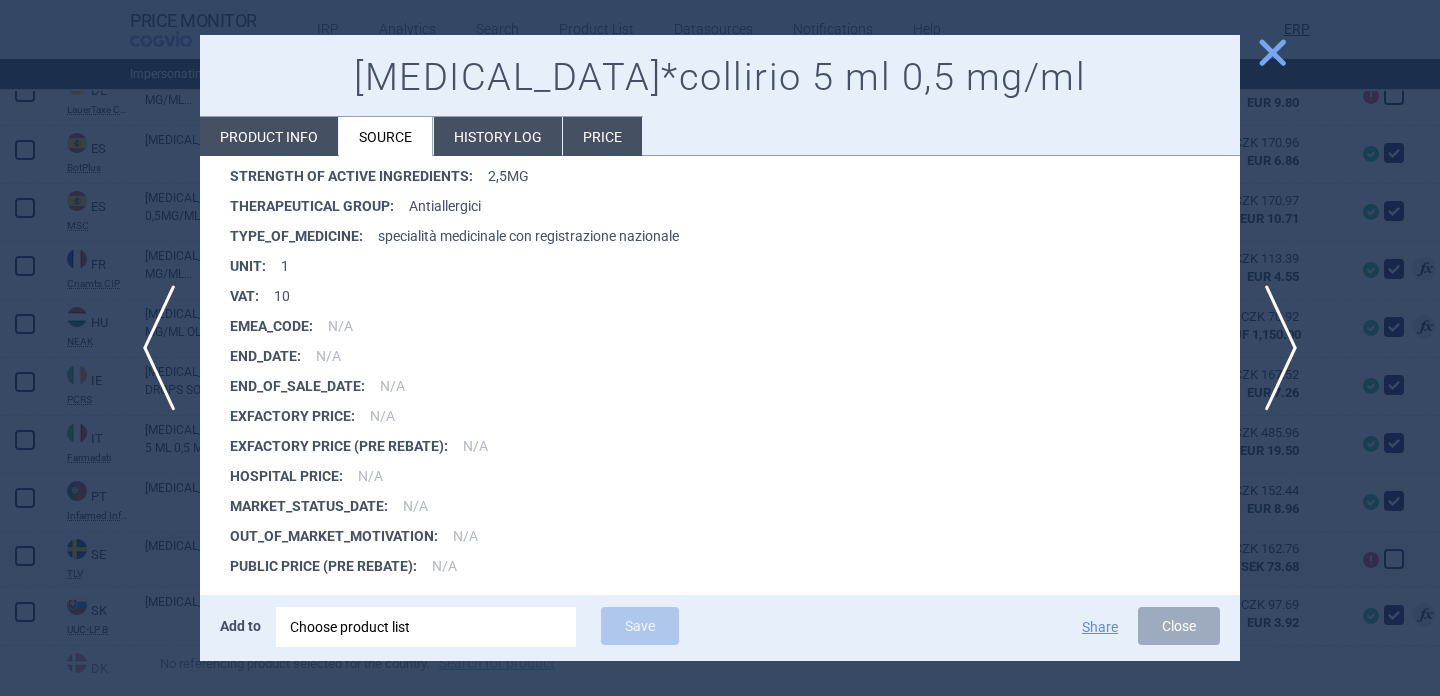 click at bounding box center (720, 348) 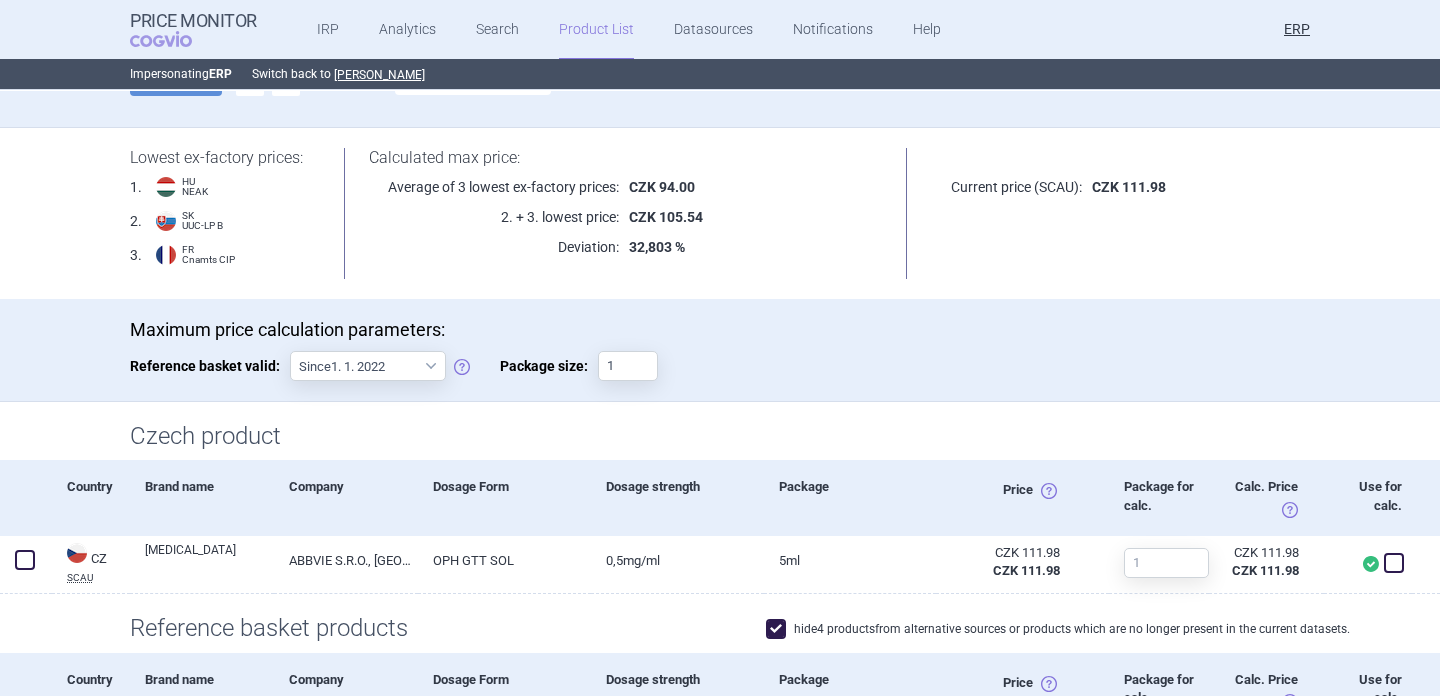 scroll, scrollTop: 169, scrollLeft: 0, axis: vertical 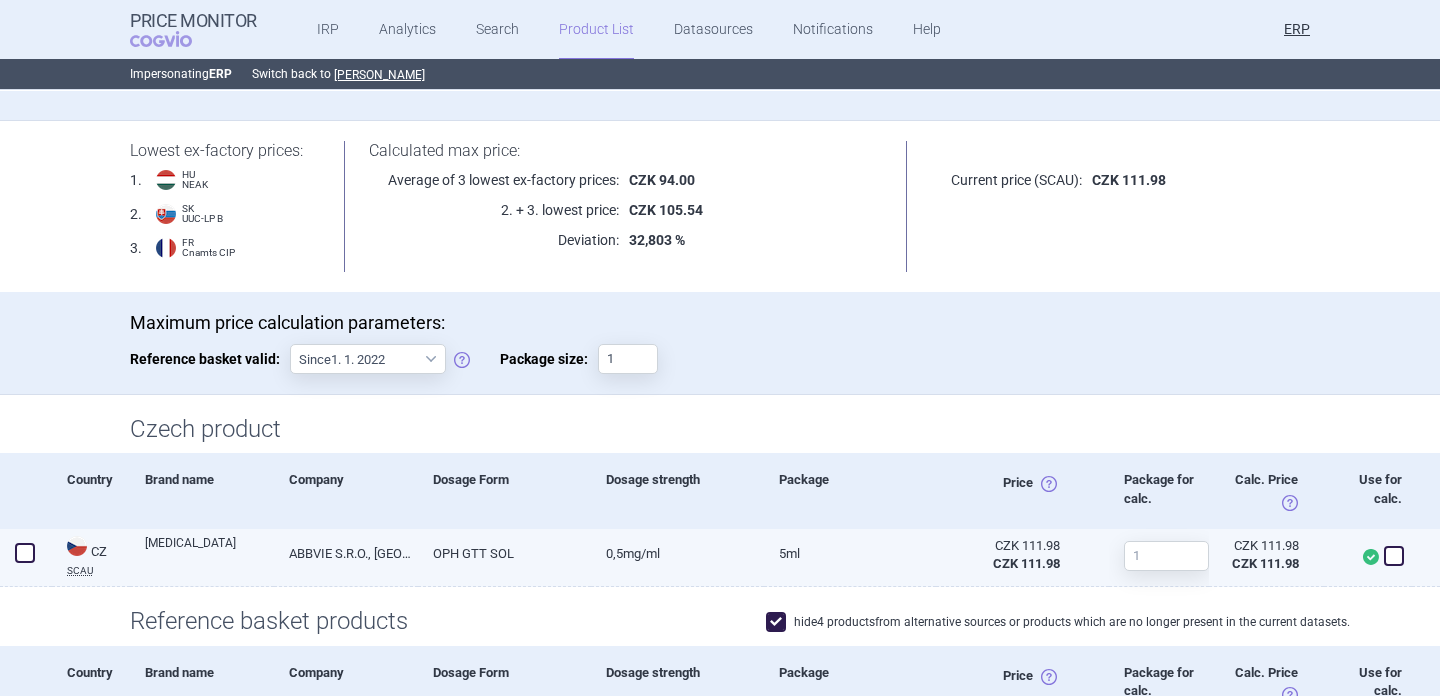 click at bounding box center [1394, 556] 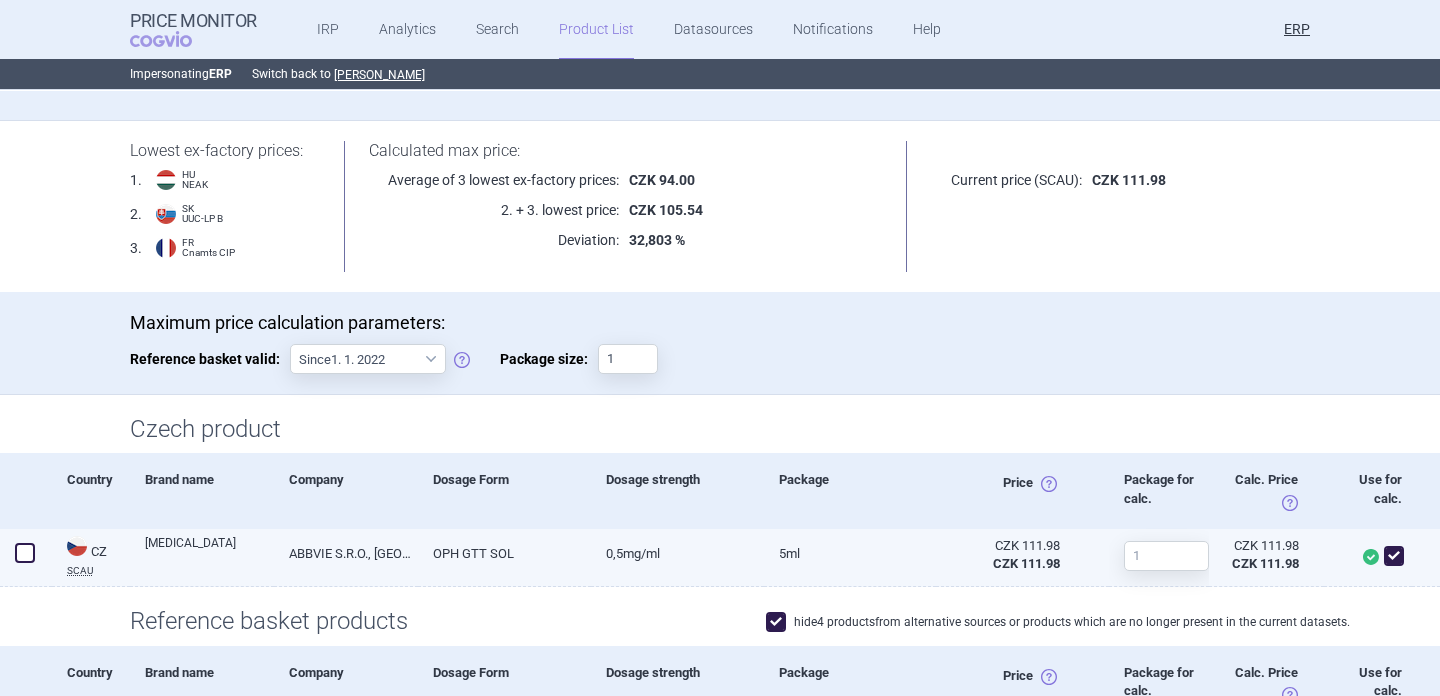 checkbox on "true" 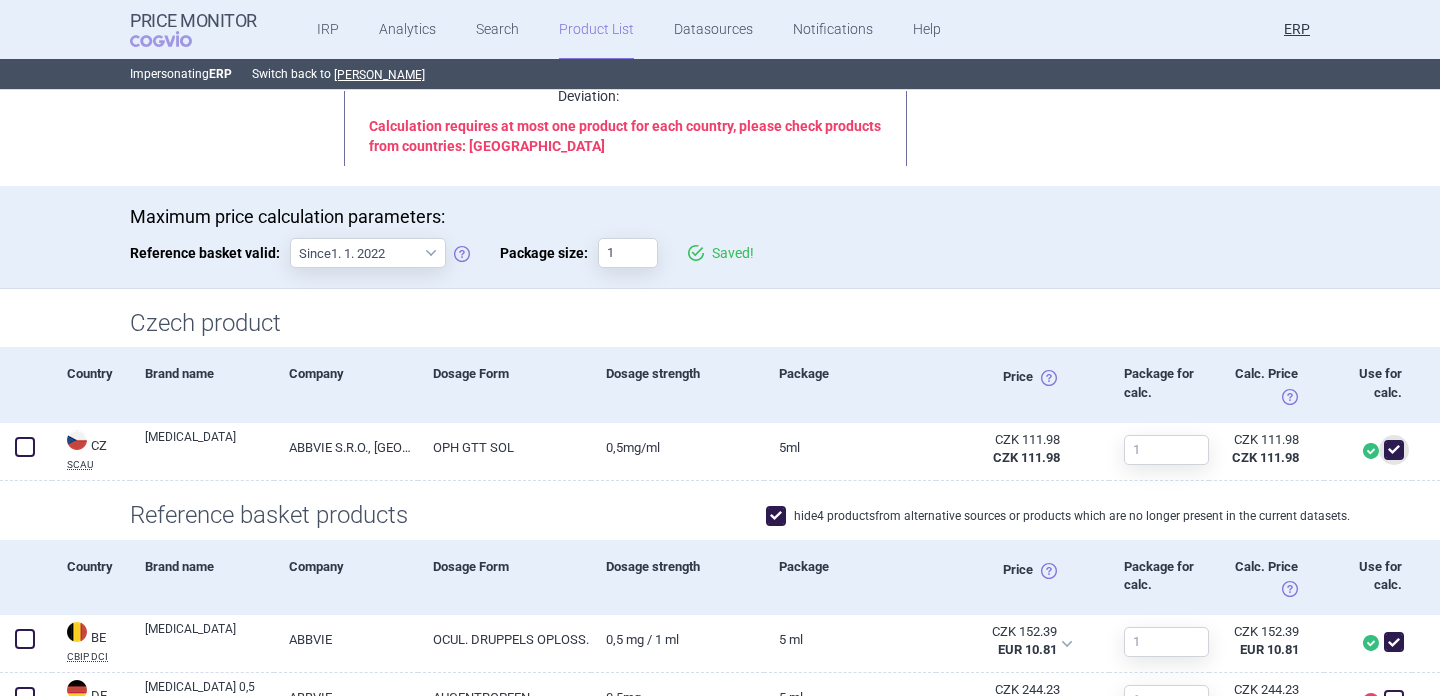 scroll, scrollTop: 320, scrollLeft: 0, axis: vertical 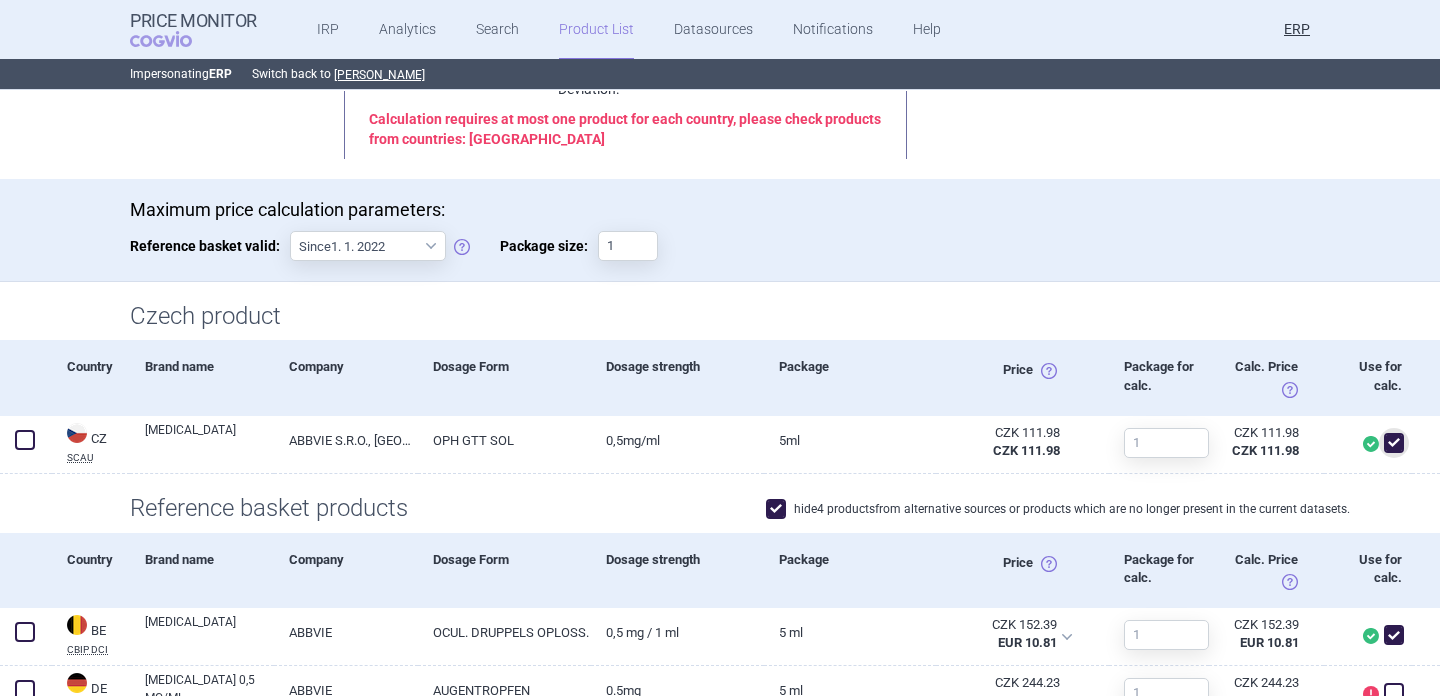 click at bounding box center [776, 509] 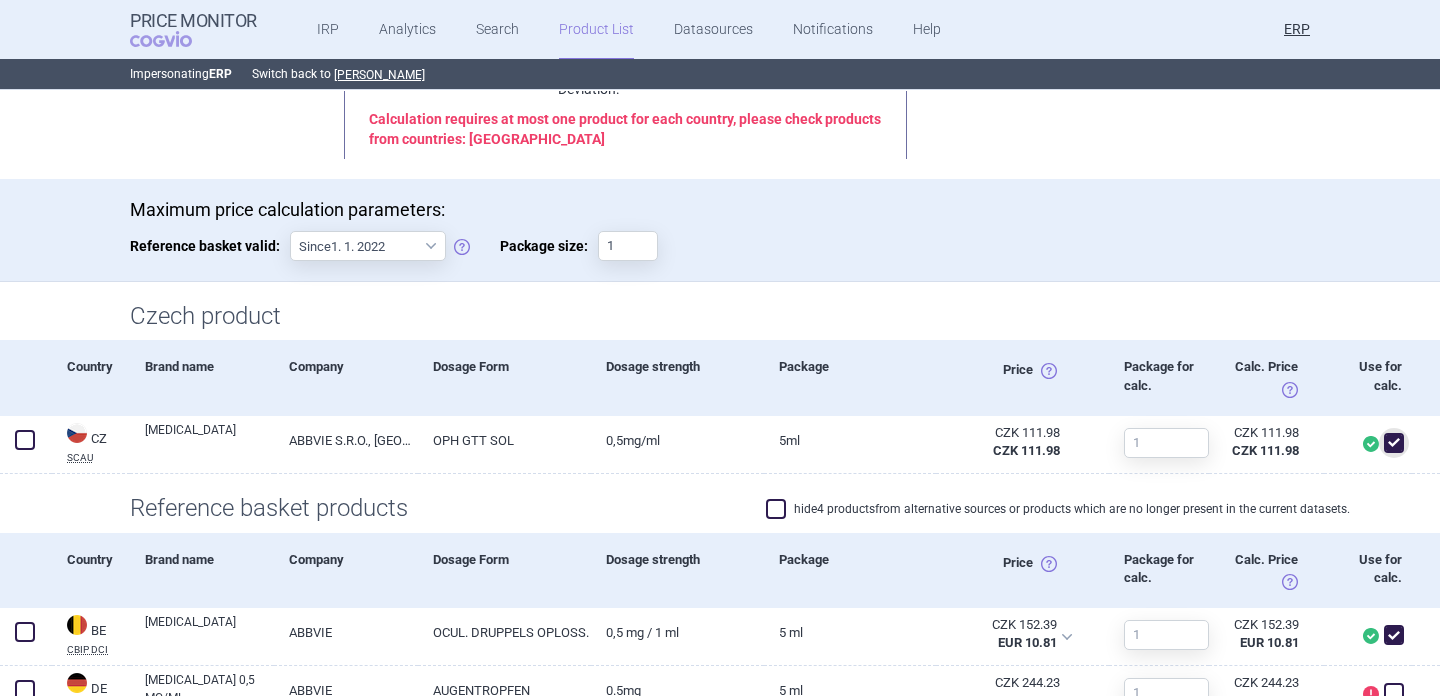 checkbox on "false" 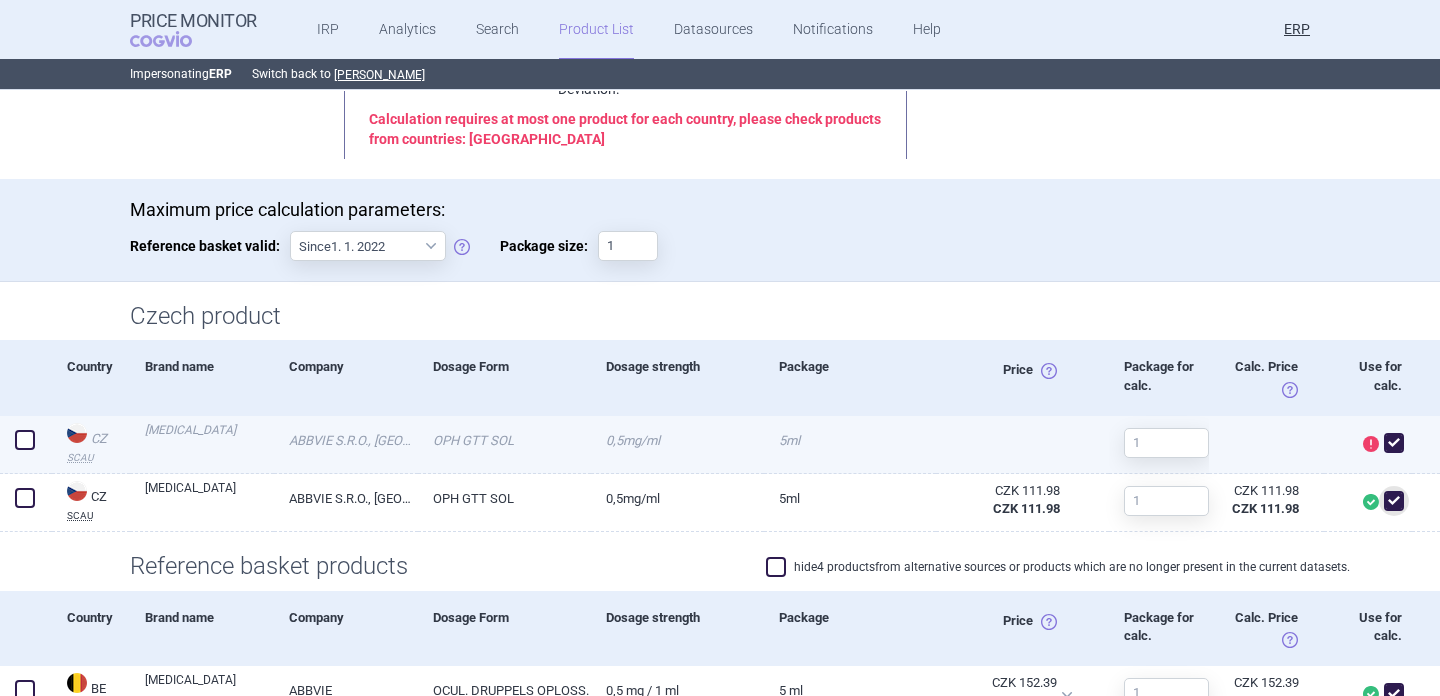 click at bounding box center (1394, 443) 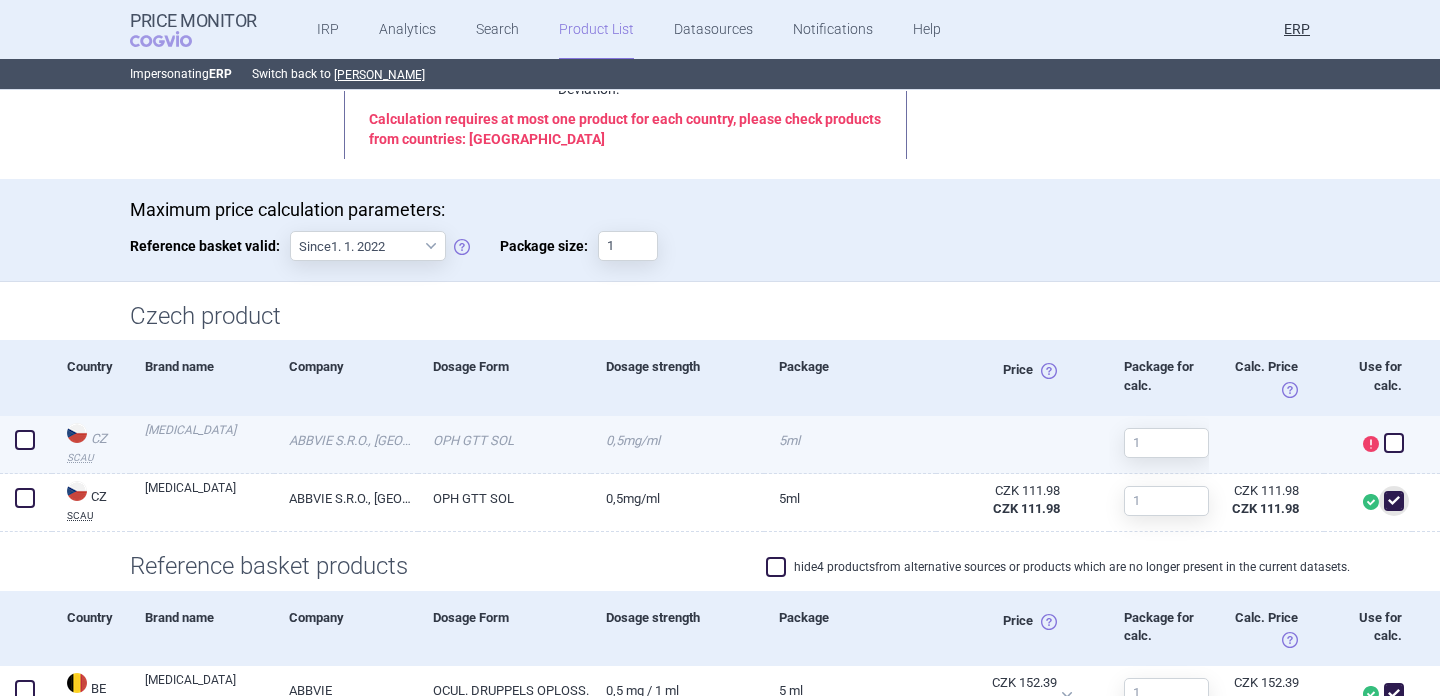 checkbox on "false" 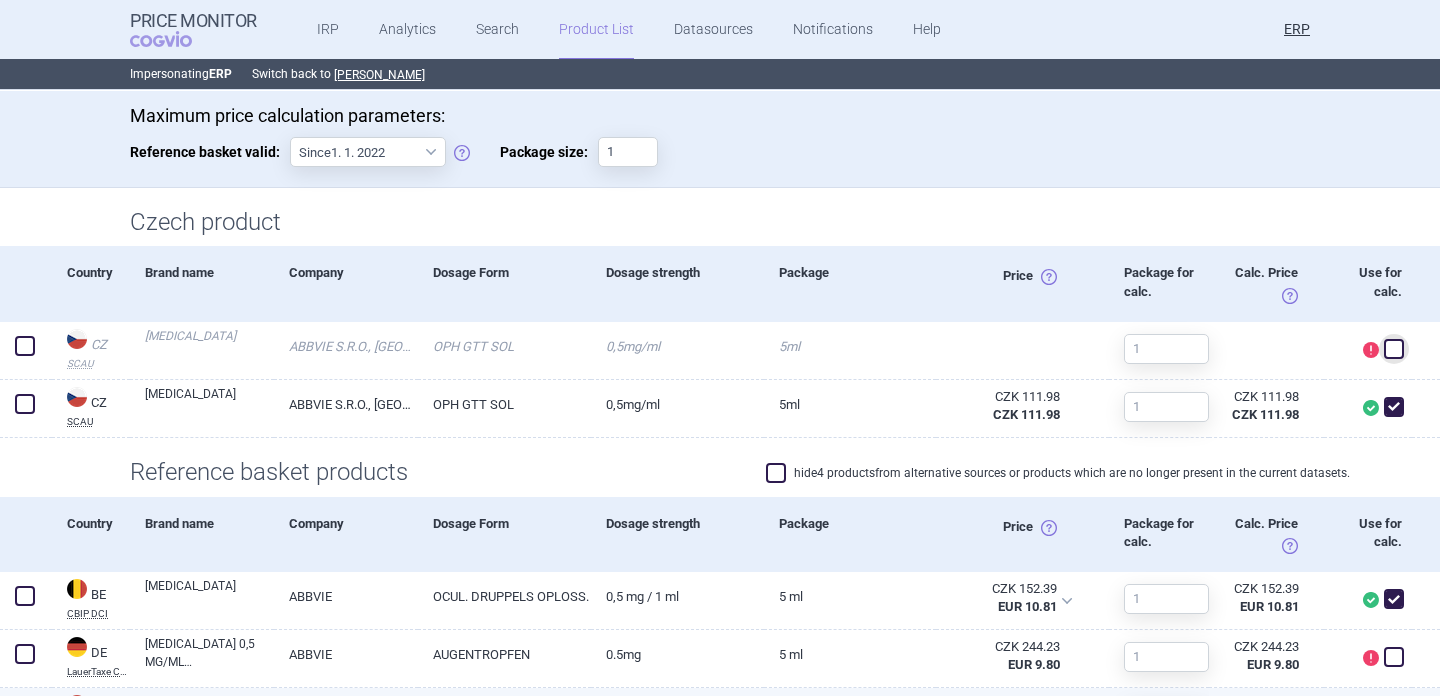 scroll, scrollTop: 181, scrollLeft: 0, axis: vertical 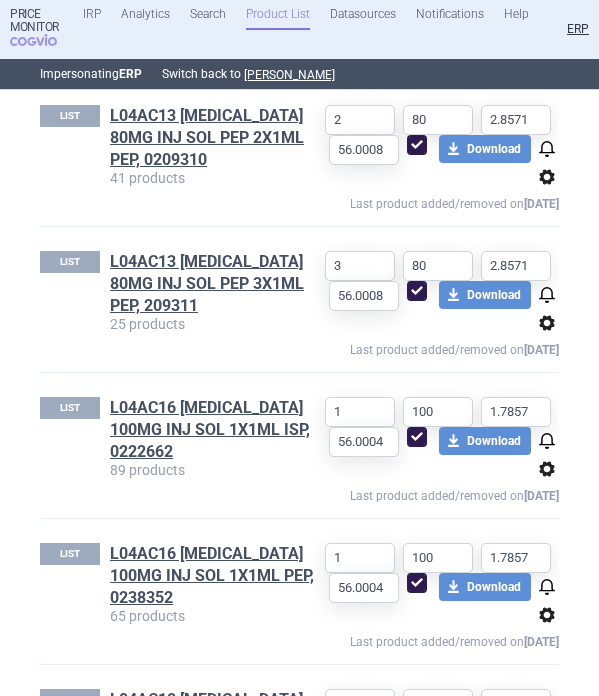 click at bounding box center (417, 291) 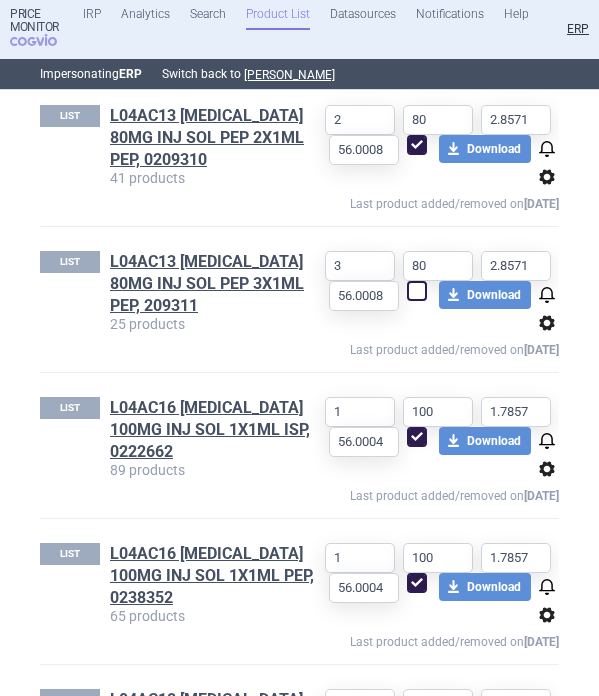 checkbox on "false" 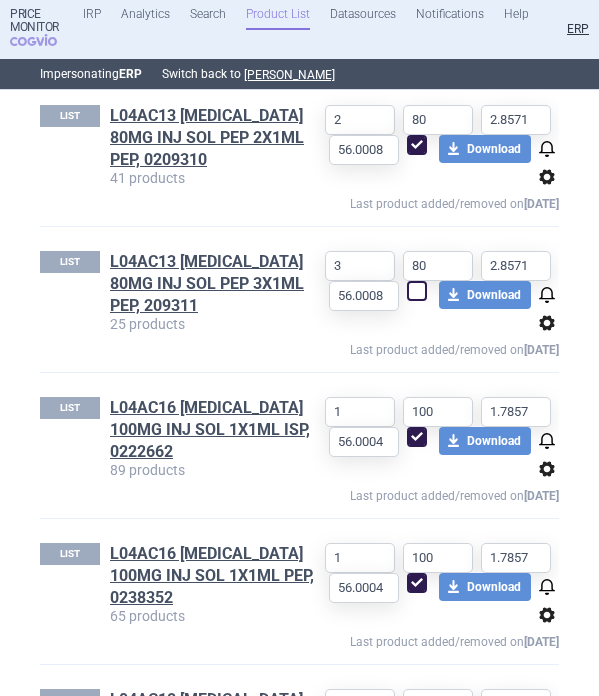 click on "options" at bounding box center [547, 323] 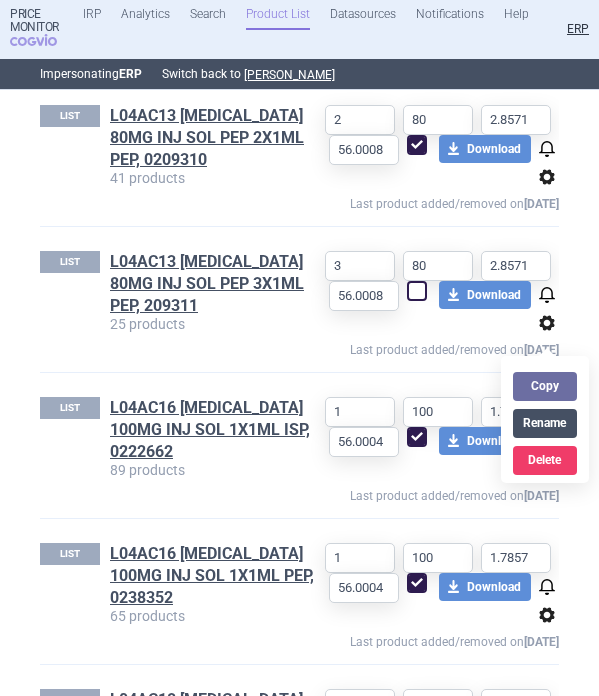 click on "Rename" at bounding box center (545, 423) 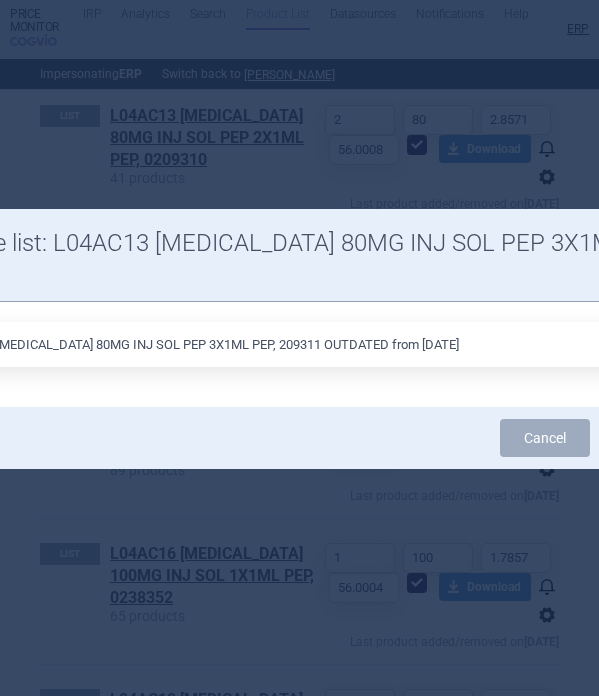 type on "L04AC13 TALTZ 80MG INJ SOL PEP 3X1ML PEP, 209311 OUTDATED from 10.7.2025" 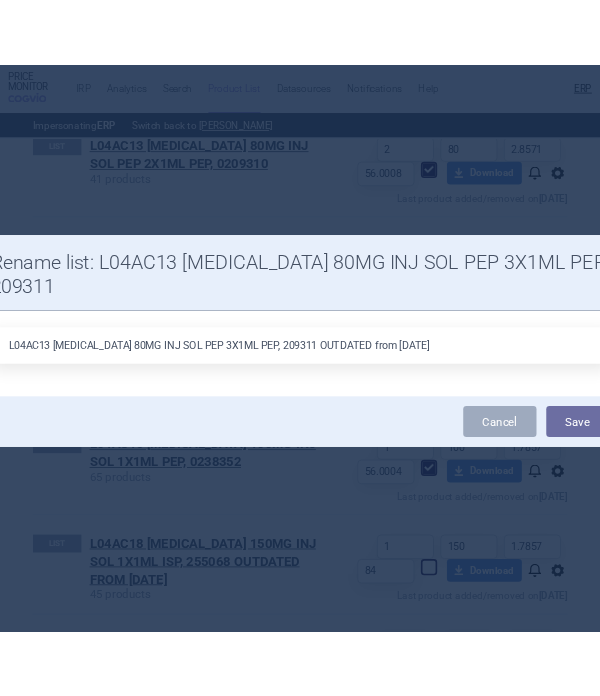 scroll, scrollTop: 1633, scrollLeft: 0, axis: vertical 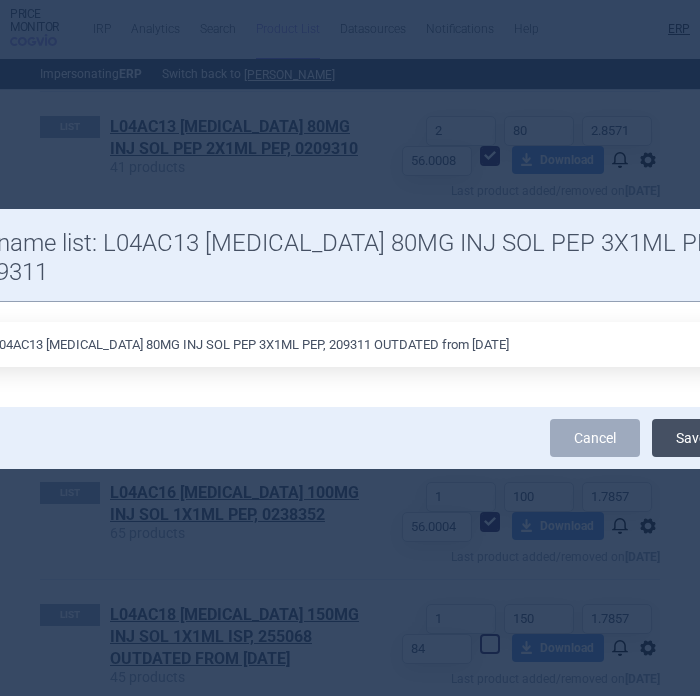 click on "Save" at bounding box center [691, 438] 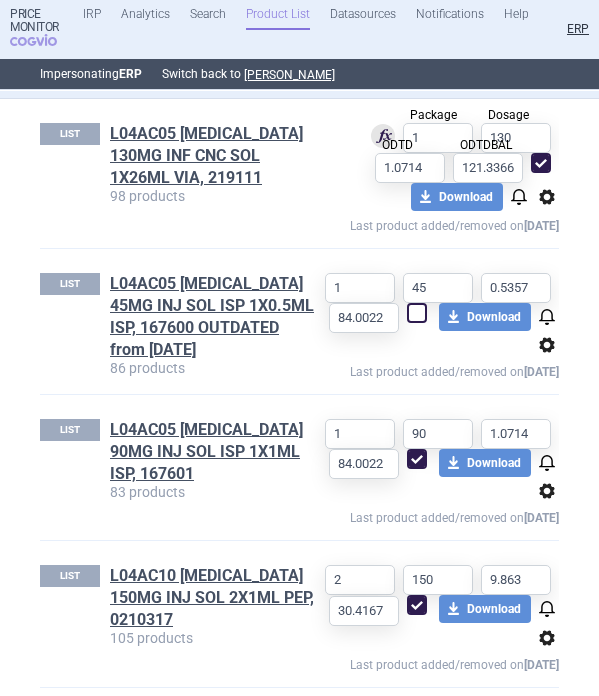 scroll, scrollTop: 925, scrollLeft: 0, axis: vertical 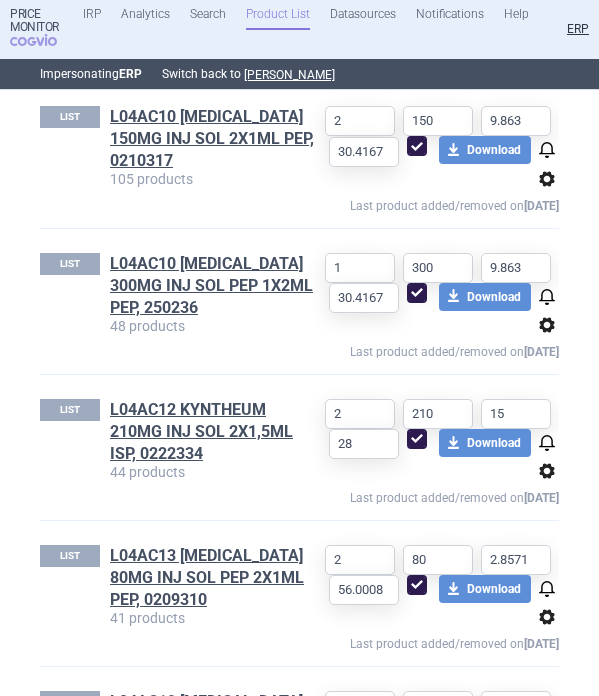 click on "48   products" at bounding box center (212, 326) 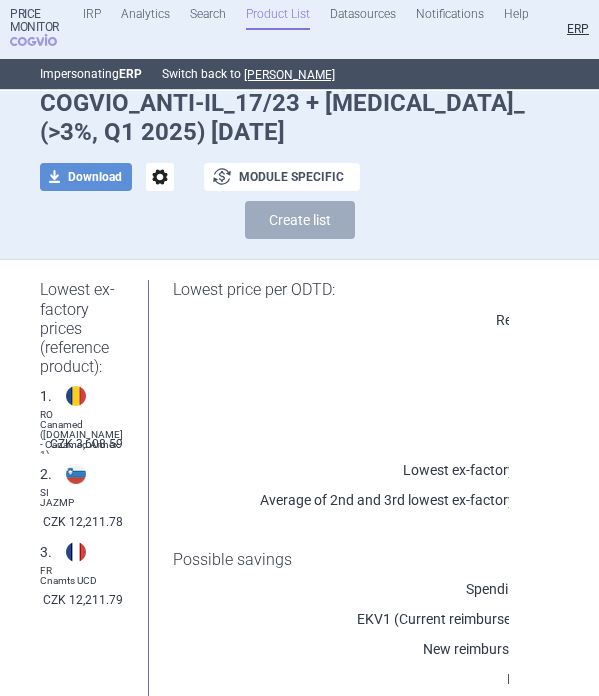 scroll, scrollTop: 0, scrollLeft: 0, axis: both 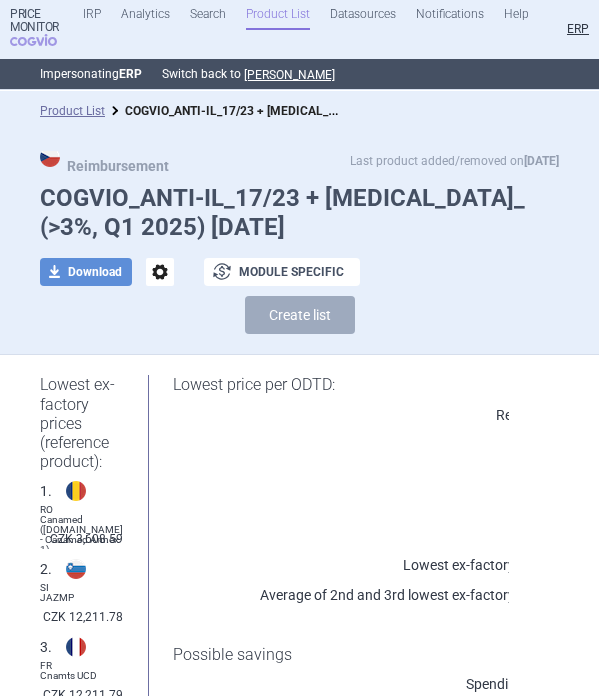 click on "options" at bounding box center (160, 272) 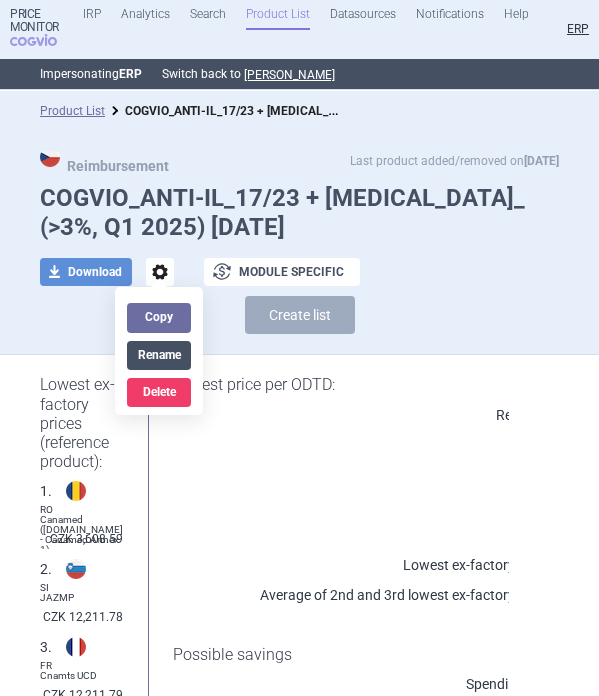 click on "Rename" at bounding box center [159, 355] 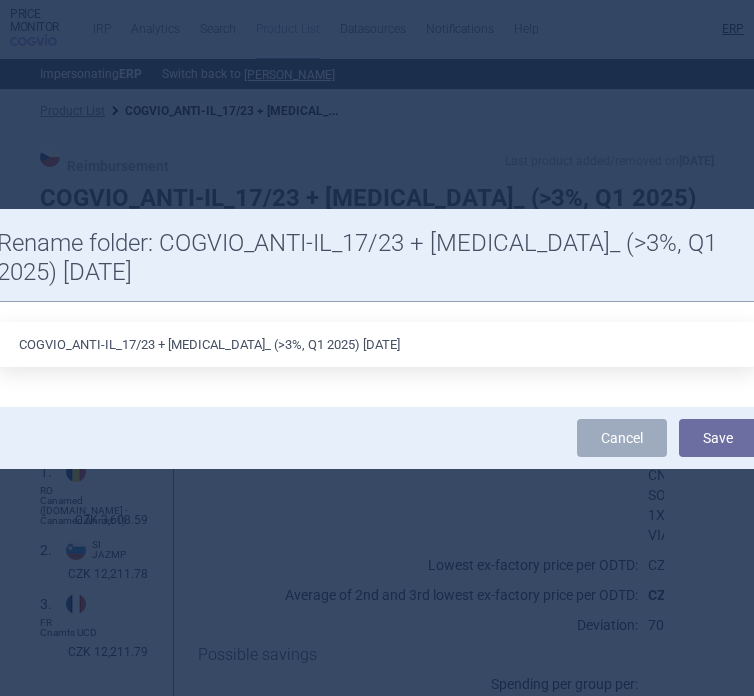 click on "COGVIO_ANTI-IL_17/23 + STELARA_ (>3%, Q1 2025) 17.6.2025" at bounding box center [377, 344] 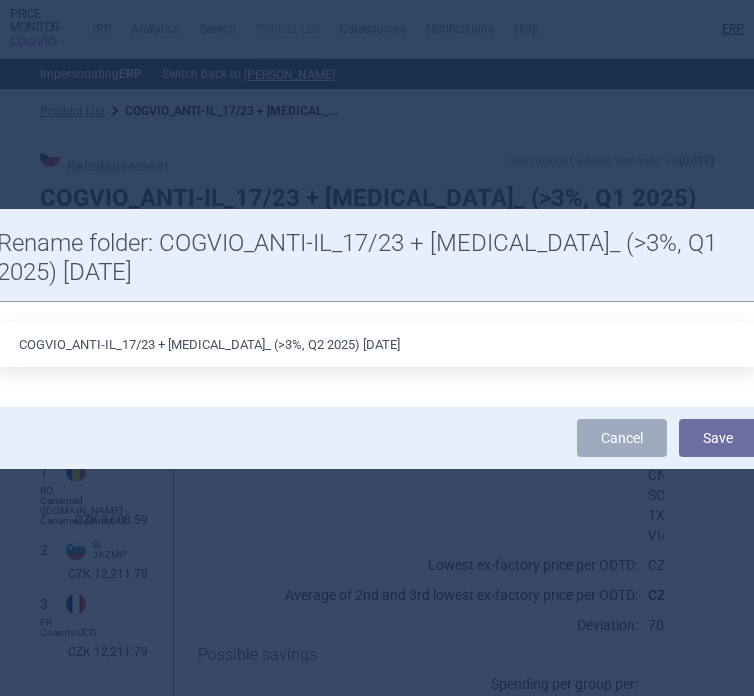 click on "COGVIO_ANTI-IL_17/23 + STELARA_ (>3%, Q2 2025) 17.6.2025" at bounding box center (377, 344) 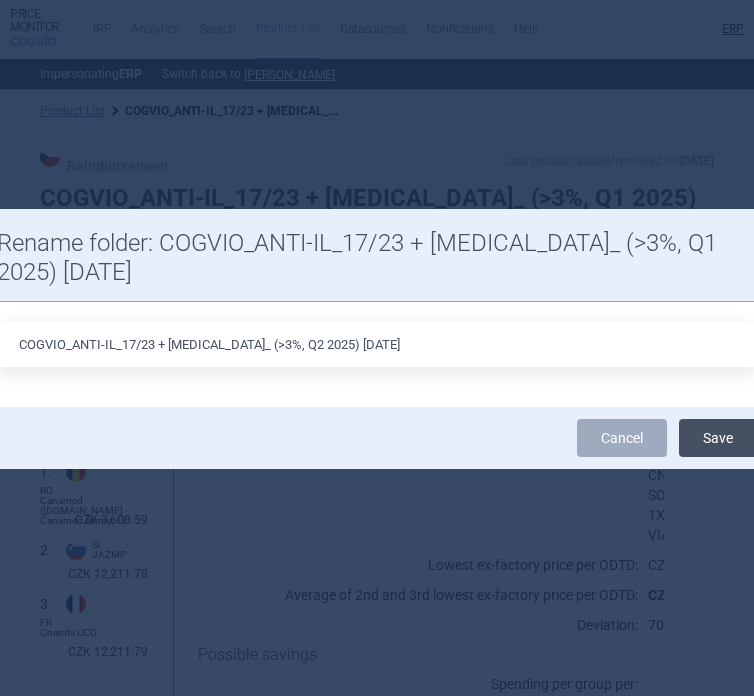 type on "COGVIO_ANTI-IL_17/23 + STELARA_ (>3%, Q2 2025) 10.7.2025" 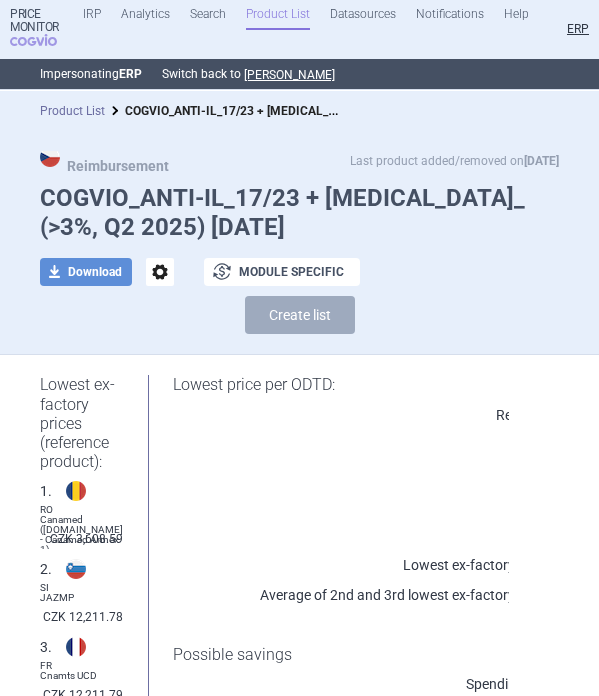 click on "Product List" at bounding box center (72, 111) 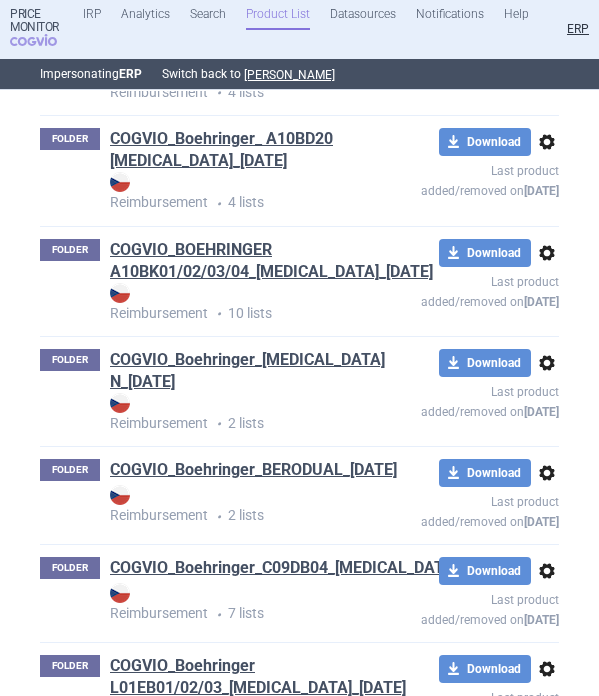 scroll, scrollTop: 14620, scrollLeft: 0, axis: vertical 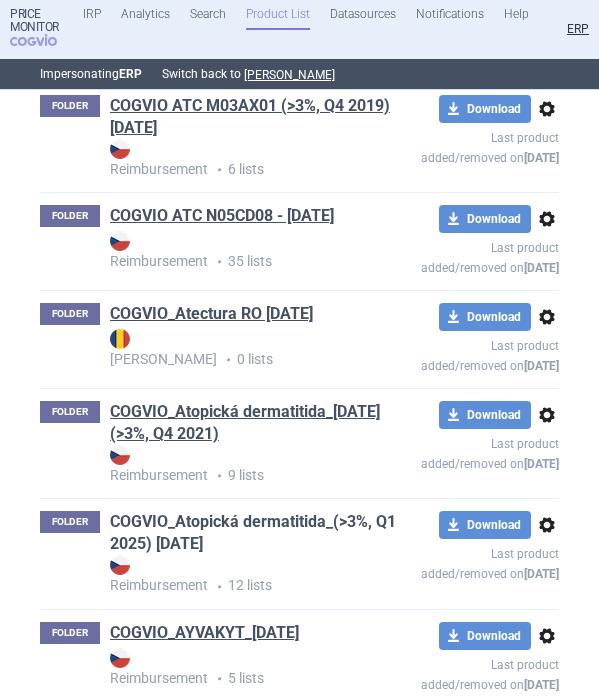 click on "COGVIO_Atopická dermatitida_(>3%, Q1 2025) 18.6.2025" at bounding box center (256, 533) 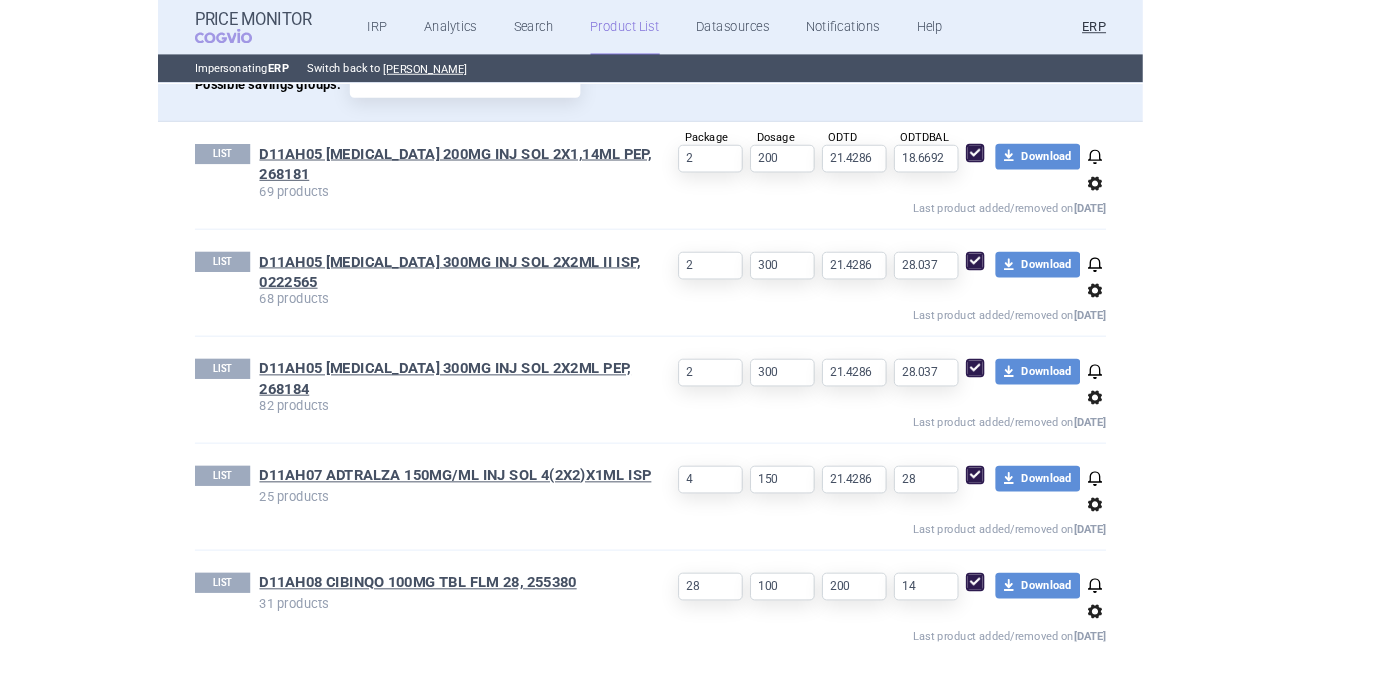 scroll, scrollTop: 641, scrollLeft: 0, axis: vertical 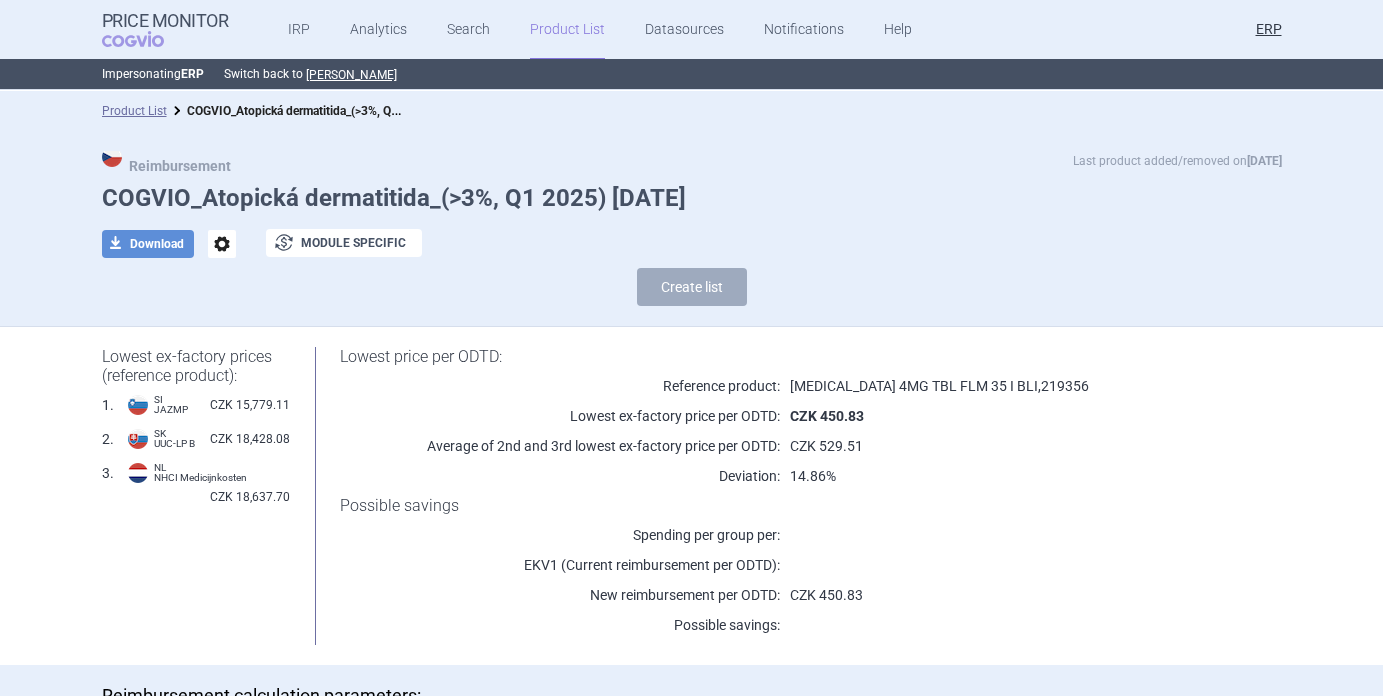 click on "options" at bounding box center (222, 244) 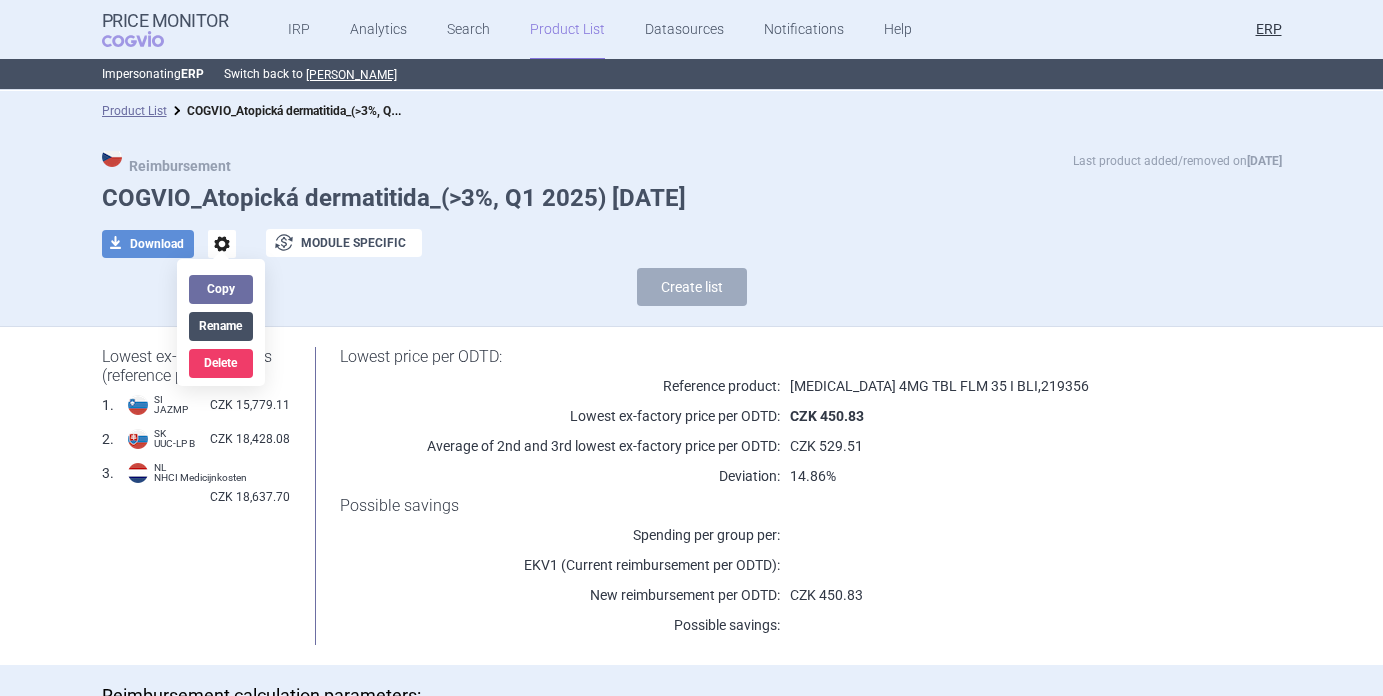 click on "Rename" at bounding box center (221, 326) 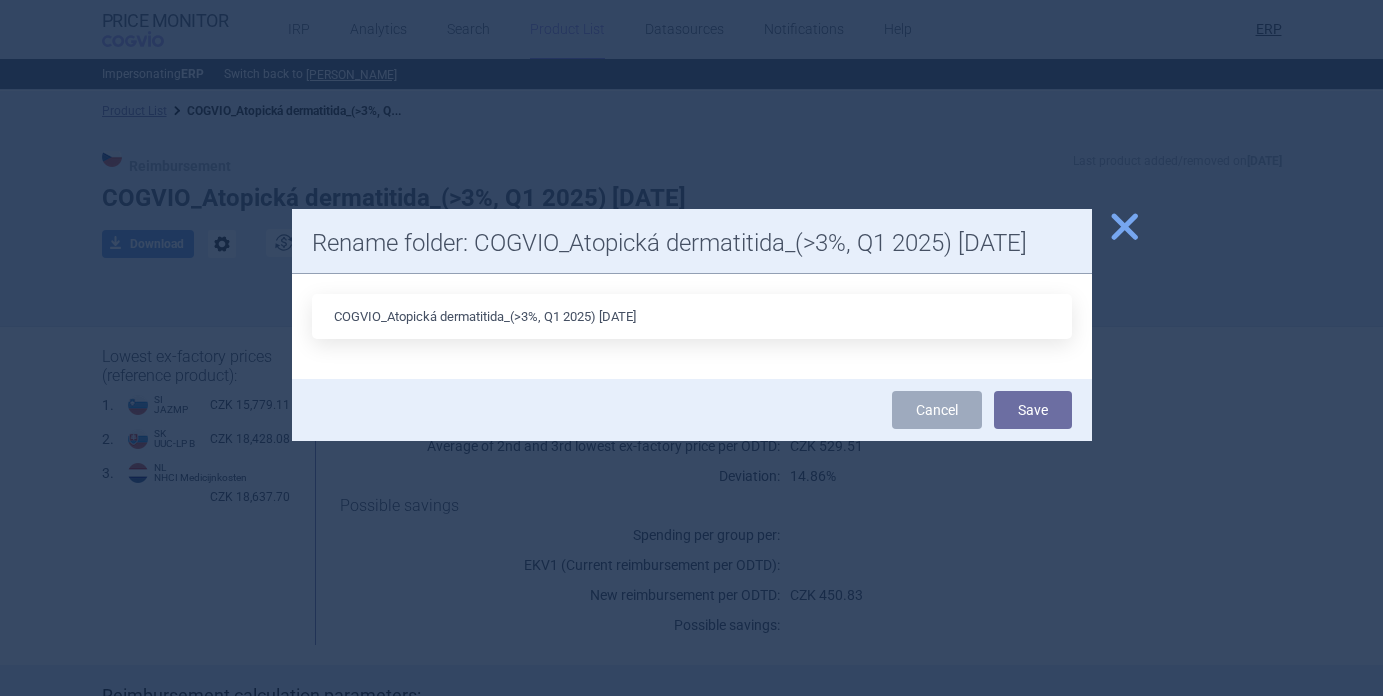 click on "COGVIO_Atopická dermatitida_(>3%, Q1 2025) 18.6.2025" at bounding box center [692, 316] 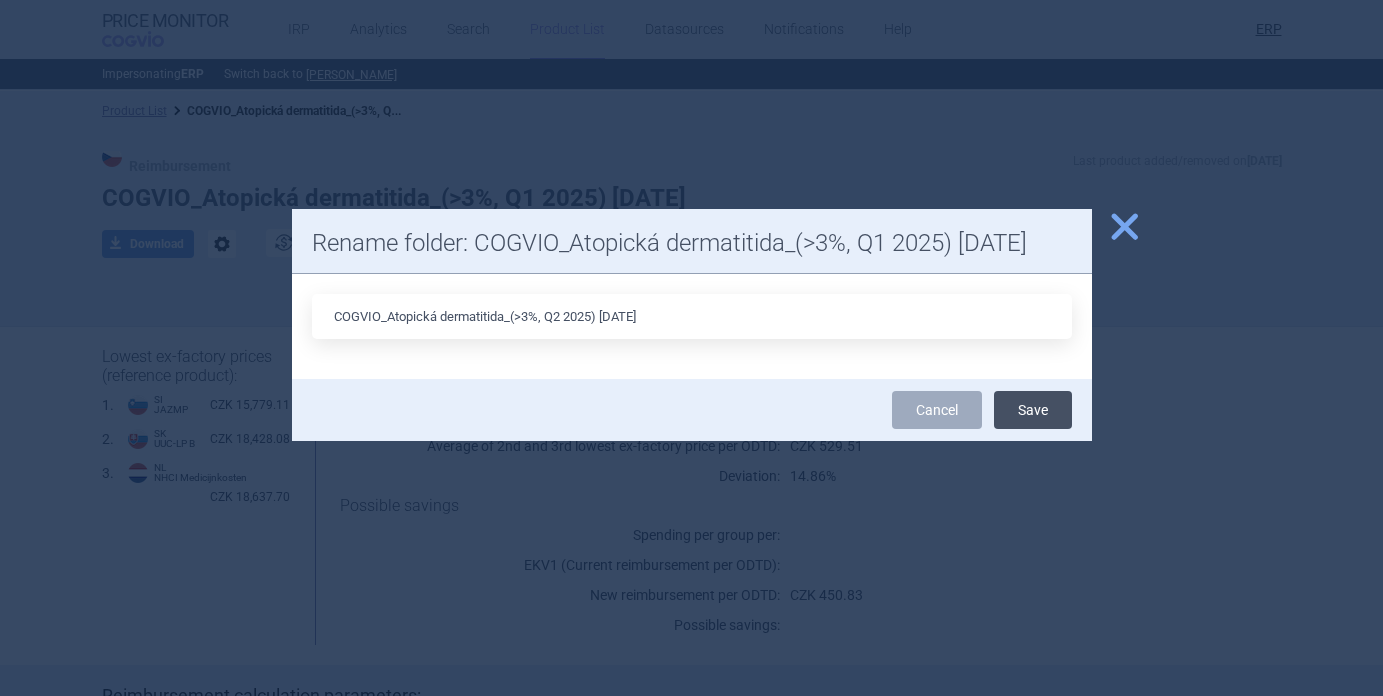 type on "COGVIO_Atopická dermatitida_(>3%, Q2 2025) 10.7.2025" 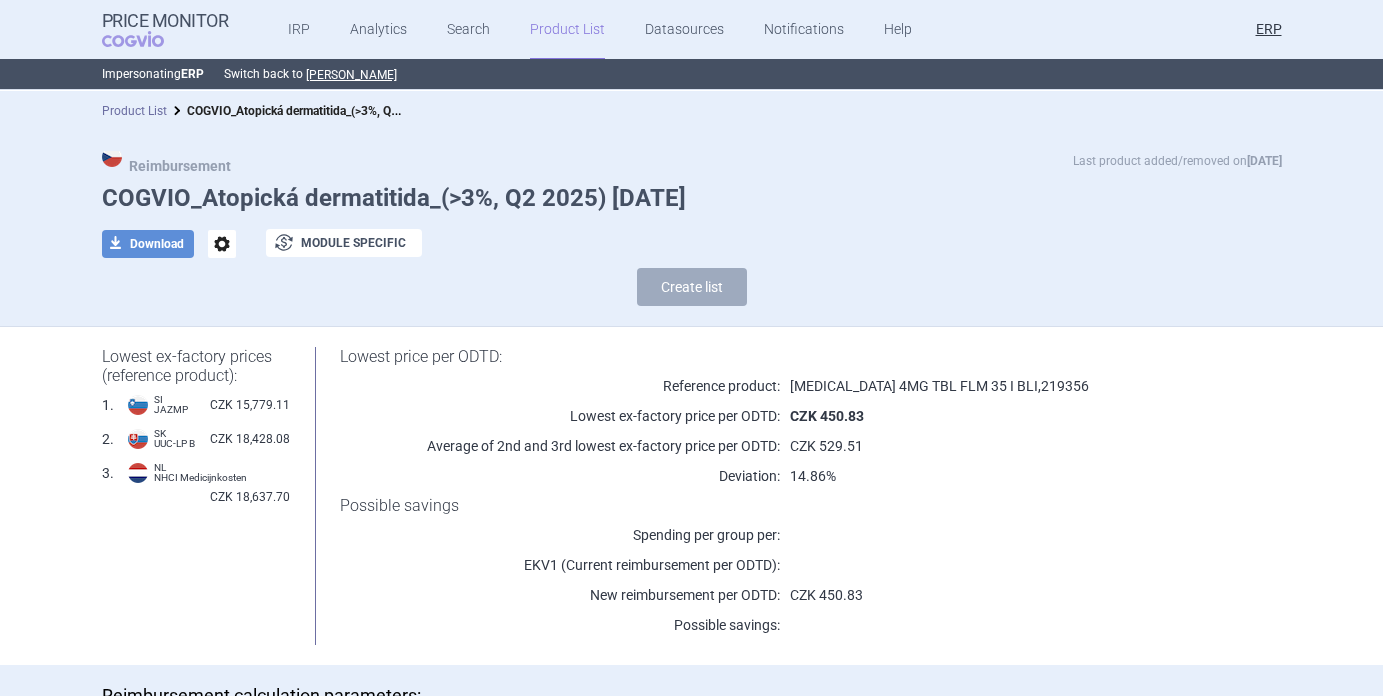 click on "Product List" at bounding box center [134, 111] 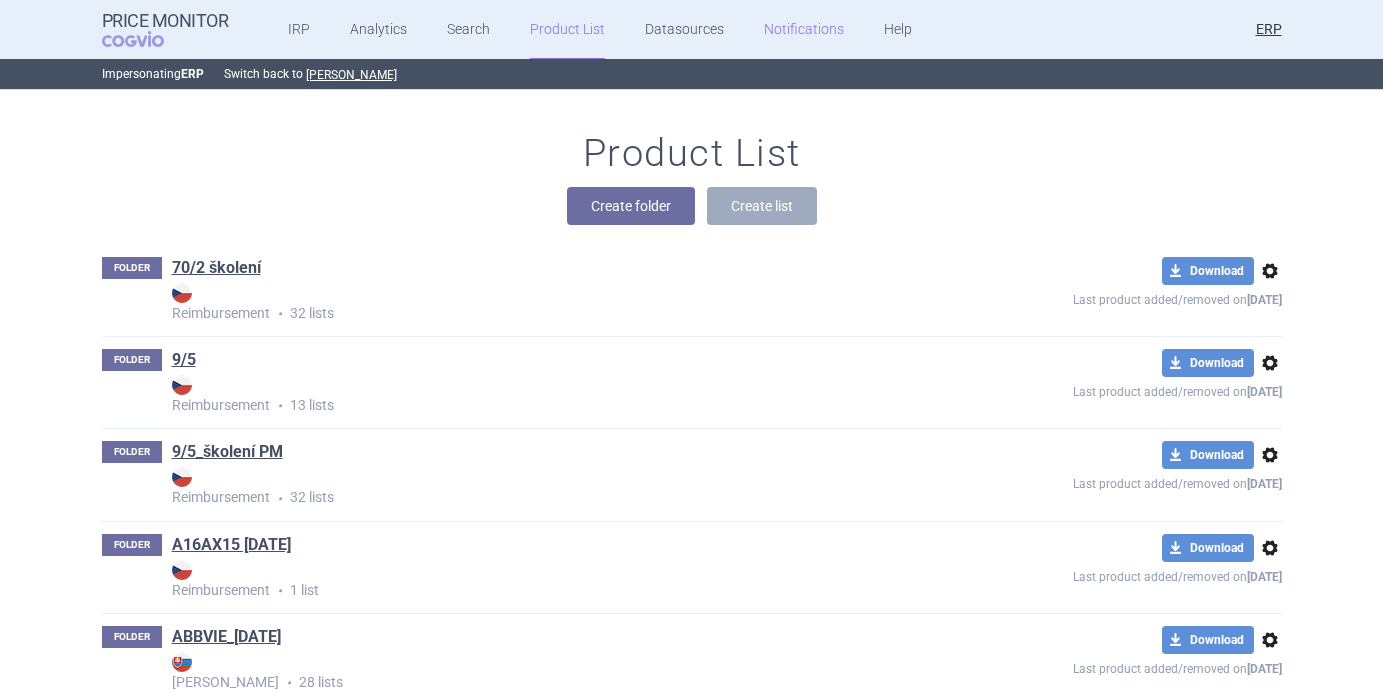 scroll, scrollTop: 10574, scrollLeft: 0, axis: vertical 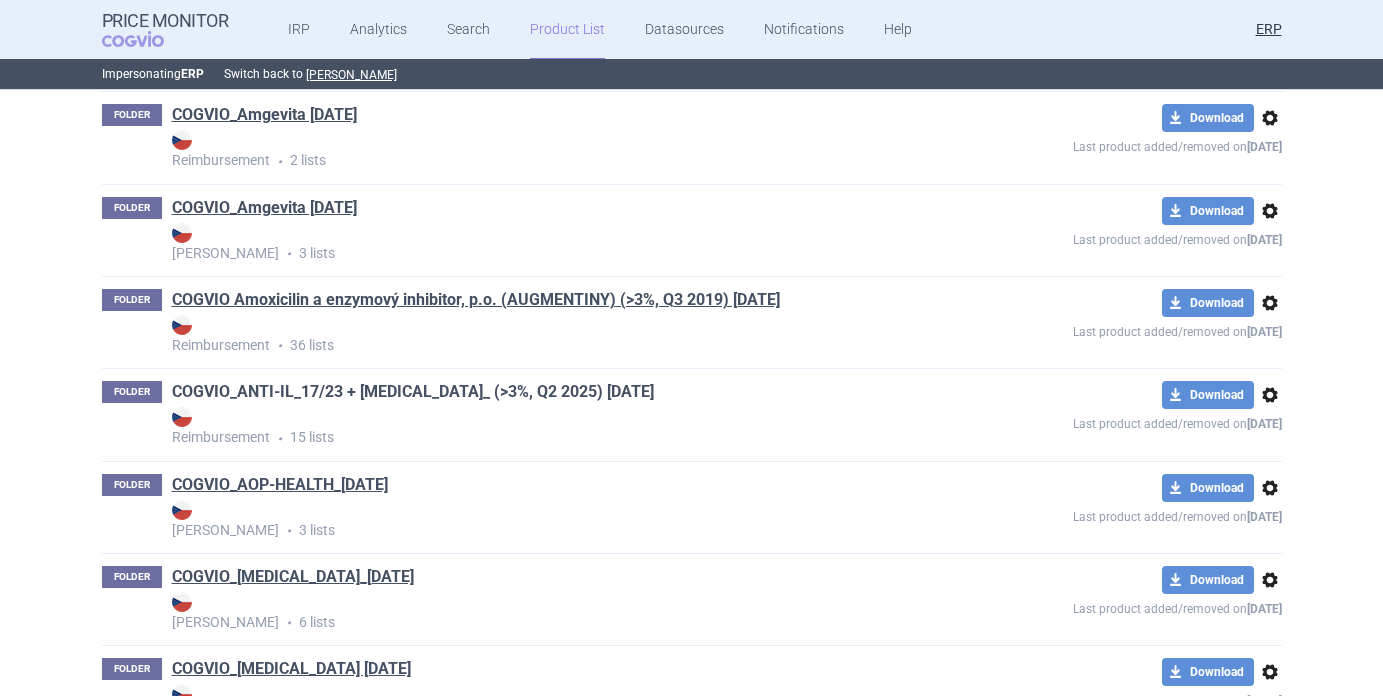 click on "COGVIO_ANTI-IL_17/23 + STELARA_ (>3%, Q2 2025) 10.7.2025" at bounding box center (413, 392) 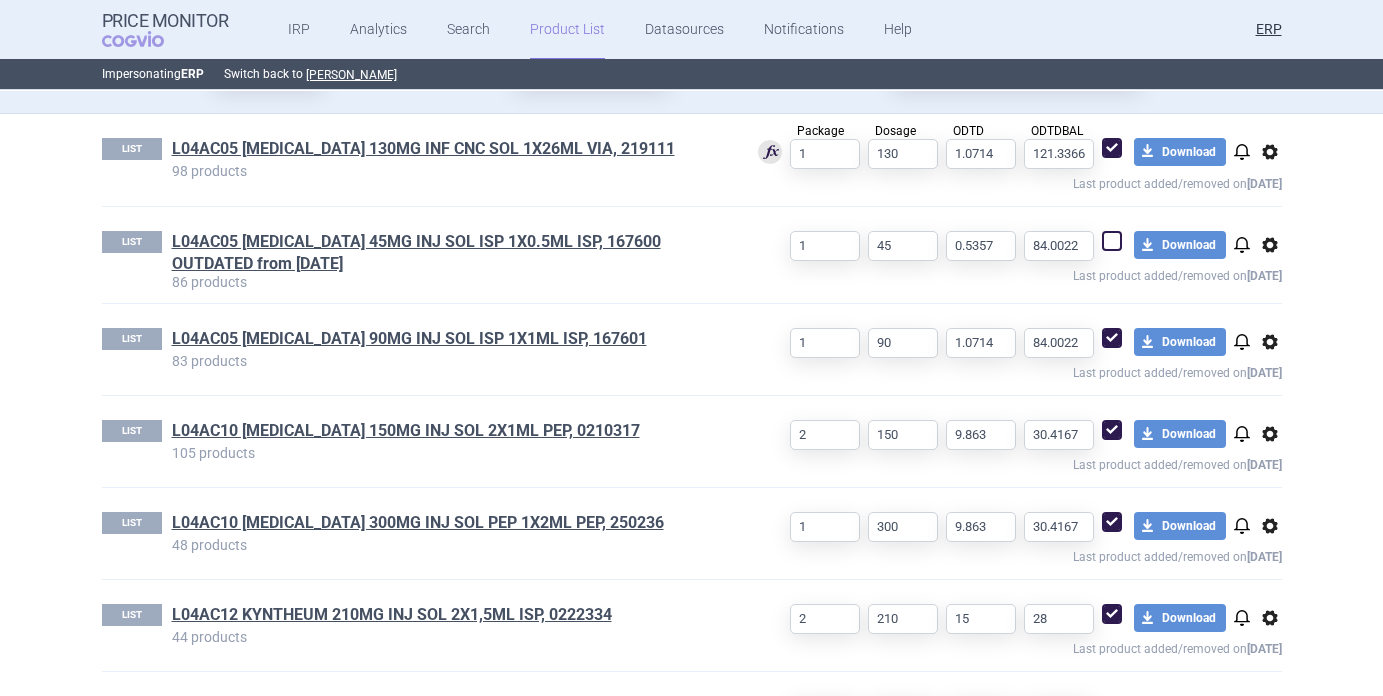scroll, scrollTop: 664, scrollLeft: 0, axis: vertical 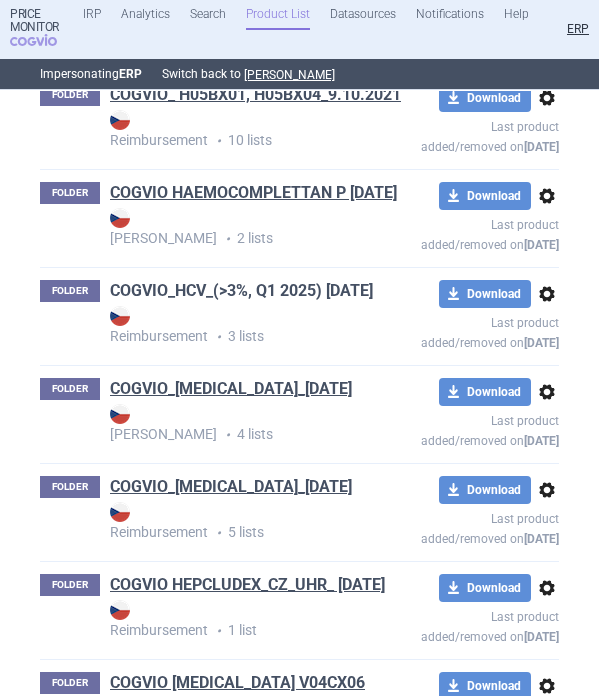 click on "COGVIO_HCV_(>3%, Q1 2025) 17.6.2025" at bounding box center [241, 291] 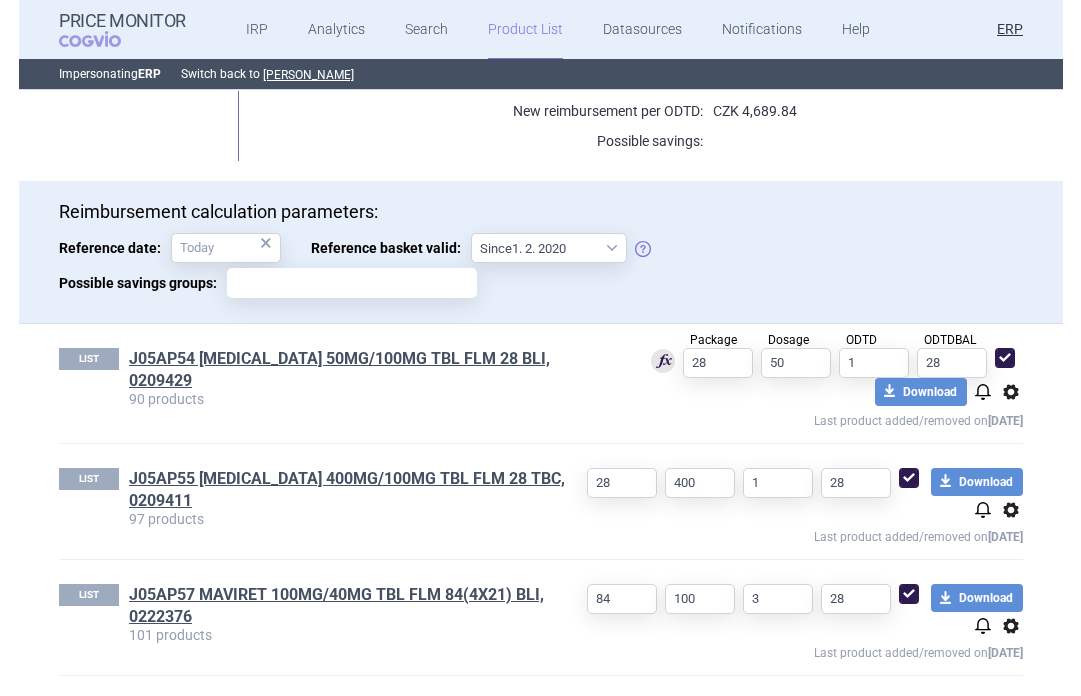 scroll, scrollTop: 501, scrollLeft: 0, axis: vertical 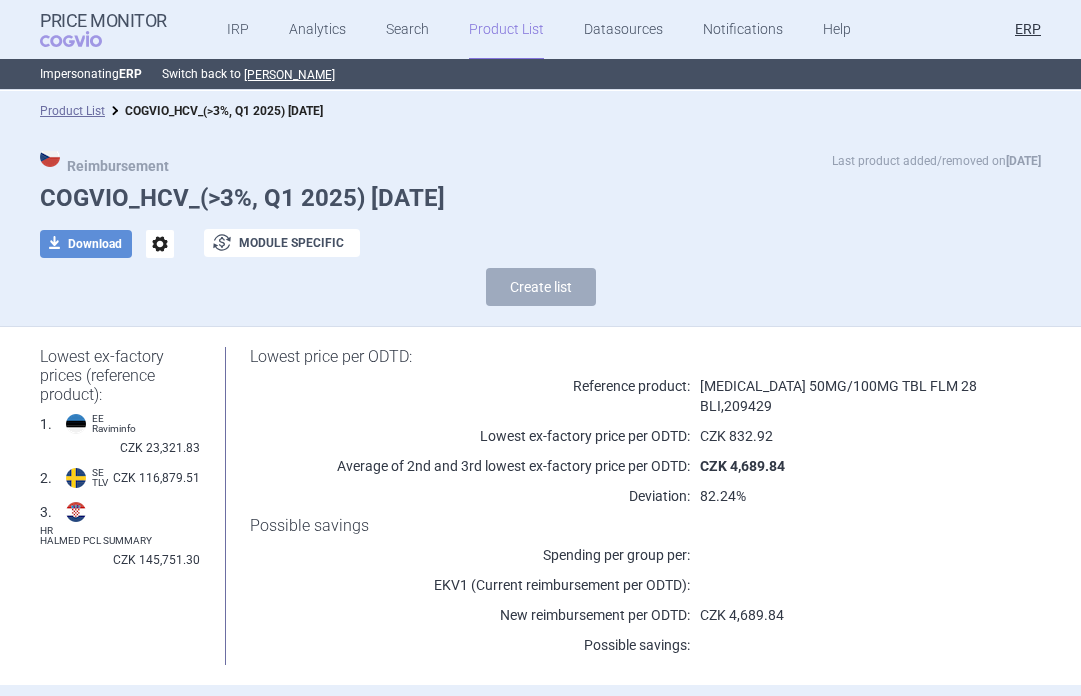 click on "options" at bounding box center (160, 244) 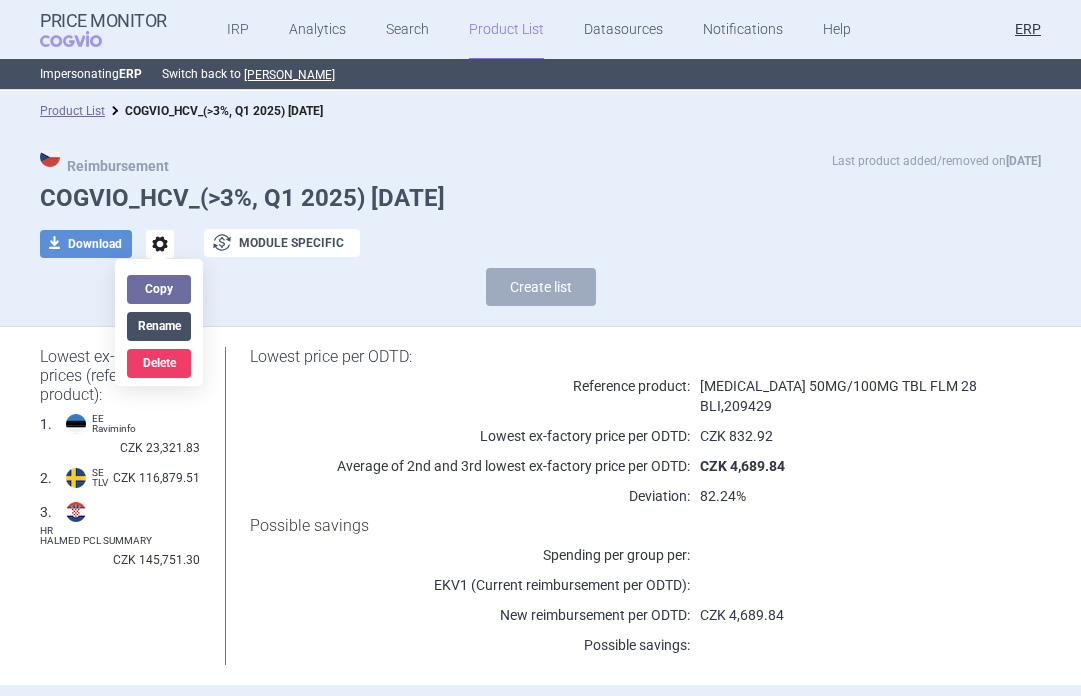 click on "Rename" at bounding box center [159, 326] 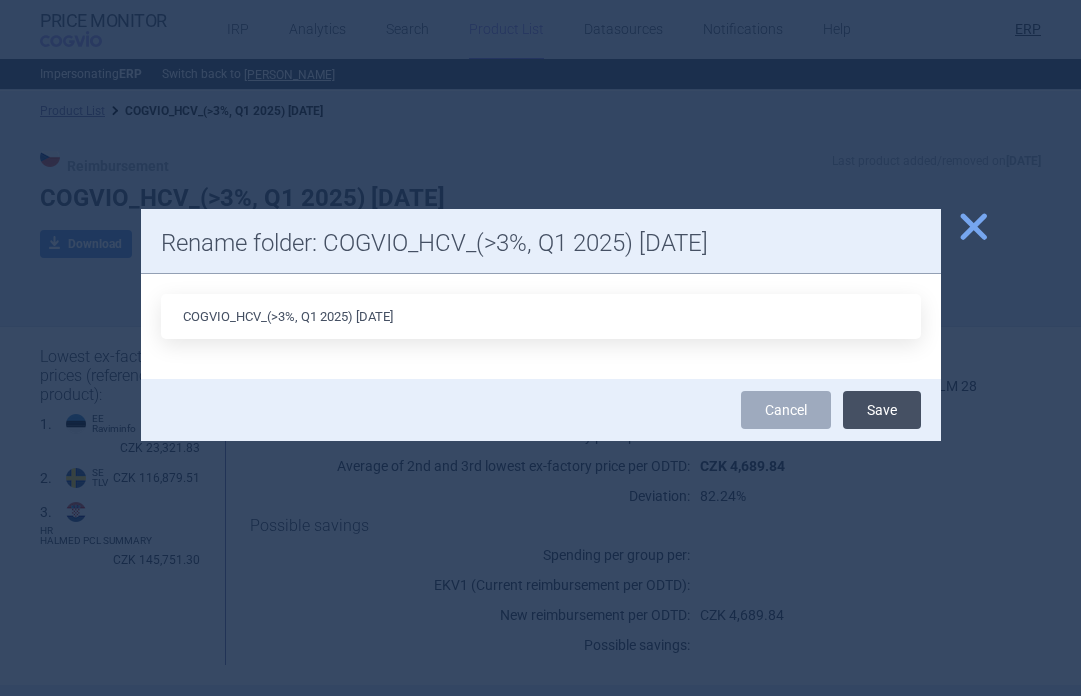 type on "COGVIO_HCV_(>3%, Q1 2025) 10.7.2025" 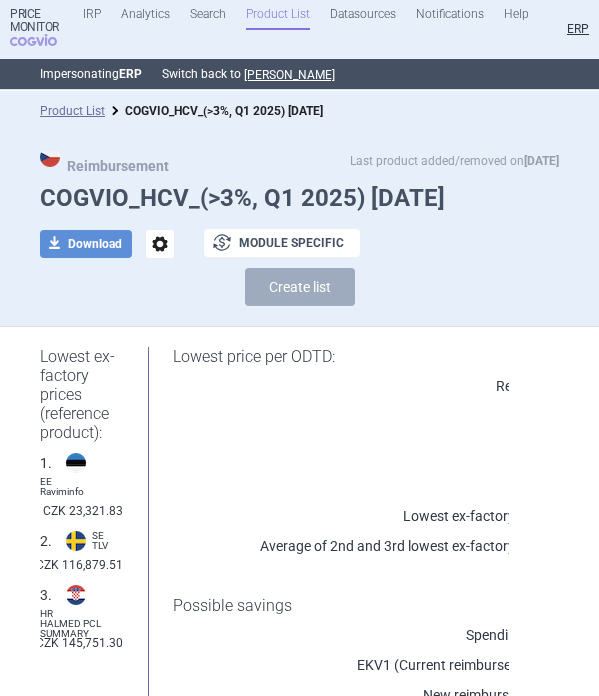 click on "Reimbursement Last product added/removed on  9 Apr COGVIO_HCV_(>3%, Q1 2025) 10.7.2025 download  Download options exchange Module specific Create list" at bounding box center (299, 229) 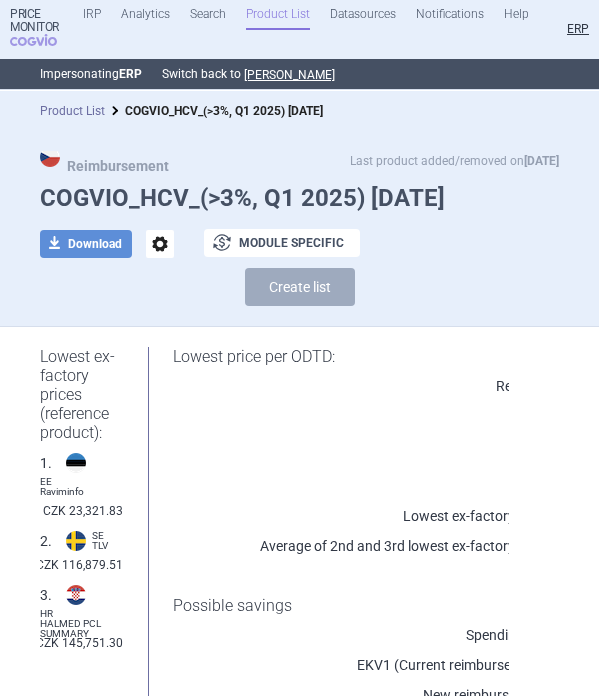 click on "Product List" at bounding box center [72, 111] 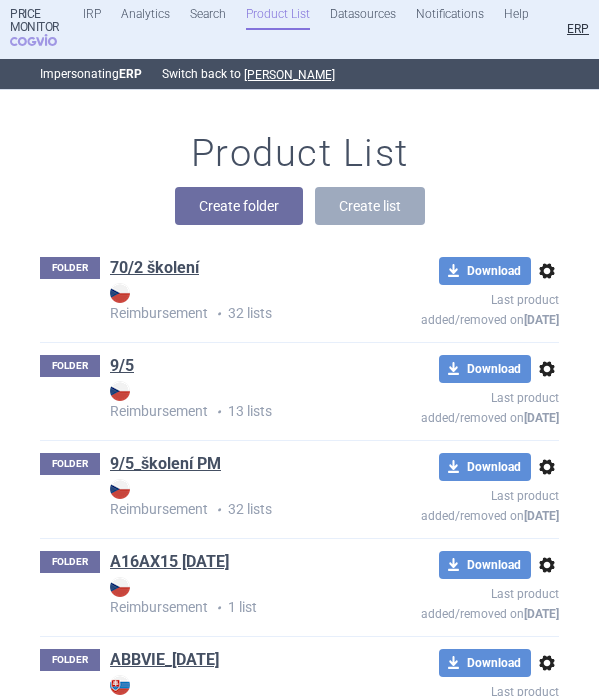 scroll, scrollTop: 39924, scrollLeft: 0, axis: vertical 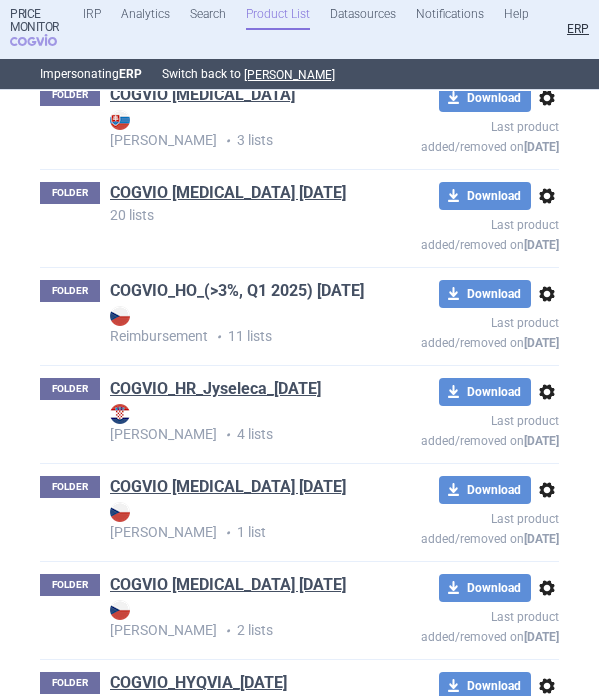 click on "COGVIO_HO_(>3%, Q1 2025) 18.6.2025" at bounding box center (237, 291) 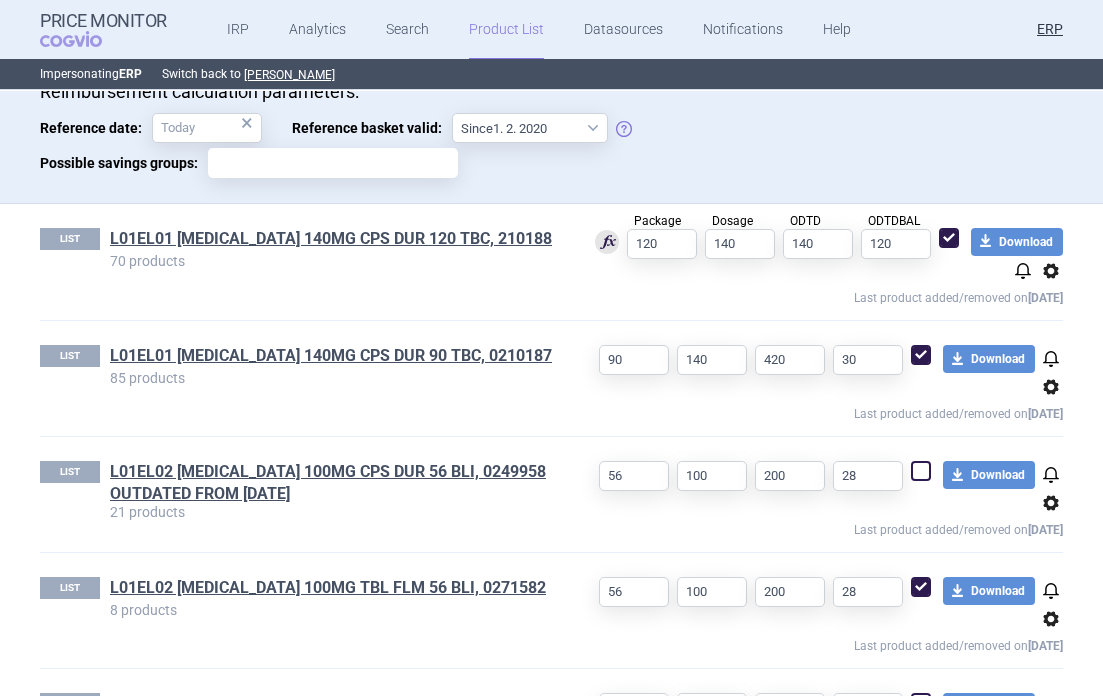 scroll, scrollTop: 683, scrollLeft: 0, axis: vertical 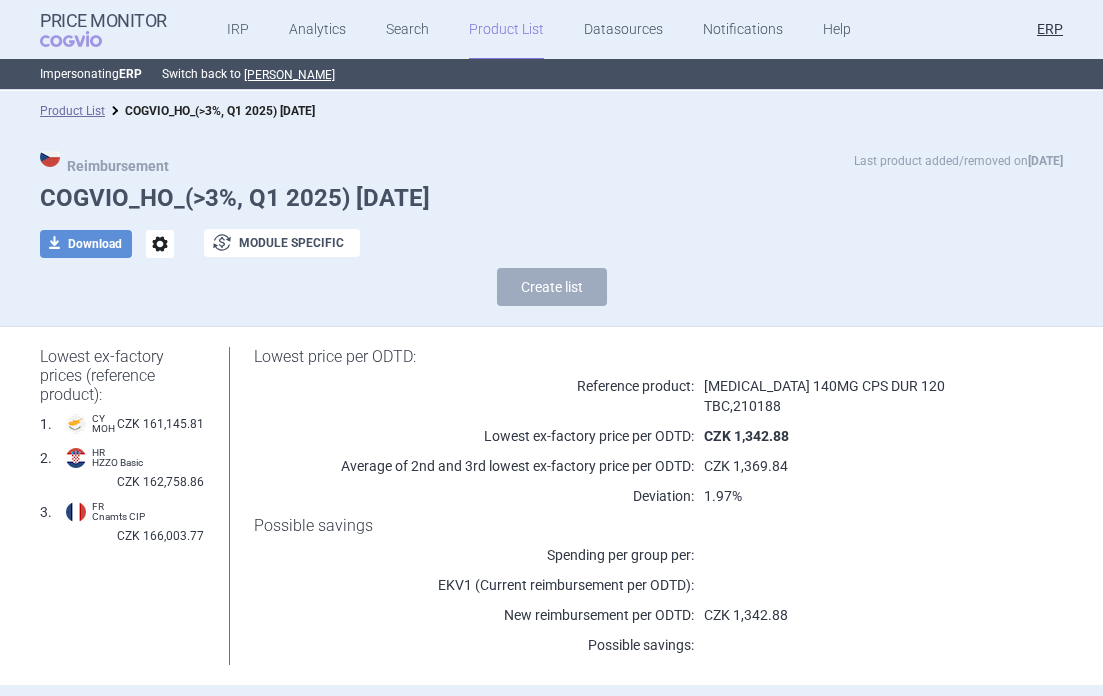 click on "options" at bounding box center (160, 244) 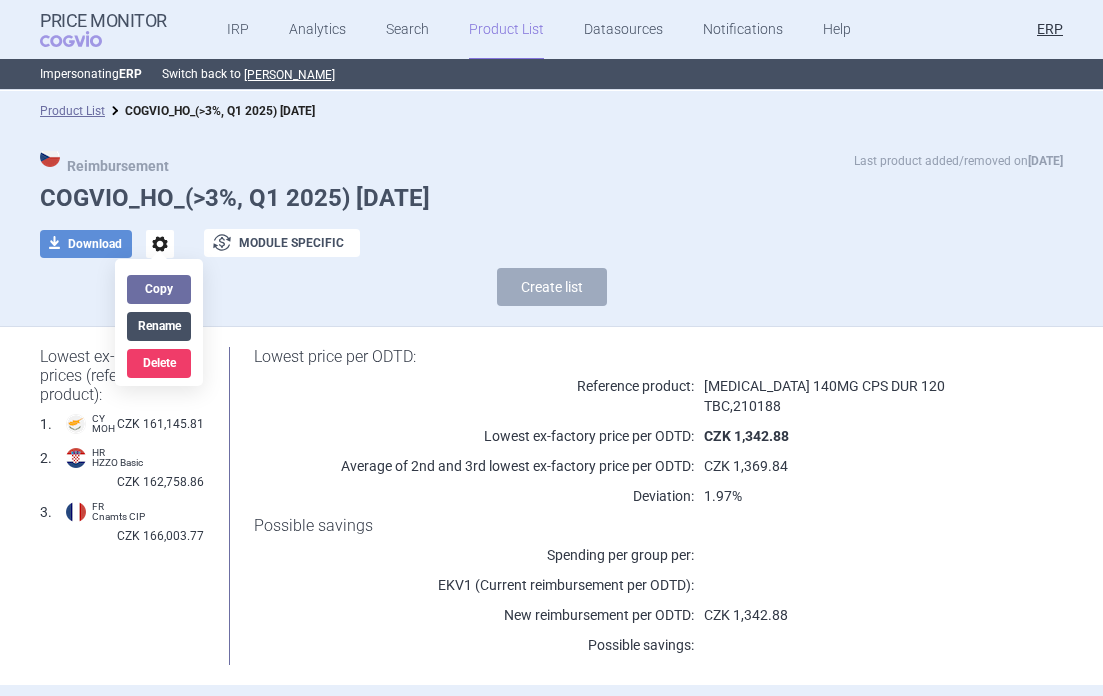 click on "Rename" at bounding box center [159, 326] 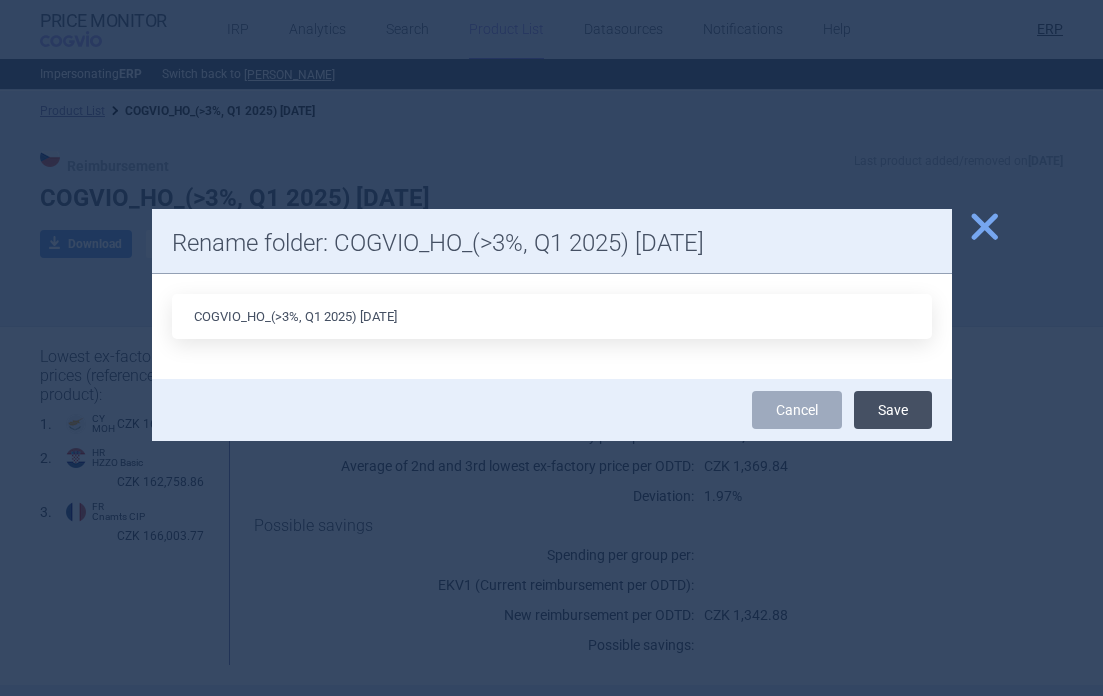 type on "COGVIO_HO_(>3%, Q1 2025) 10.7.2025" 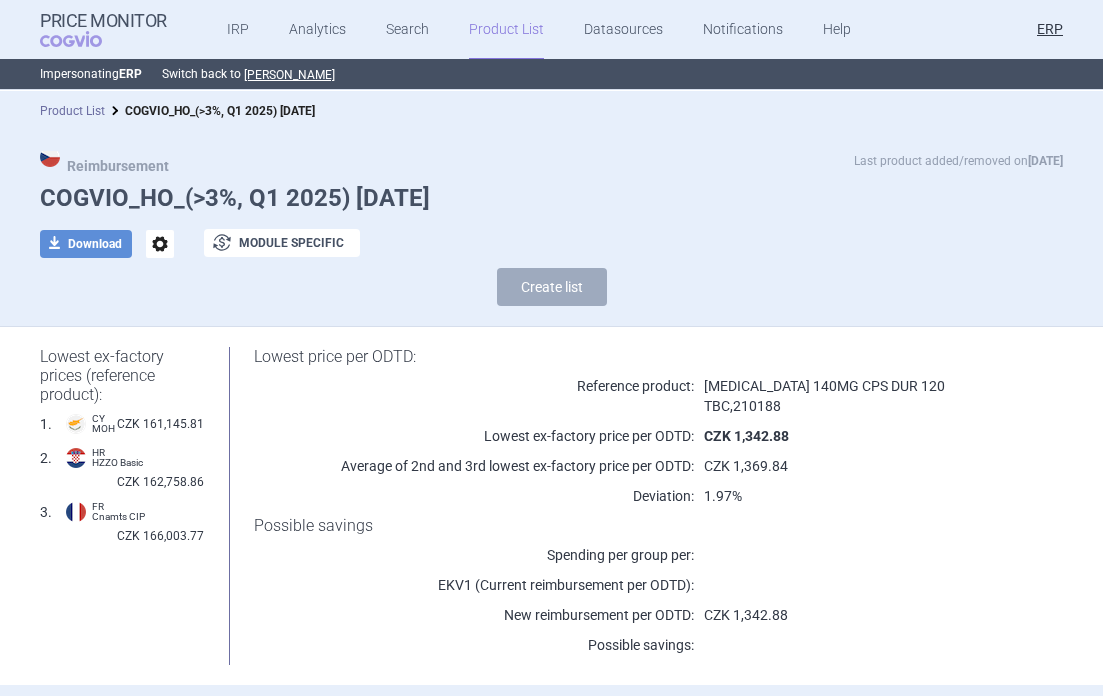 click on "Product List" at bounding box center (72, 111) 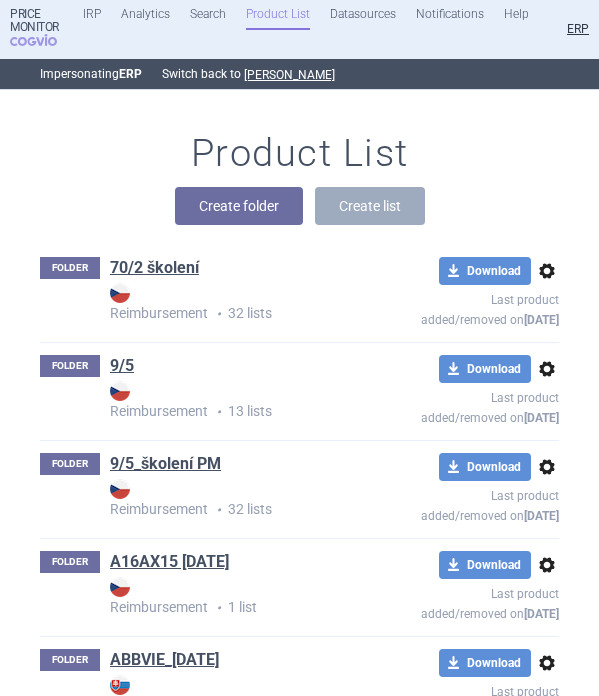 scroll, scrollTop: 44158, scrollLeft: 0, axis: vertical 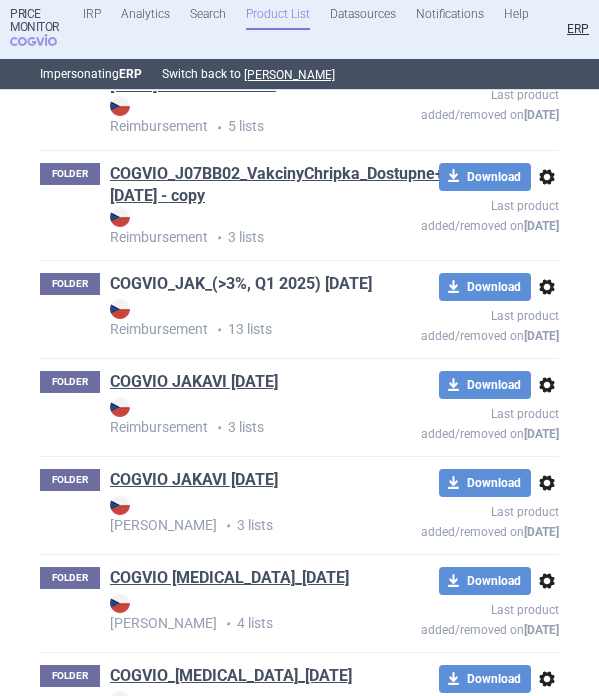 click on "COGVIO_JAK_(>3%, Q1 2025) 17.6.2025" at bounding box center [241, 284] 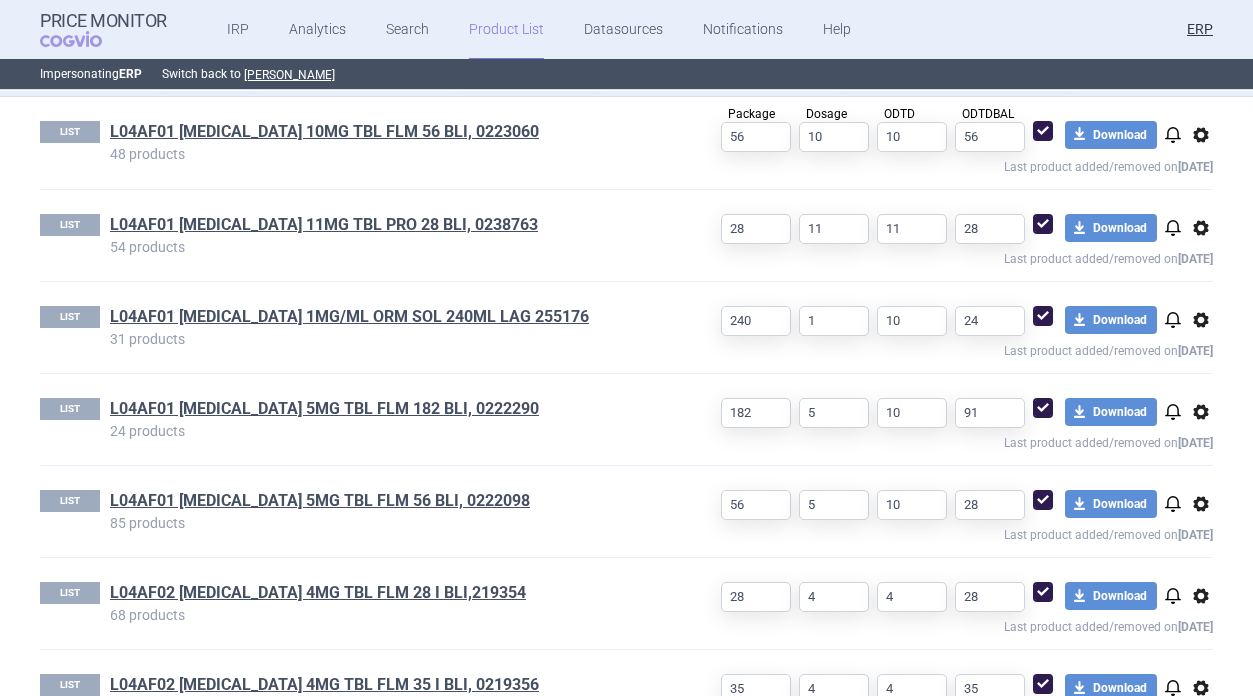 scroll, scrollTop: 677, scrollLeft: 0, axis: vertical 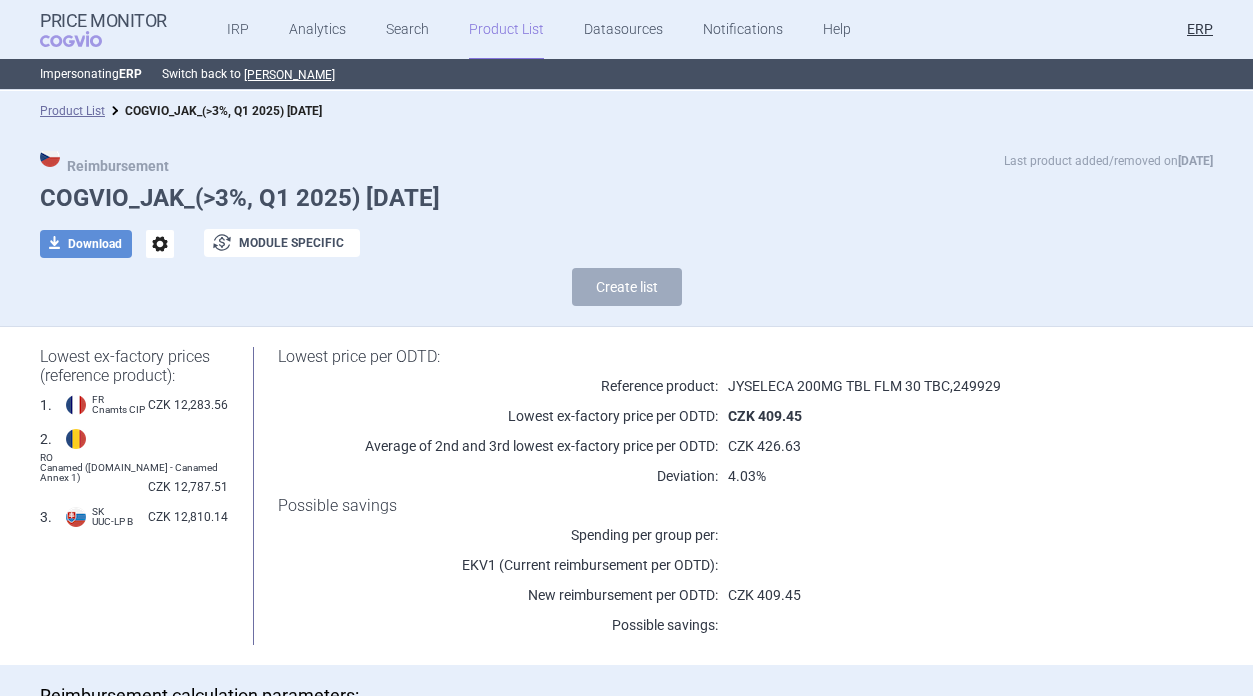 click on "options" at bounding box center [160, 244] 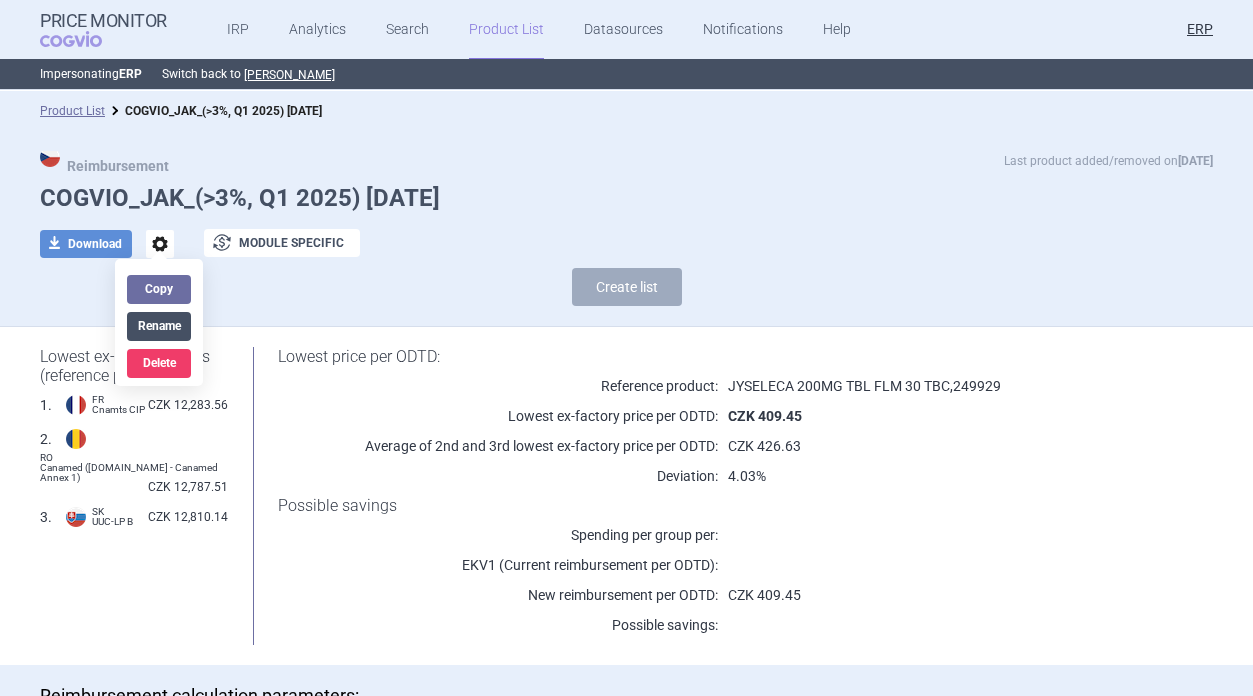 click on "Rename" at bounding box center [159, 326] 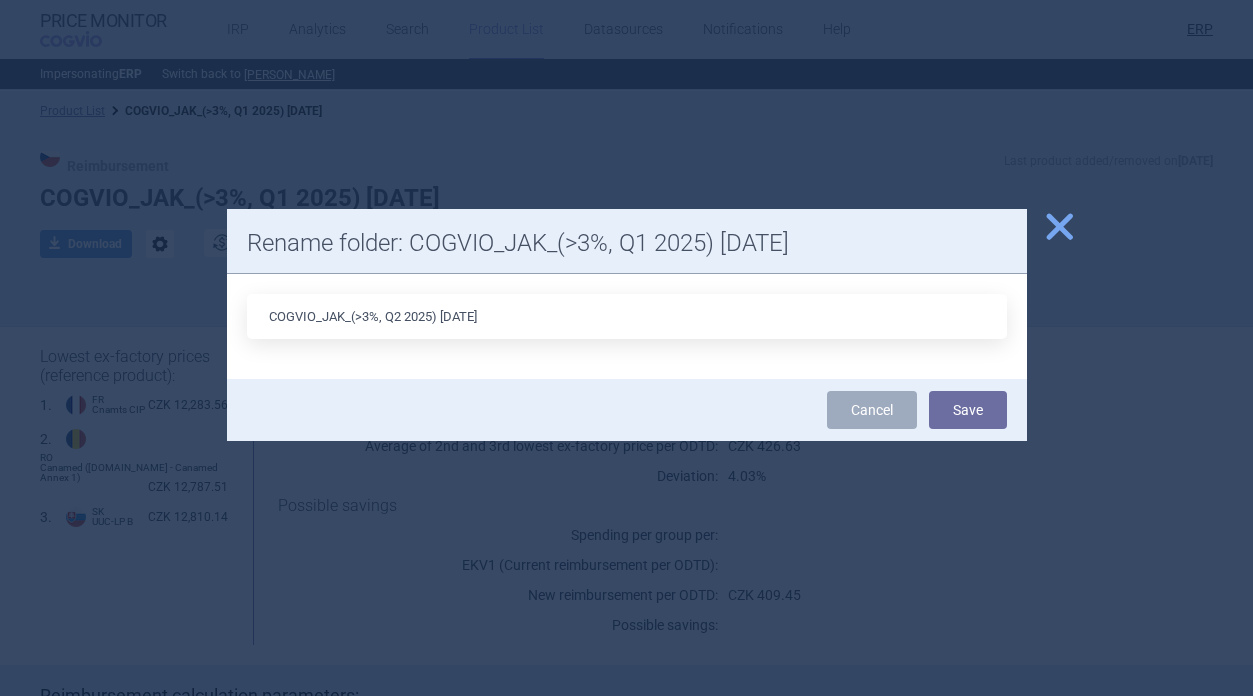 drag, startPoint x: 519, startPoint y: 314, endPoint x: 441, endPoint y: 315, distance: 78.00641 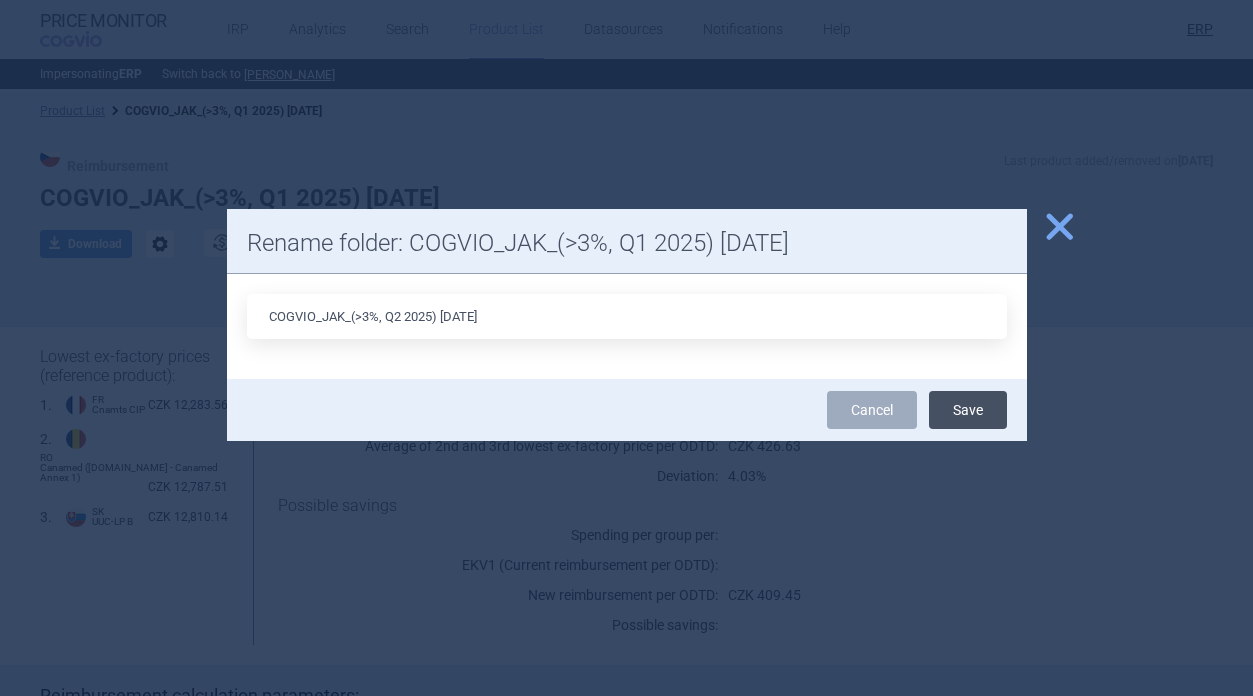 type on "COGVIO_JAK_(>3%, Q2 2025) 10.7.2025" 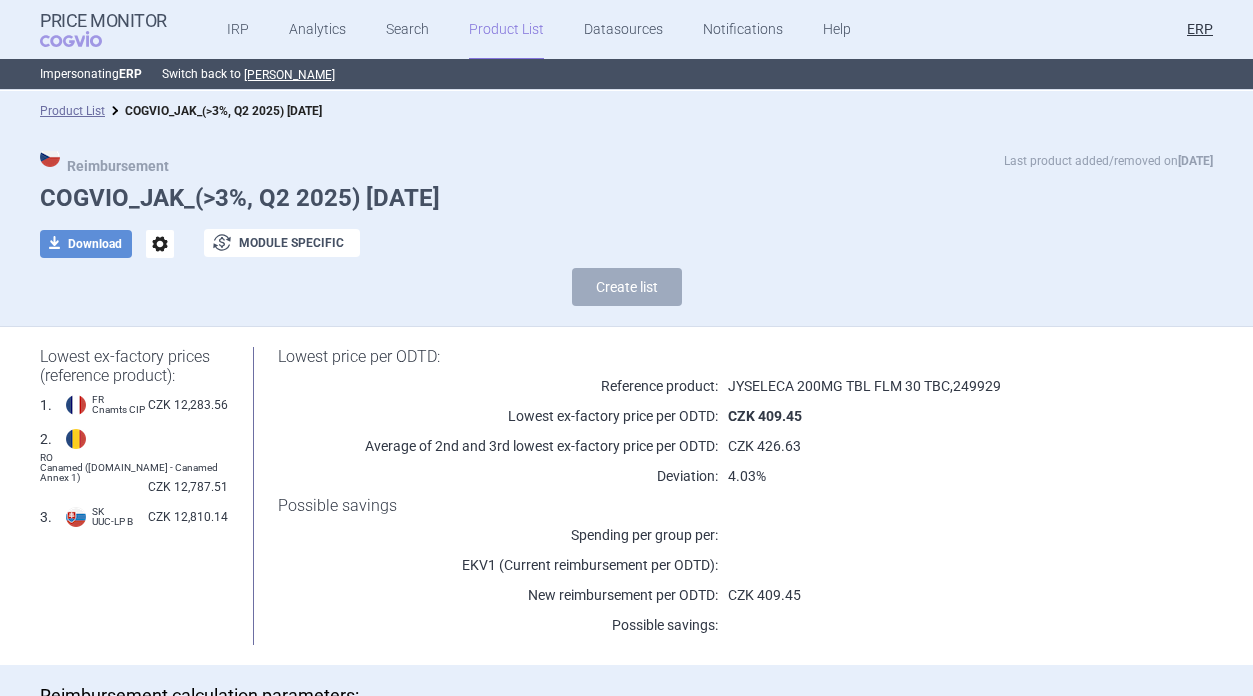click on "Product List" at bounding box center (72, 111) 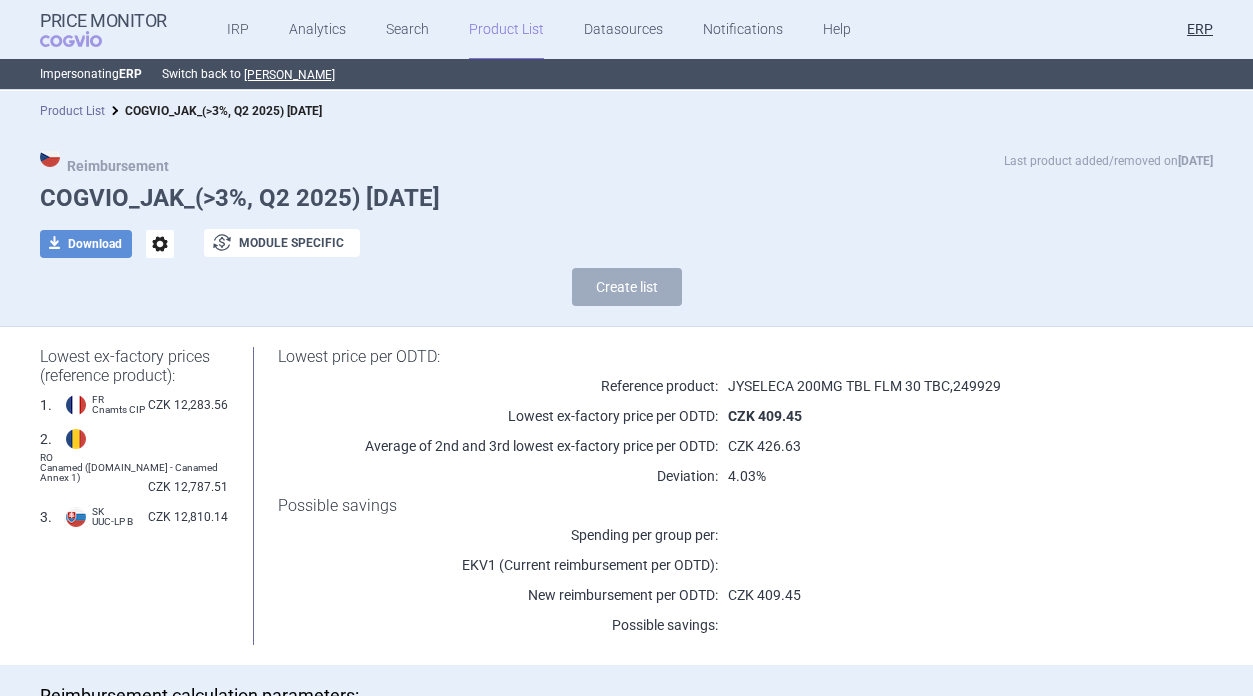 click on "Product List" at bounding box center (72, 111) 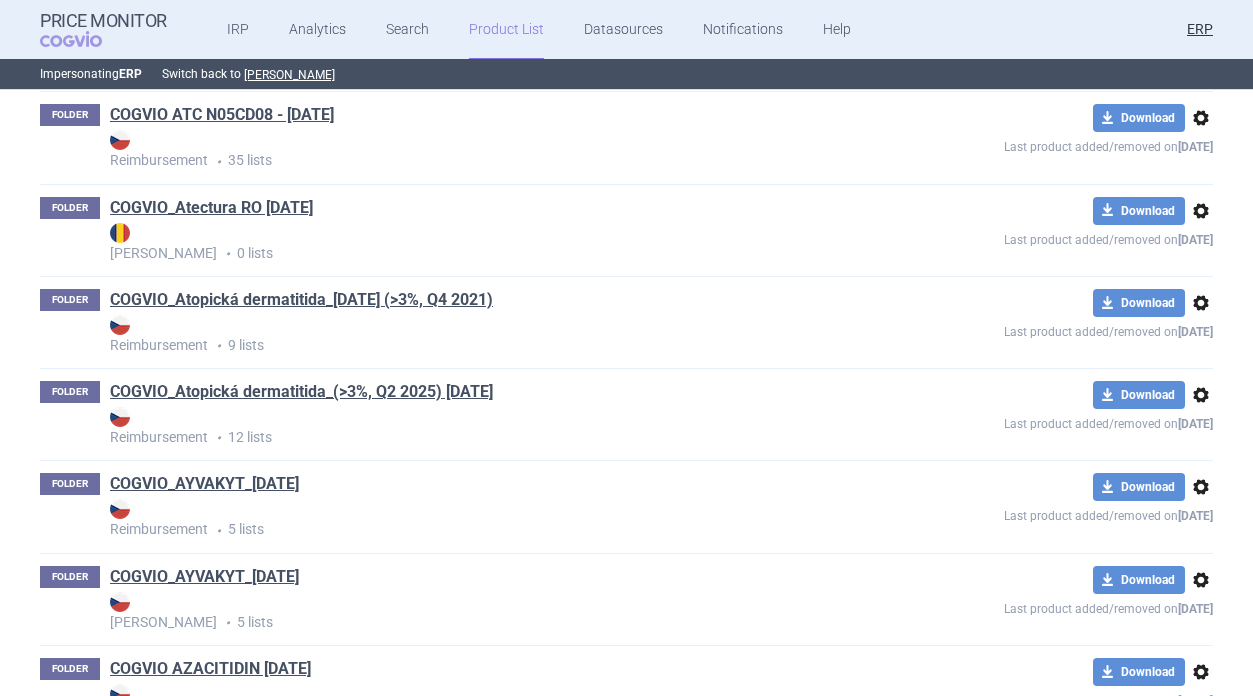 scroll, scrollTop: 36007, scrollLeft: 0, axis: vertical 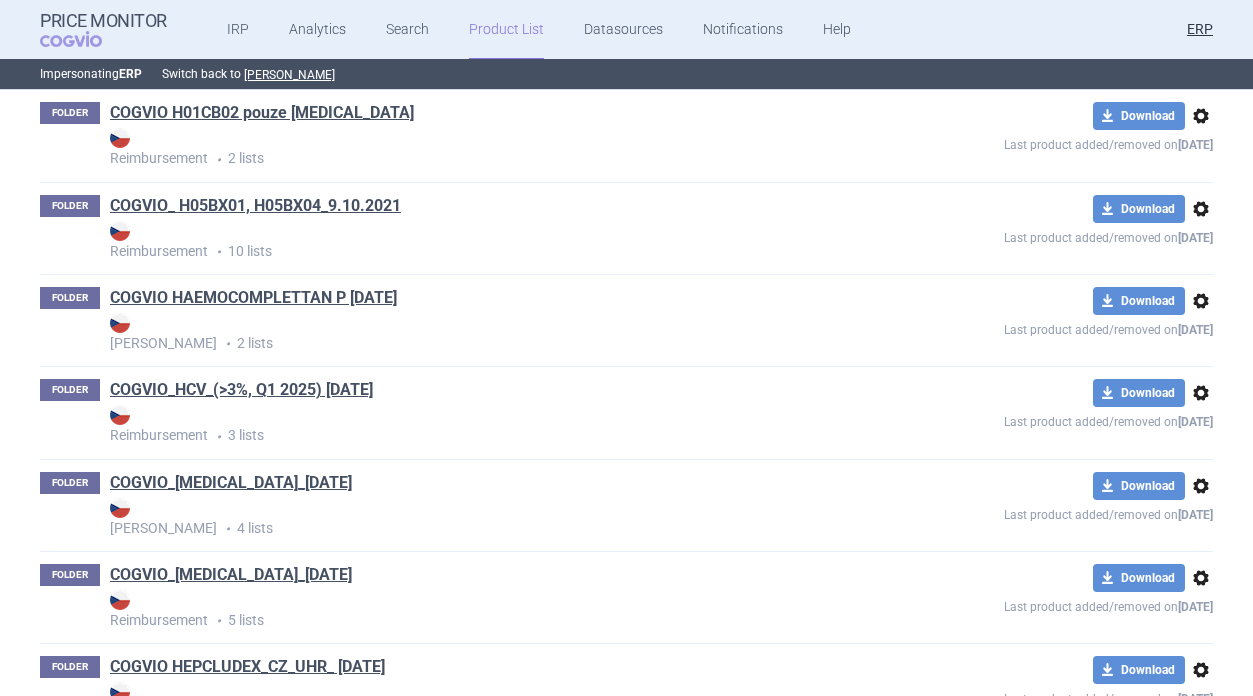 click on "options" at bounding box center (1201, 393) 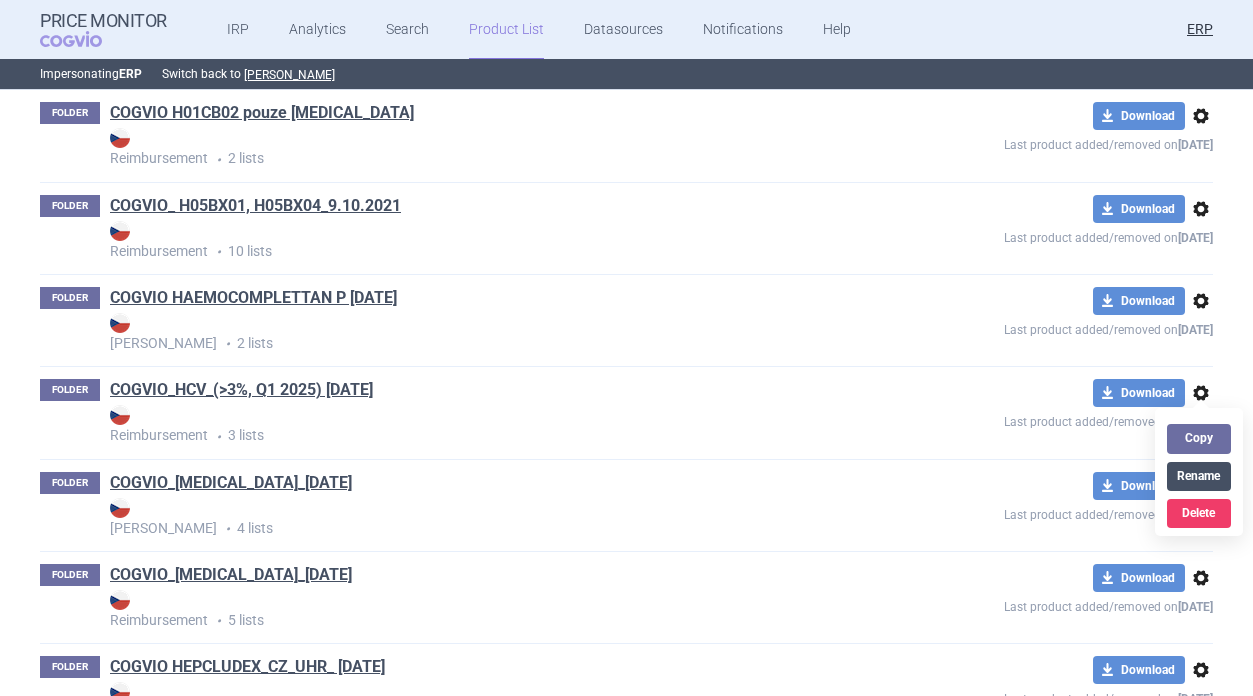 click on "Rename" at bounding box center (1199, 476) 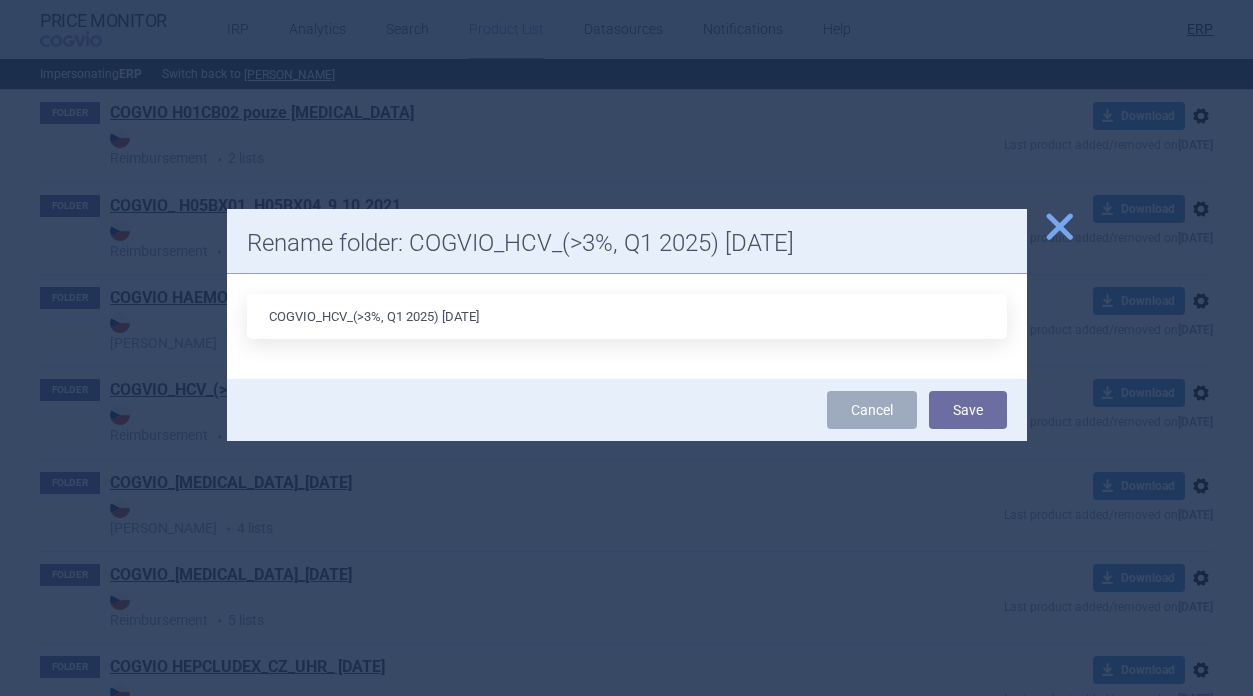 click on "COGVIO_HCV_(>3%, Q1 2025) 10.7.2025" at bounding box center [627, 316] 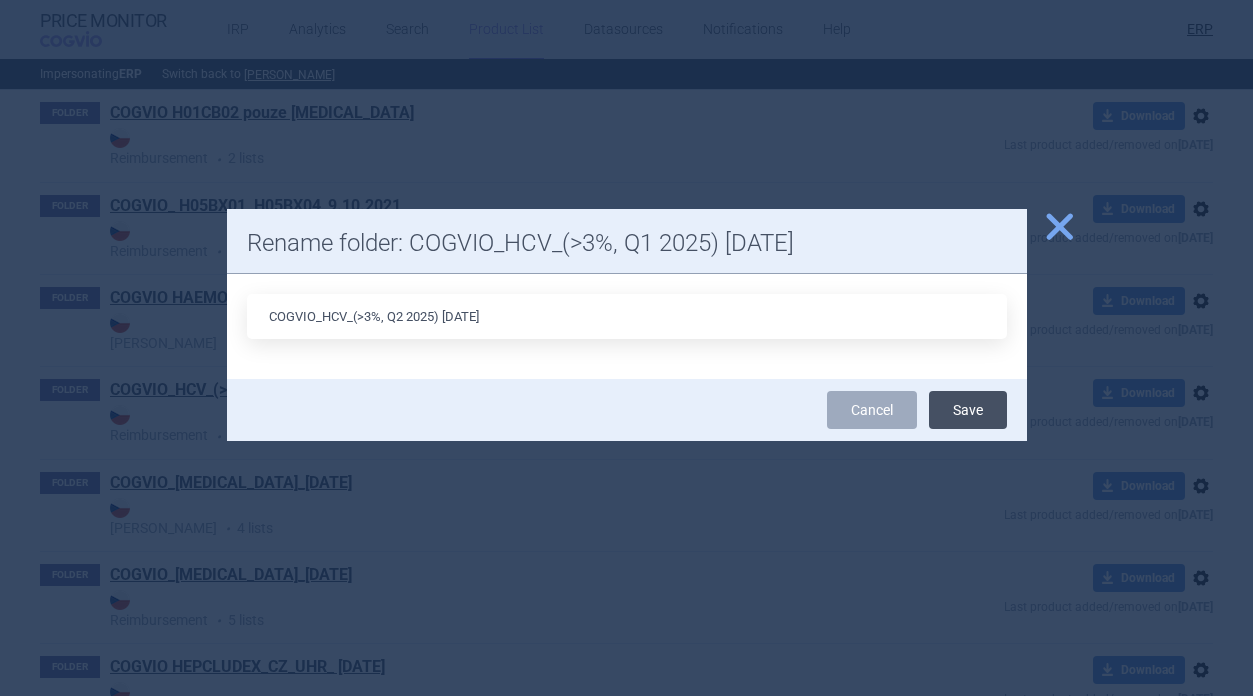 type on "COGVIO_HCV_(>3%, Q2 2025) 10.7.2025" 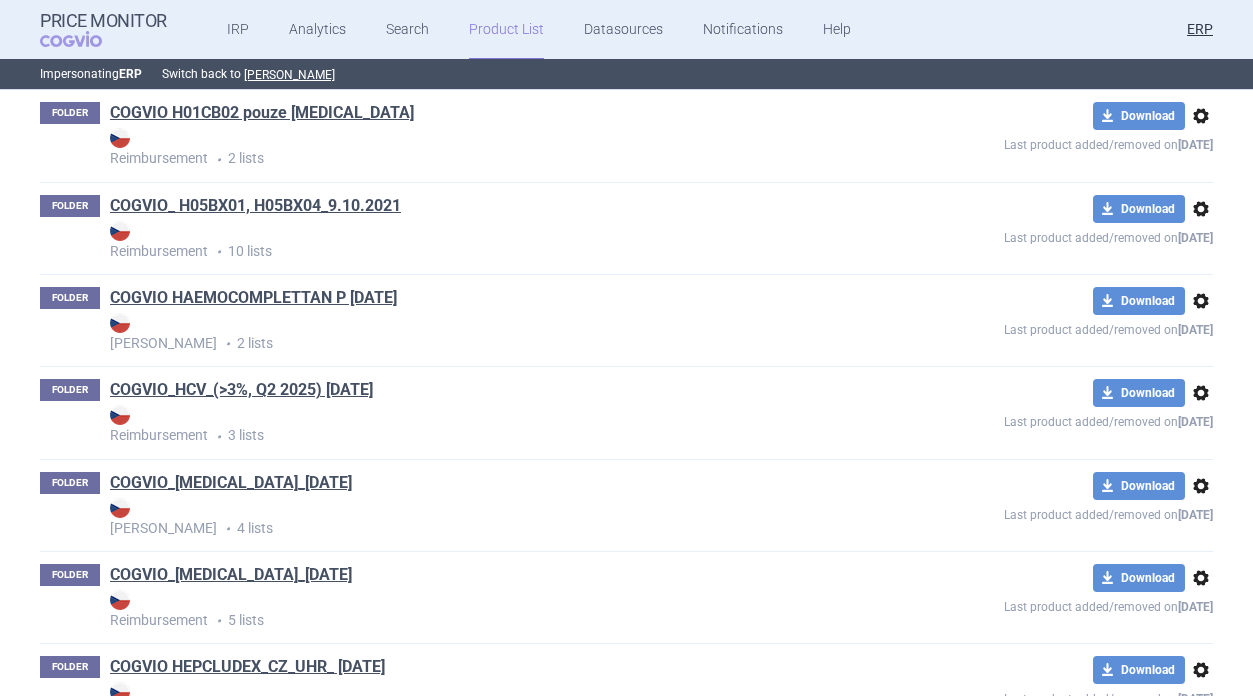 scroll, scrollTop: 36639, scrollLeft: 0, axis: vertical 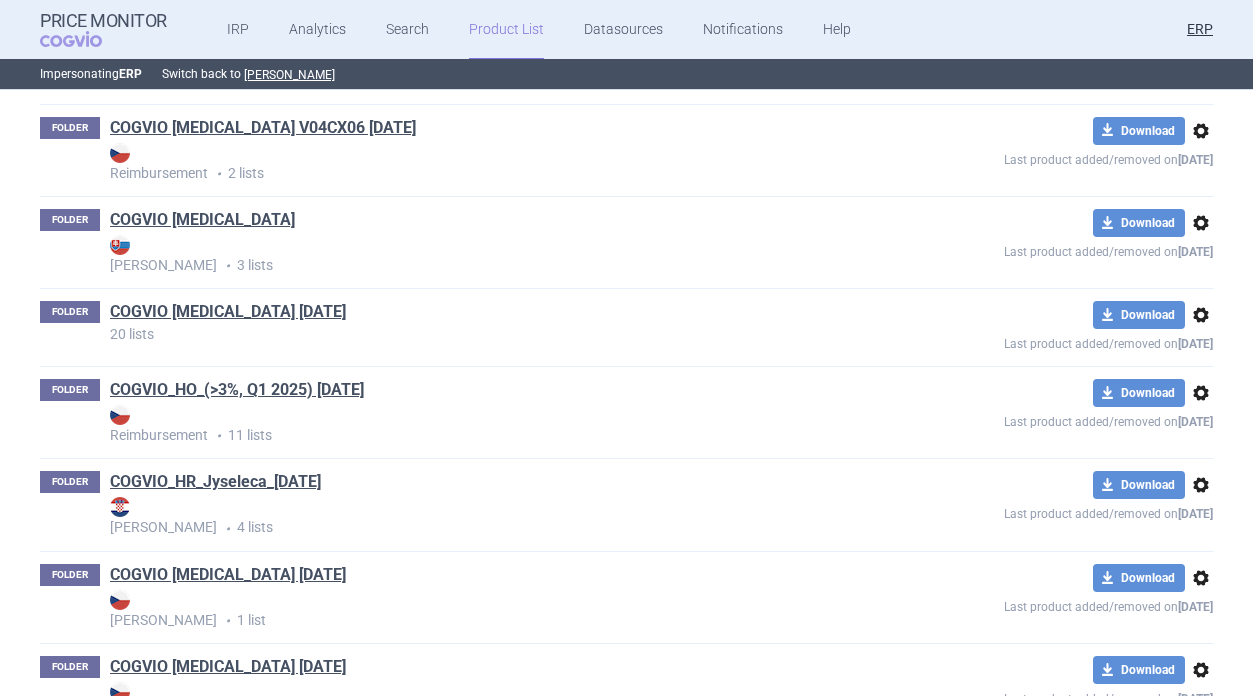 click on "options" at bounding box center (1201, 393) 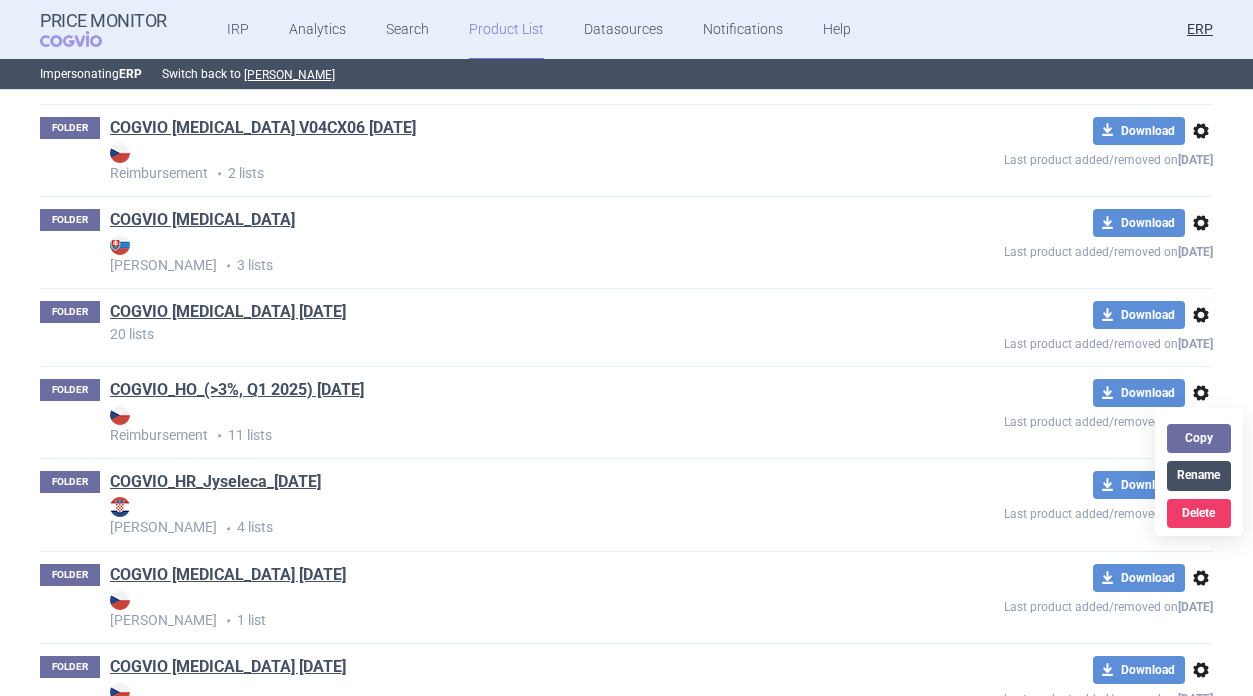 click on "Rename" at bounding box center [1199, 475] 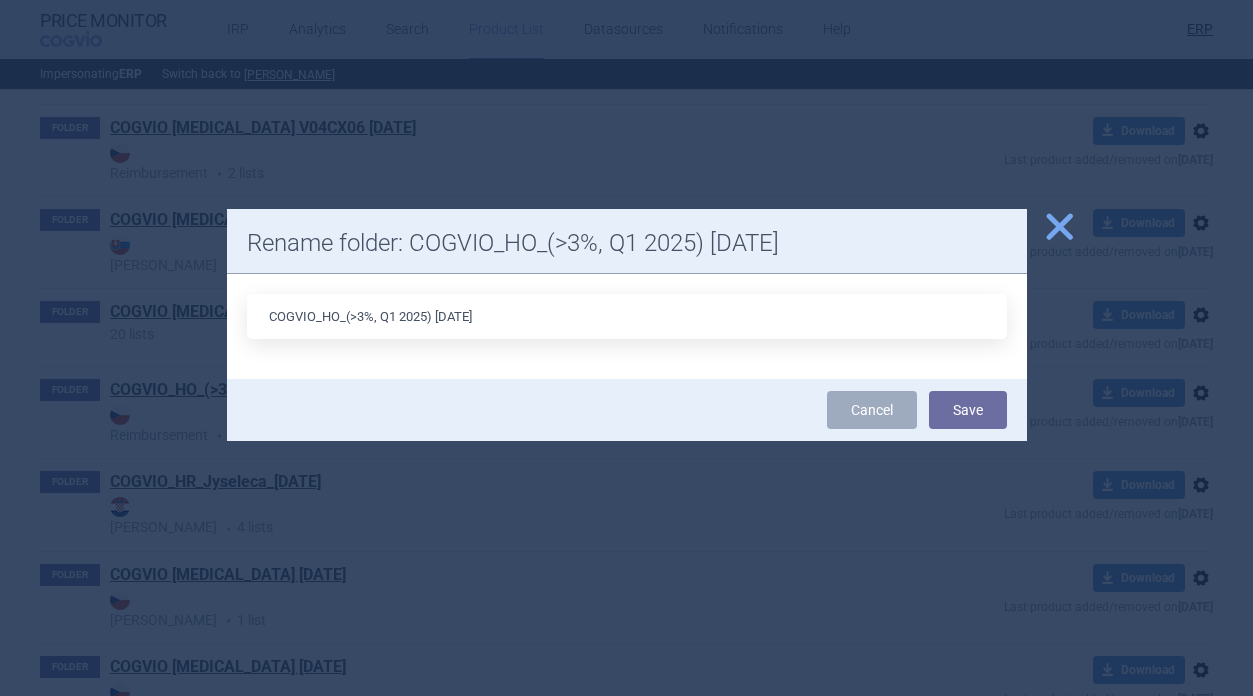 click on "COGVIO_HO_(>3%, Q1 2025) 10.7.2025" at bounding box center [627, 316] 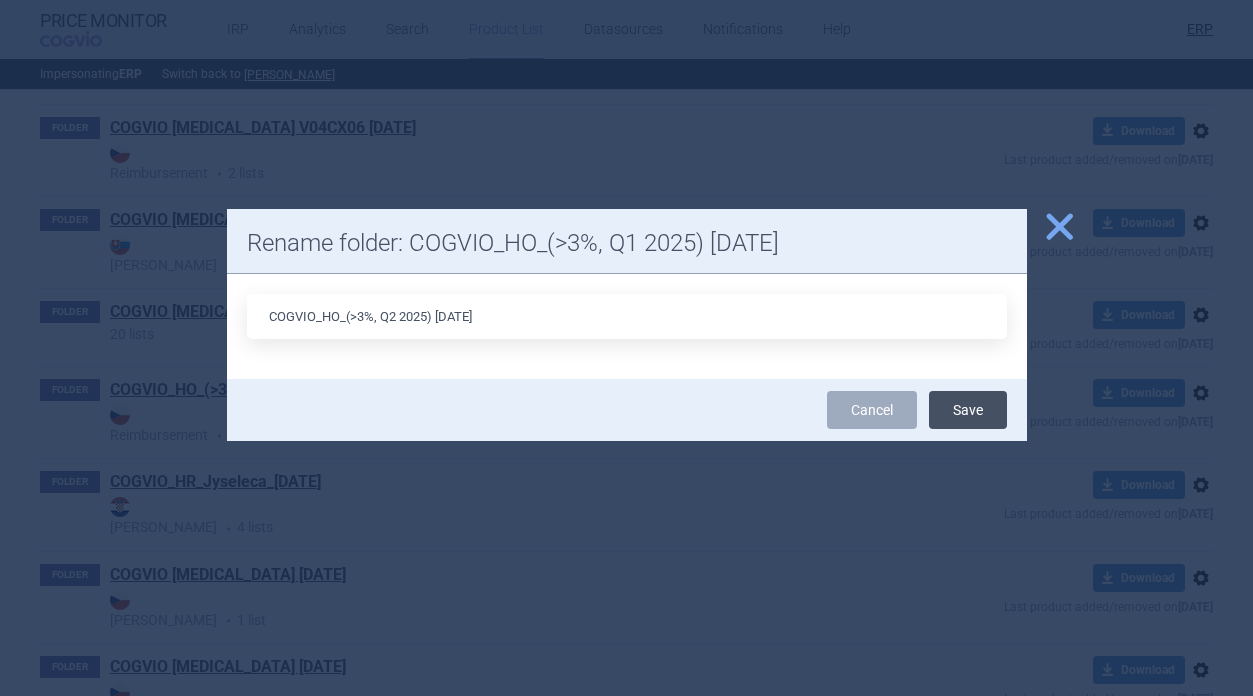 type on "COGVIO_HO_(>3%, Q2 2025) 10.7.2025" 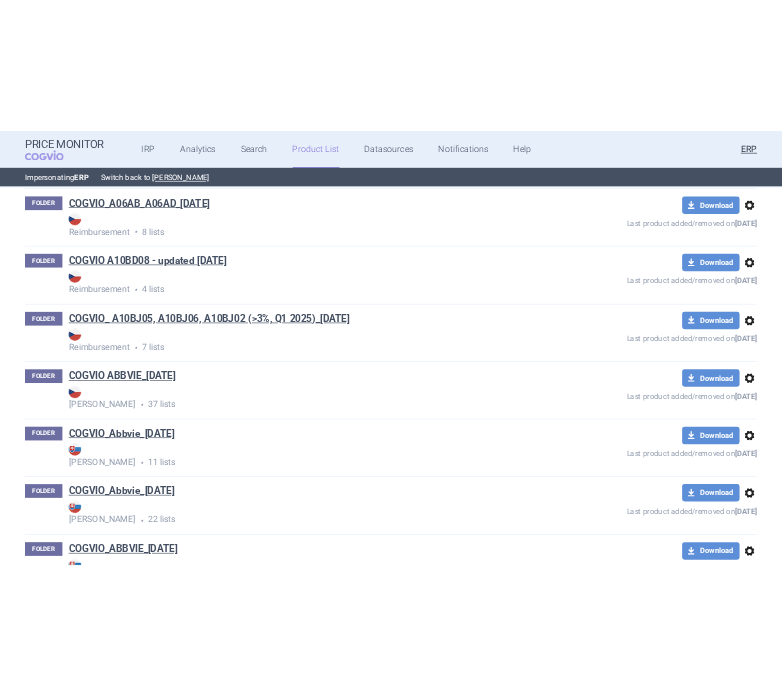 scroll, scrollTop: 8728, scrollLeft: 0, axis: vertical 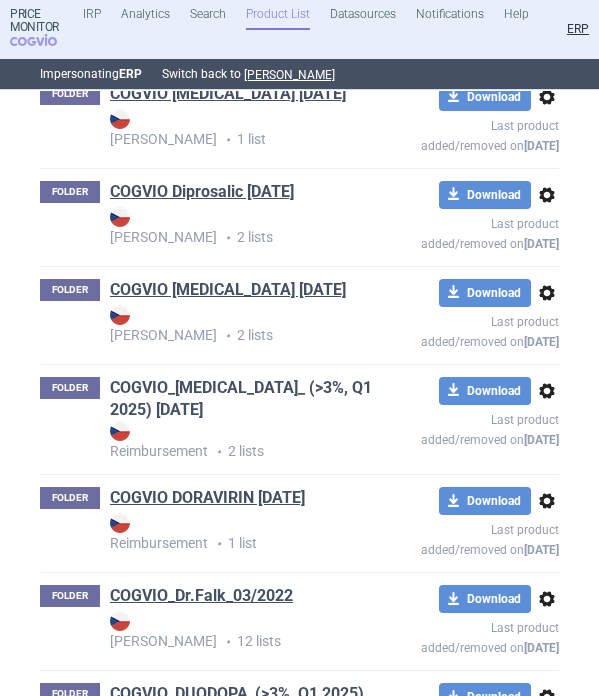 click on "COGVIO_DLBCL_ (>3%, Q1 2025) 18.6.2025" at bounding box center [256, 399] 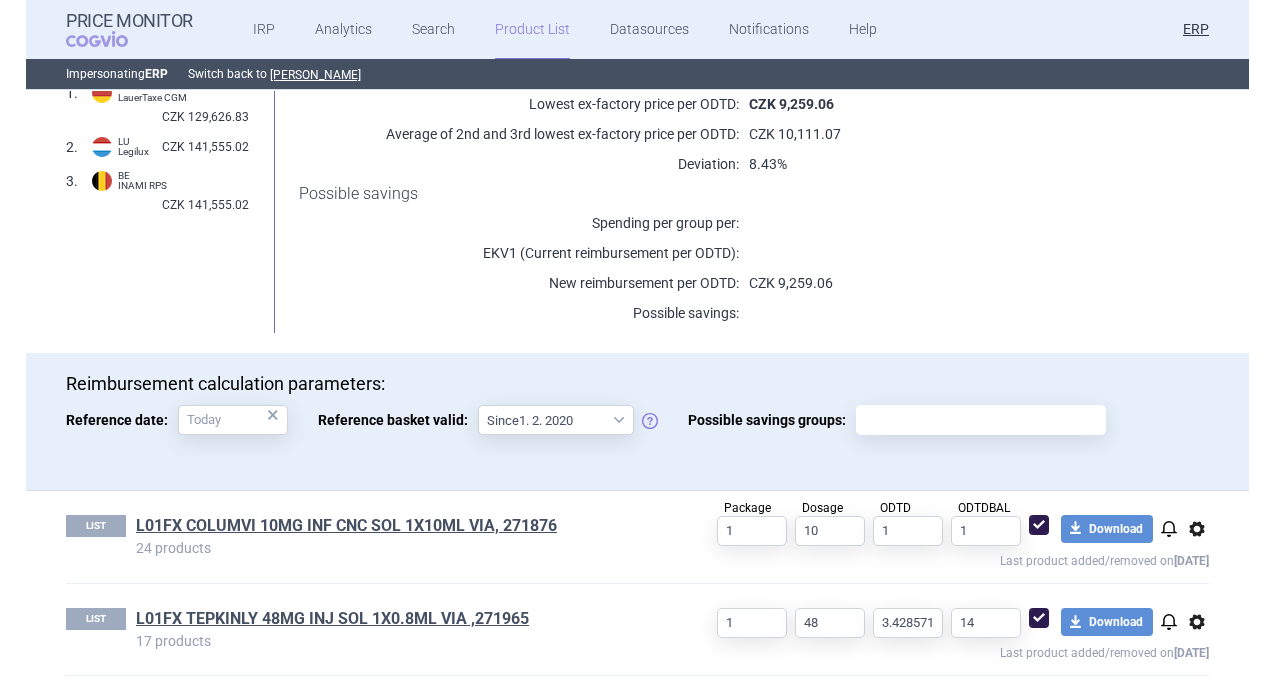 scroll, scrollTop: 282, scrollLeft: 0, axis: vertical 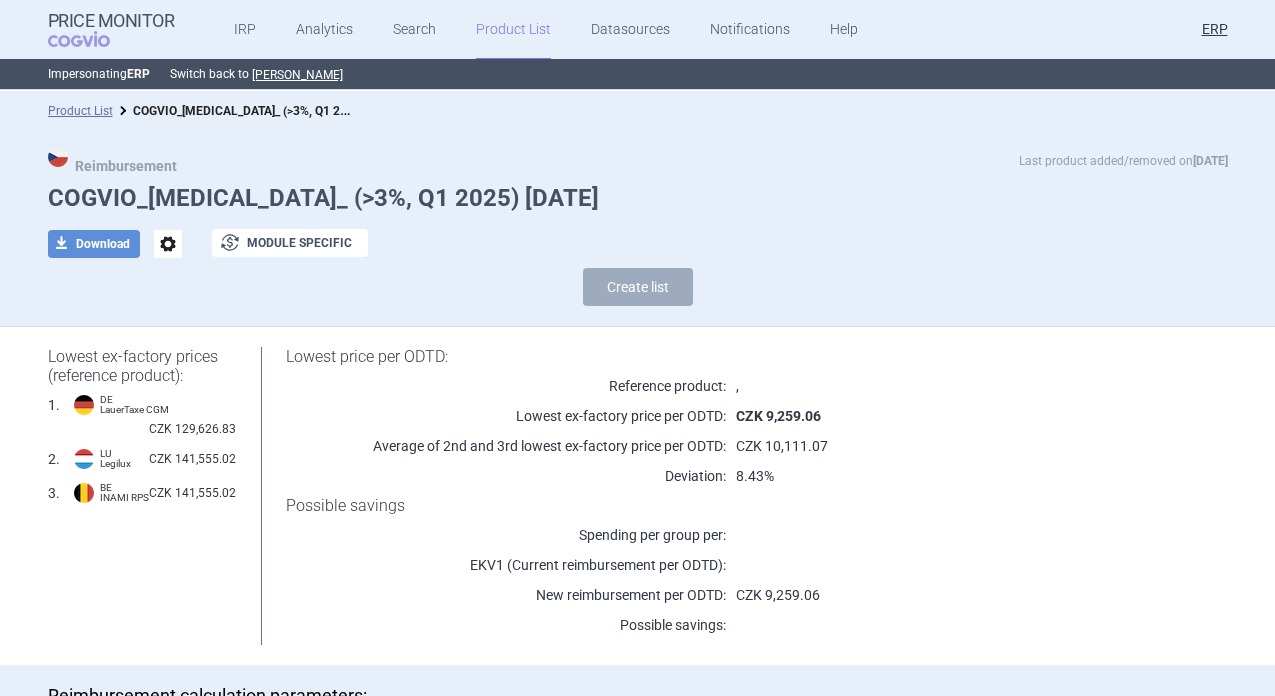 click on "options" at bounding box center (168, 244) 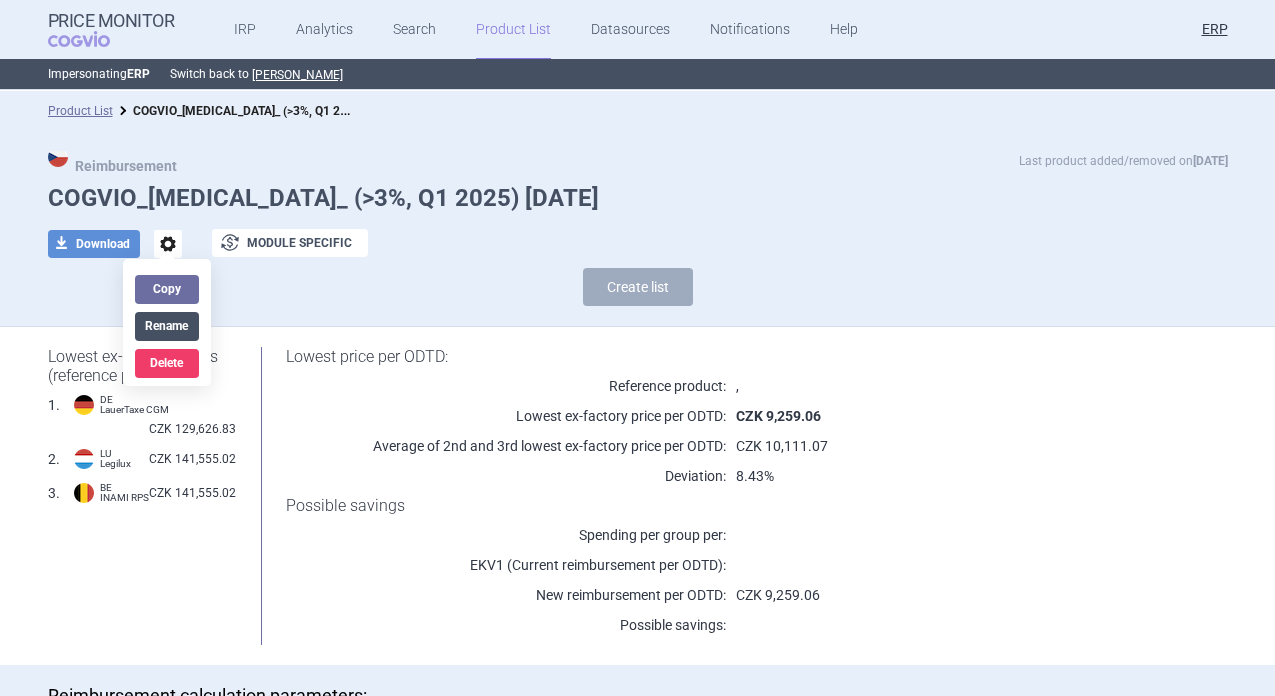 click on "Rename" at bounding box center [167, 326] 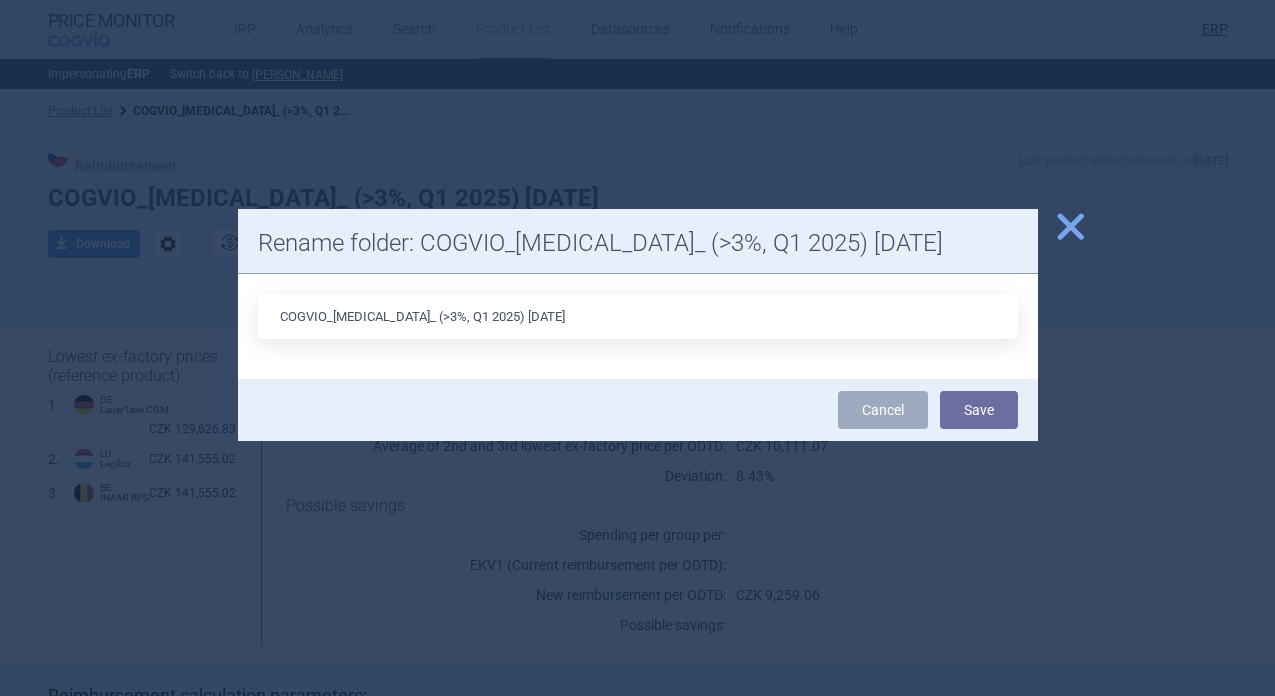 click on "COGVIO_DLBCL_ (>3%, Q1 2025) 10.7.2025" at bounding box center (638, 316) 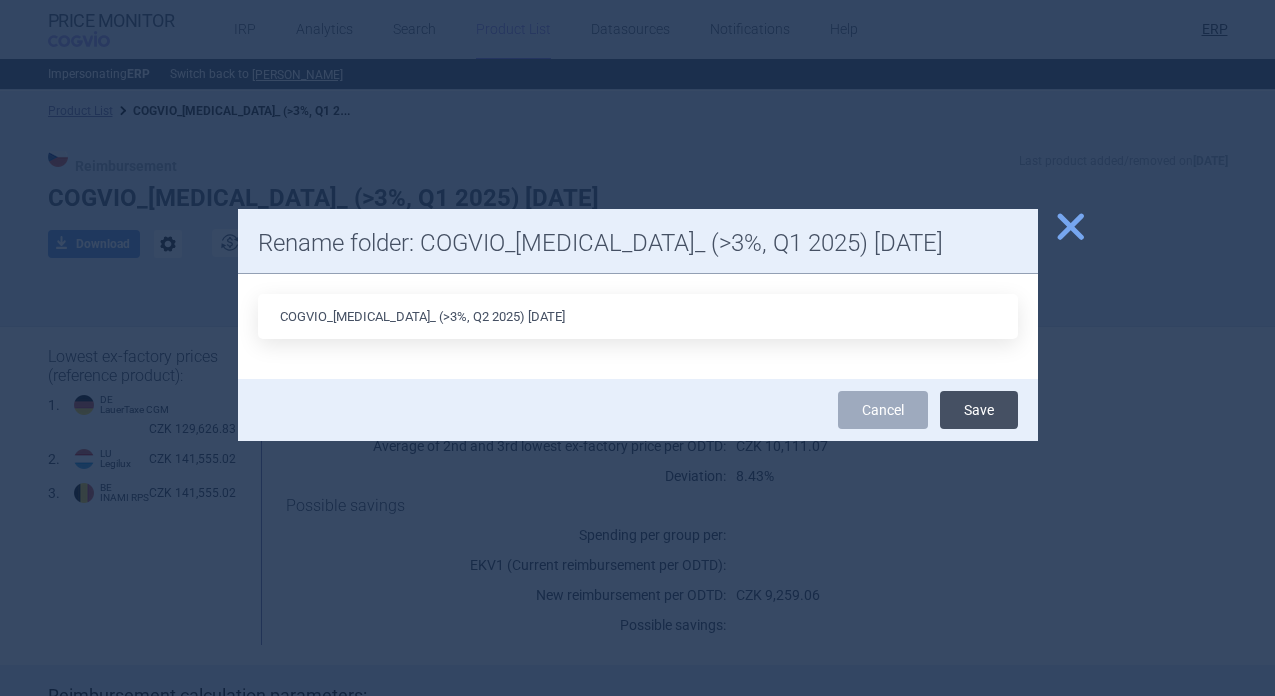 type on "COGVIO_DLBCL_ (>3%, Q2 2025) 10.7.2025" 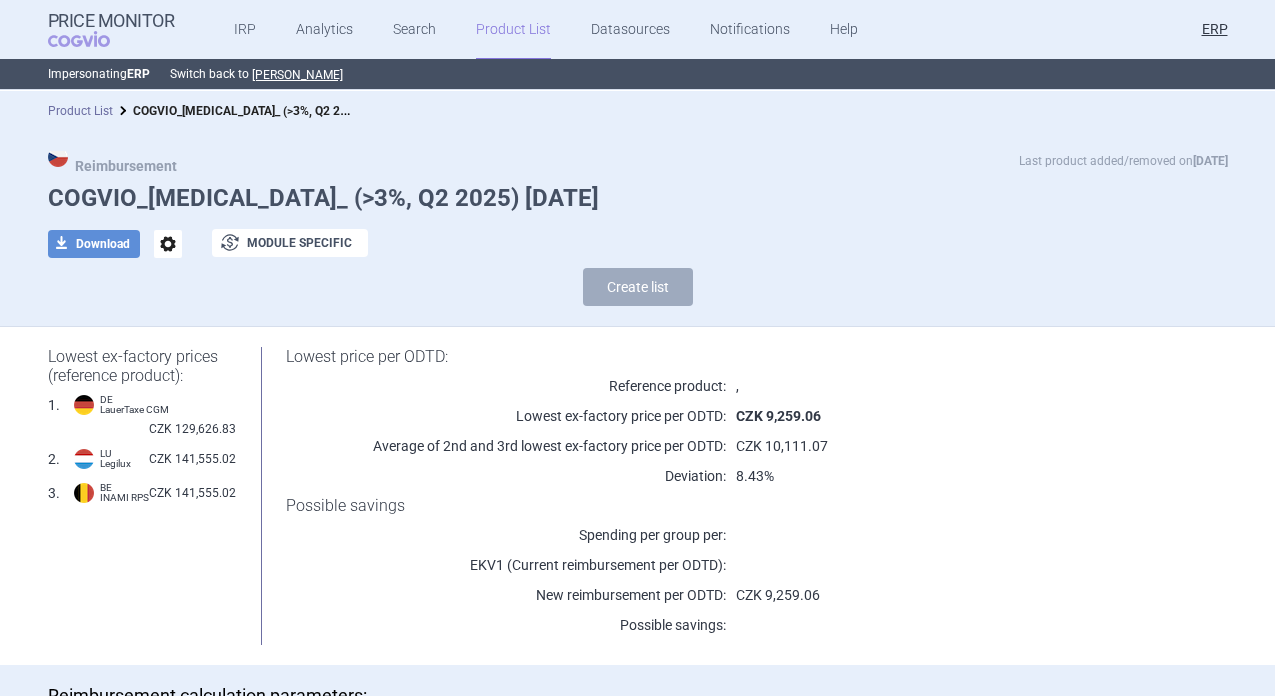 click on "Product List" at bounding box center (80, 111) 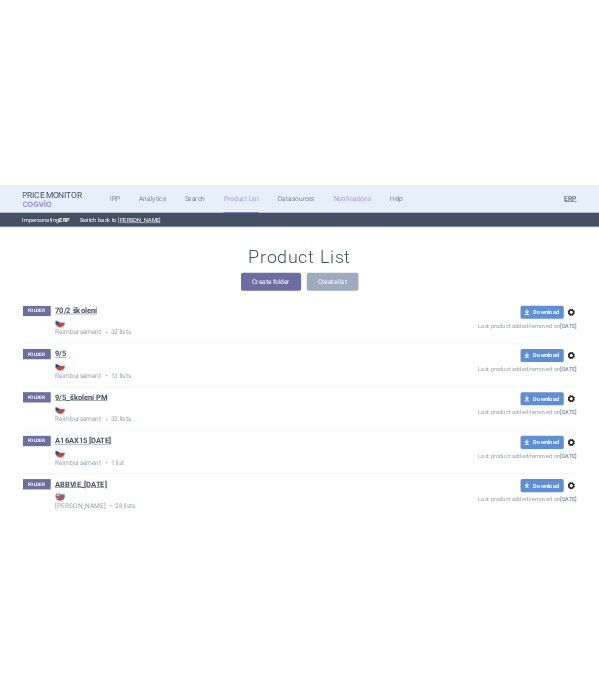 scroll, scrollTop: 50995, scrollLeft: 0, axis: vertical 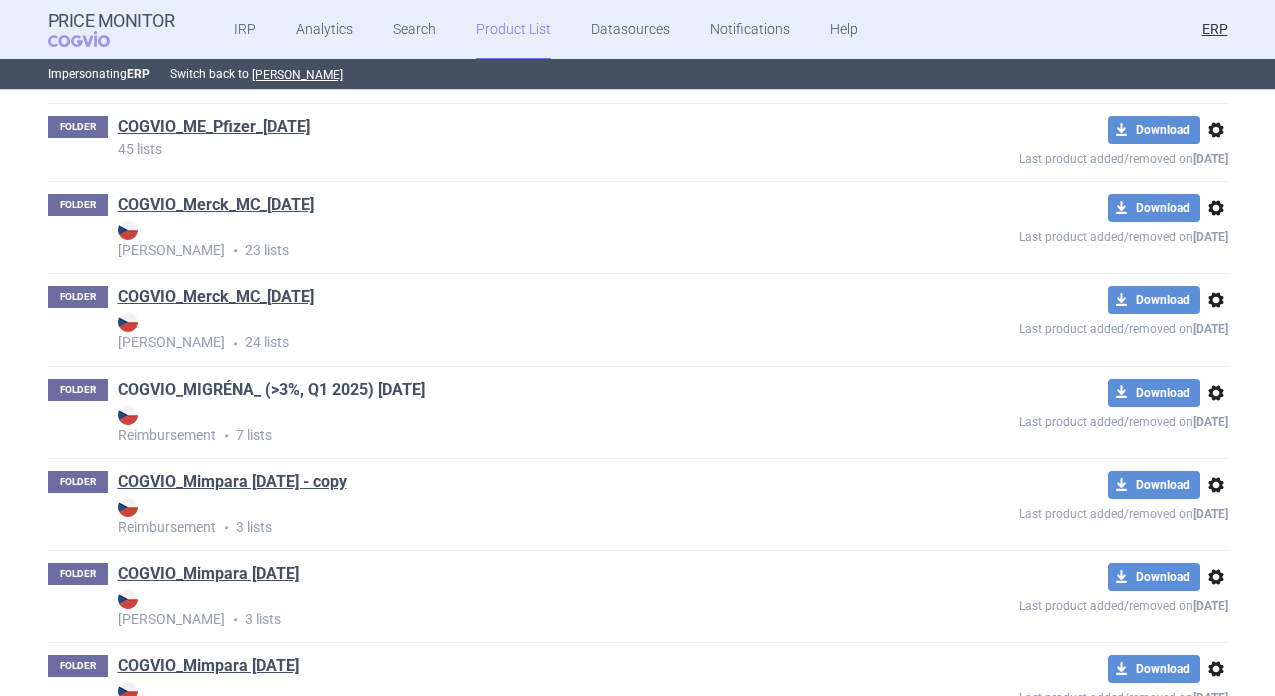 click on "COGVIO_MIGRÉNA_ (>3%, Q1 2025) 17.6.2025" at bounding box center [271, 390] 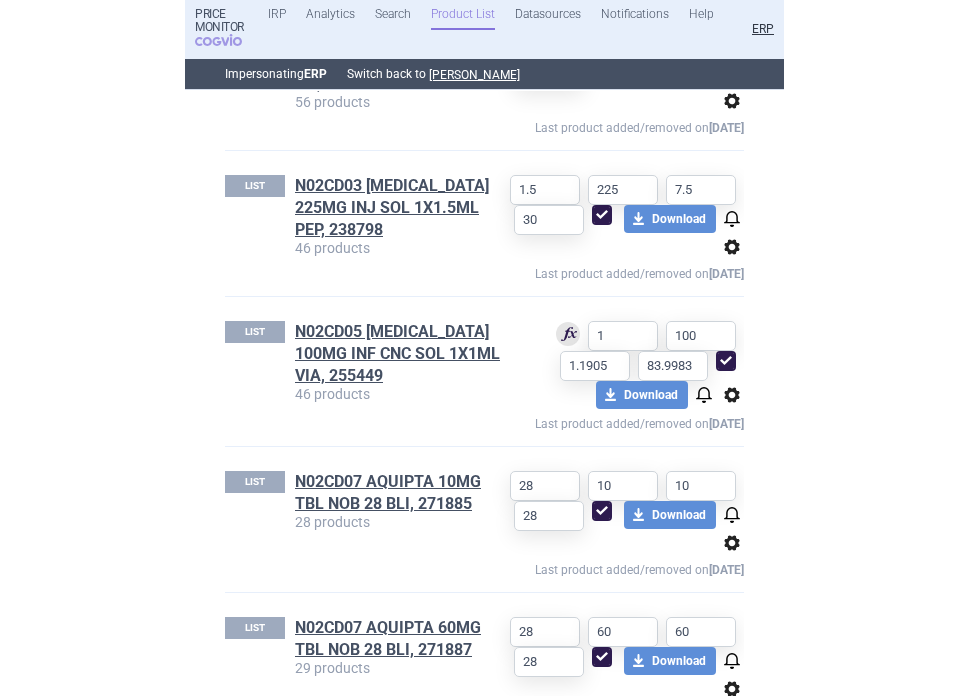 scroll, scrollTop: 1365, scrollLeft: 0, axis: vertical 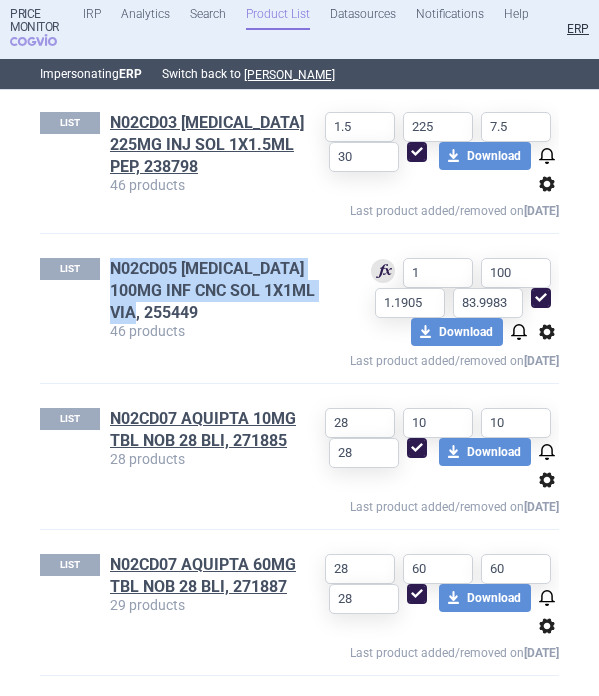 drag, startPoint x: 106, startPoint y: 271, endPoint x: 180, endPoint y: 310, distance: 83.64807 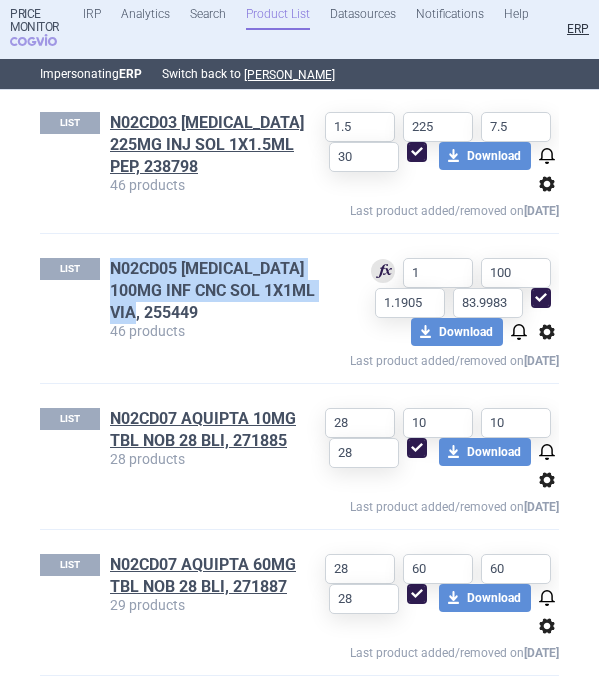 click on "LIST N02CD05 VYEPTI 100MG INF CNC SOL 1X1ML VIA, 255449 46   products" at bounding box center (177, 299) 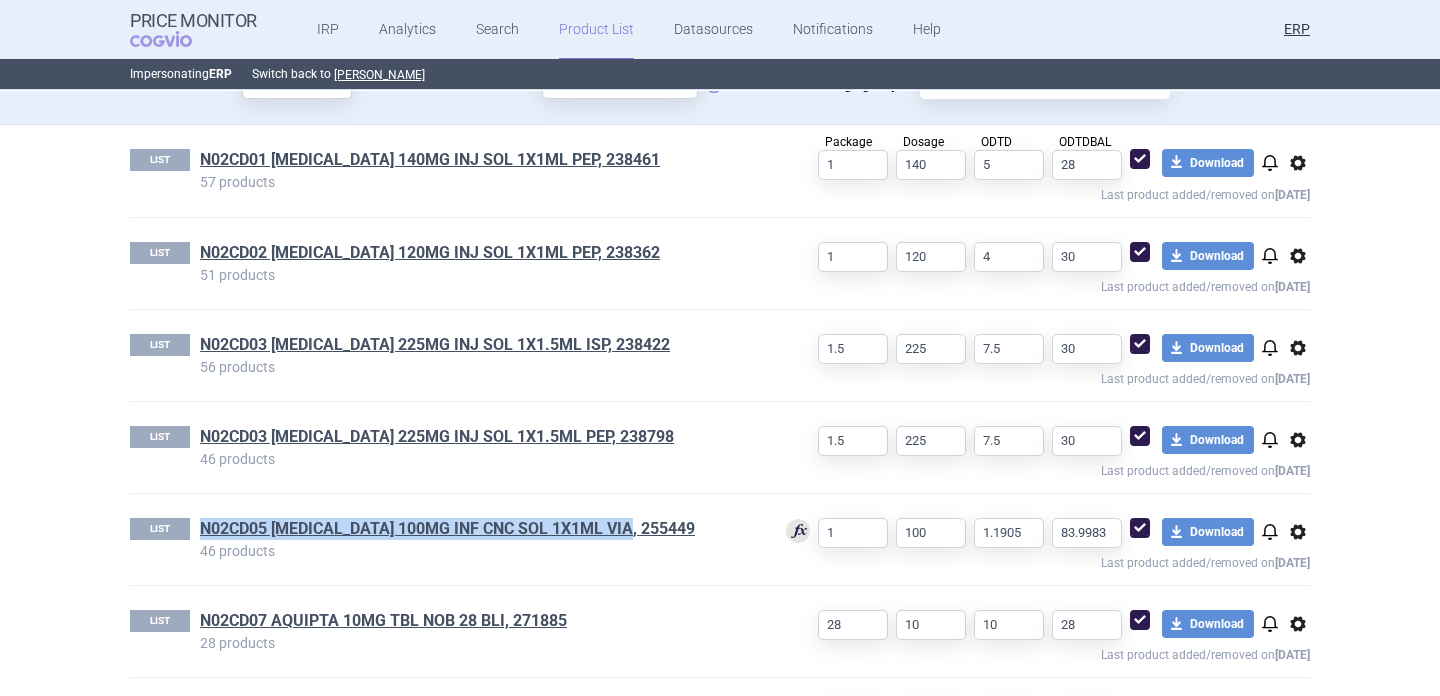 scroll, scrollTop: 667, scrollLeft: 0, axis: vertical 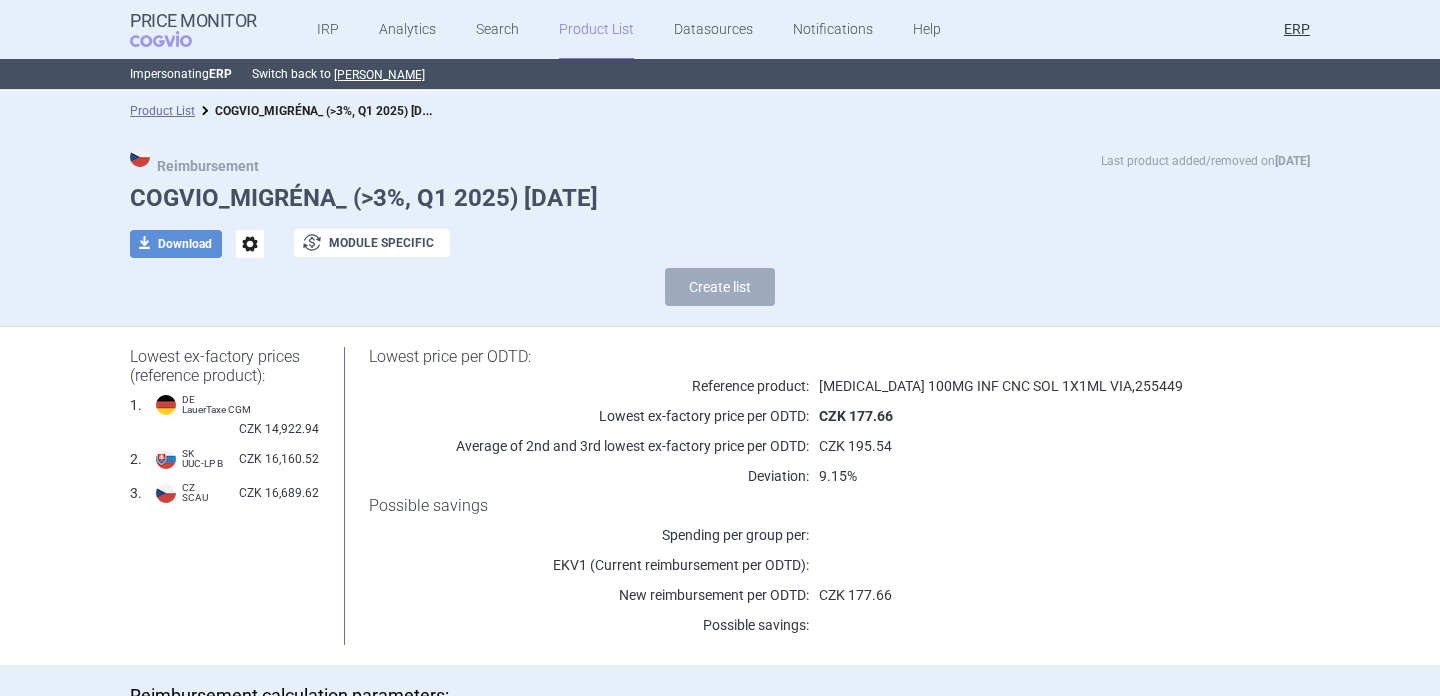 click on "options" at bounding box center (250, 244) 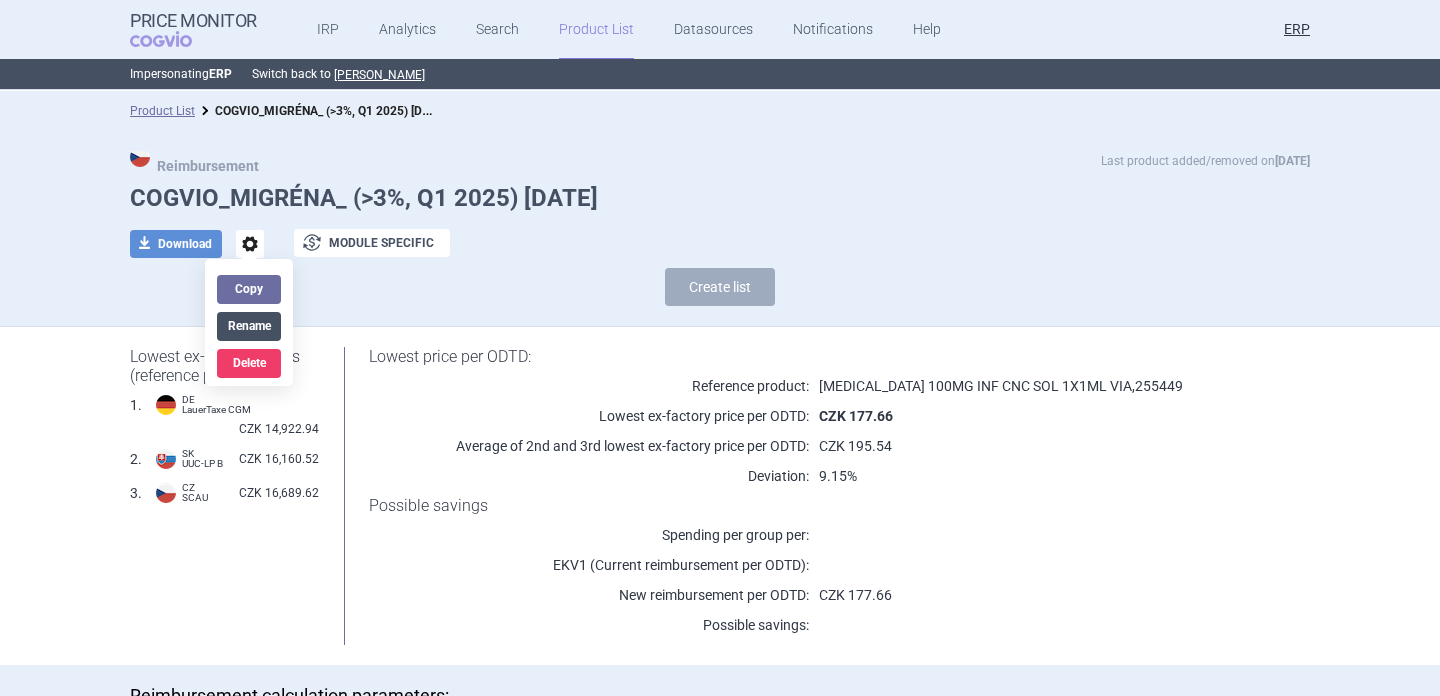 click on "Rename" at bounding box center [249, 326] 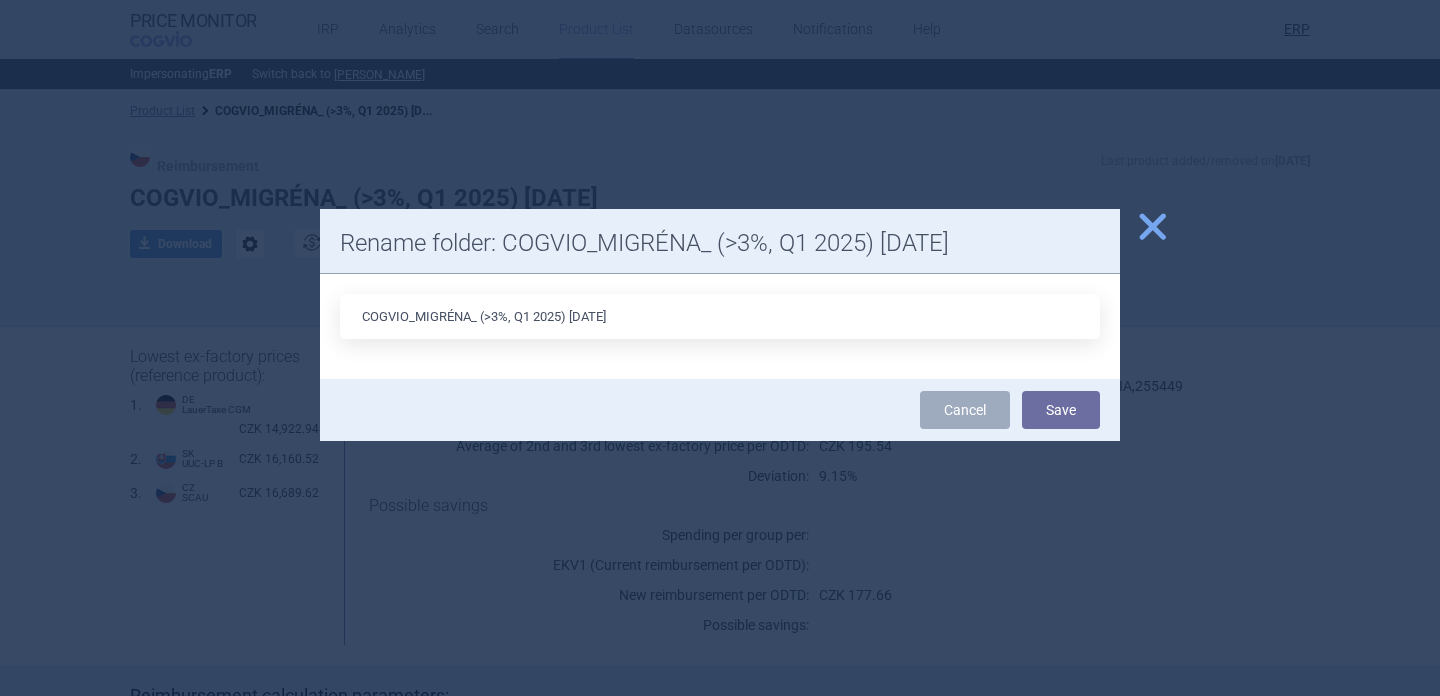 click on "COGVIO_MIGRÉNA_ (>3%, Q1 2025) 17.6.2025" at bounding box center (720, 316) 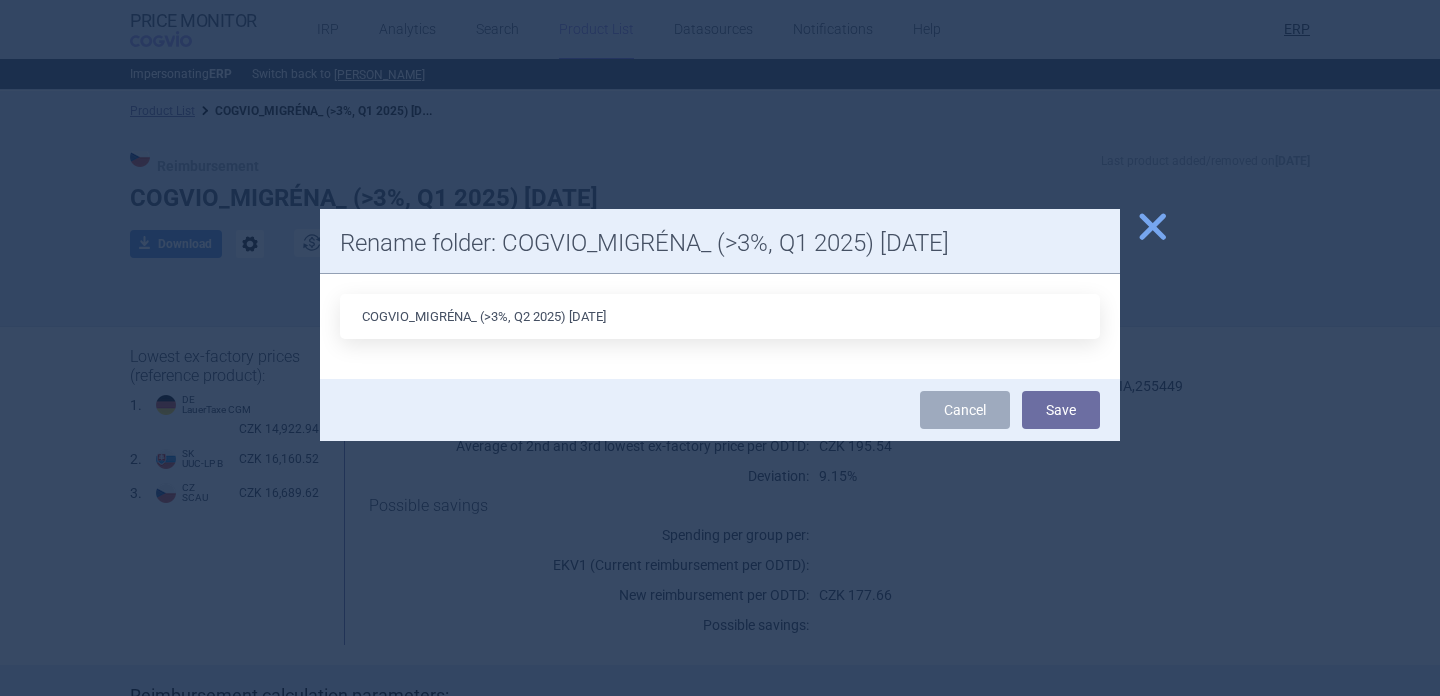 click on "COGVIO_MIGRÉNA_ (>3%, Q2 2025) 17.6.2025" at bounding box center (720, 316) 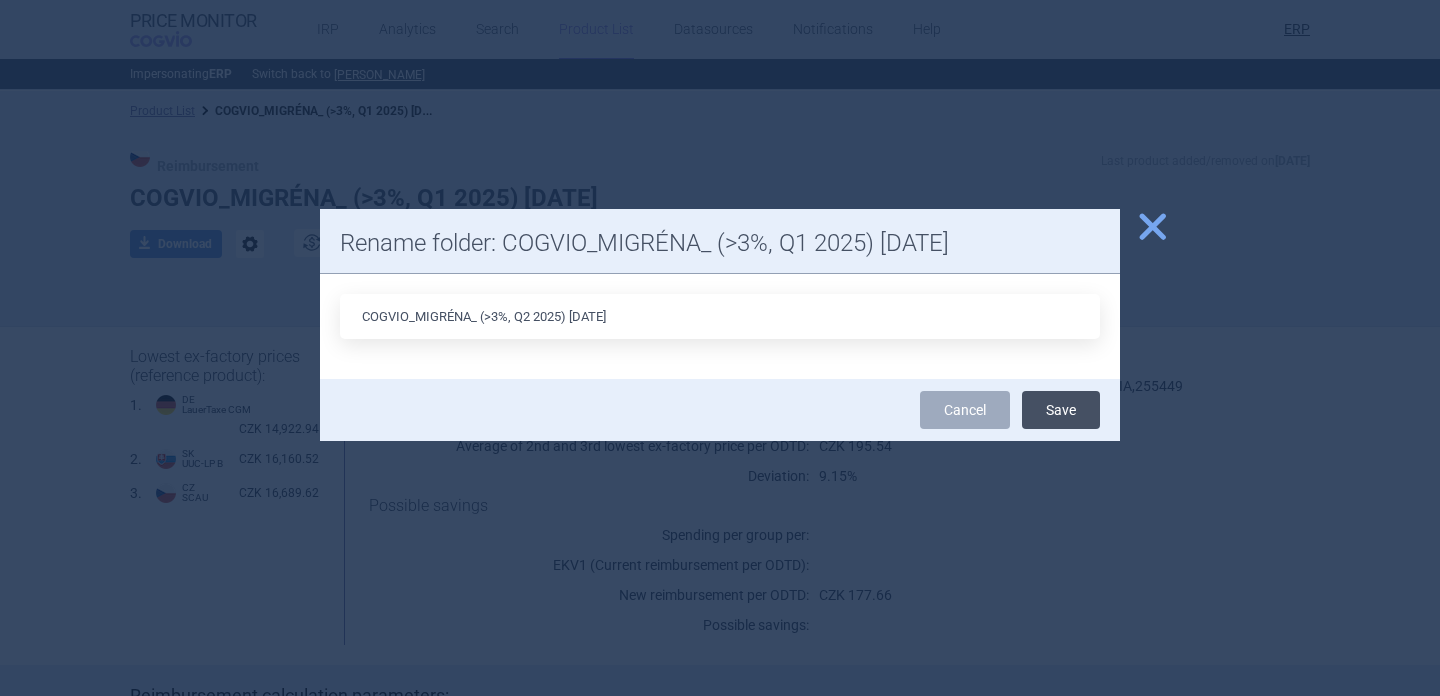type on "COGVIO_MIGRÉNA_ (>3%, Q2 2025) 10.7.2025" 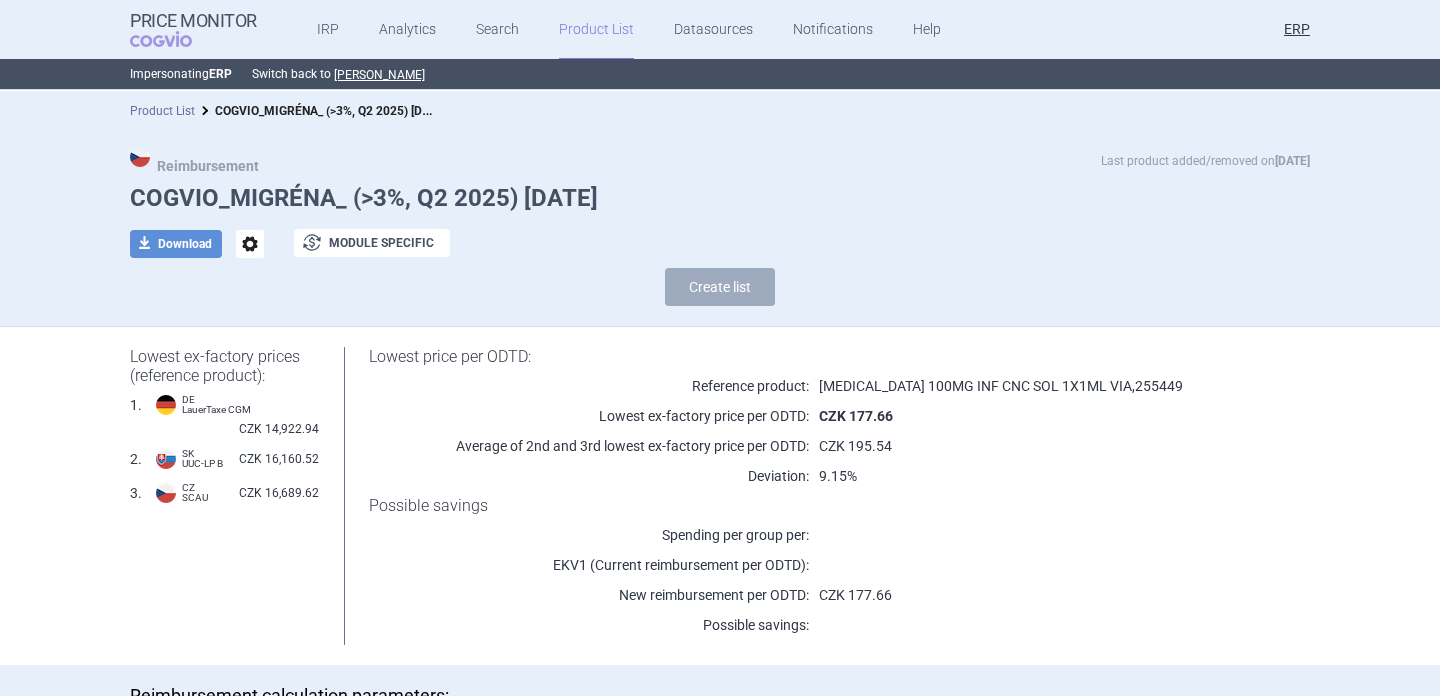 click on "Product List" at bounding box center [162, 111] 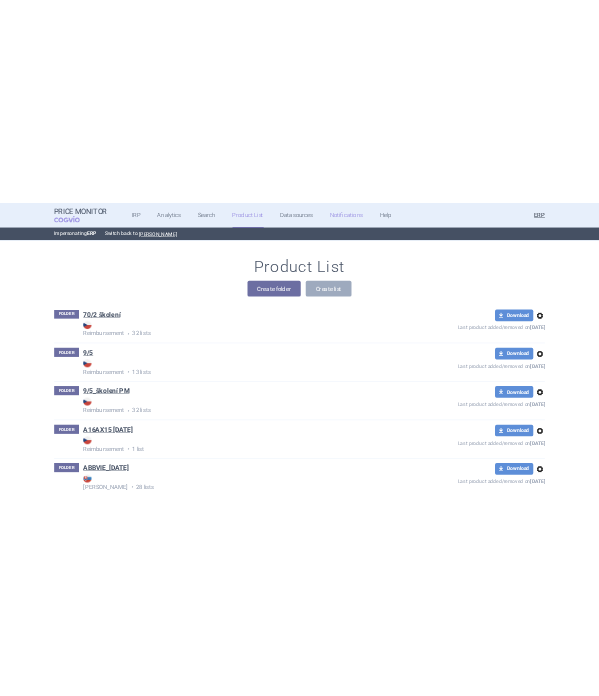 scroll, scrollTop: 23205, scrollLeft: 0, axis: vertical 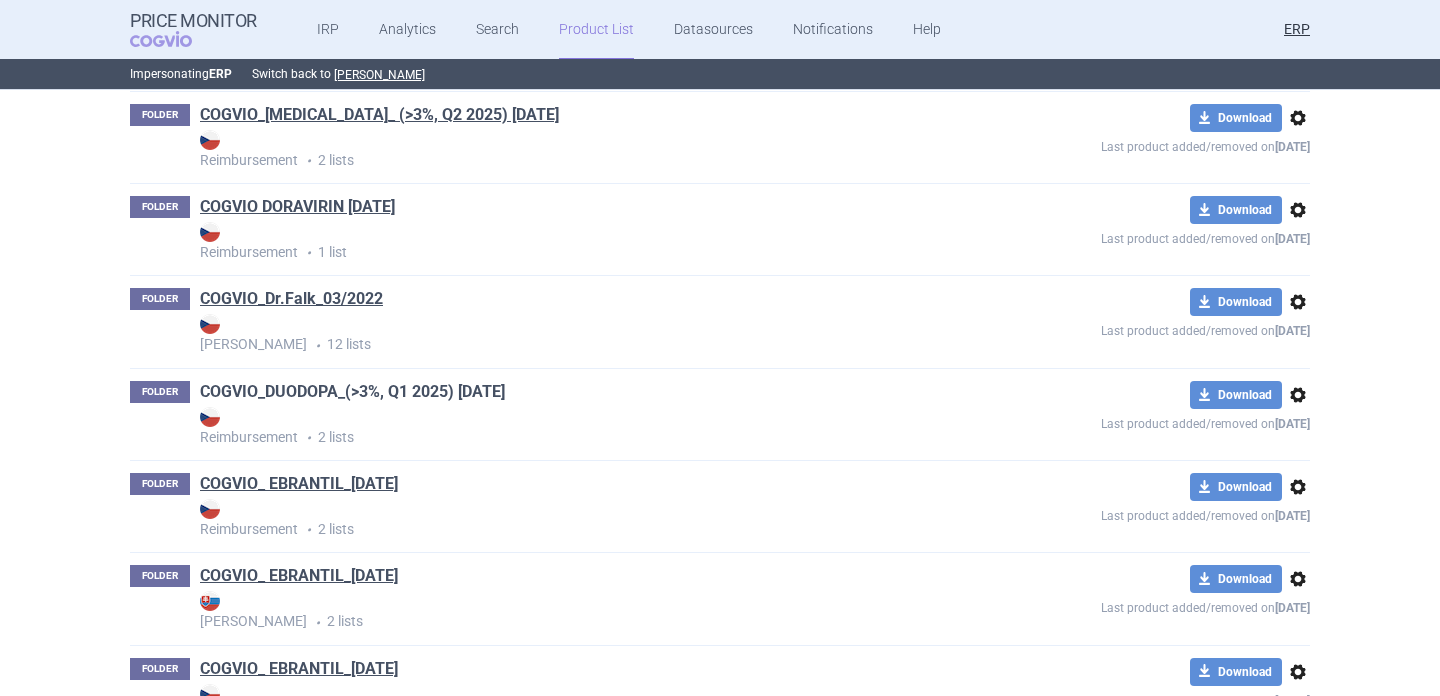 click on "COGVIO_DUODOPA_(>3%, Q1 2025) [DATE]" at bounding box center [352, 392] 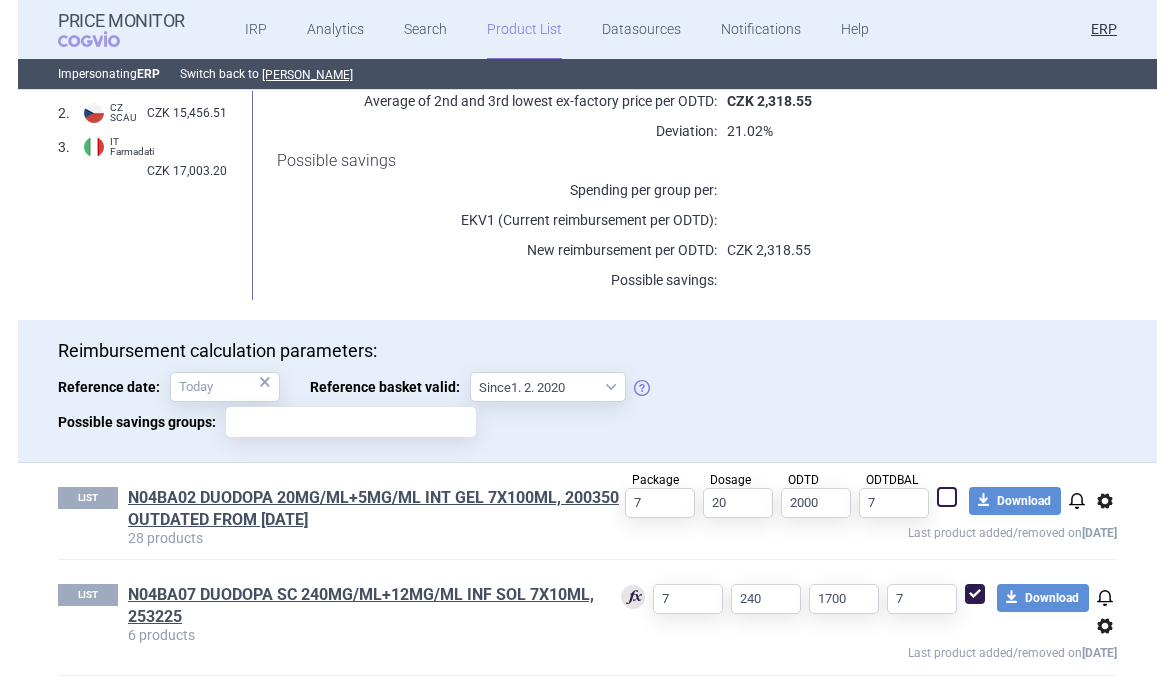 scroll, scrollTop: 360, scrollLeft: 0, axis: vertical 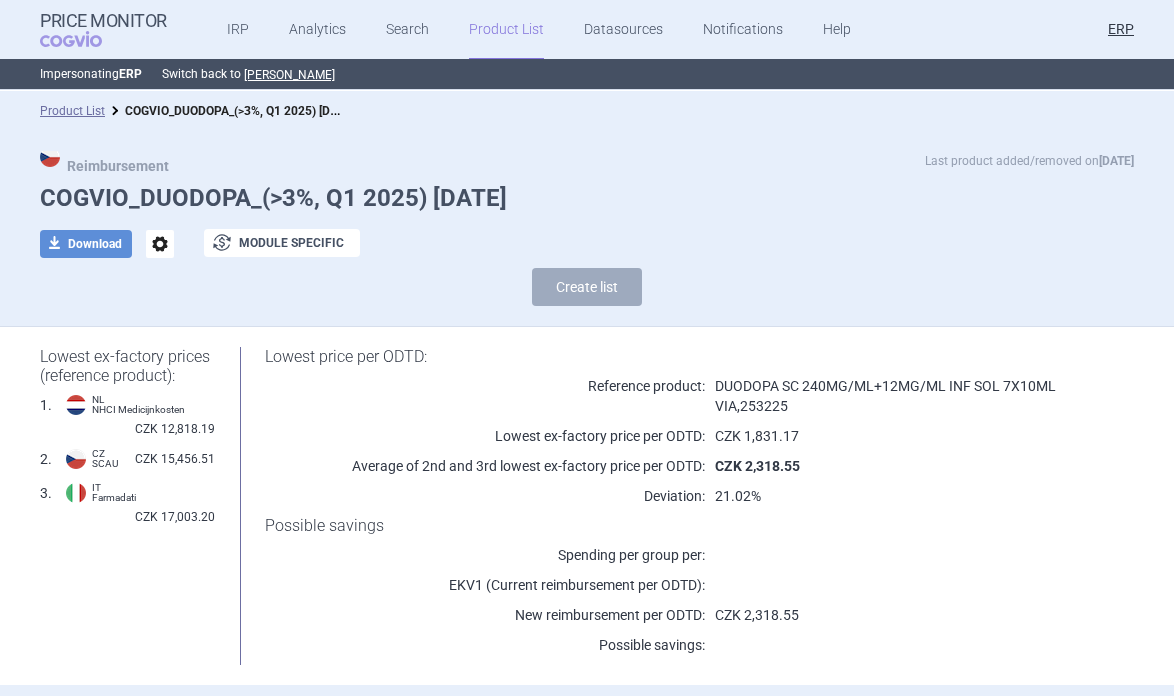 click on "options" at bounding box center (160, 244) 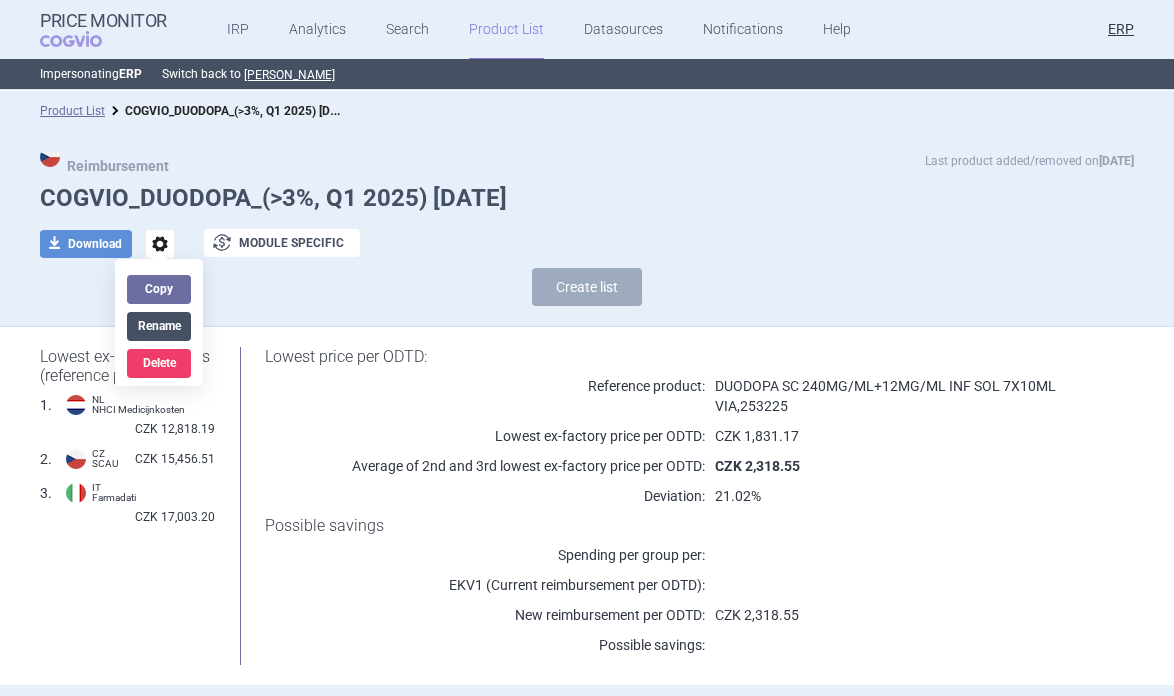 click on "Rename" at bounding box center (159, 326) 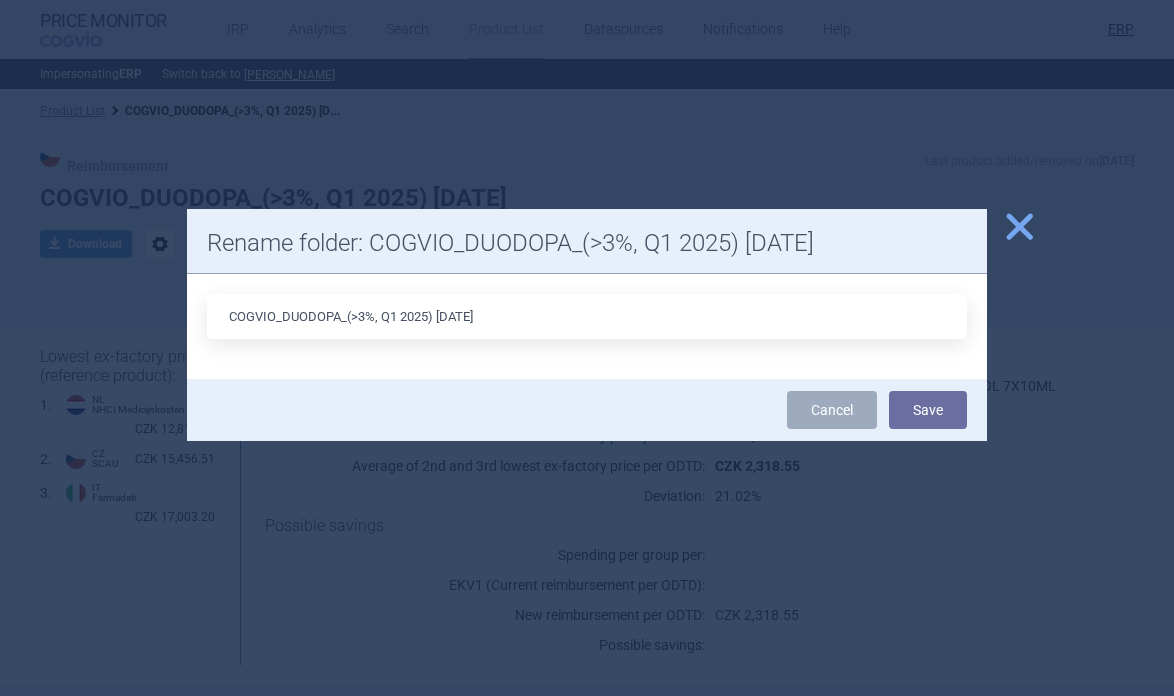click on "COGVIO_DUODOPA_(>3%, Q1 2025) [DATE]" at bounding box center (587, 316) 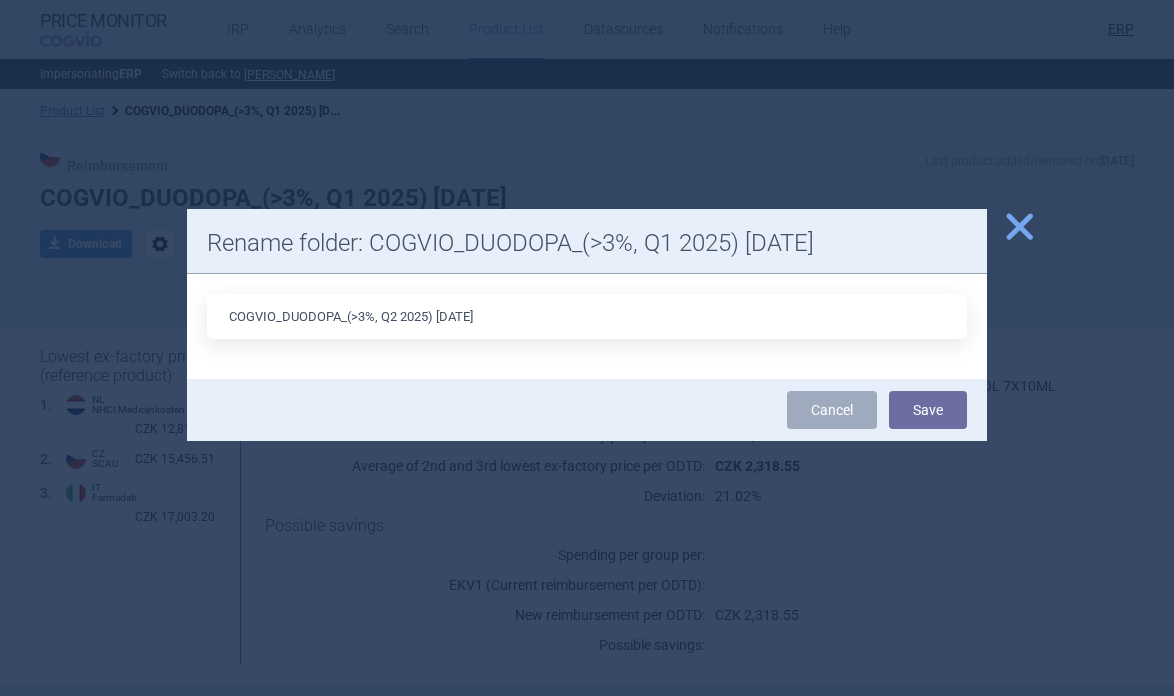 click on "COGVIO_DUODOPA_(>3%, Q2 2025) 18.6.2025" at bounding box center (587, 316) 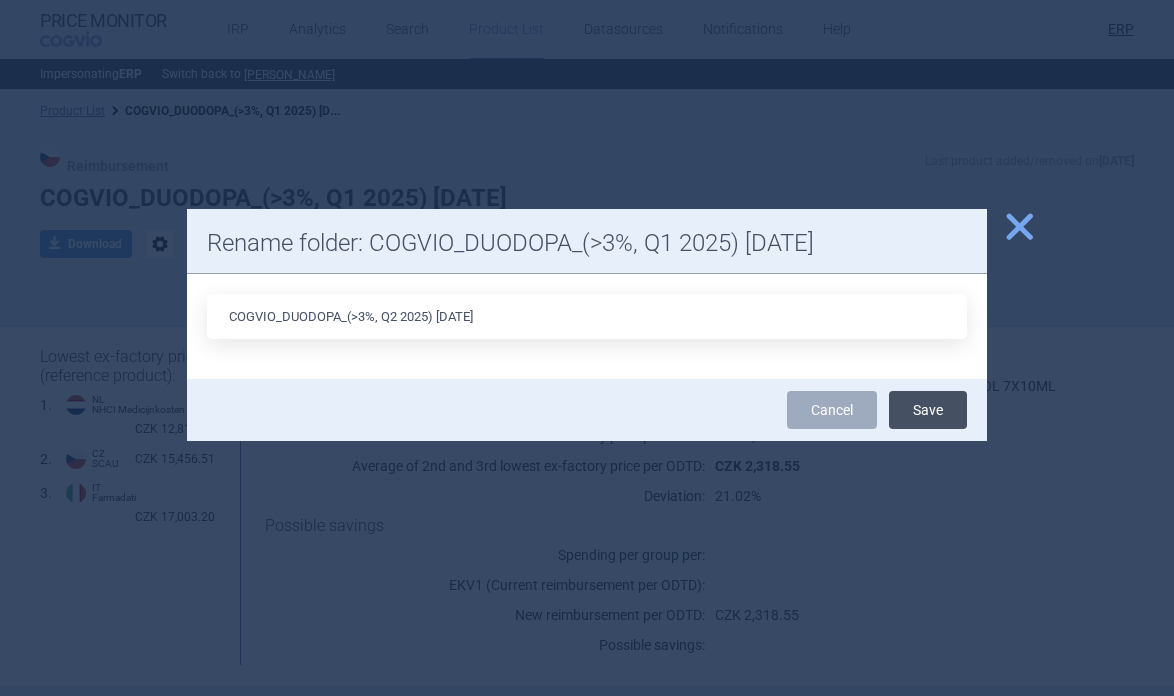 type on "COGVIO_DUODOPA_(>3%, Q2 2025) 10.7.2025" 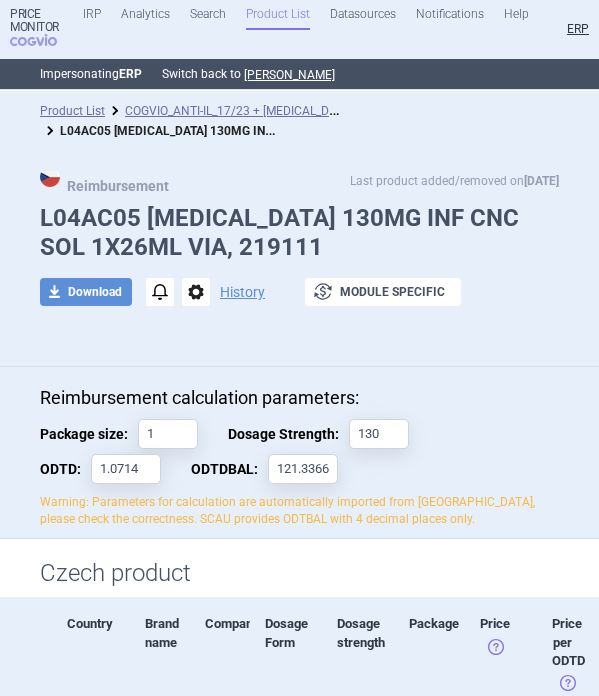 scroll, scrollTop: 0, scrollLeft: 0, axis: both 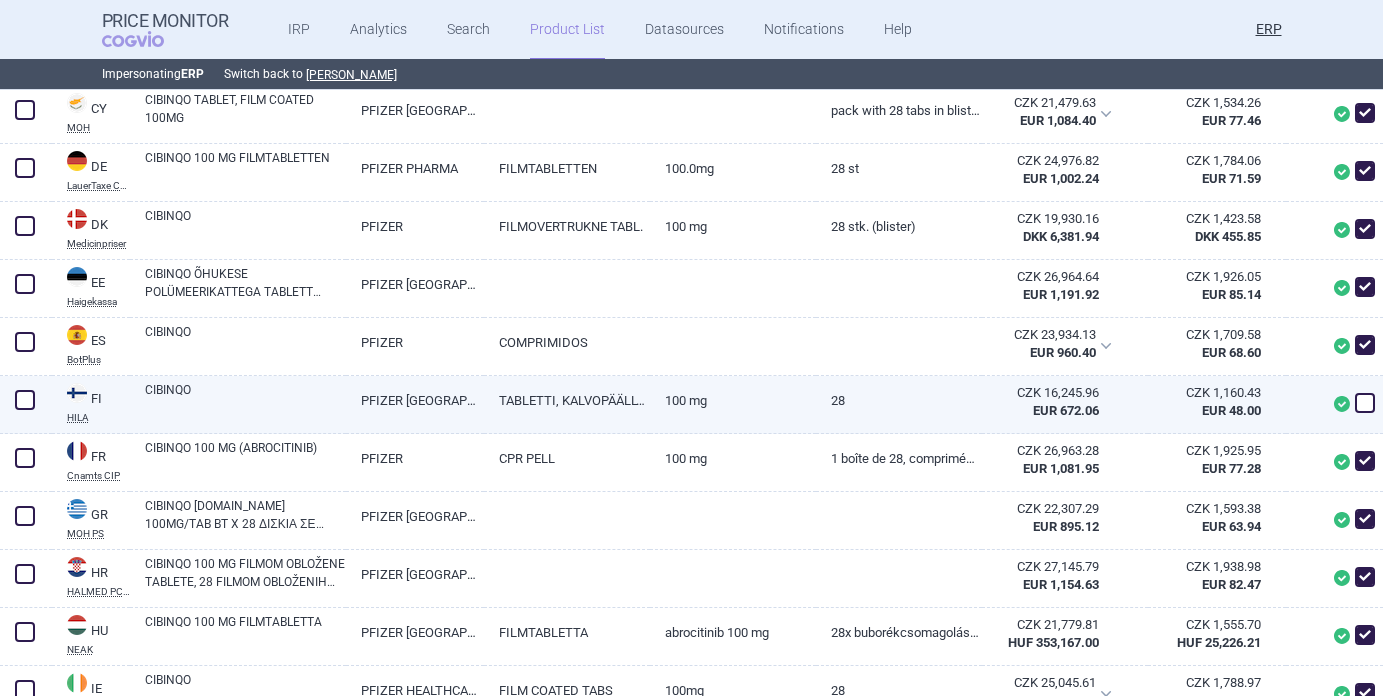 click on "TABLETTI, KALVOPÄÄLLYSTEINEN" at bounding box center [567, 400] 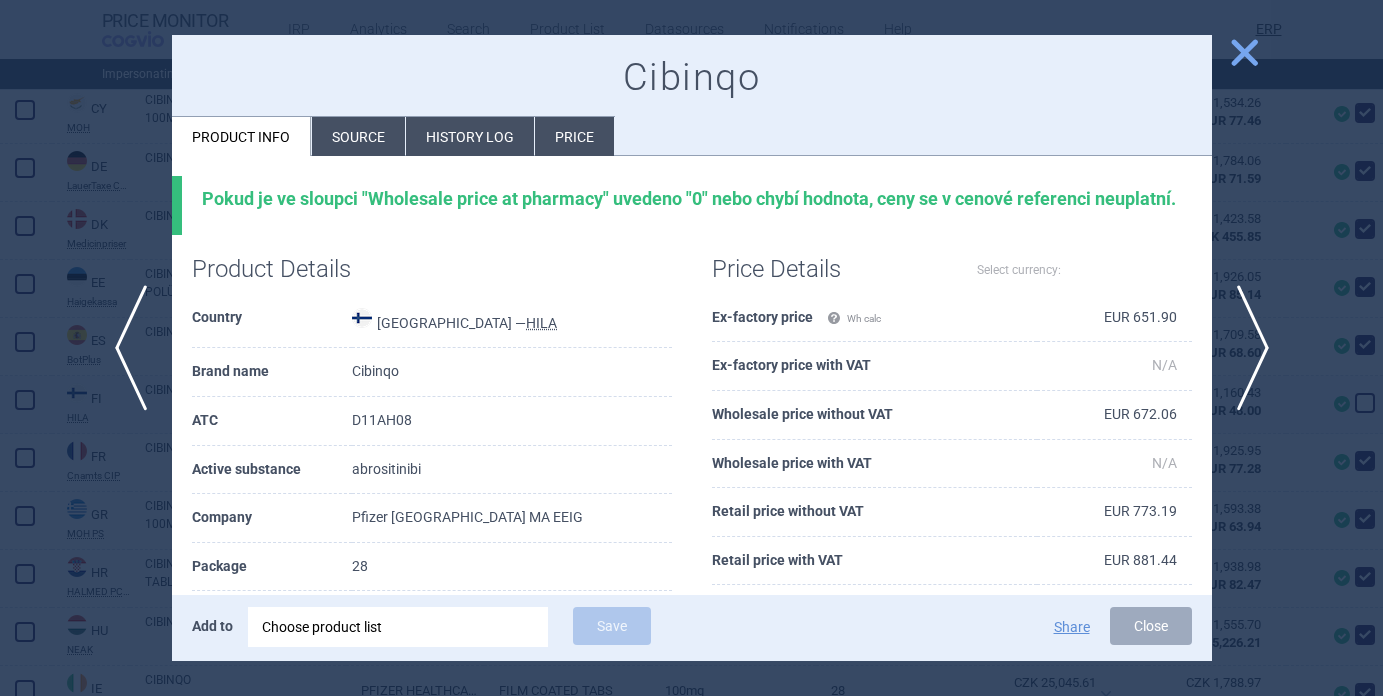 select on "EUR" 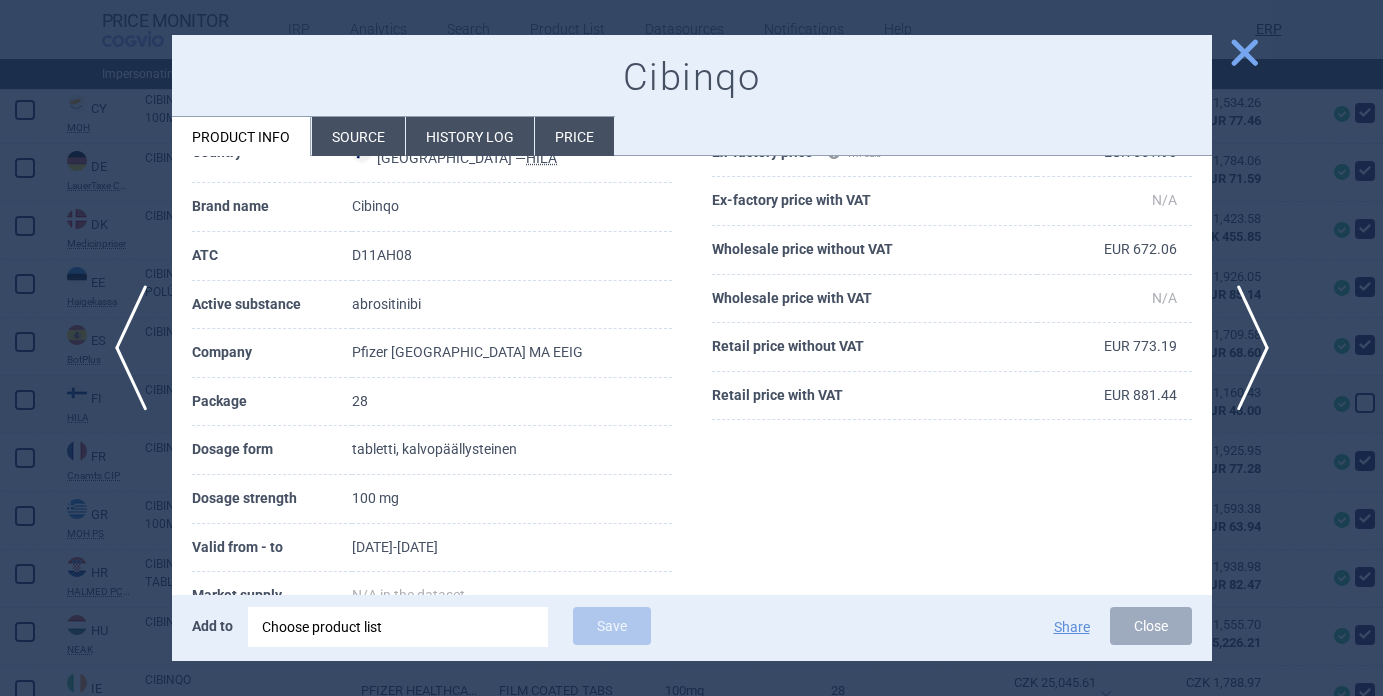 scroll, scrollTop: 200, scrollLeft: 0, axis: vertical 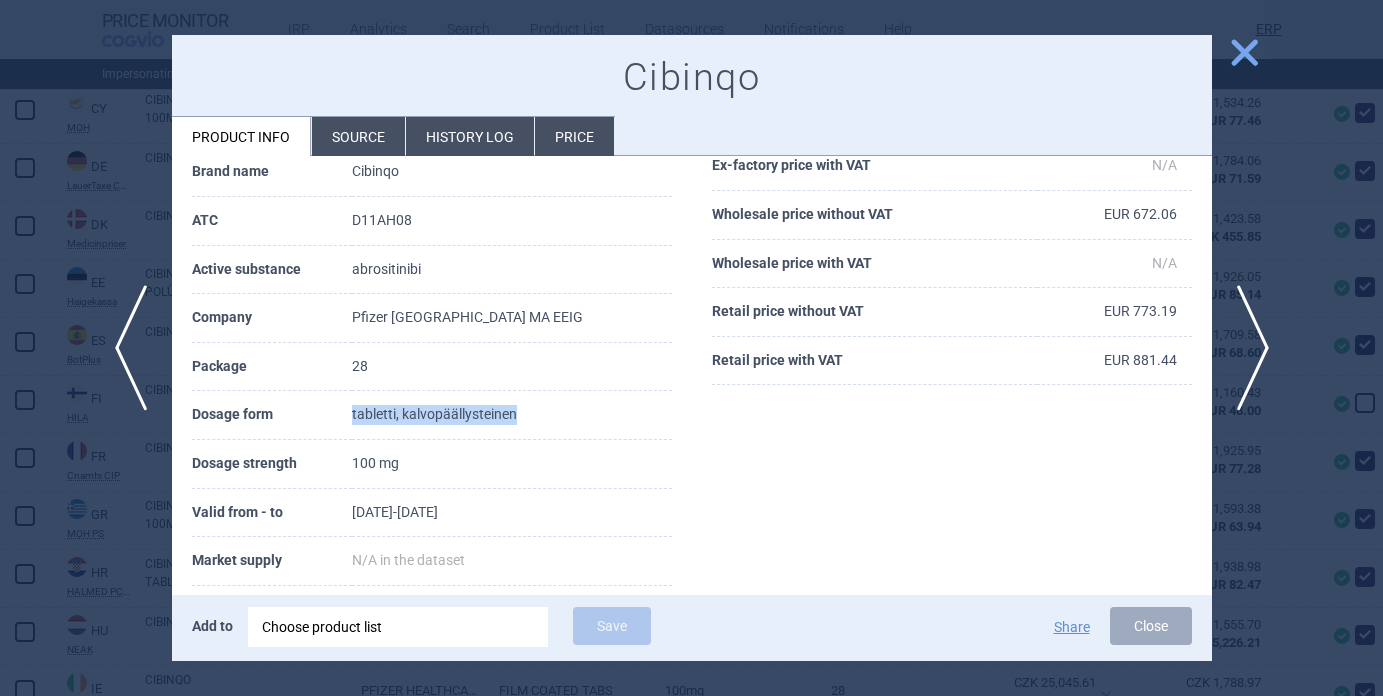drag, startPoint x: 551, startPoint y: 418, endPoint x: 365, endPoint y: 417, distance: 186.00269 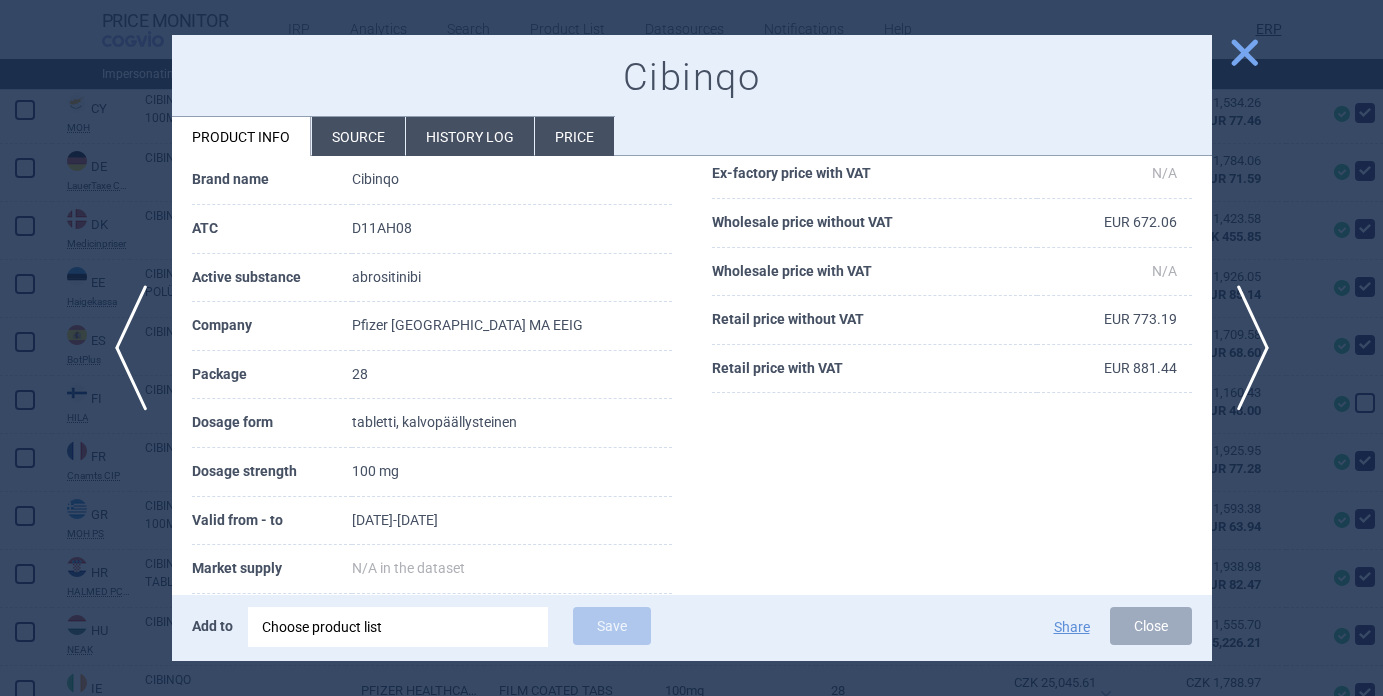 click at bounding box center (691, 348) 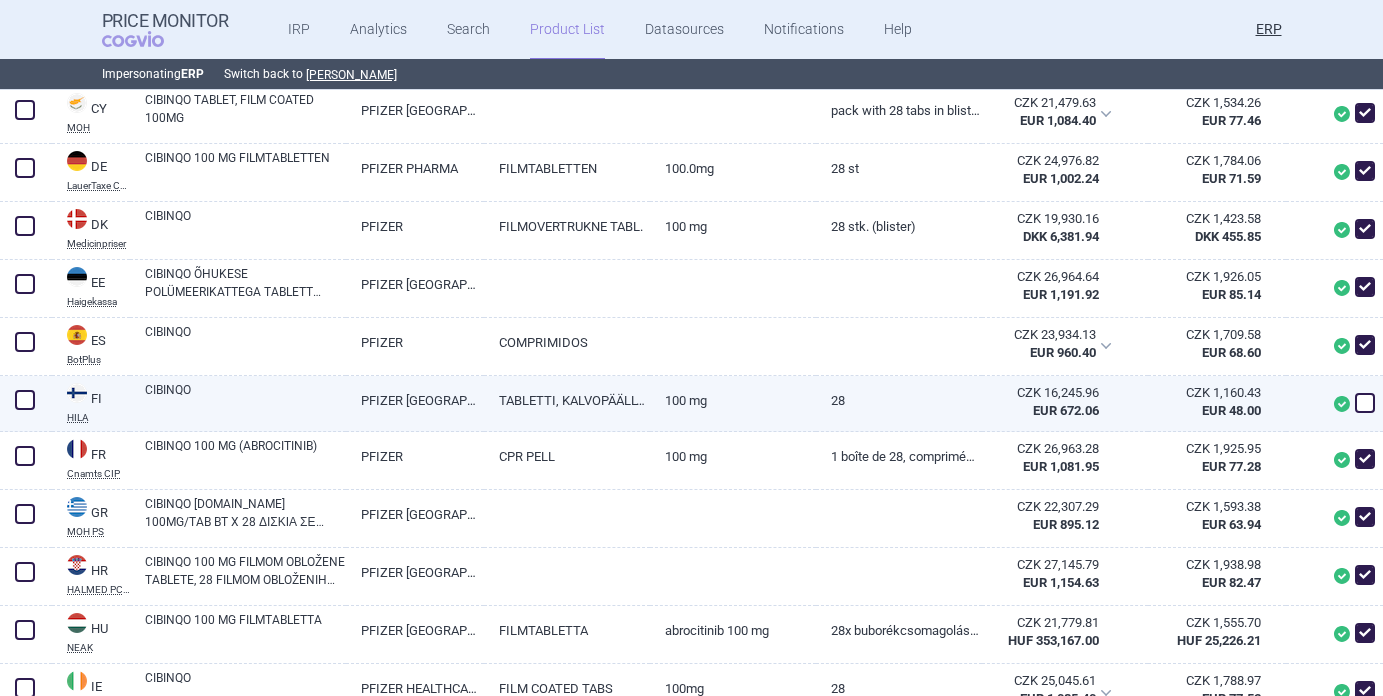 click at bounding box center [1365, 403] 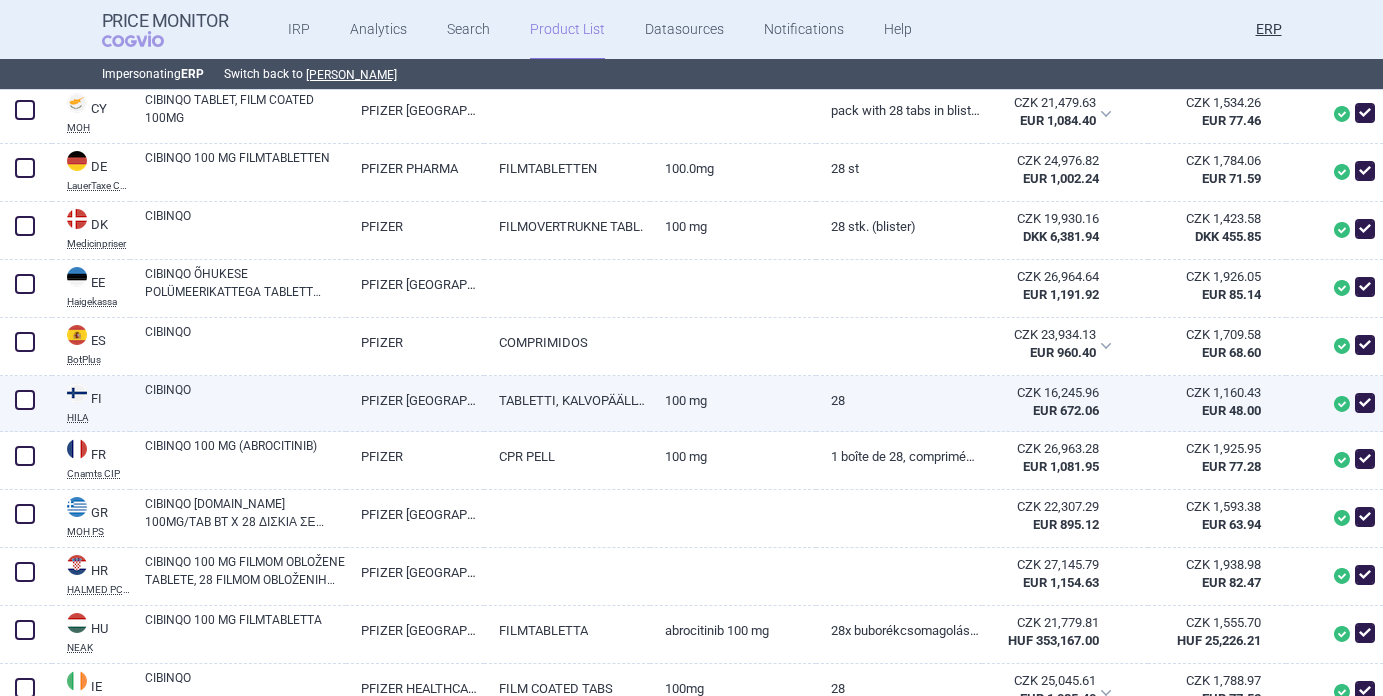 checkbox on "true" 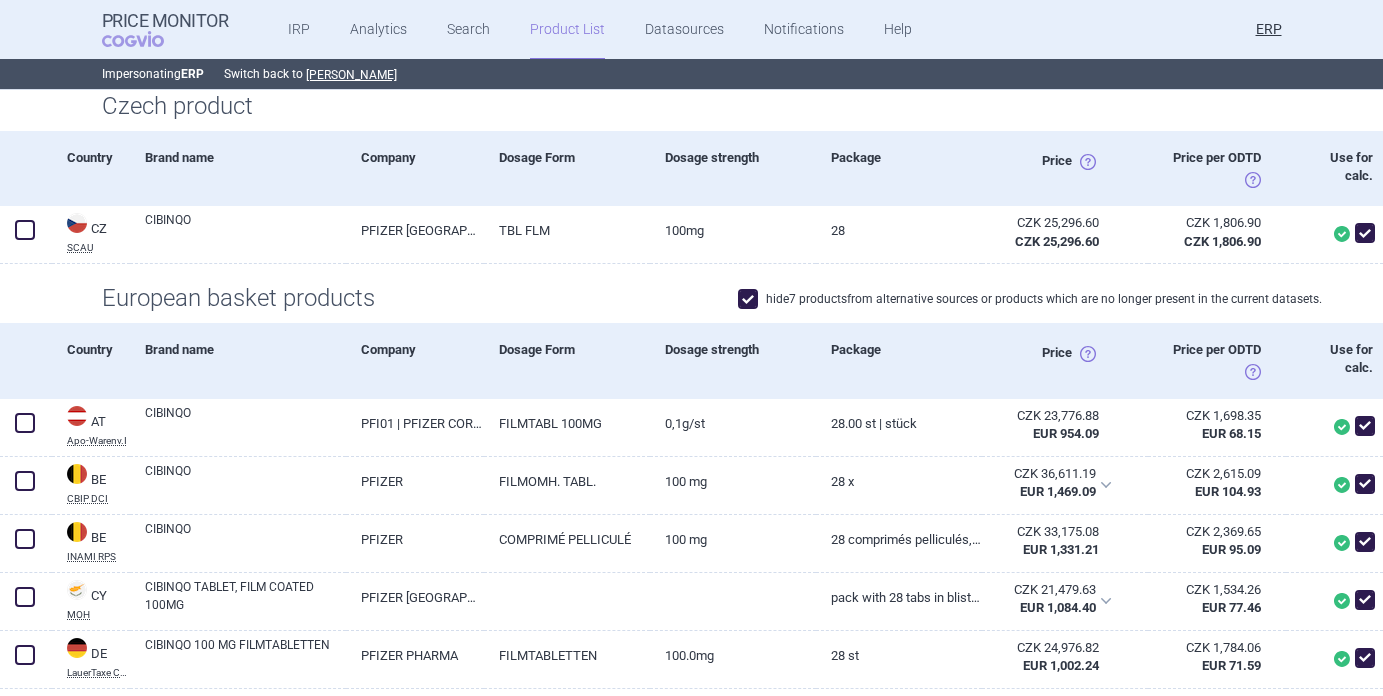 scroll, scrollTop: 196, scrollLeft: 0, axis: vertical 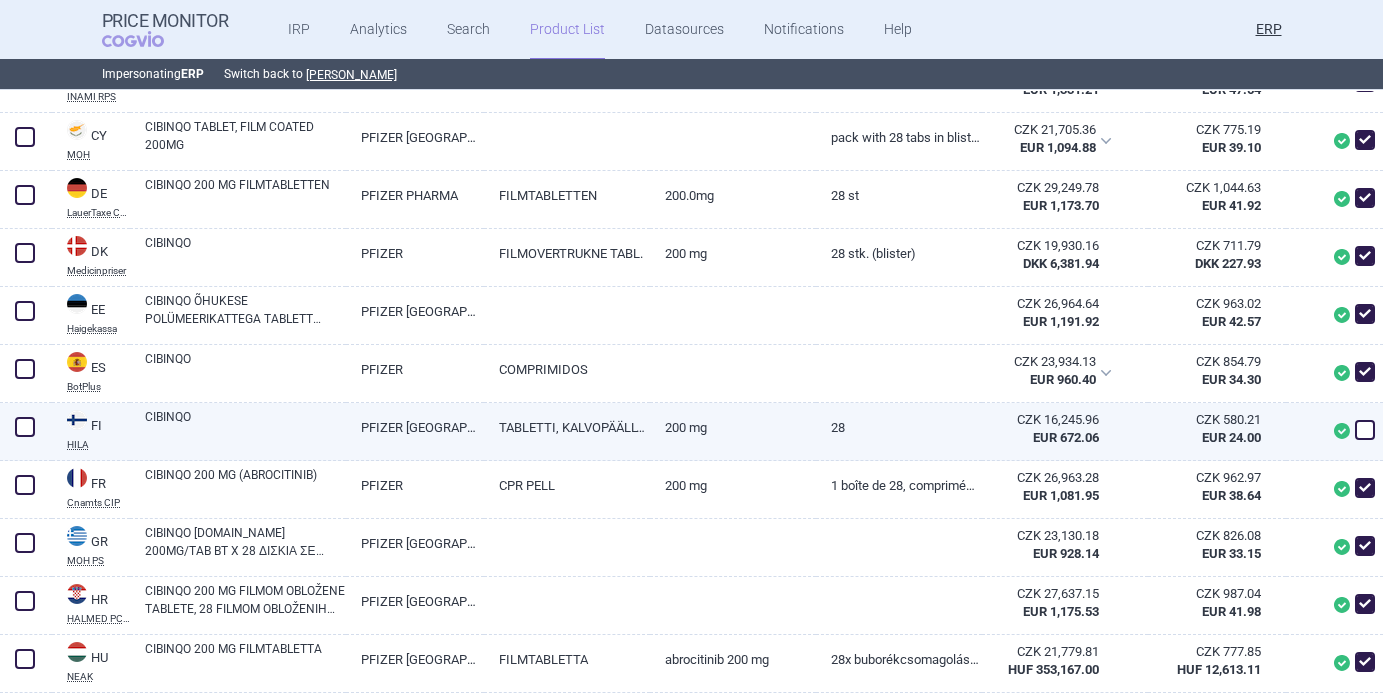 click at bounding box center [1365, 430] 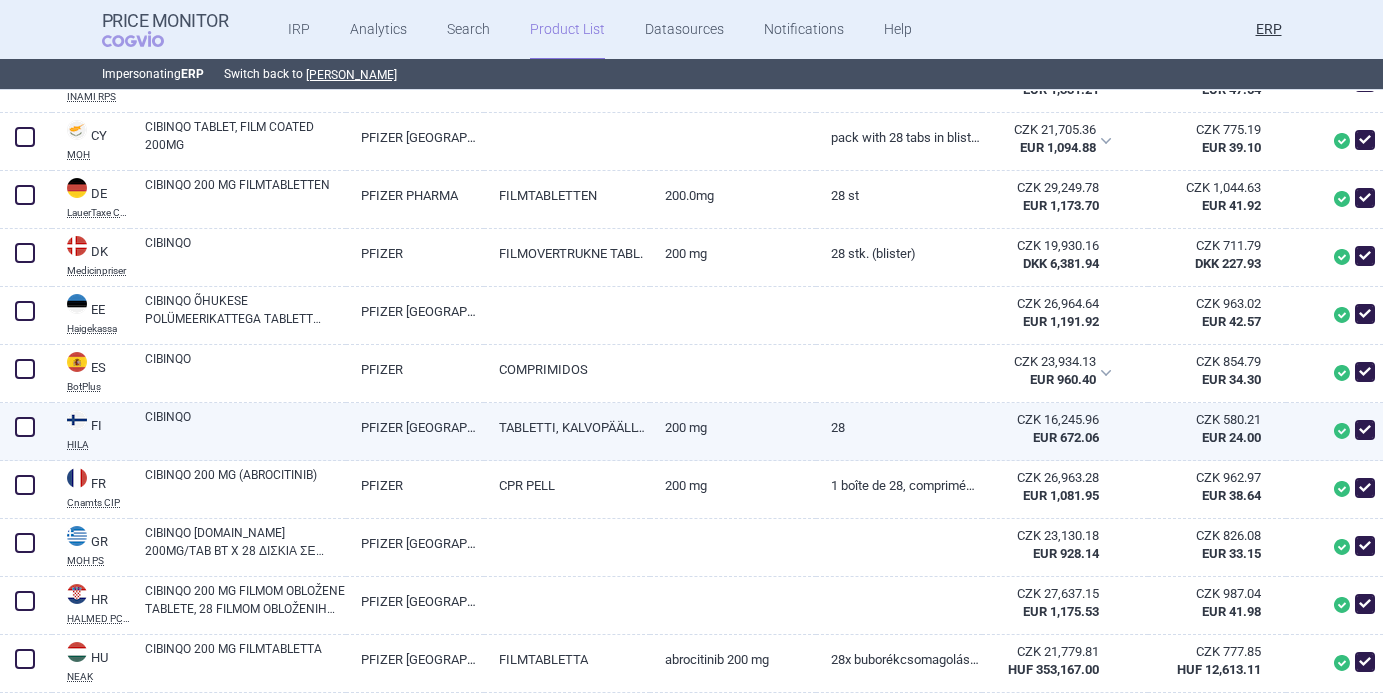 checkbox on "true" 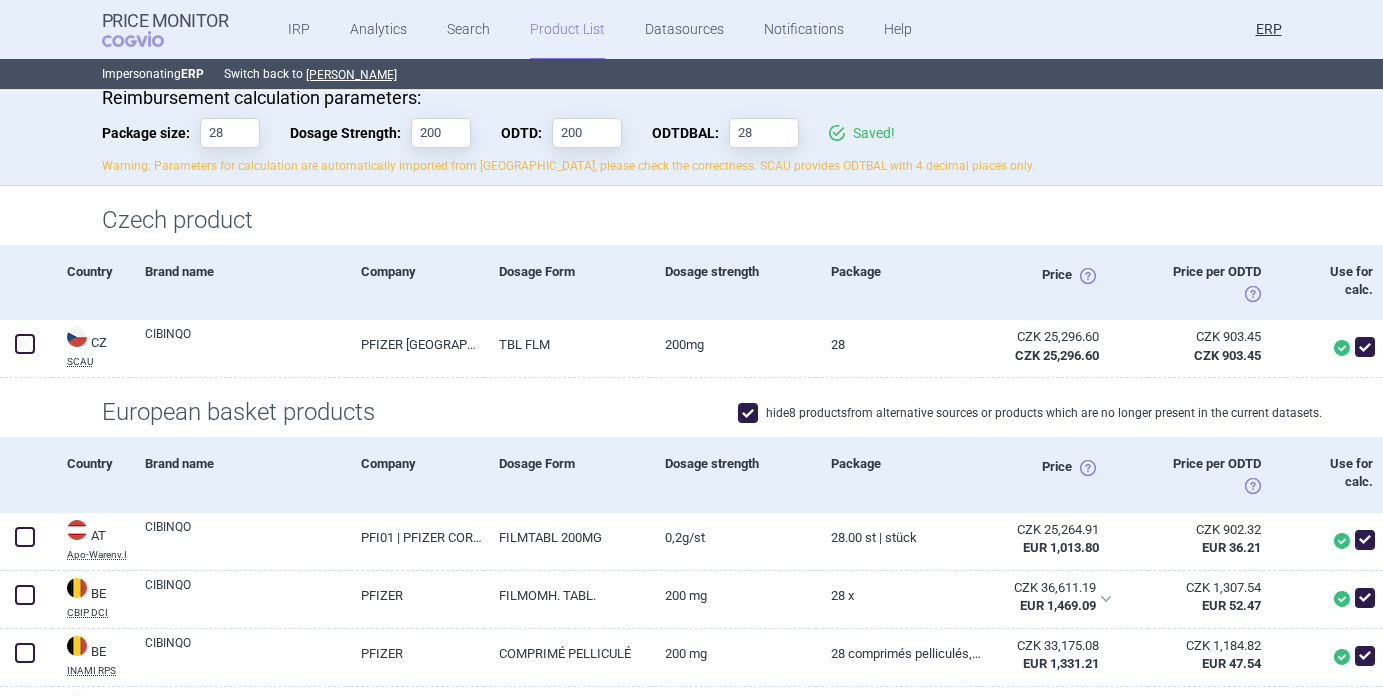 scroll, scrollTop: 0, scrollLeft: 0, axis: both 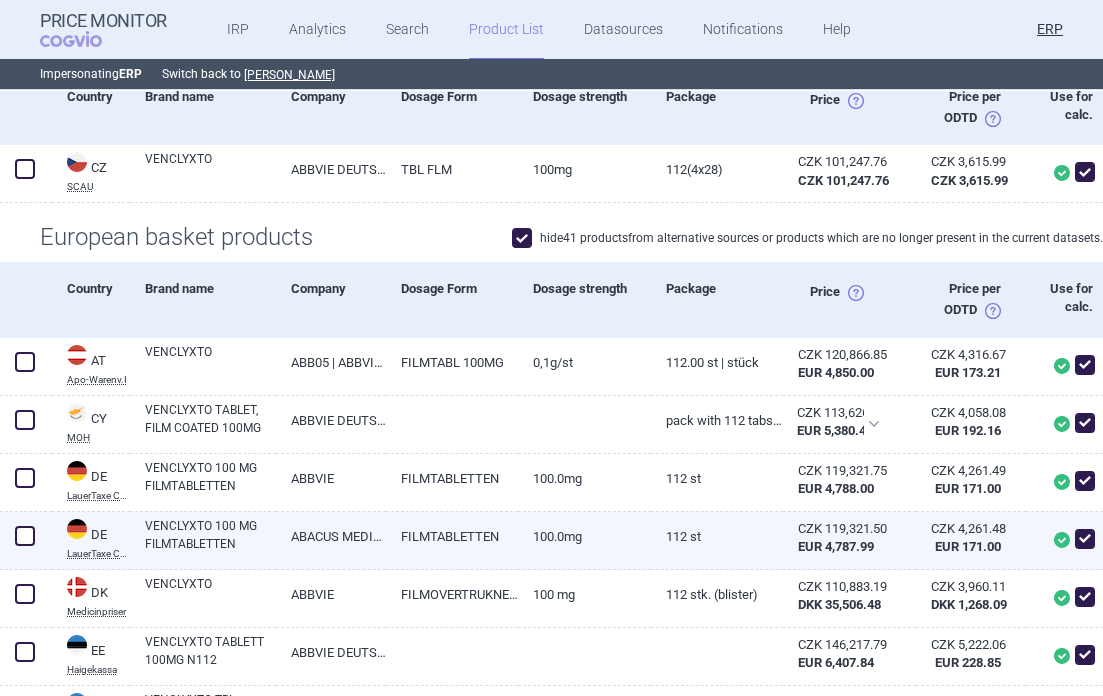 click at bounding box center [1085, 539] 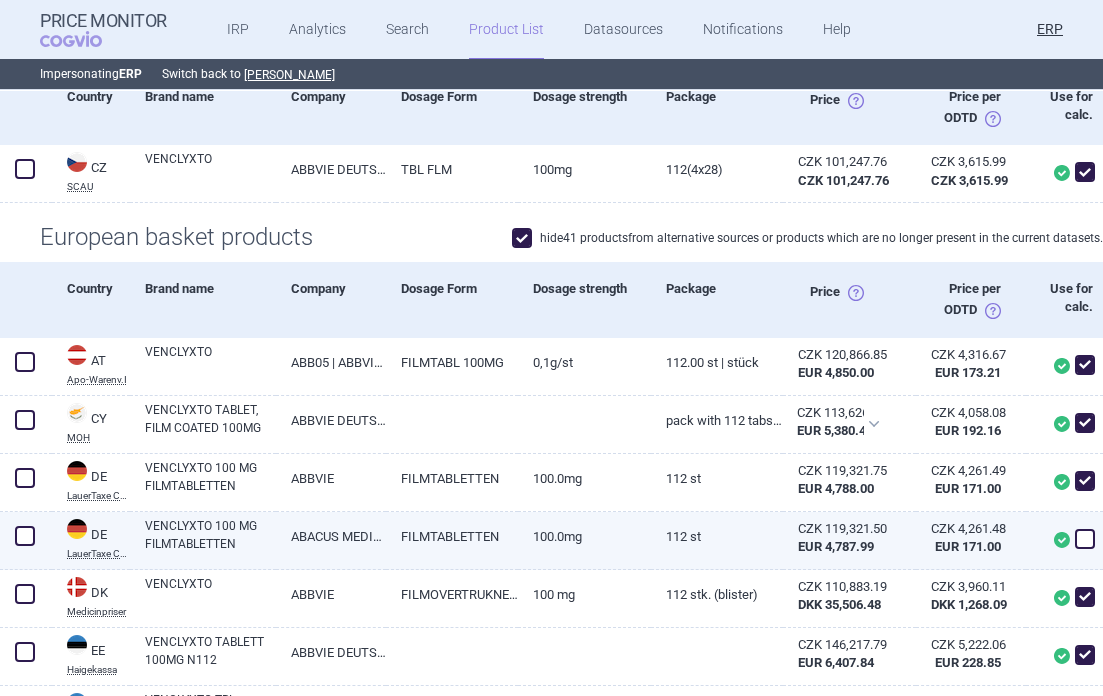 checkbox on "false" 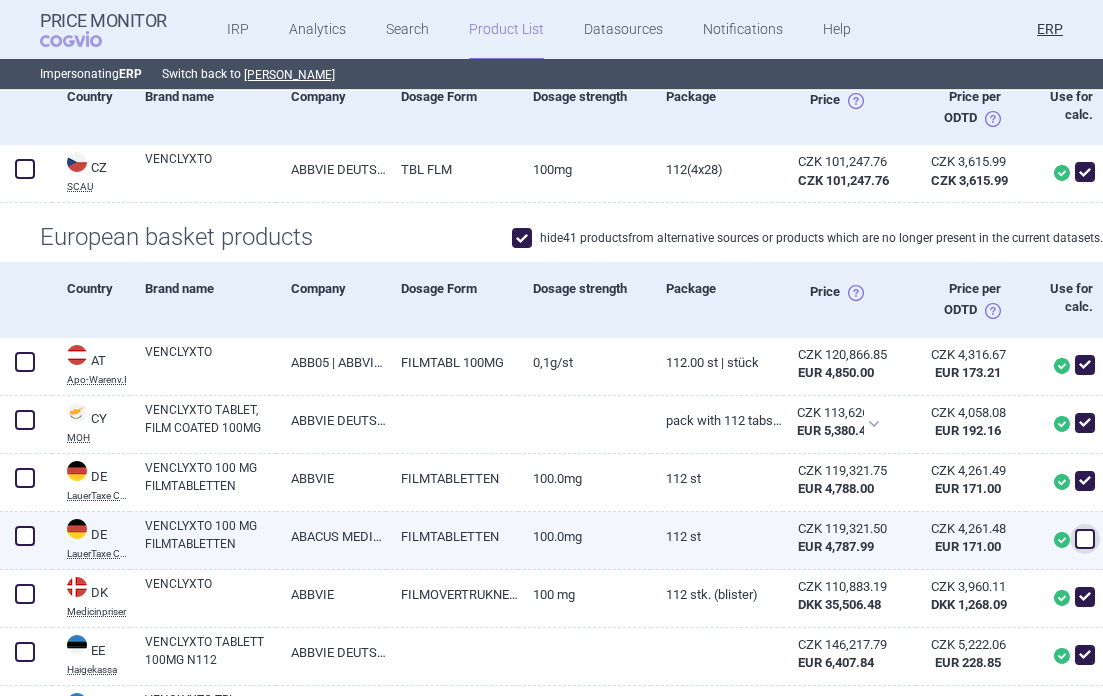 click at bounding box center [25, 536] 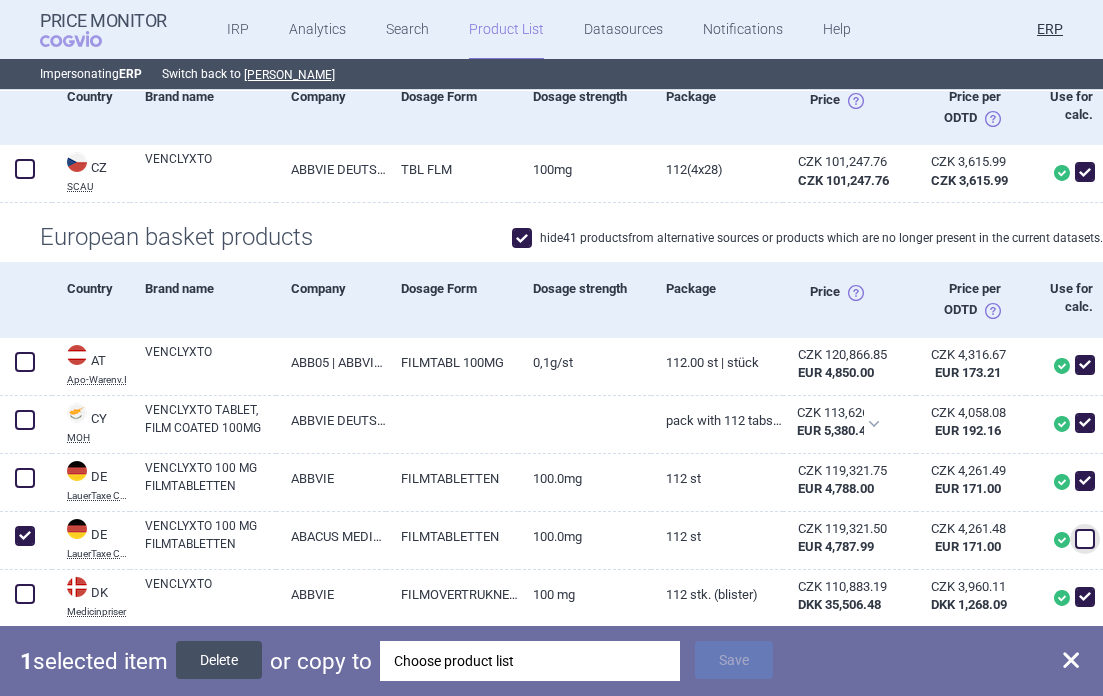 click on "Delete" at bounding box center [219, 660] 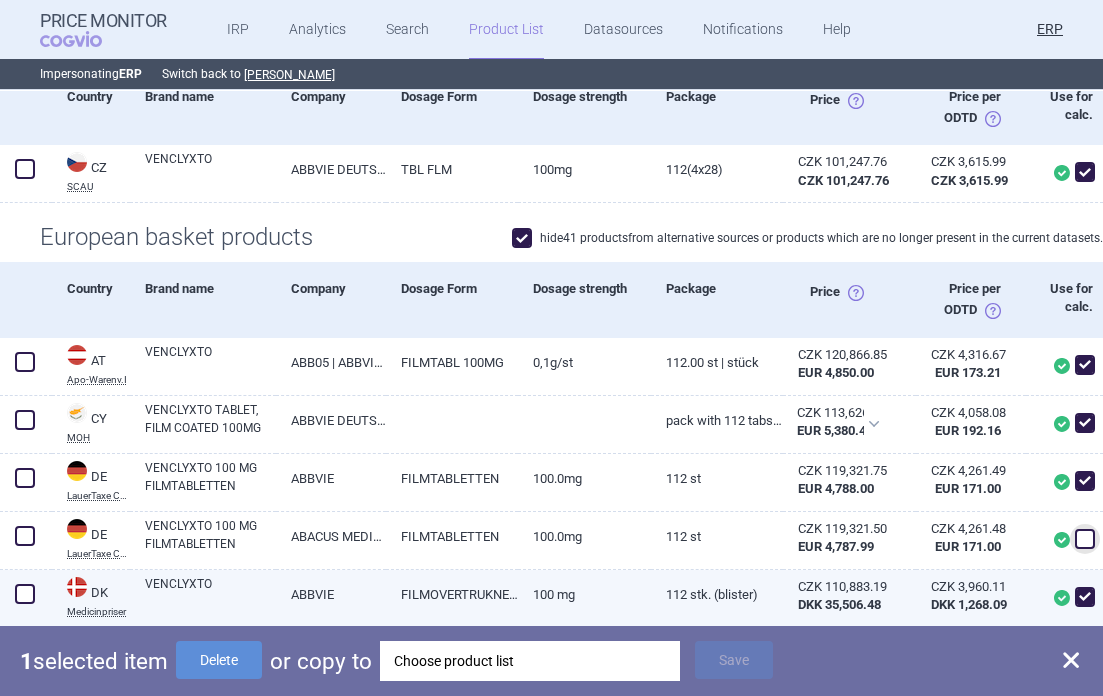 checkbox on "false" 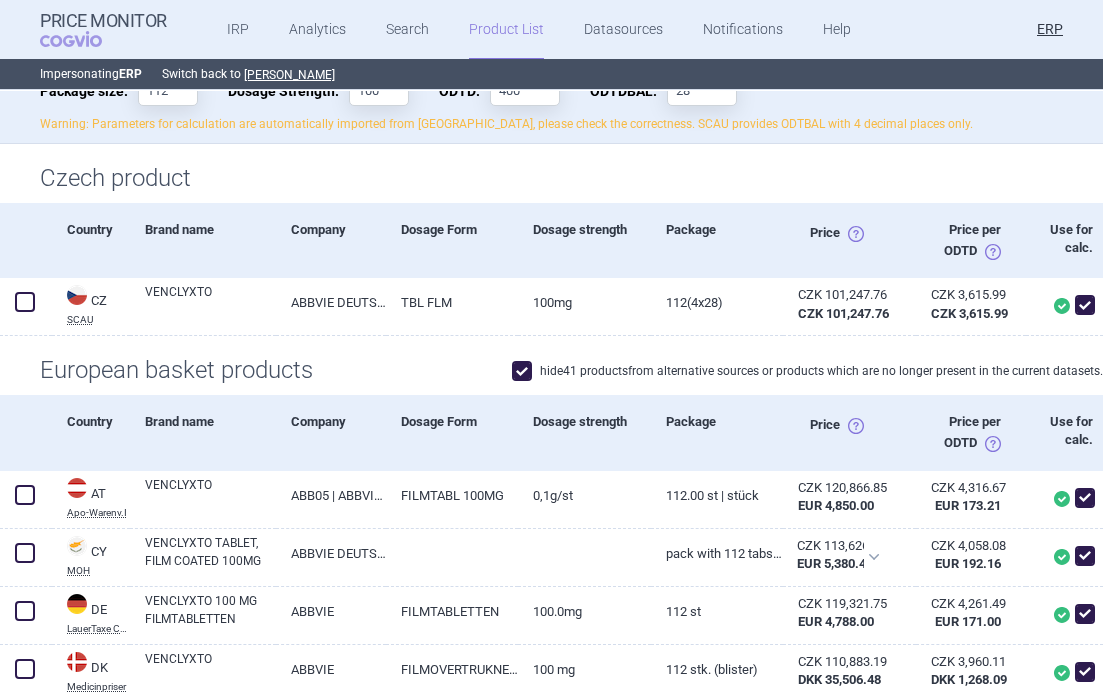 scroll, scrollTop: 252, scrollLeft: 0, axis: vertical 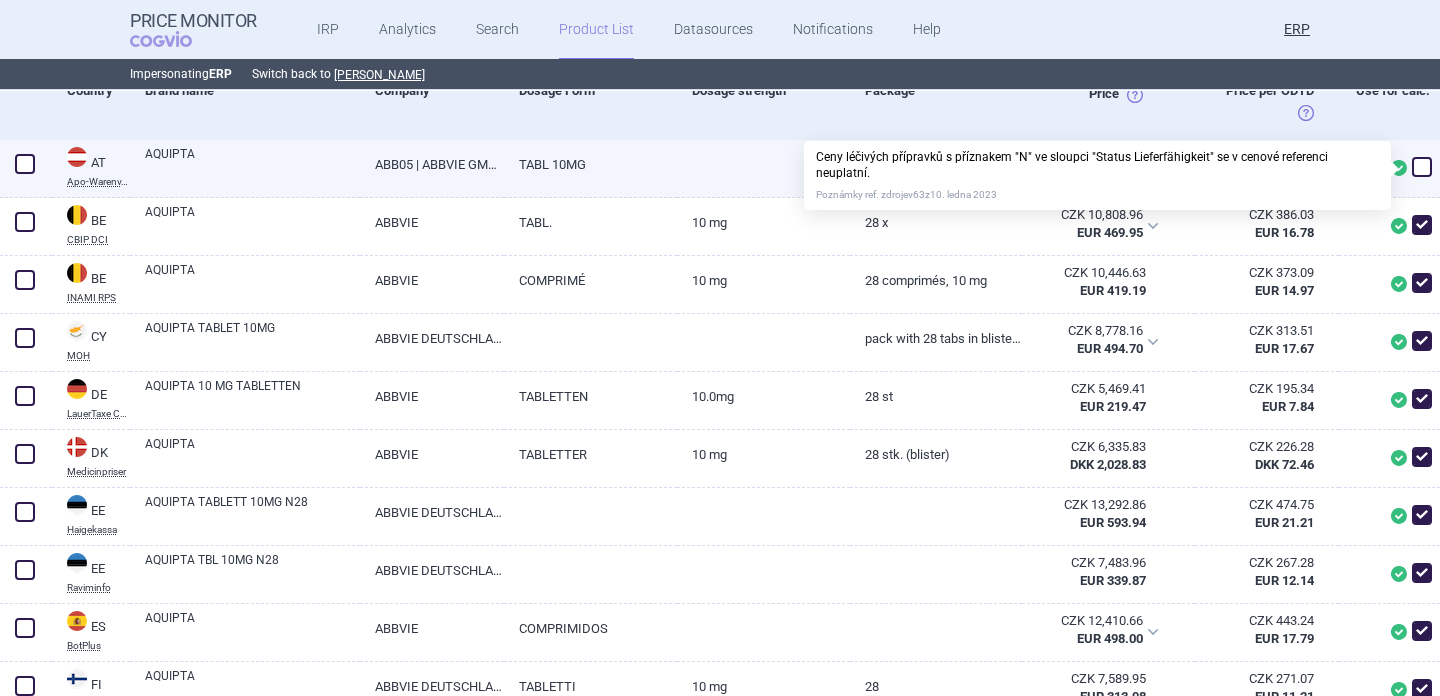 click at bounding box center (1422, 167) 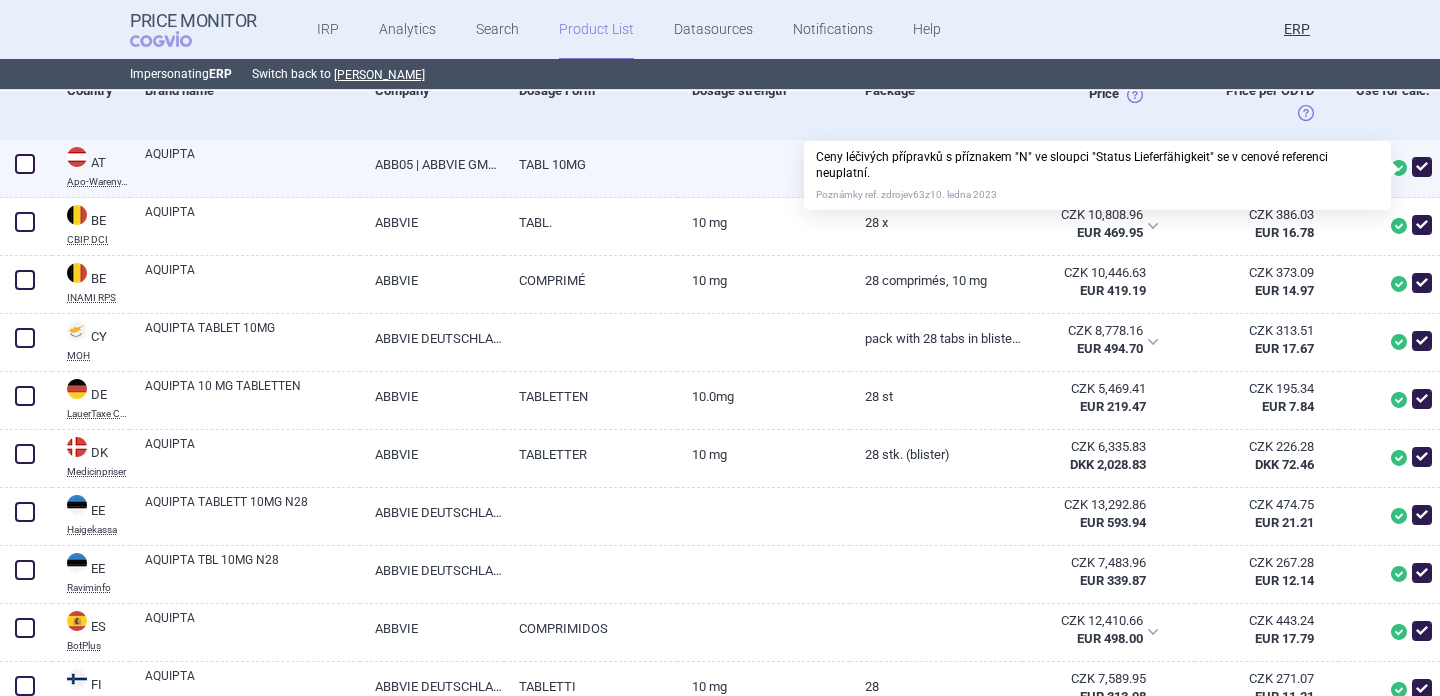 checkbox on "true" 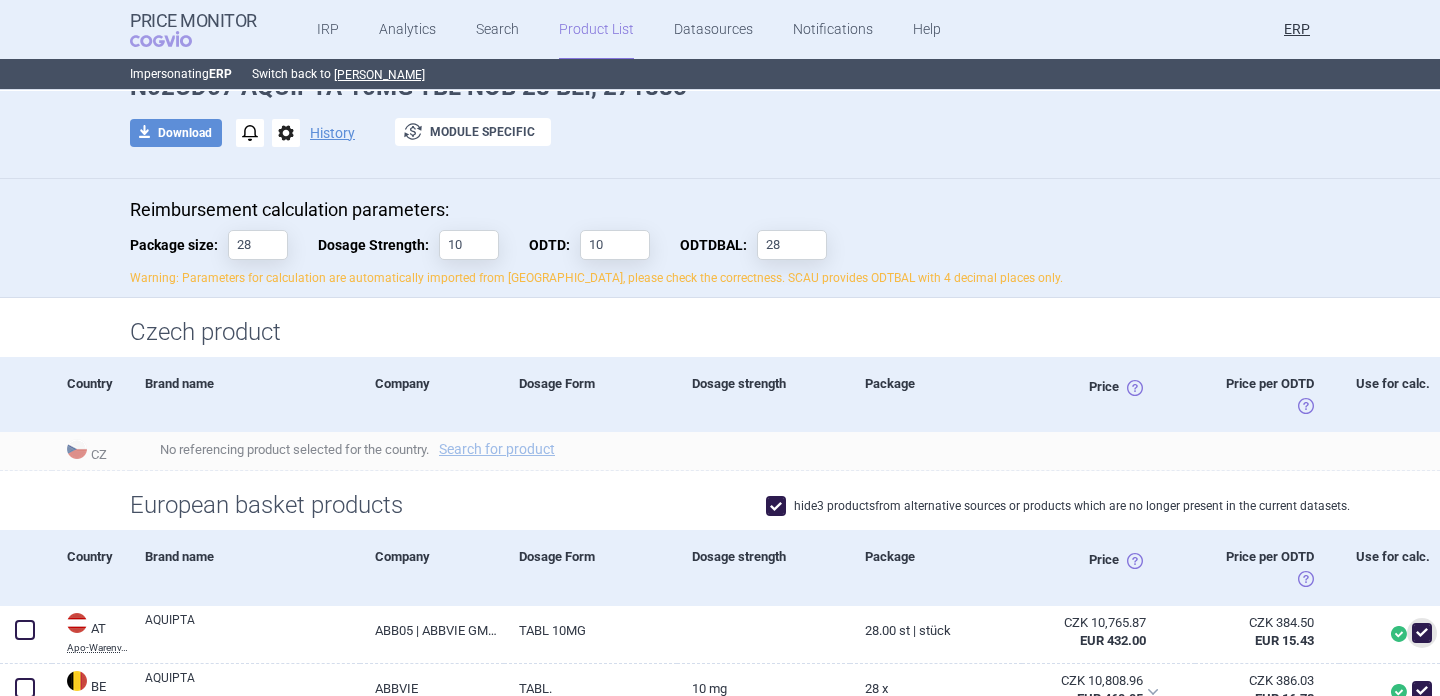 scroll, scrollTop: 106, scrollLeft: 0, axis: vertical 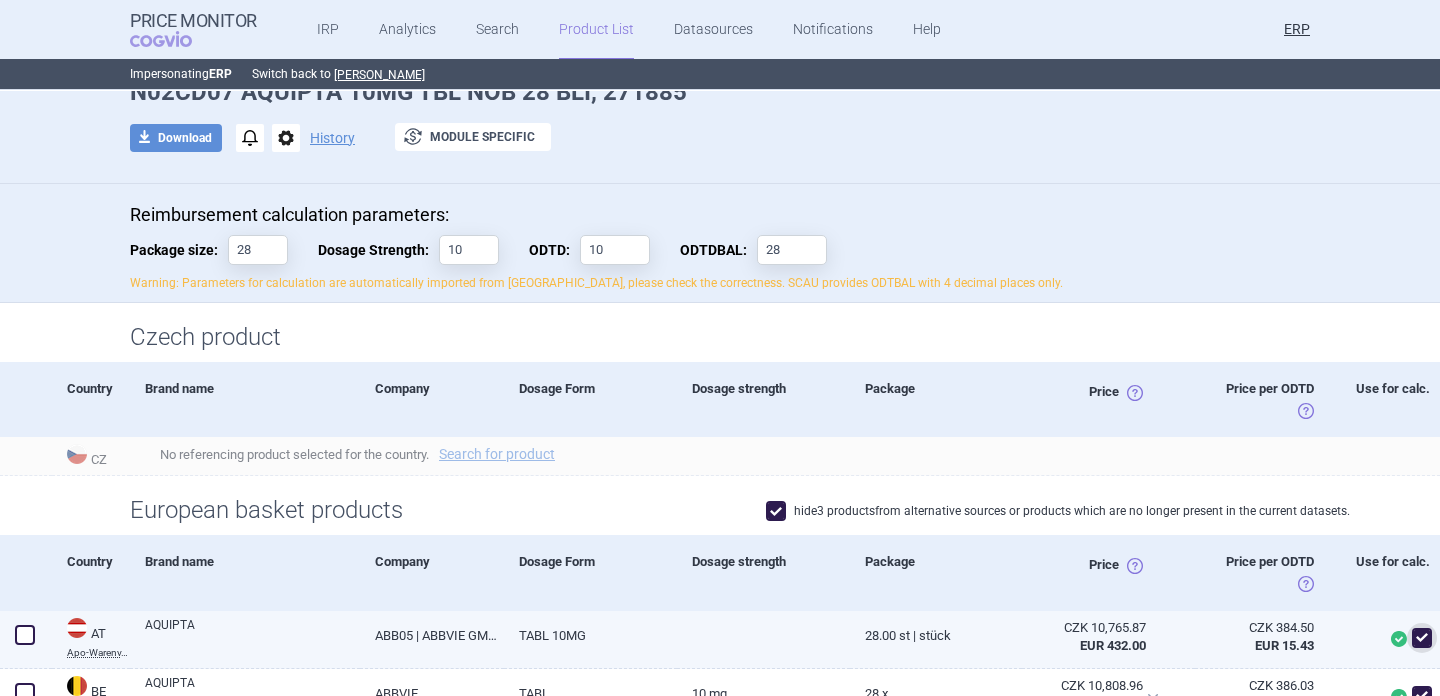click on "ABB05 | ABBVIE GMBH" at bounding box center (432, 635) 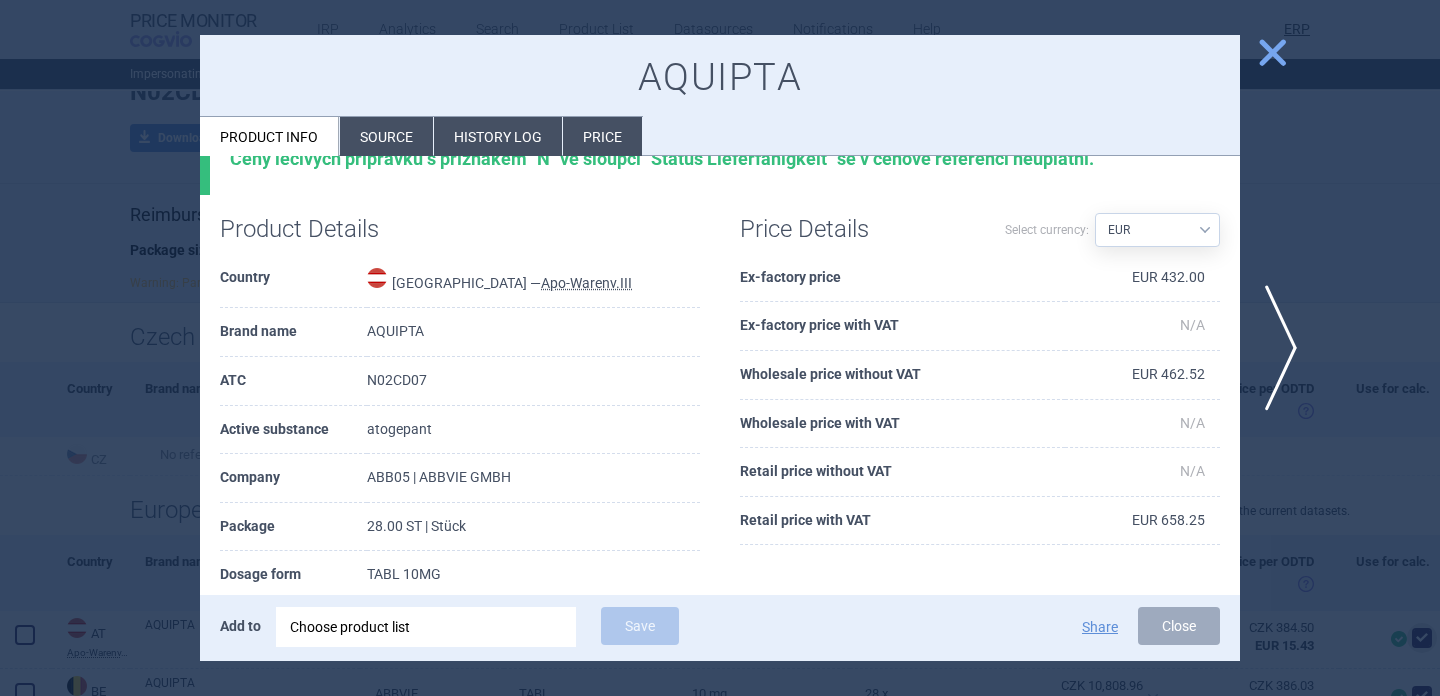 scroll, scrollTop: 46, scrollLeft: 0, axis: vertical 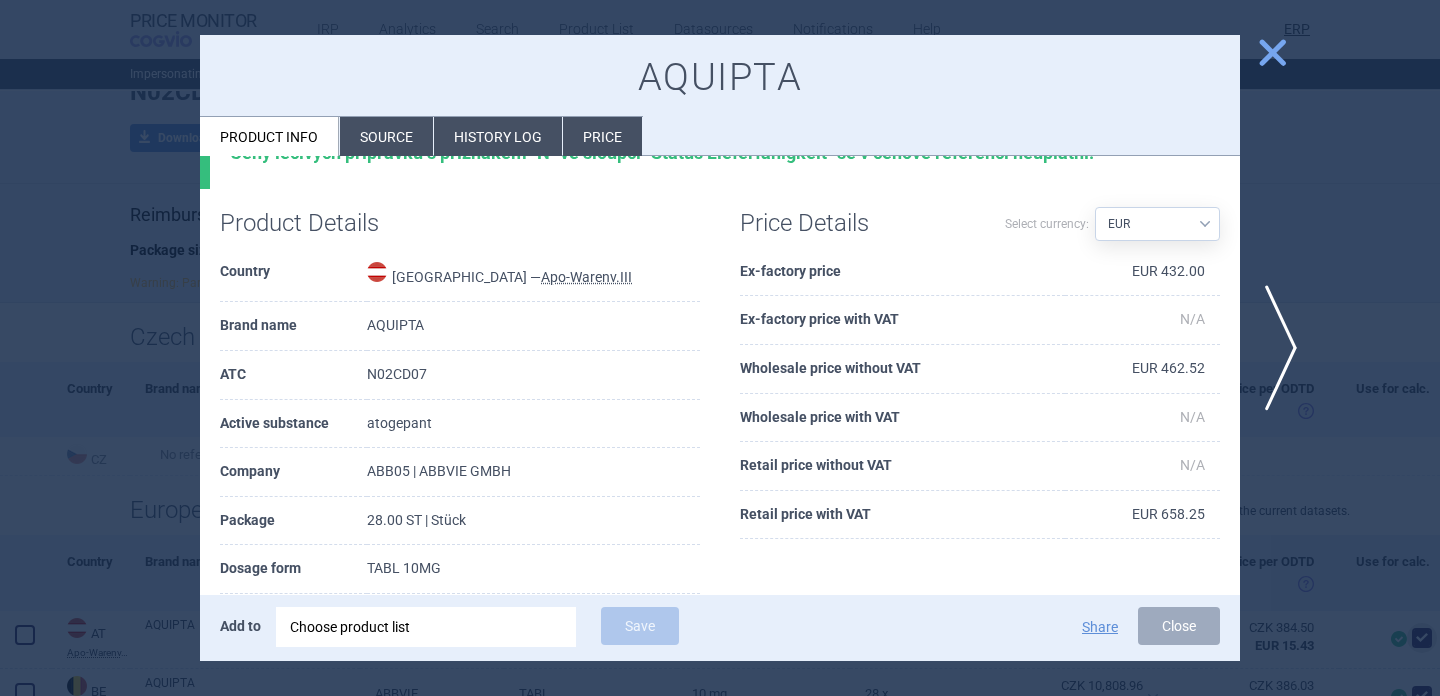 click at bounding box center (720, 348) 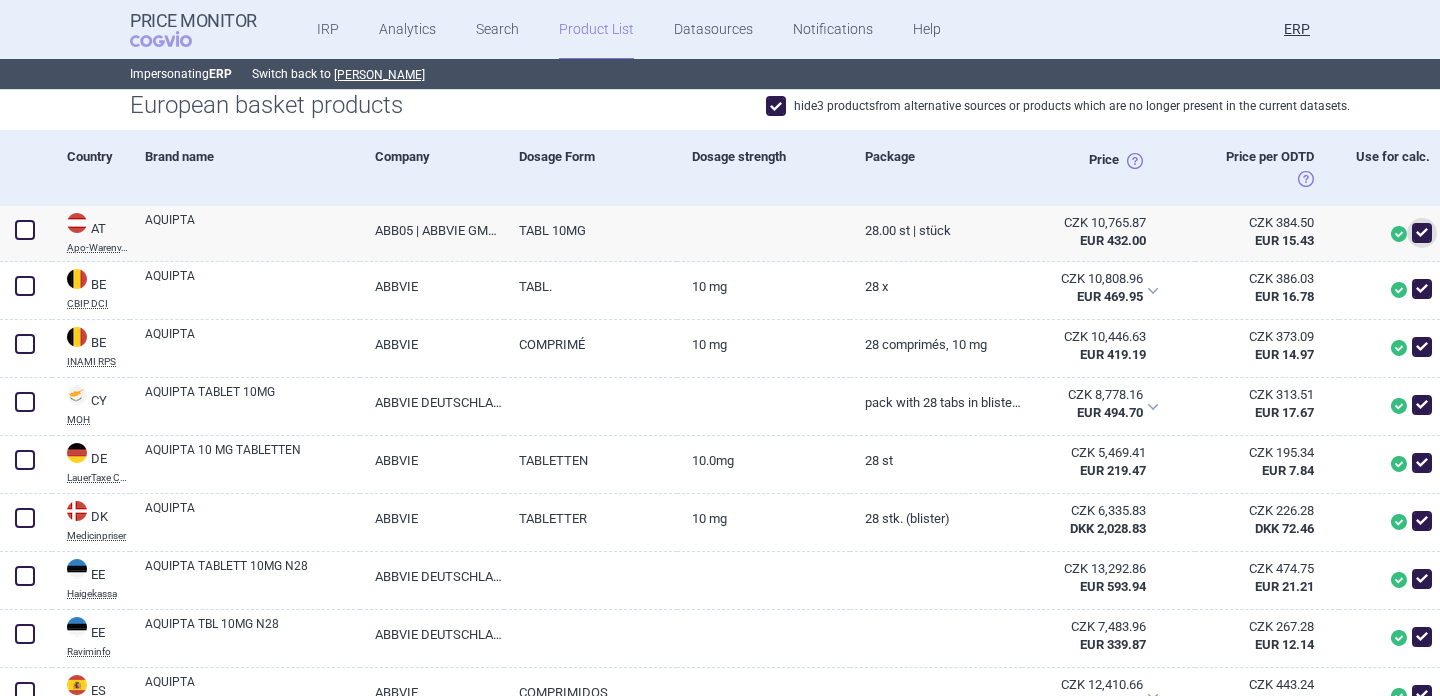 scroll, scrollTop: 567, scrollLeft: 0, axis: vertical 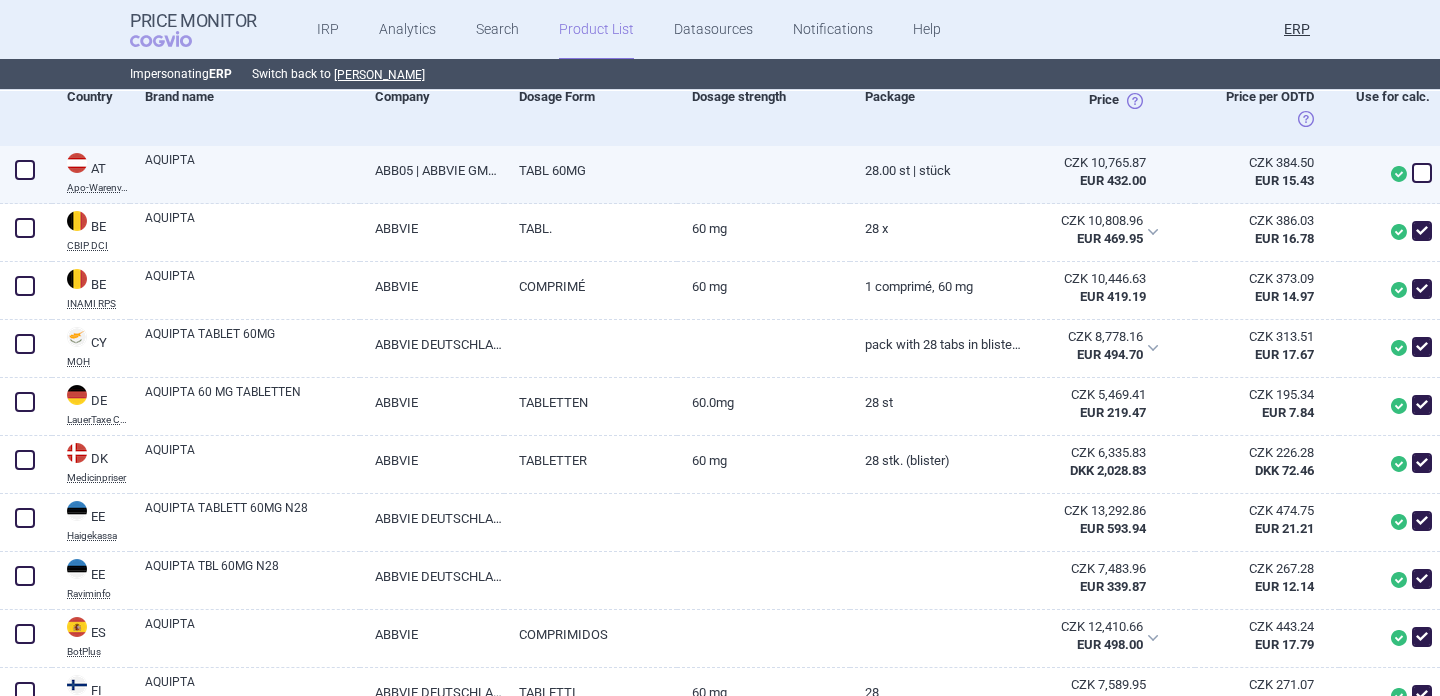 click at bounding box center (1422, 173) 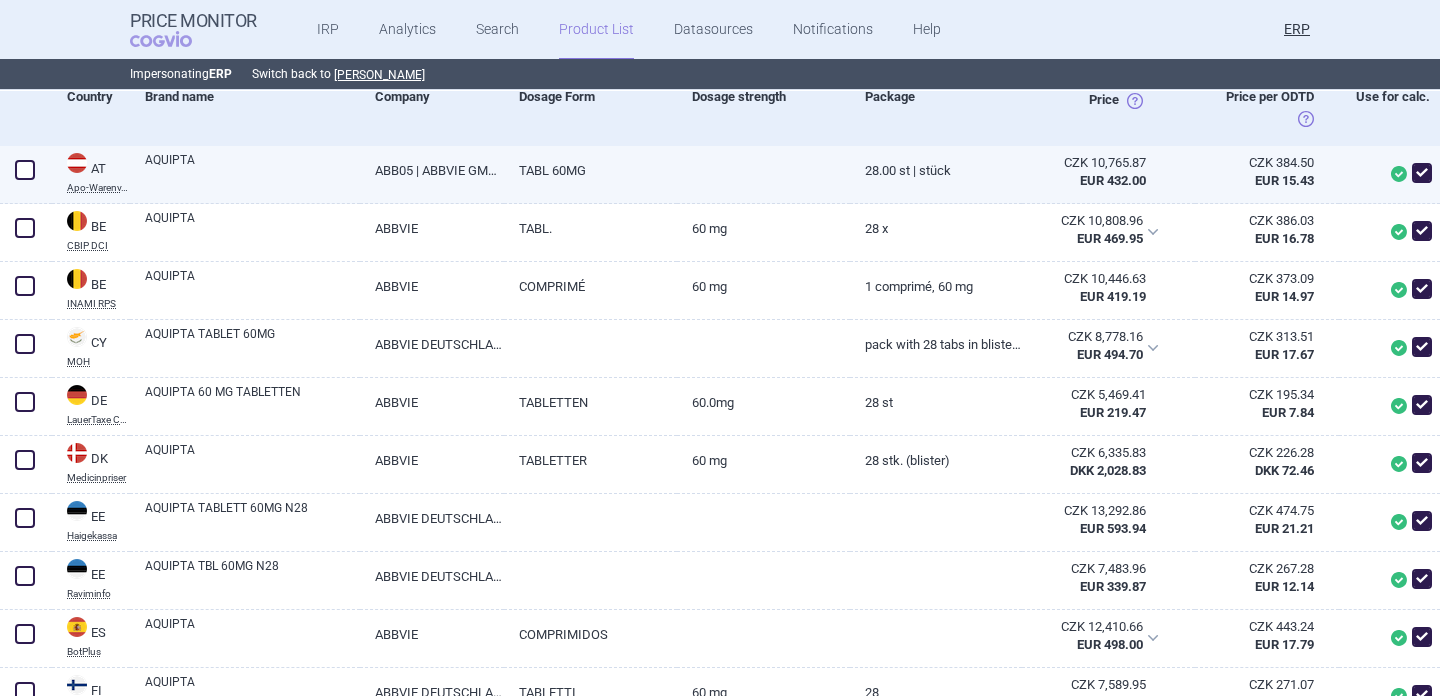 checkbox on "true" 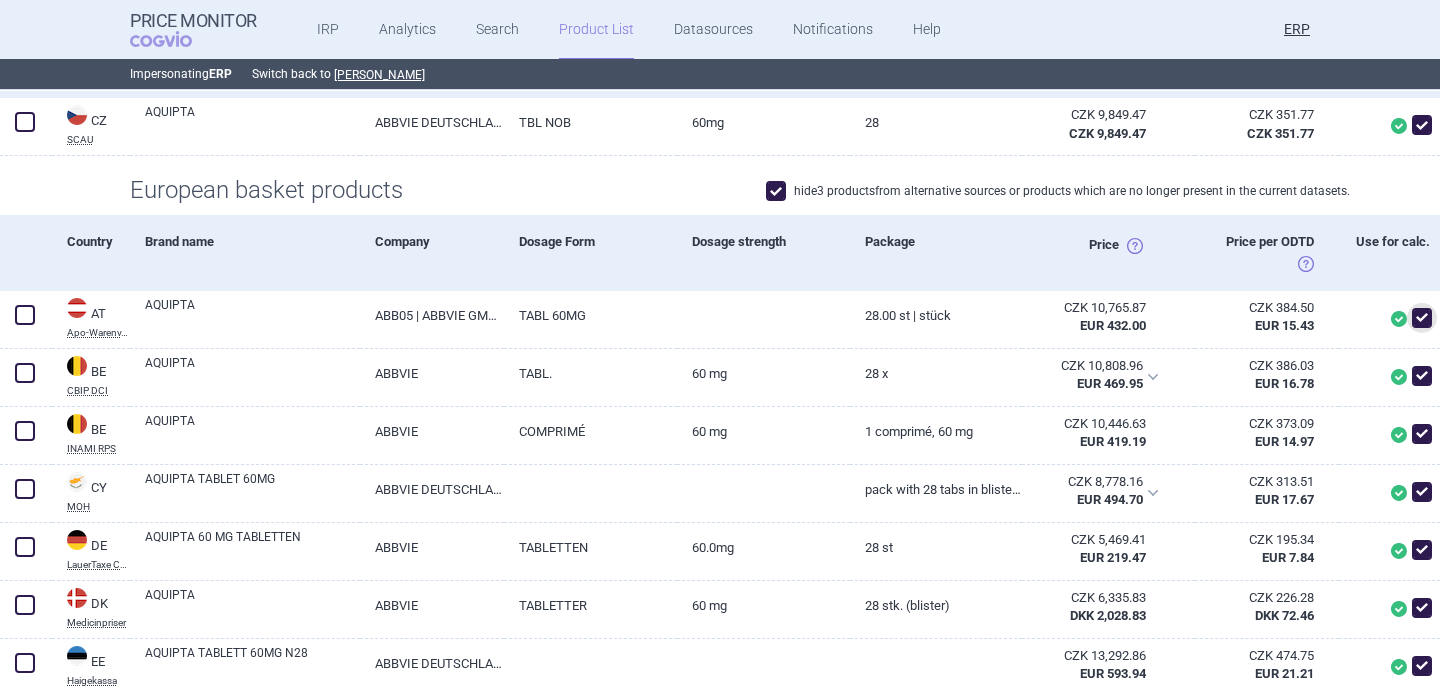 scroll, scrollTop: 374, scrollLeft: 0, axis: vertical 